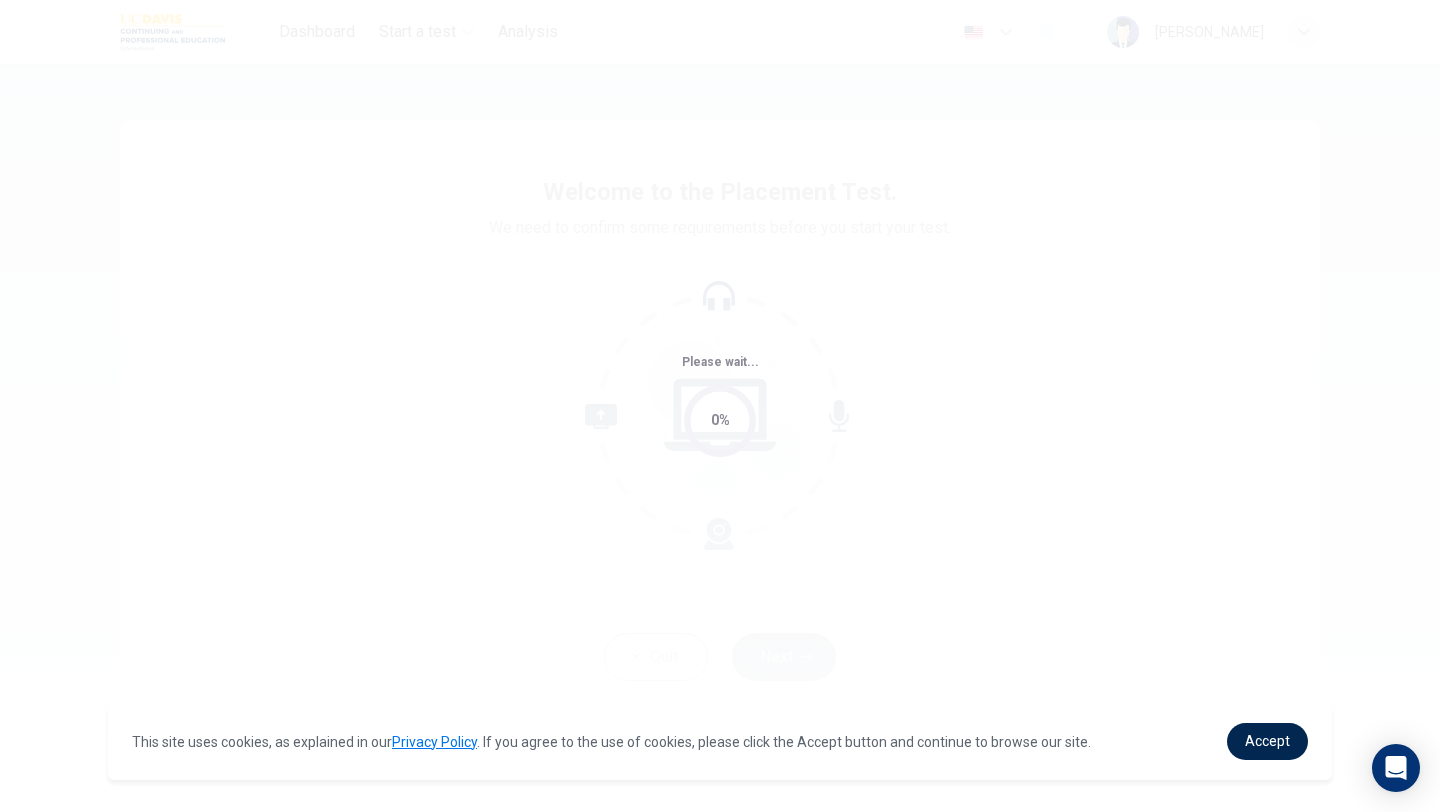 scroll, scrollTop: 0, scrollLeft: 0, axis: both 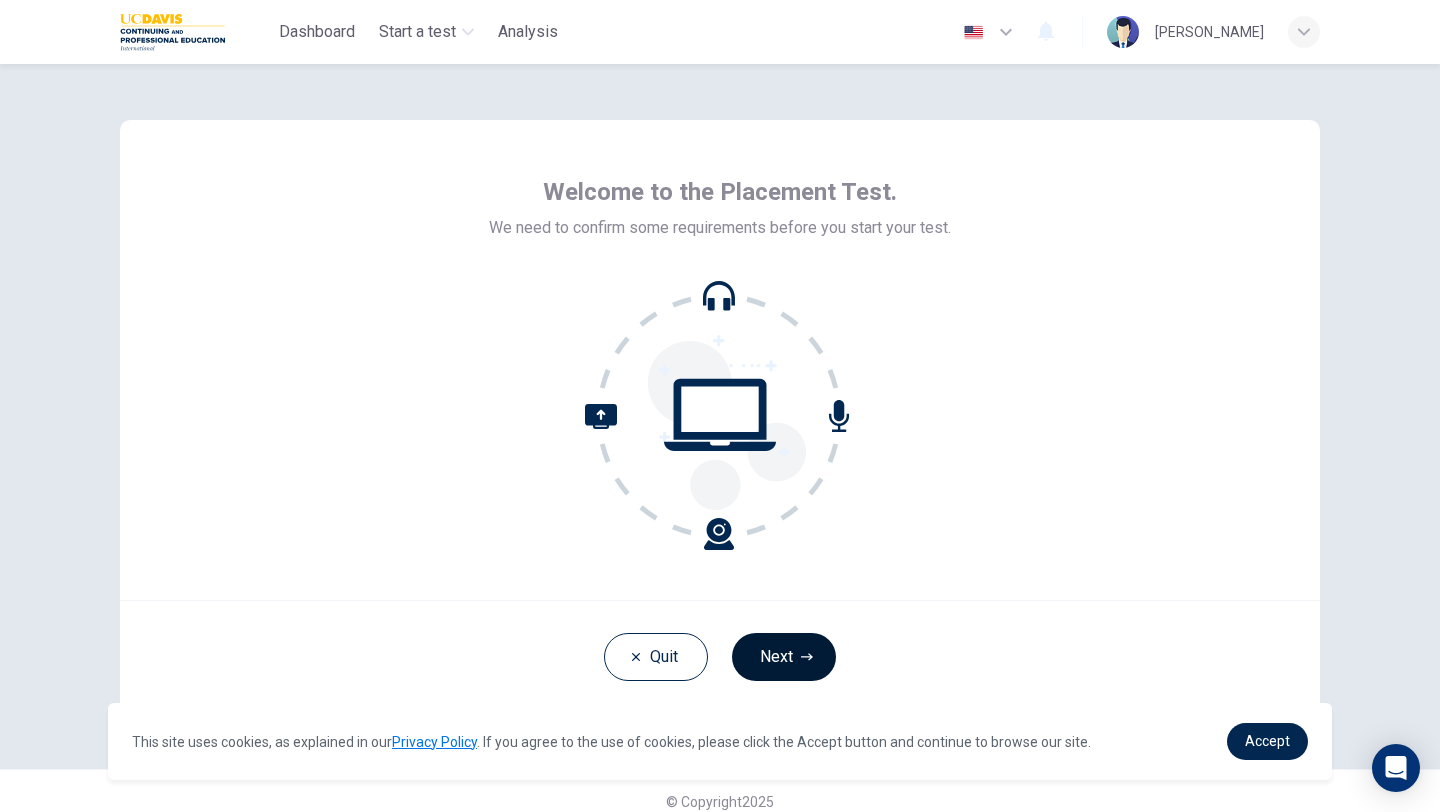 click on "Next" at bounding box center [784, 657] 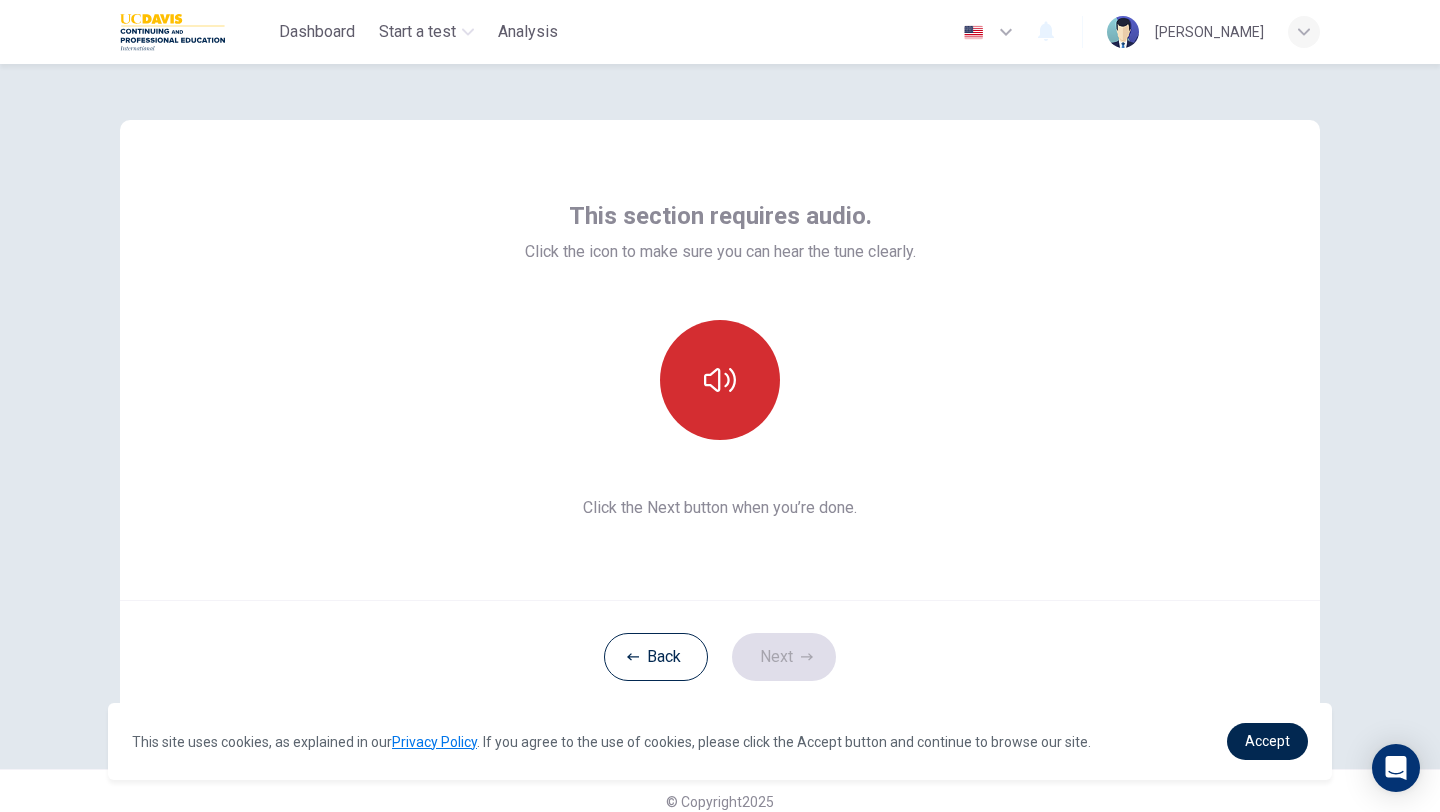 click 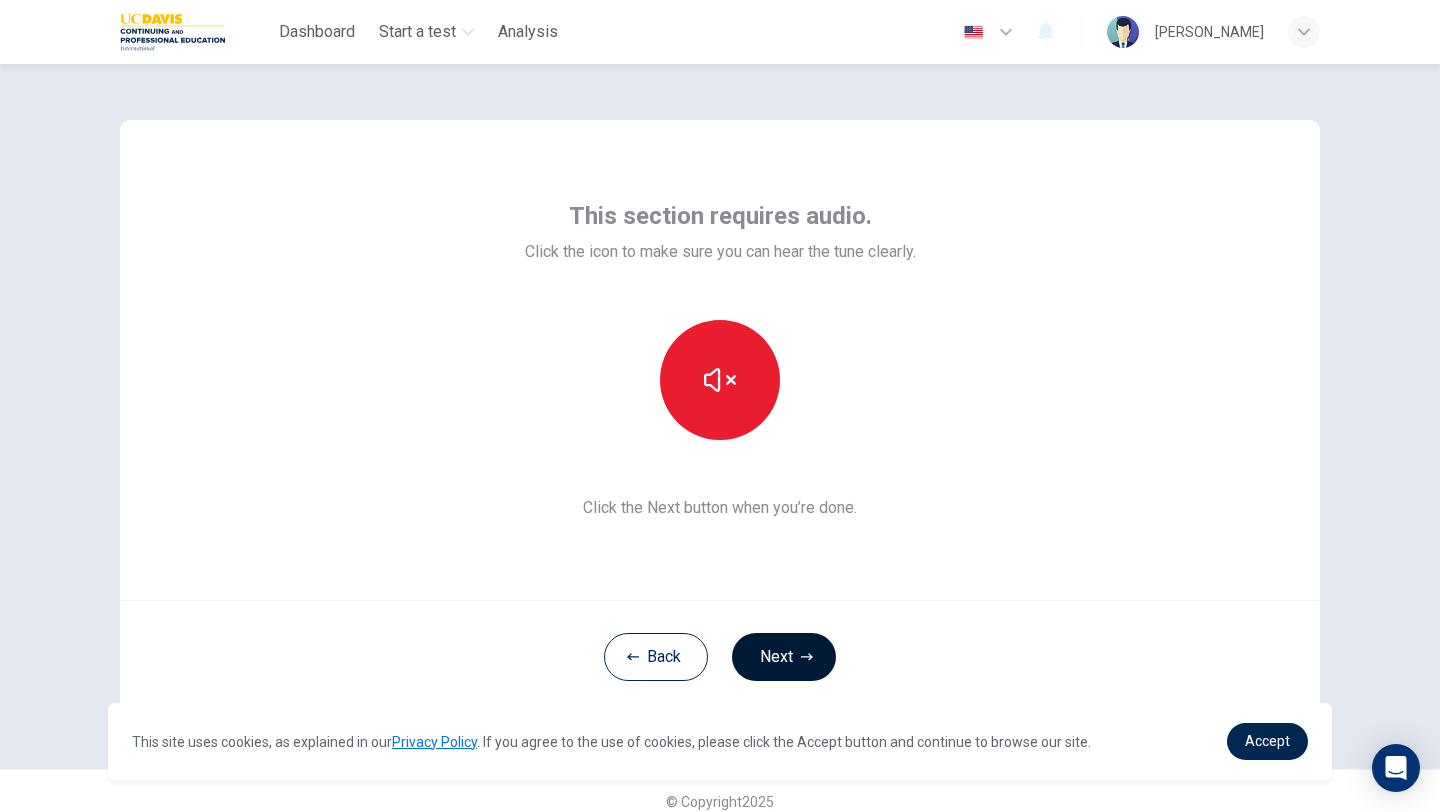 click on "Next" at bounding box center (784, 657) 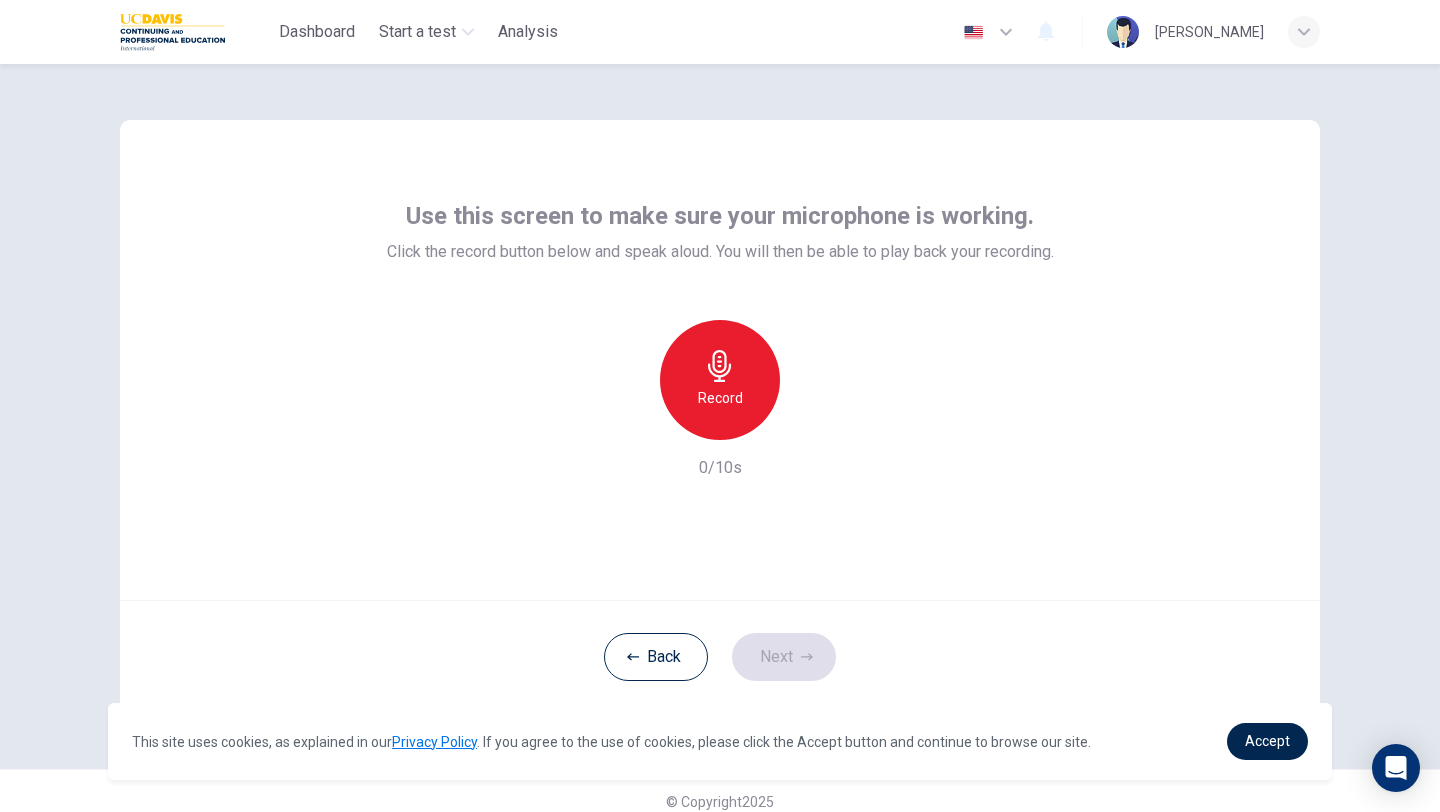 click 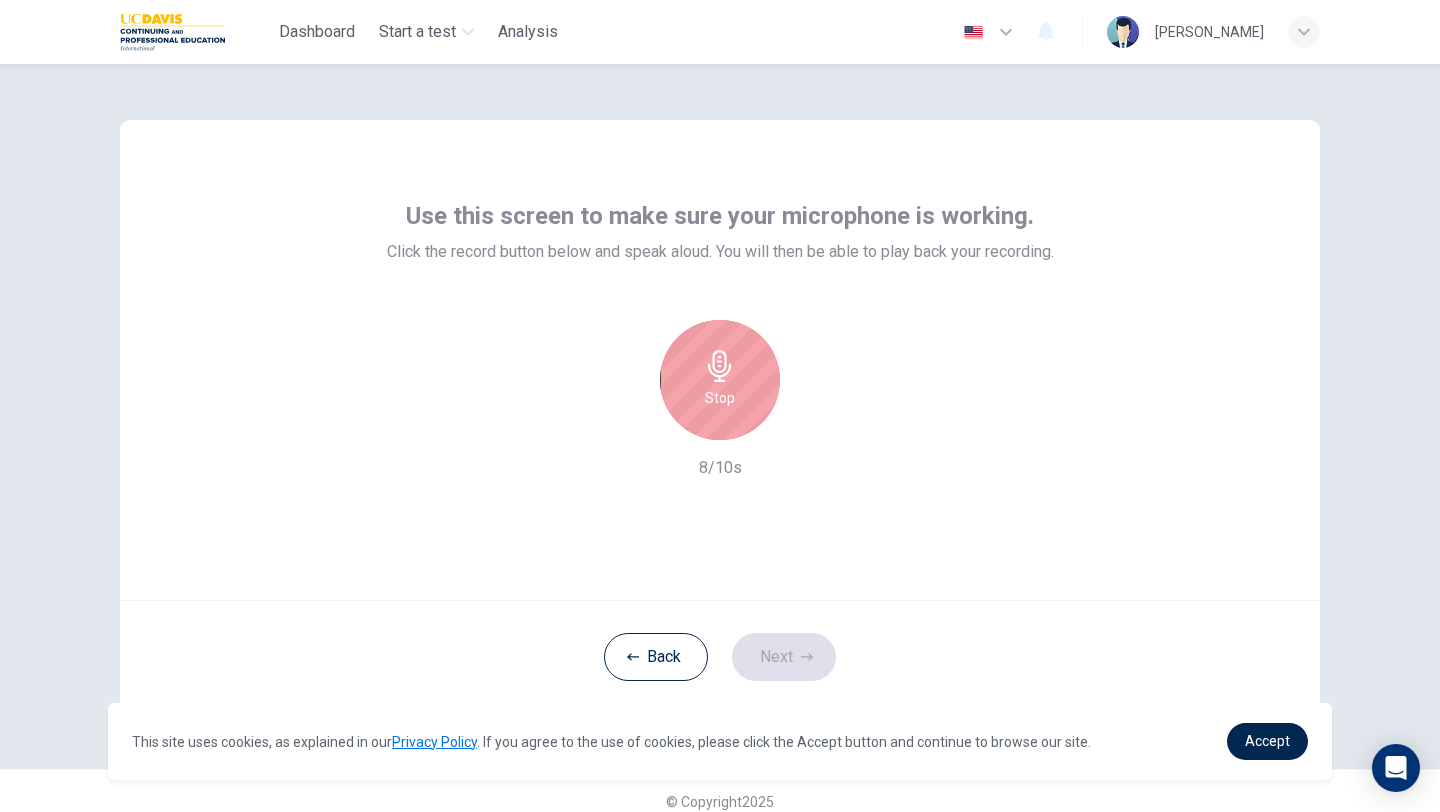click on "Stop" at bounding box center [720, 398] 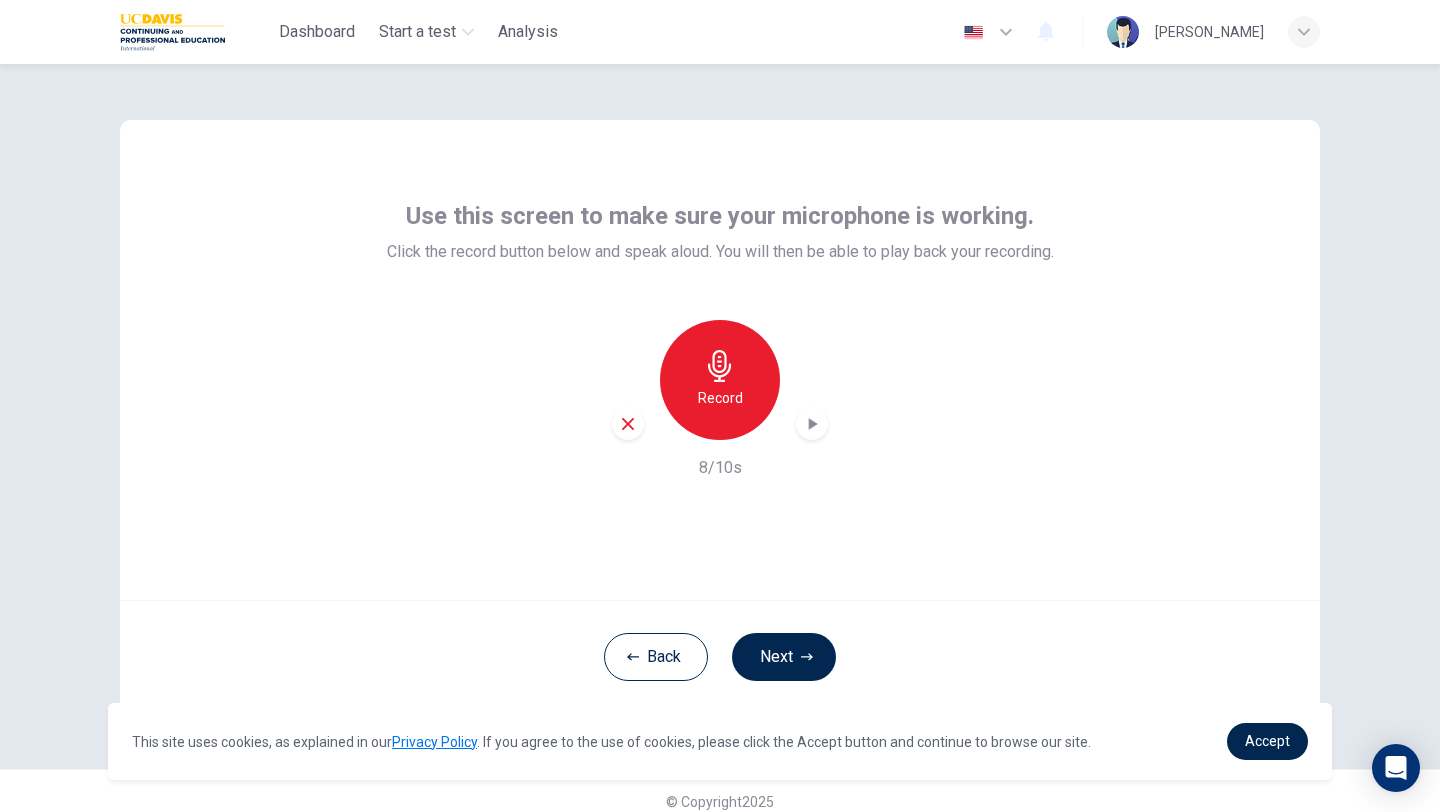 click 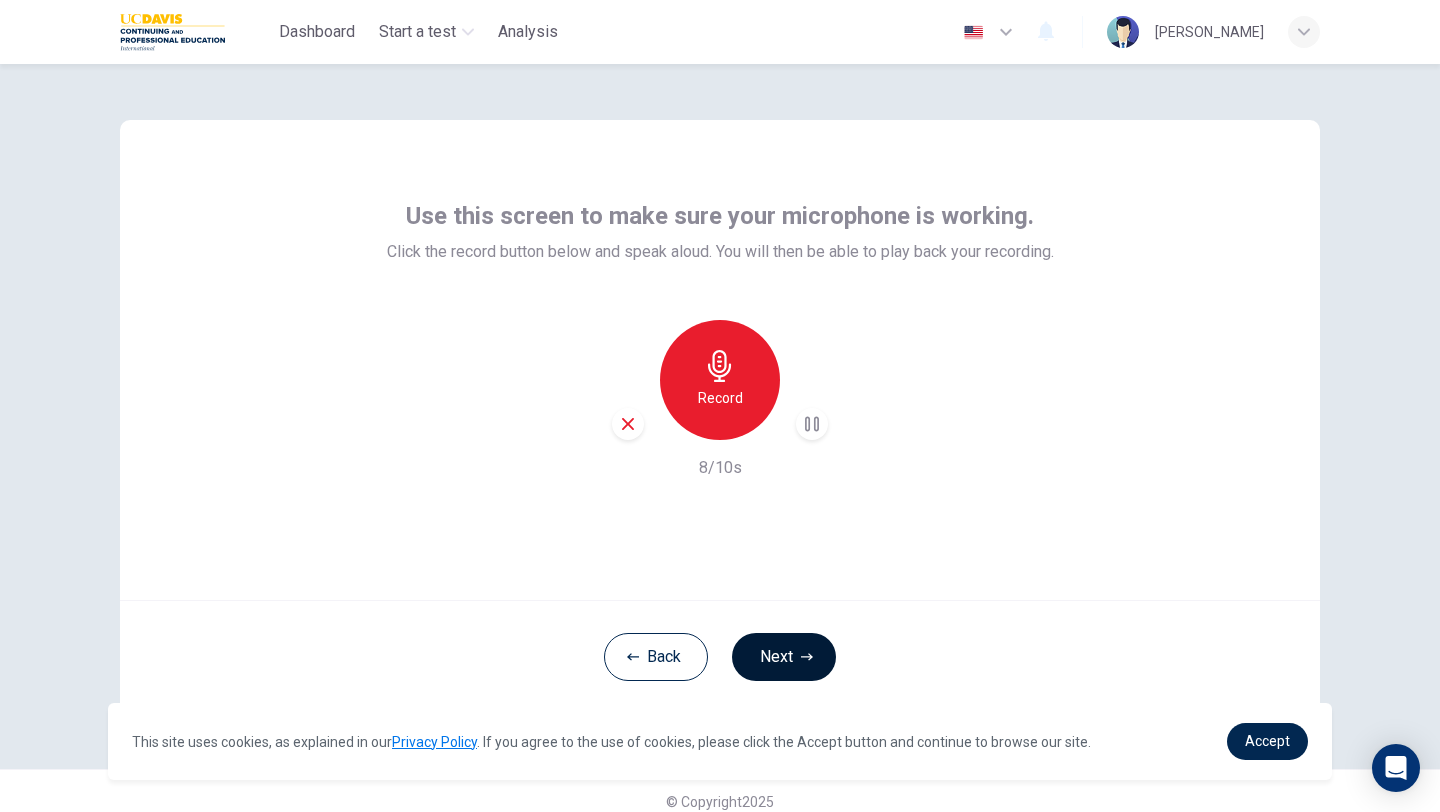 click on "Next" at bounding box center [784, 657] 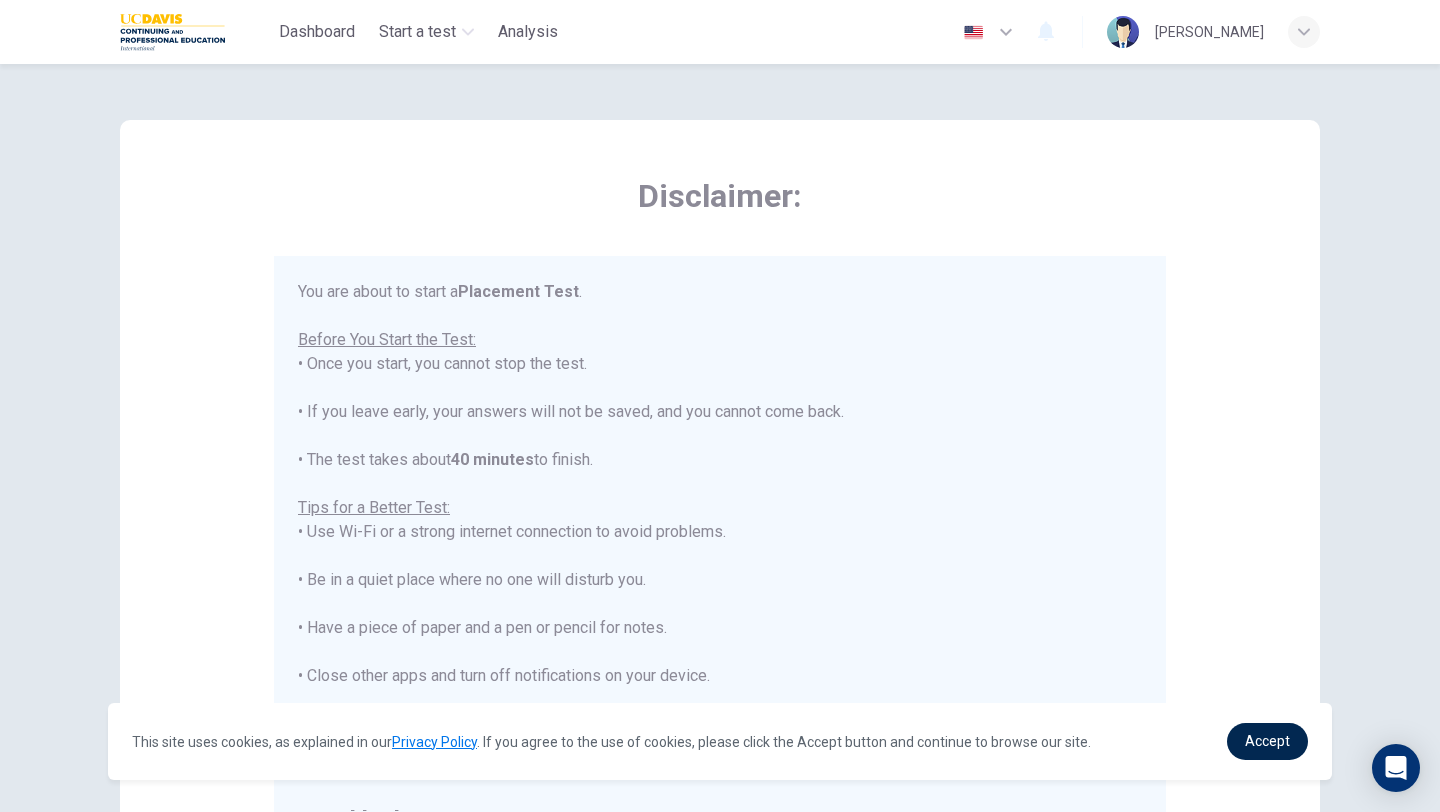 scroll, scrollTop: 23, scrollLeft: 0, axis: vertical 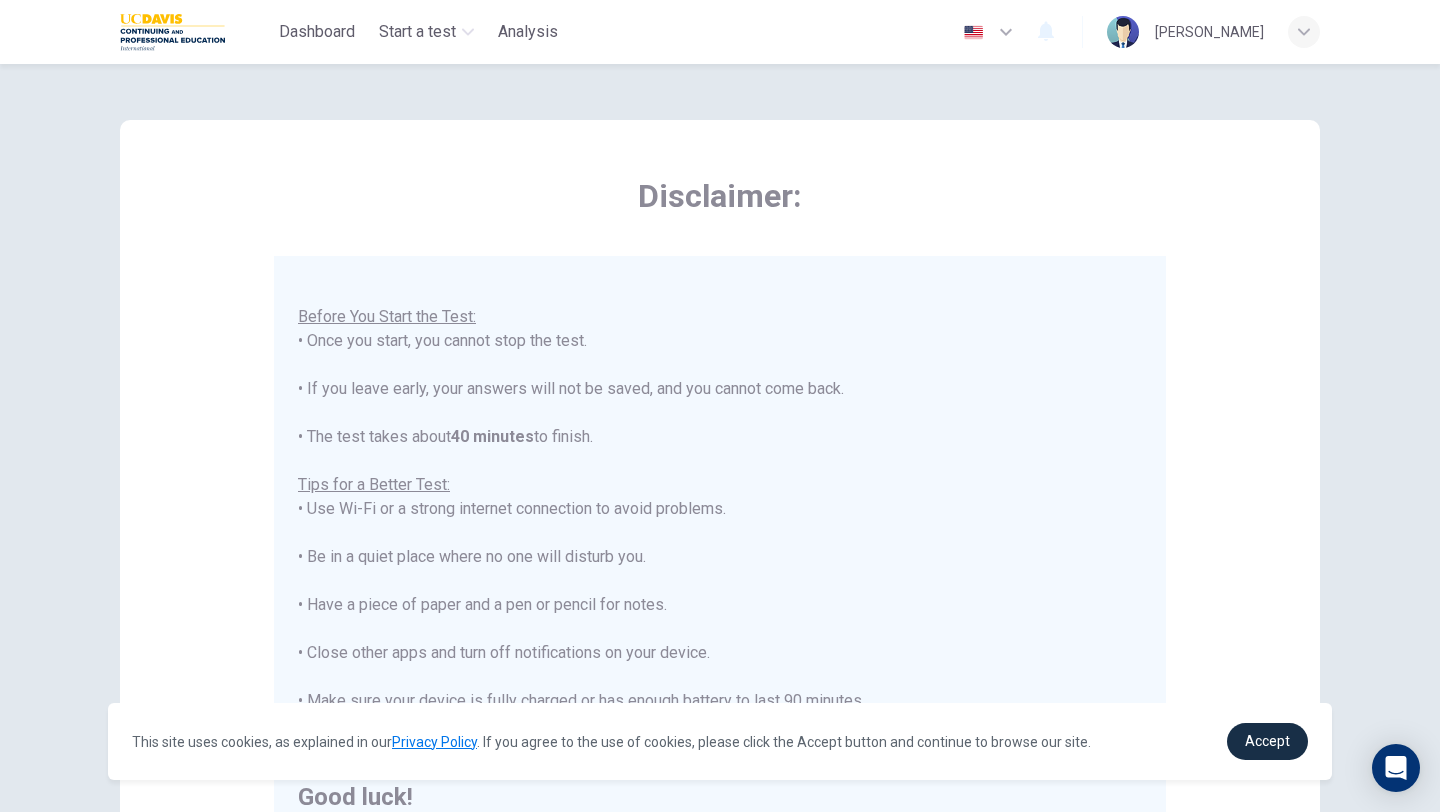 click on "Accept" at bounding box center [1267, 741] 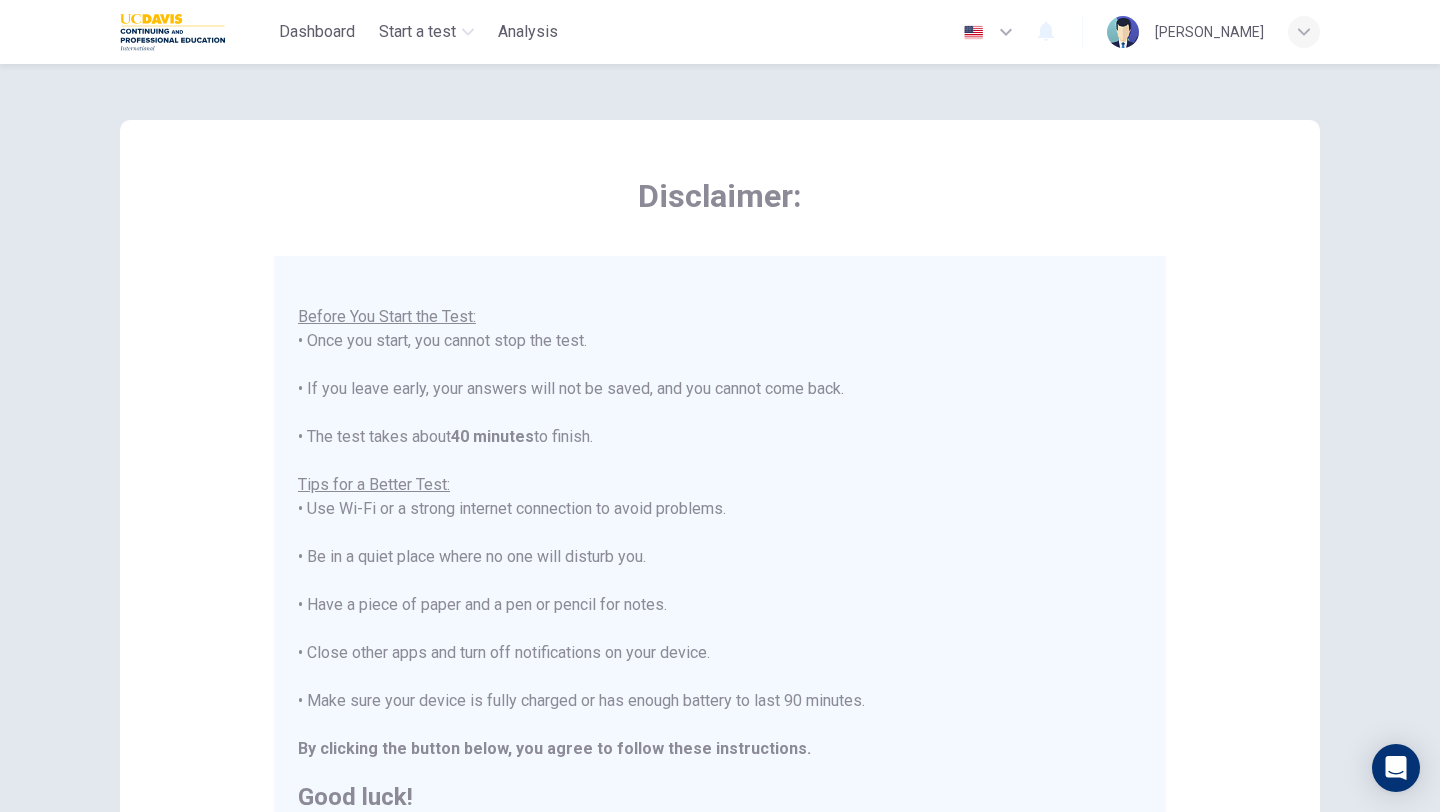 scroll, scrollTop: 300, scrollLeft: 0, axis: vertical 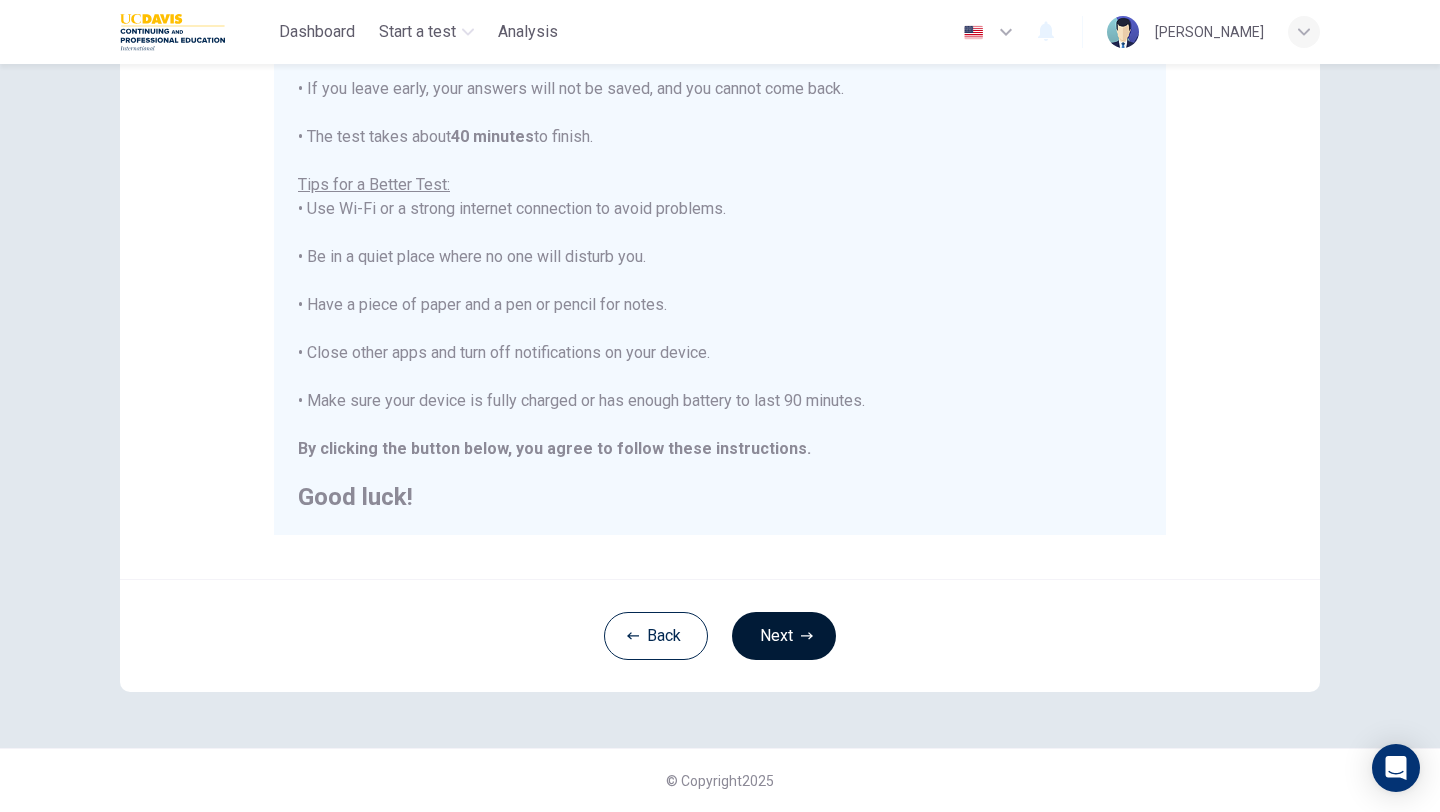 click on "Next" at bounding box center (784, 636) 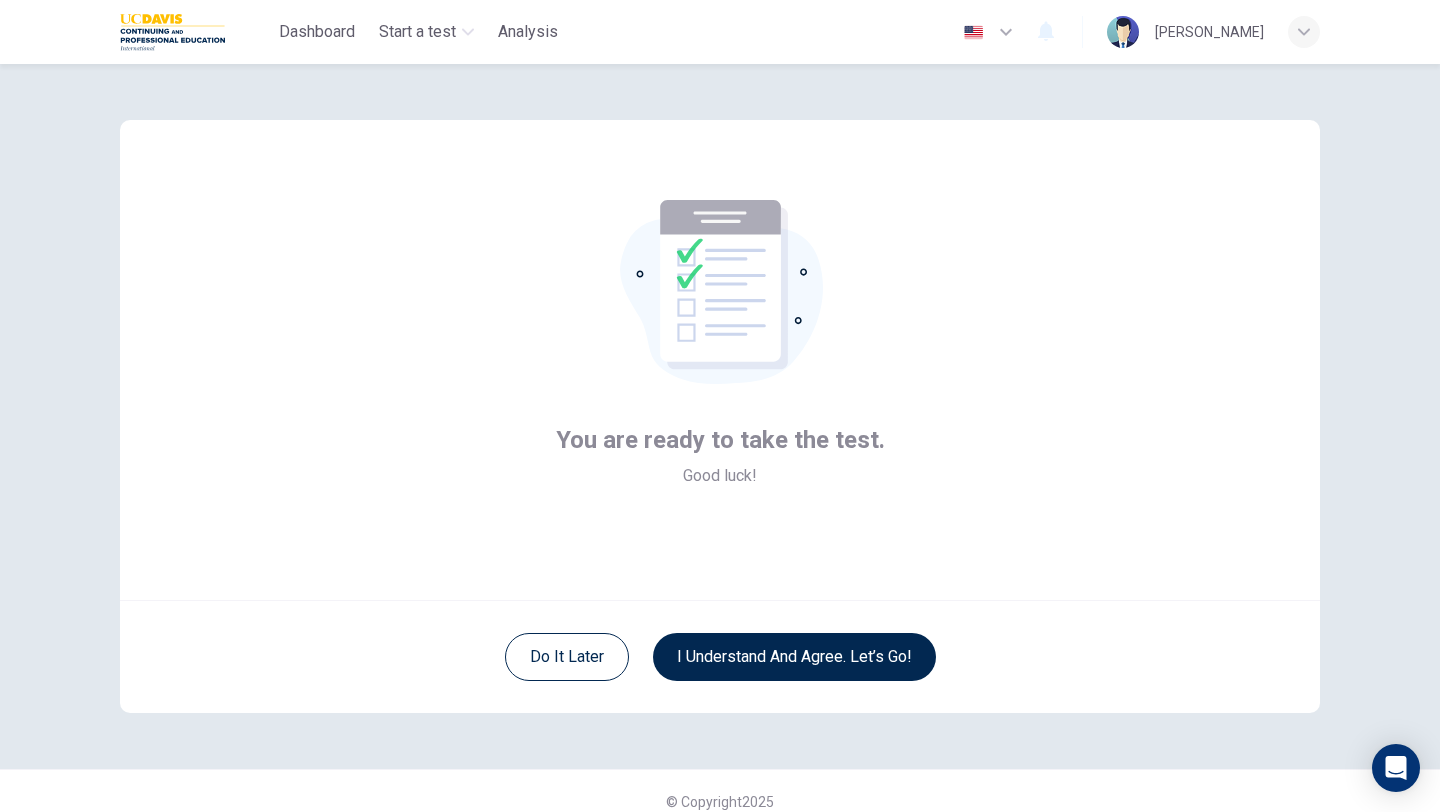 scroll, scrollTop: 21, scrollLeft: 0, axis: vertical 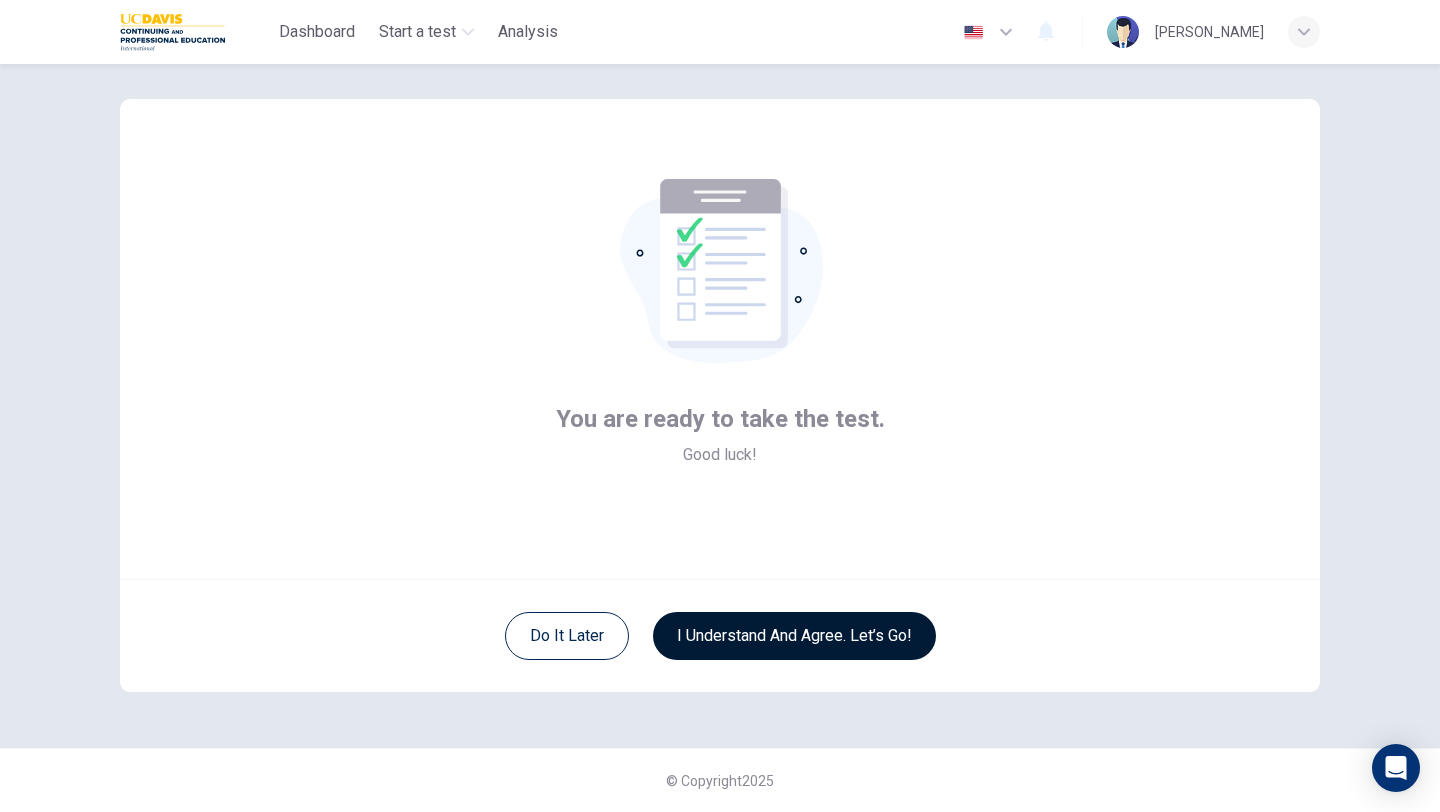 click on "I understand and agree. Let’s go!" at bounding box center [794, 636] 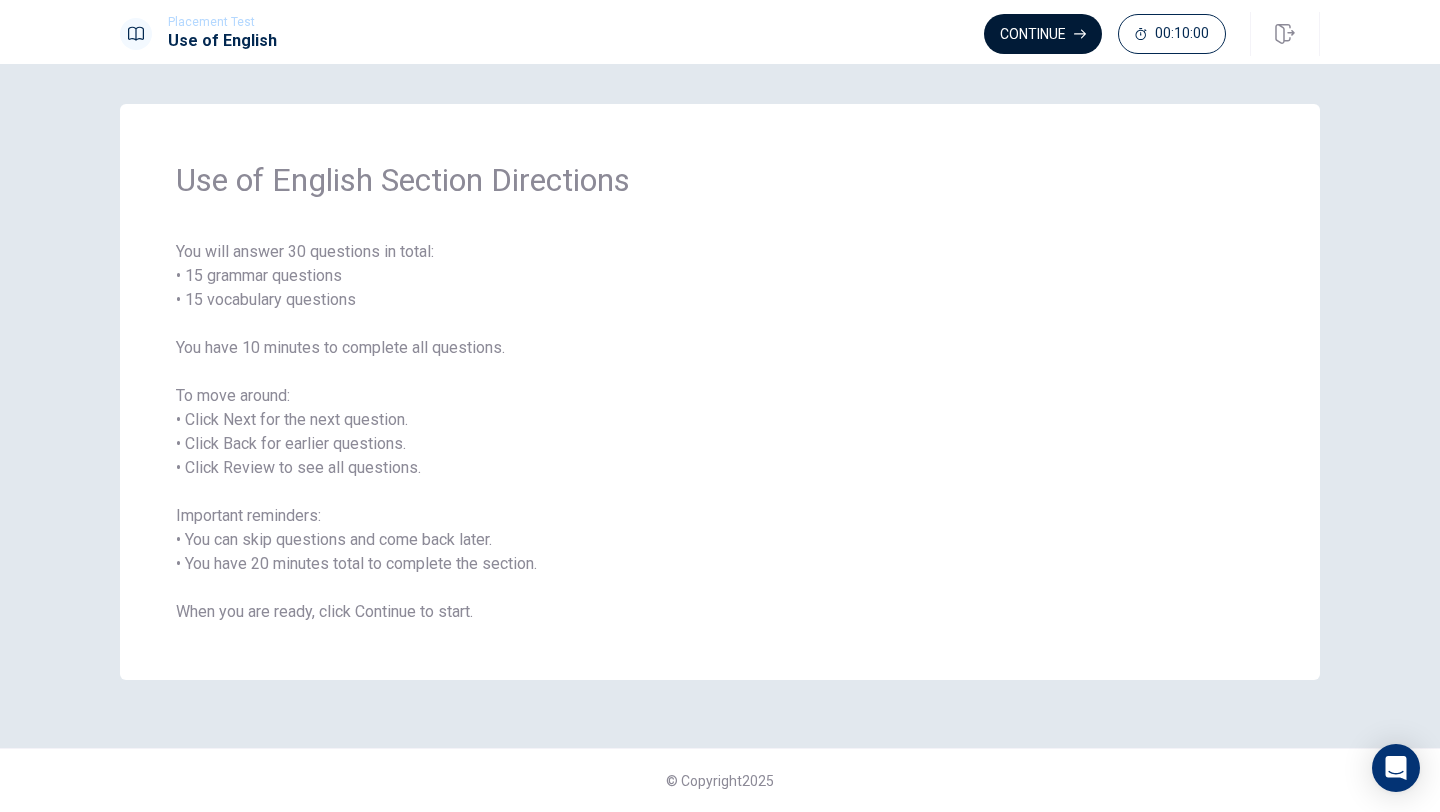 click on "Continue" at bounding box center [1043, 34] 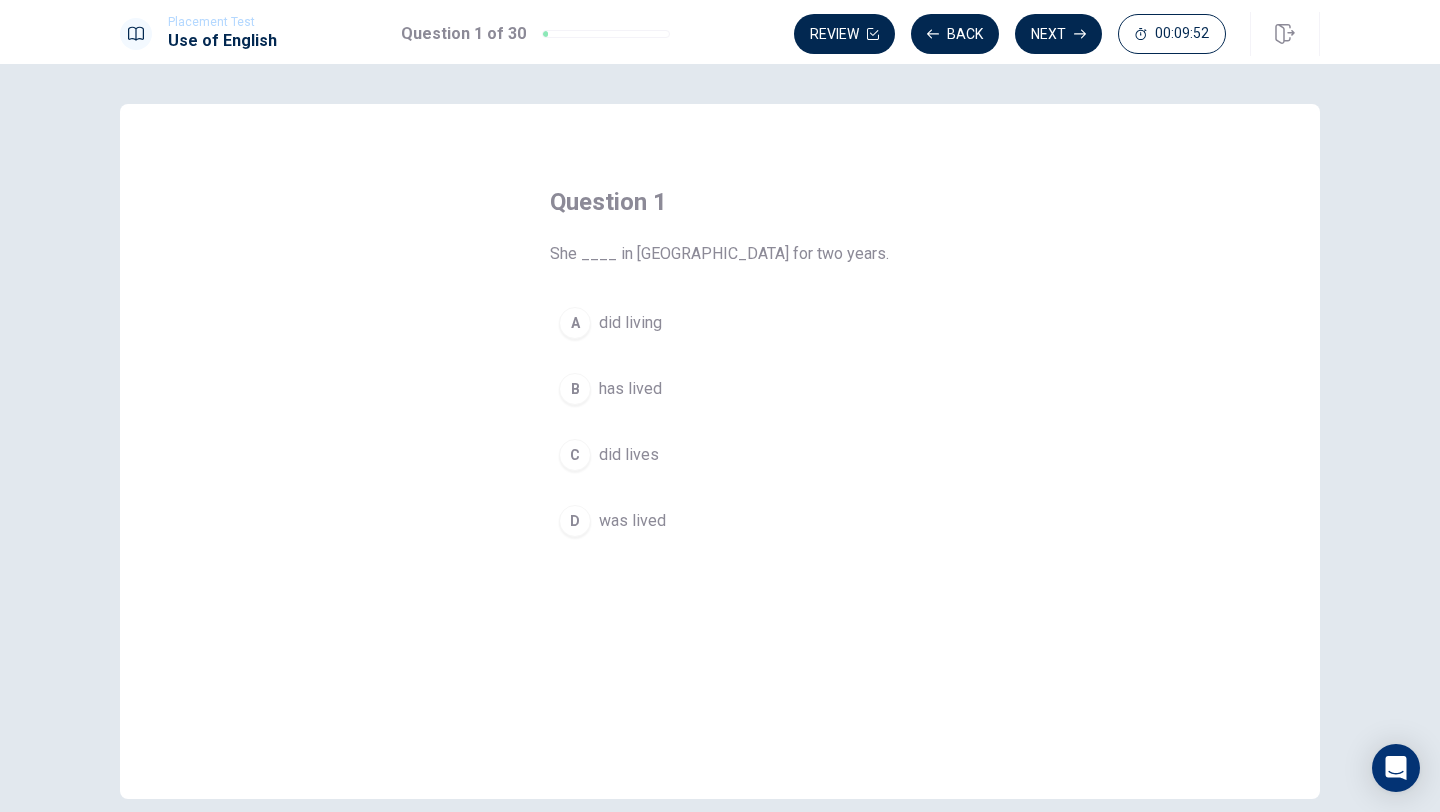 click on "B" at bounding box center [575, 389] 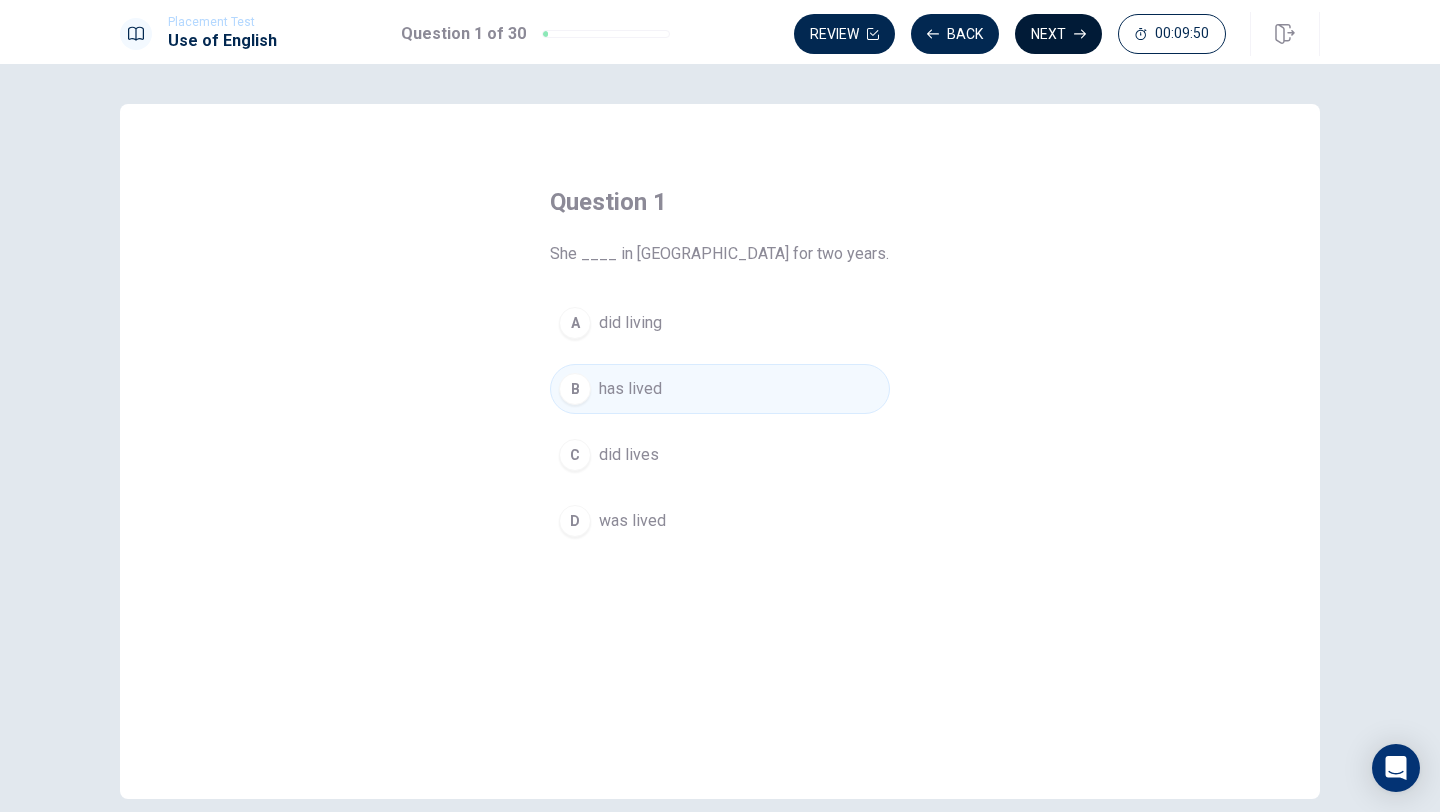 click on "Next" at bounding box center [1058, 34] 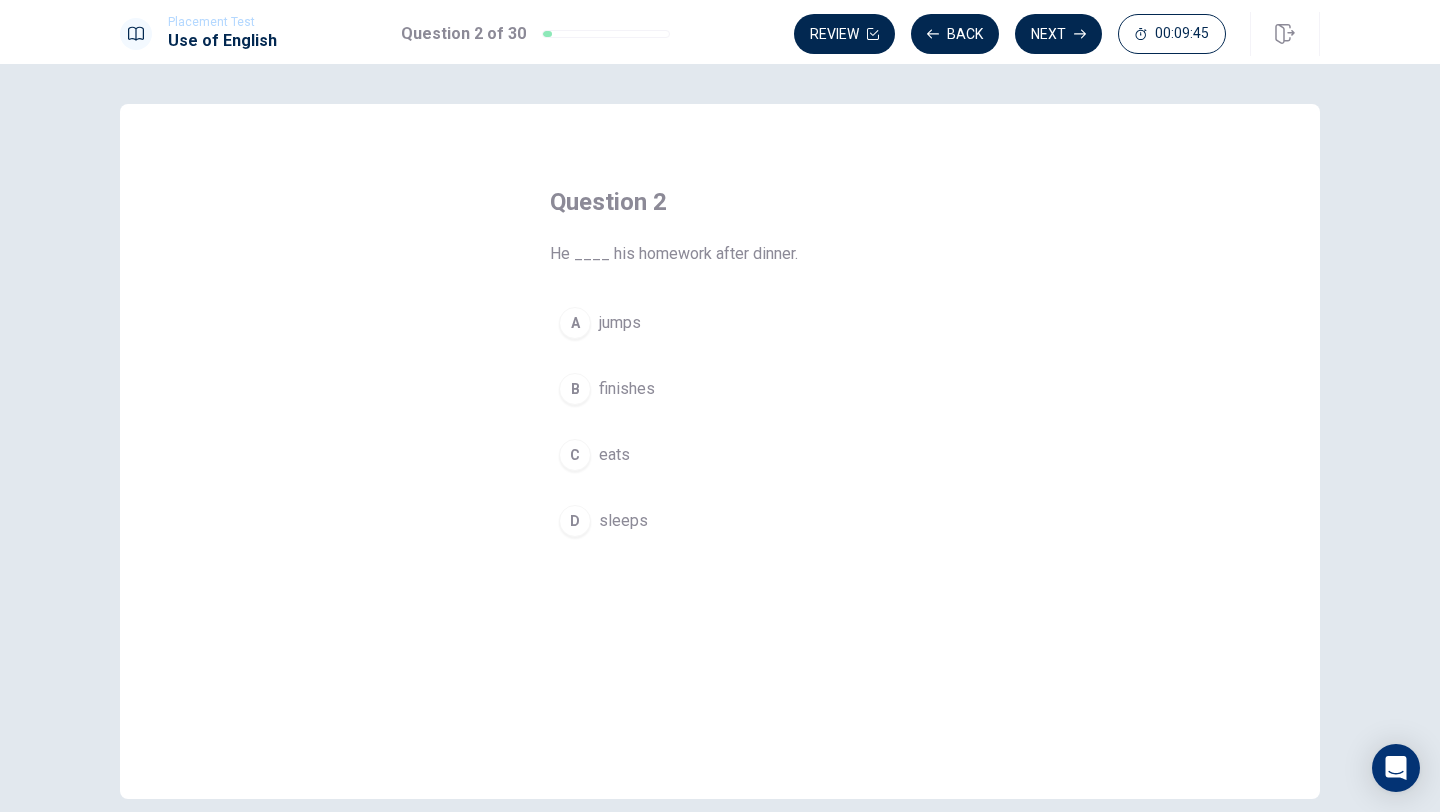 click on "B" at bounding box center [575, 389] 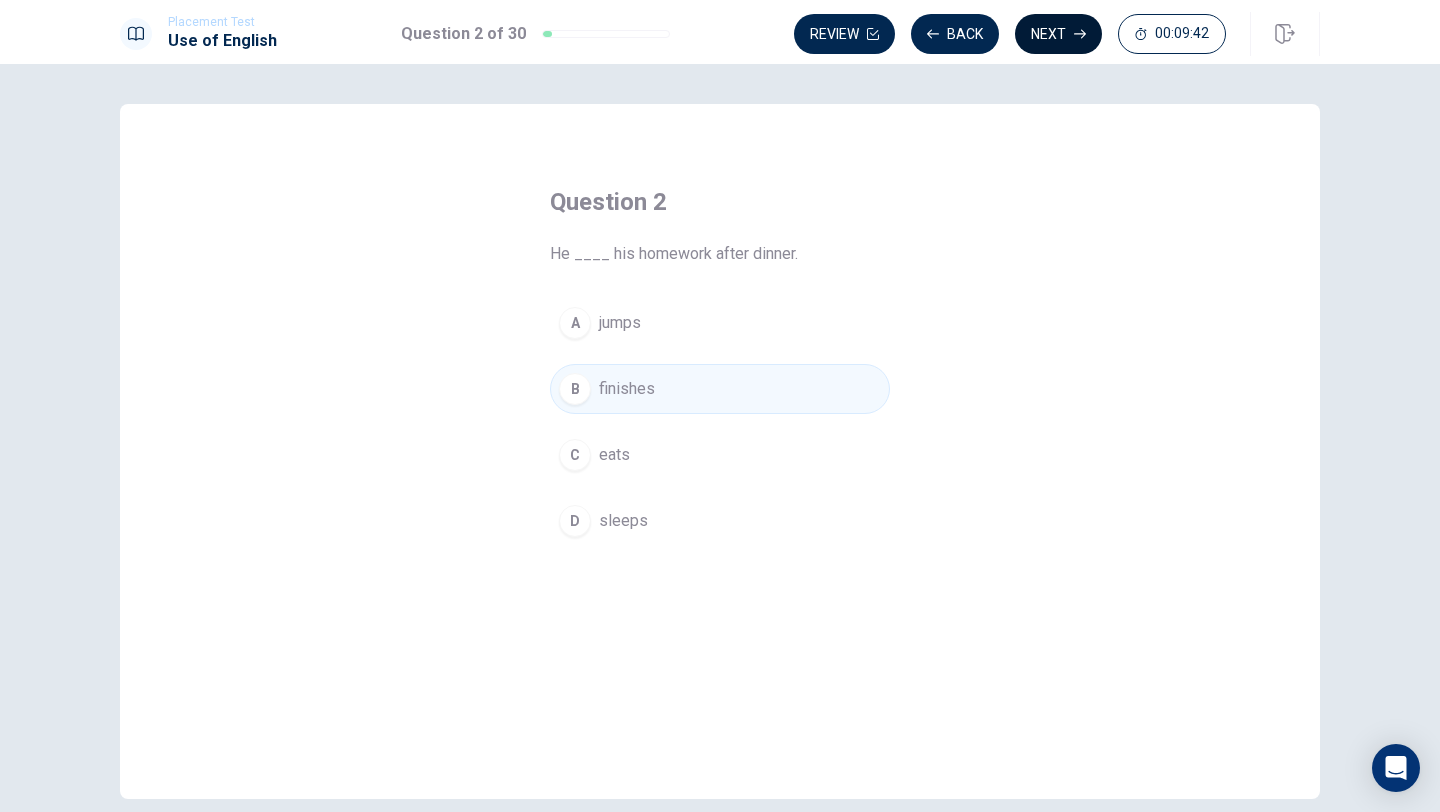 click on "Next" at bounding box center (1058, 34) 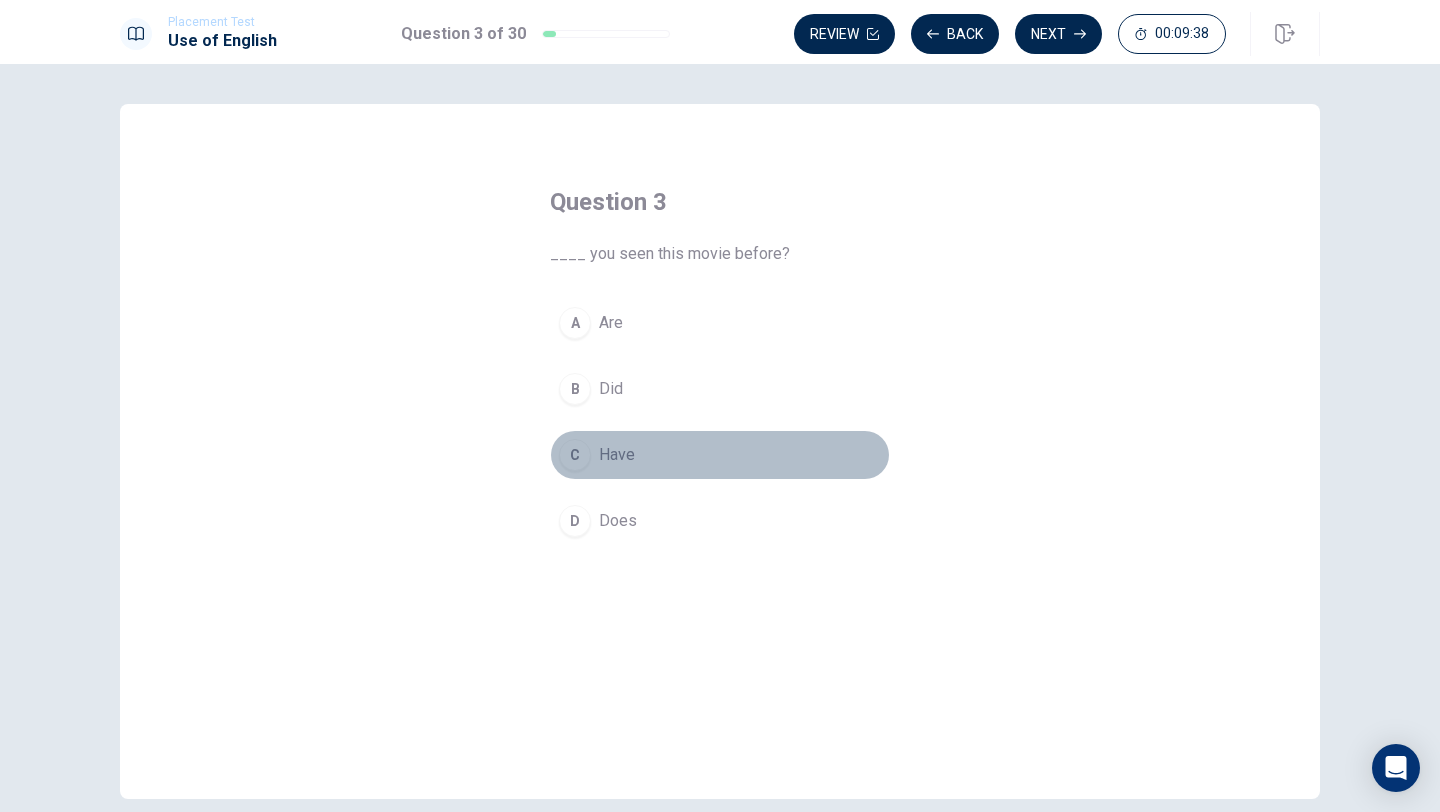 click on "C" at bounding box center [575, 455] 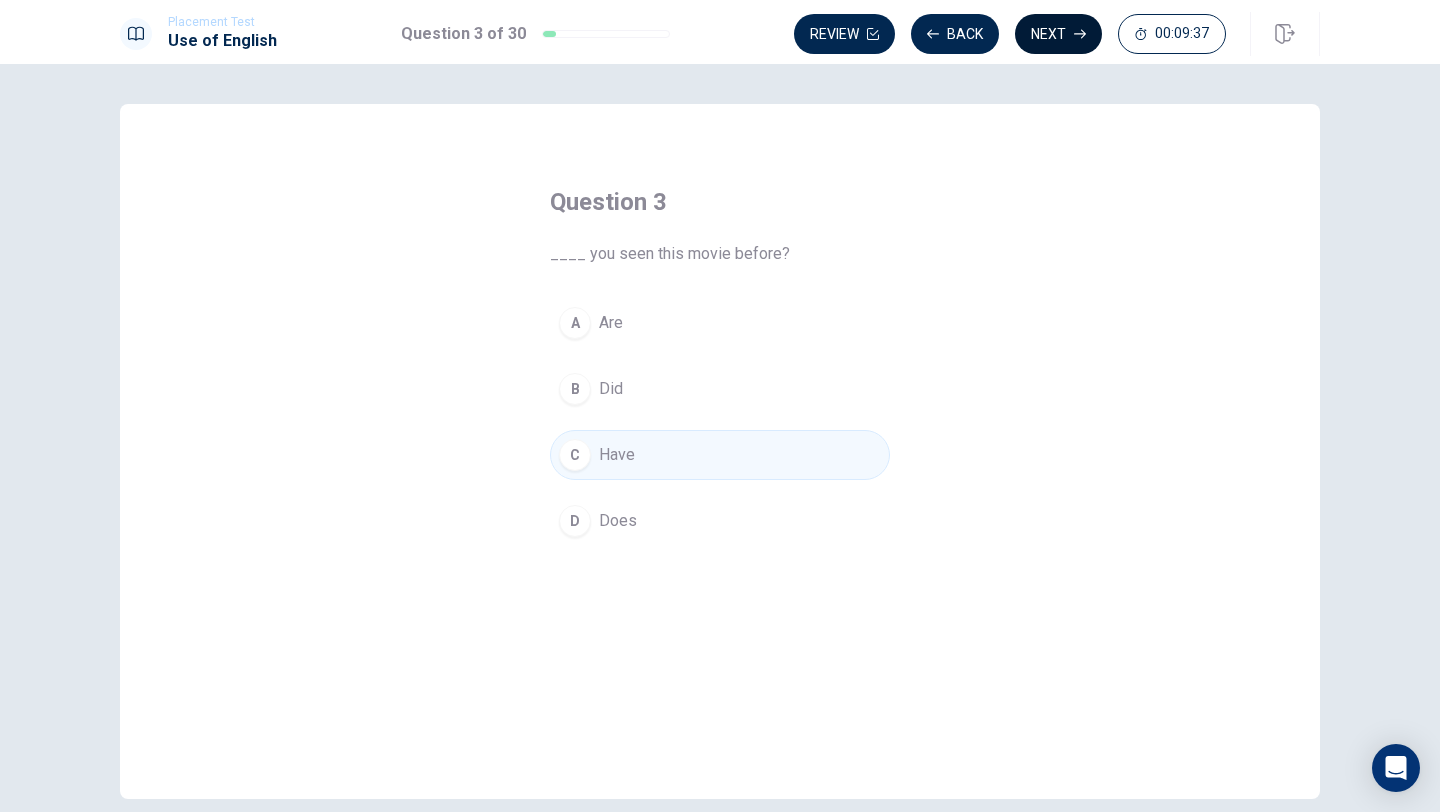 click on "Next" at bounding box center (1058, 34) 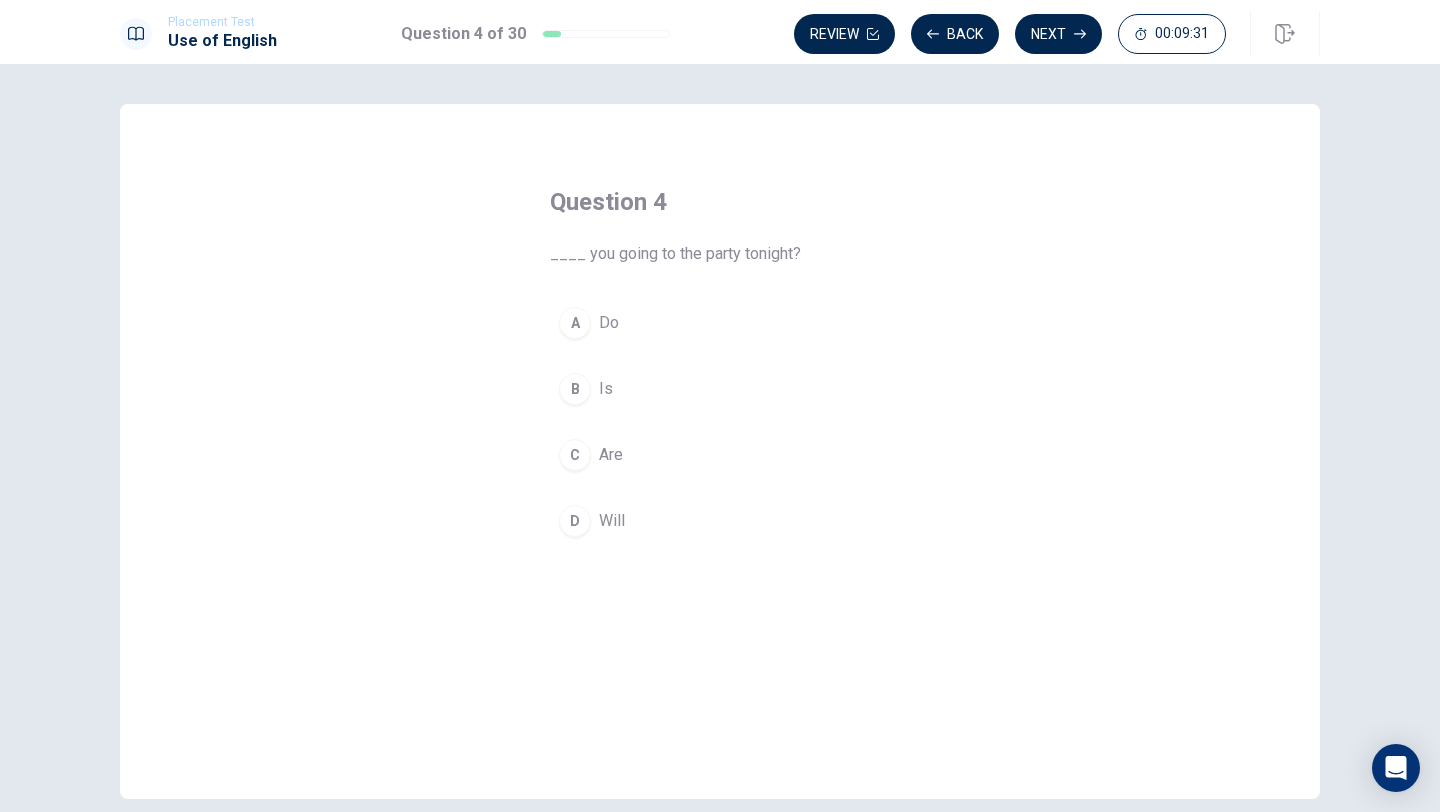 click on "C" at bounding box center (575, 455) 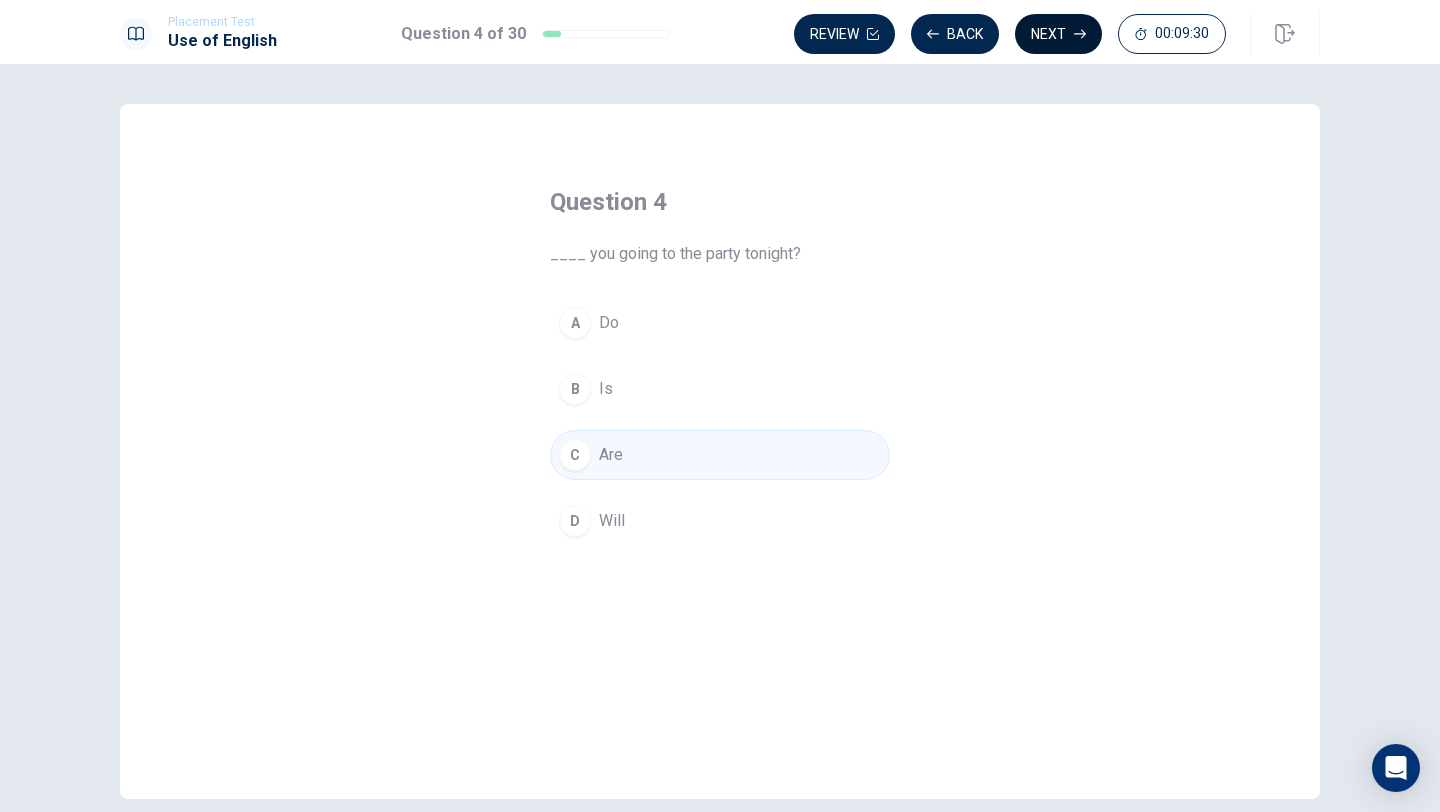 click on "Next" at bounding box center [1058, 34] 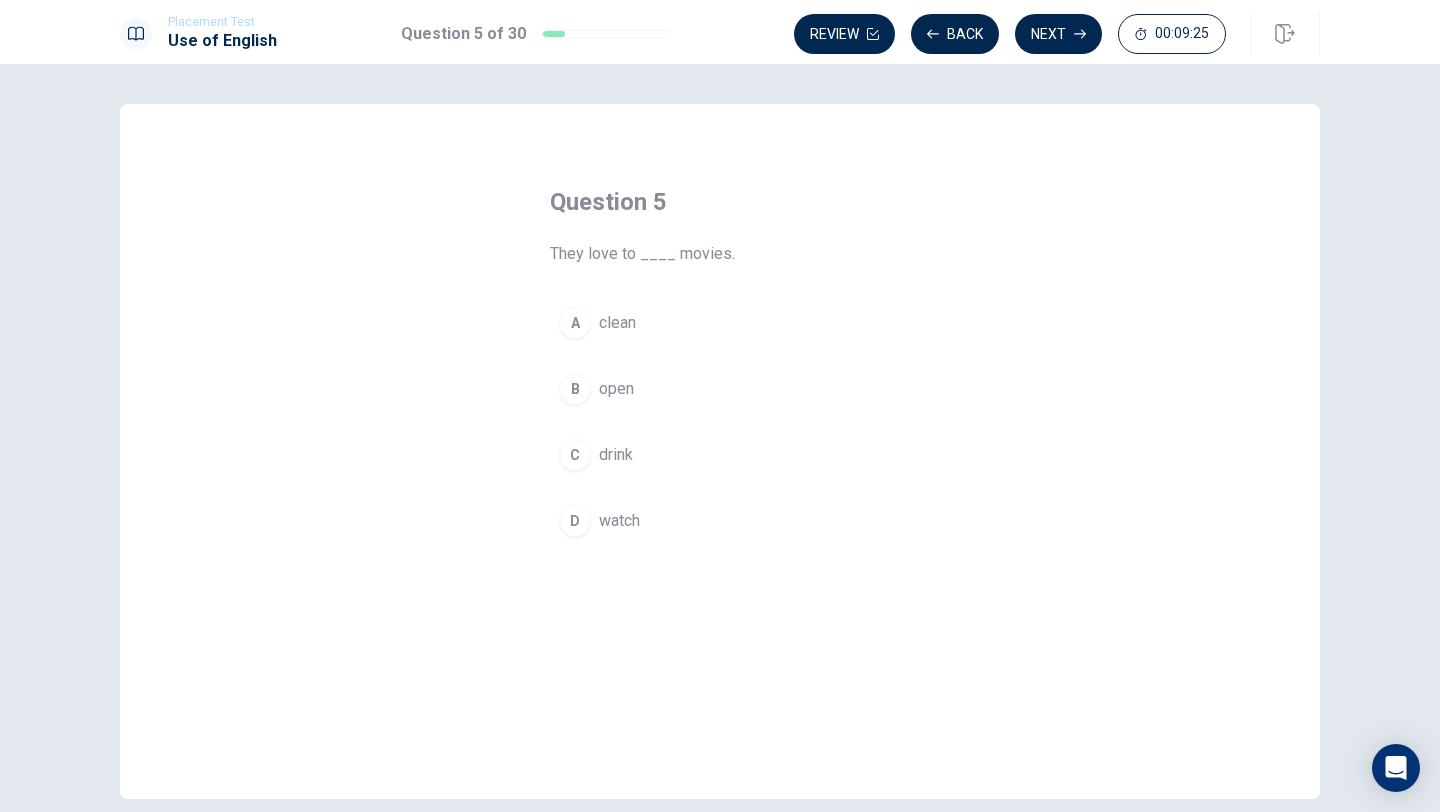 click on "D" at bounding box center [575, 521] 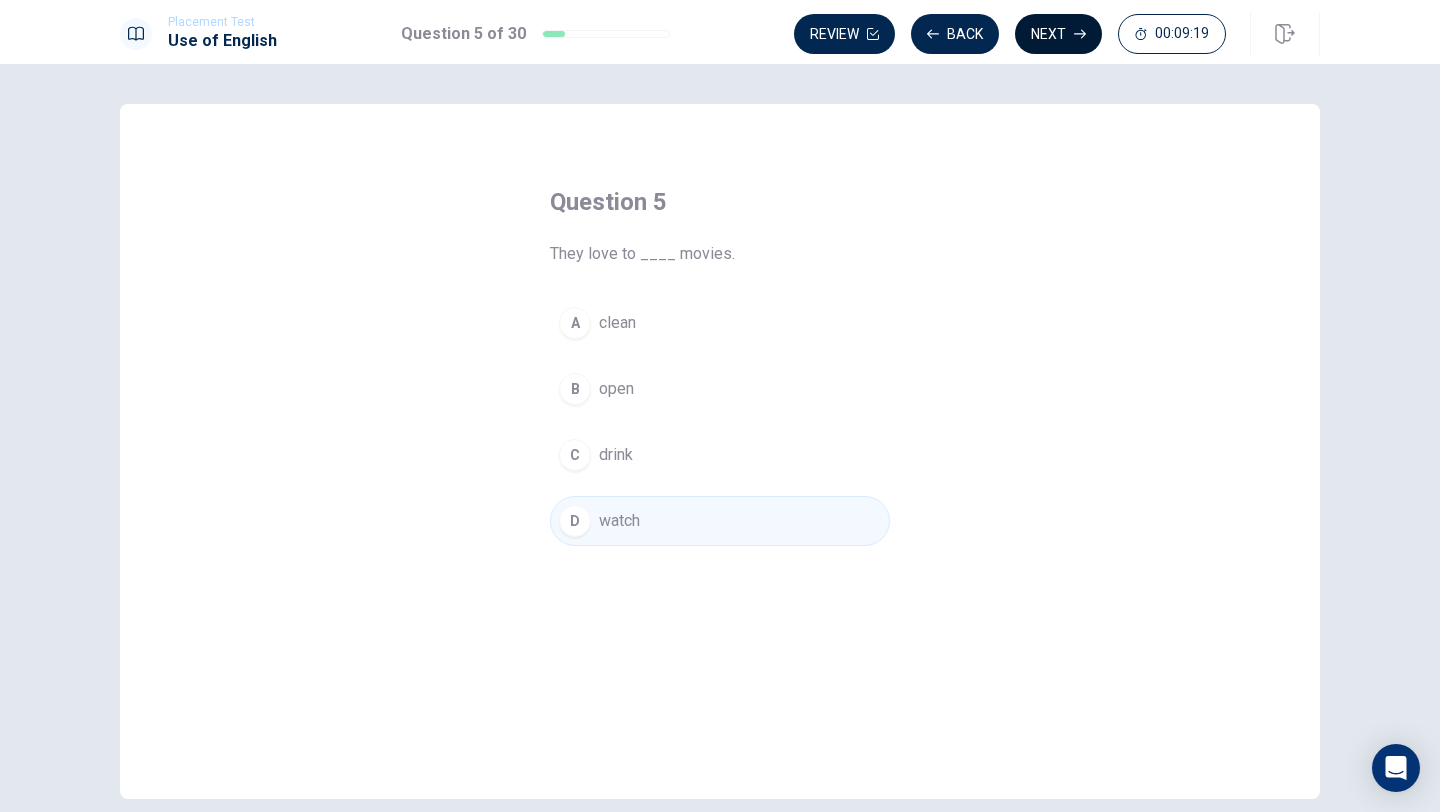click on "Next" at bounding box center (1058, 34) 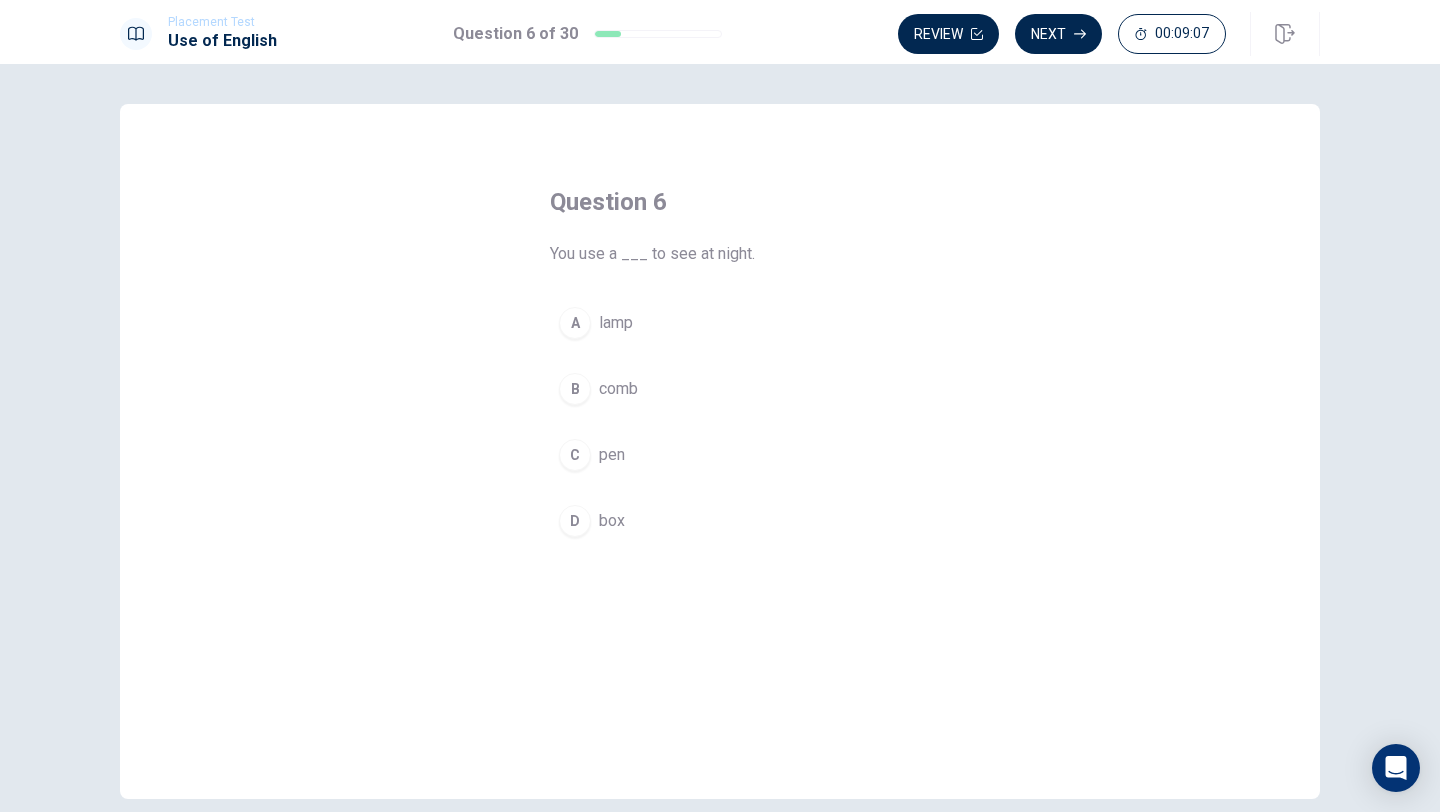 click on "A" at bounding box center (575, 323) 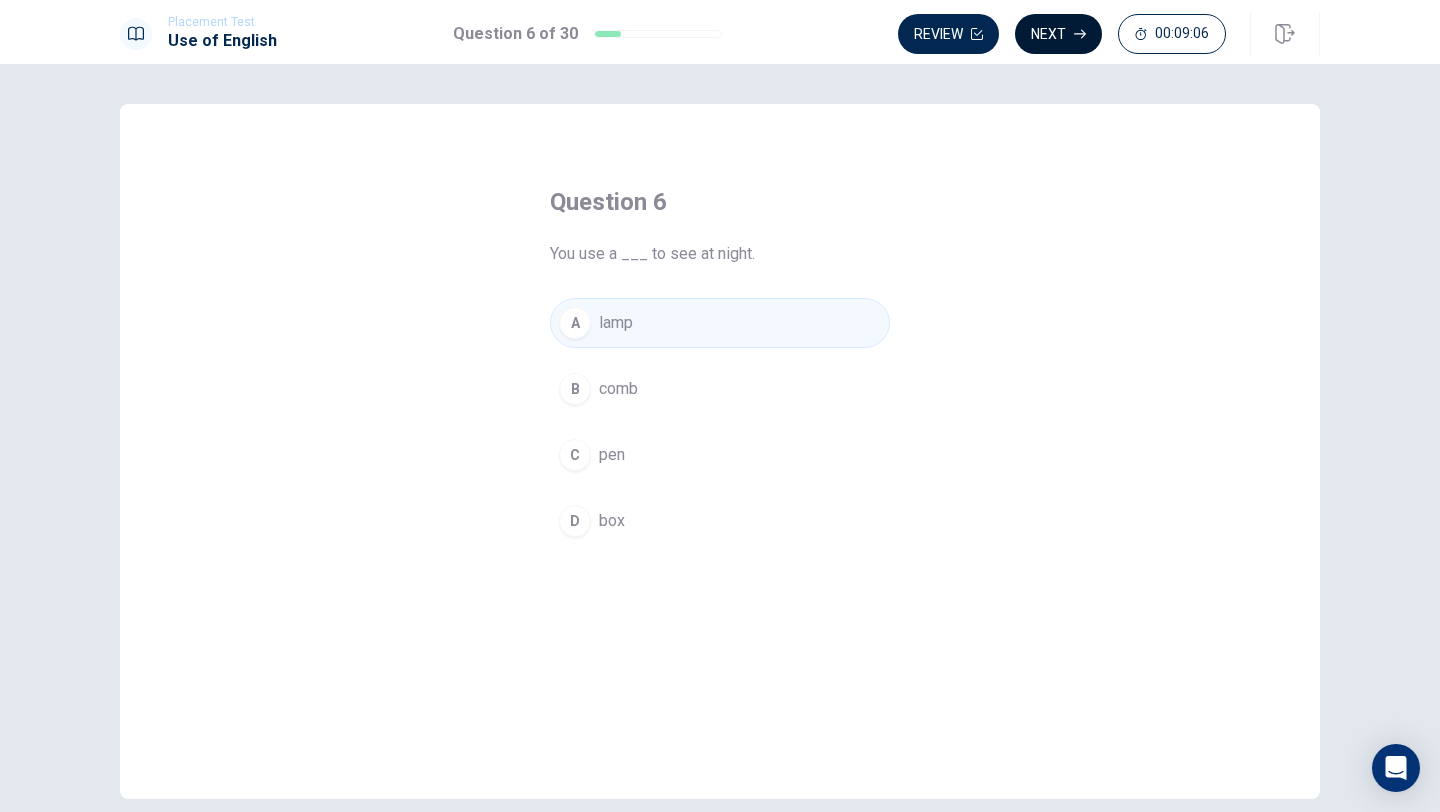 click on "Next" at bounding box center [1058, 34] 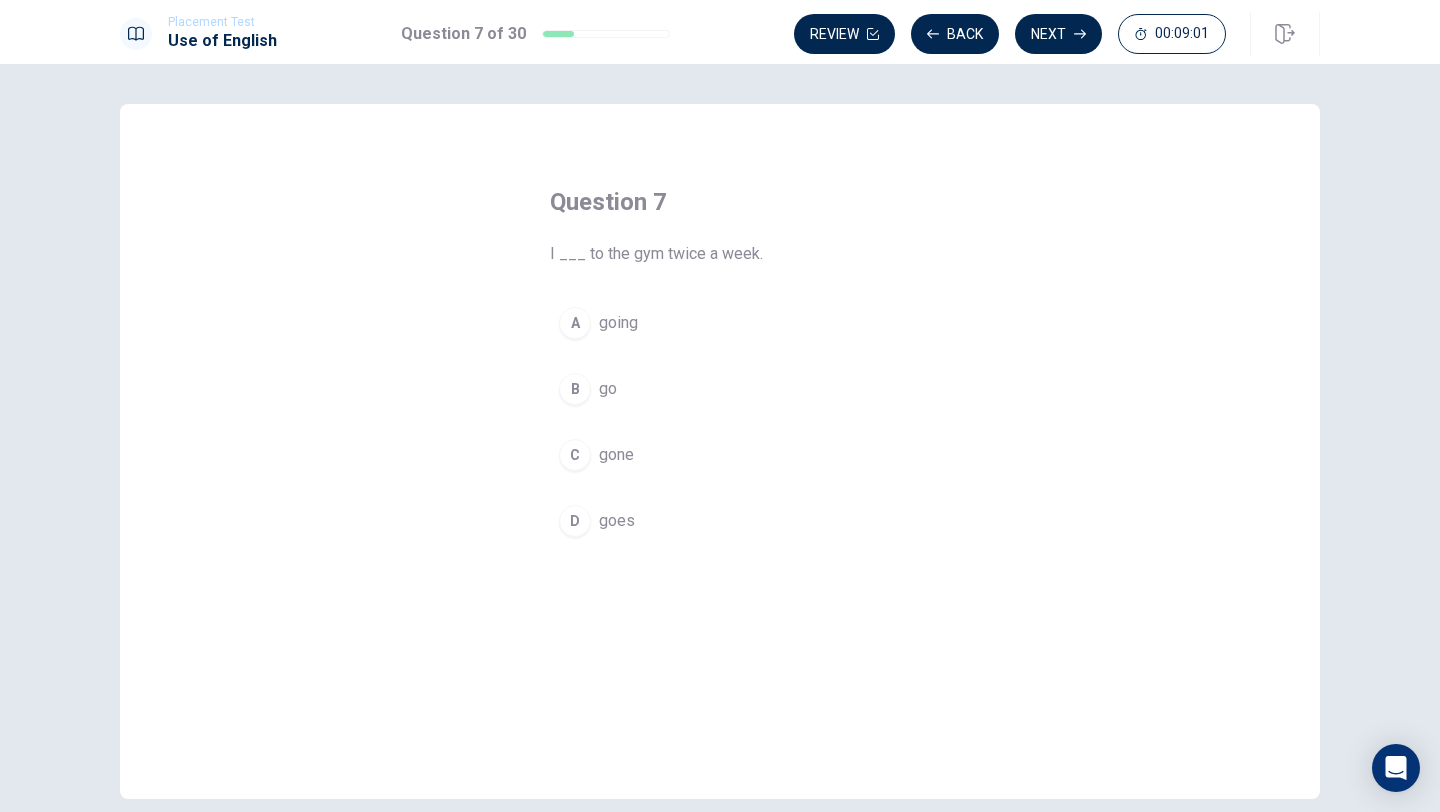 click on "B" at bounding box center (575, 389) 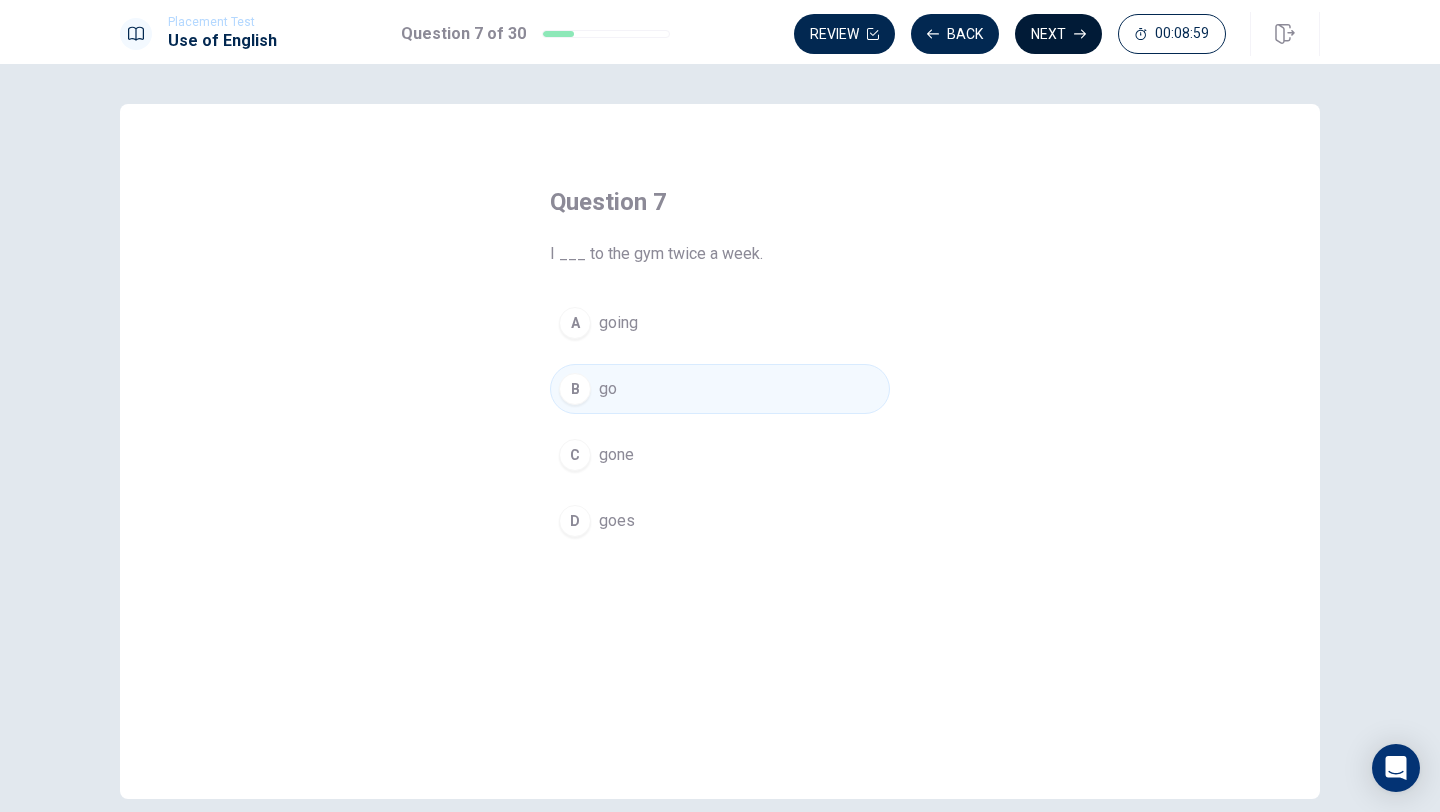 click on "Next" at bounding box center (1058, 34) 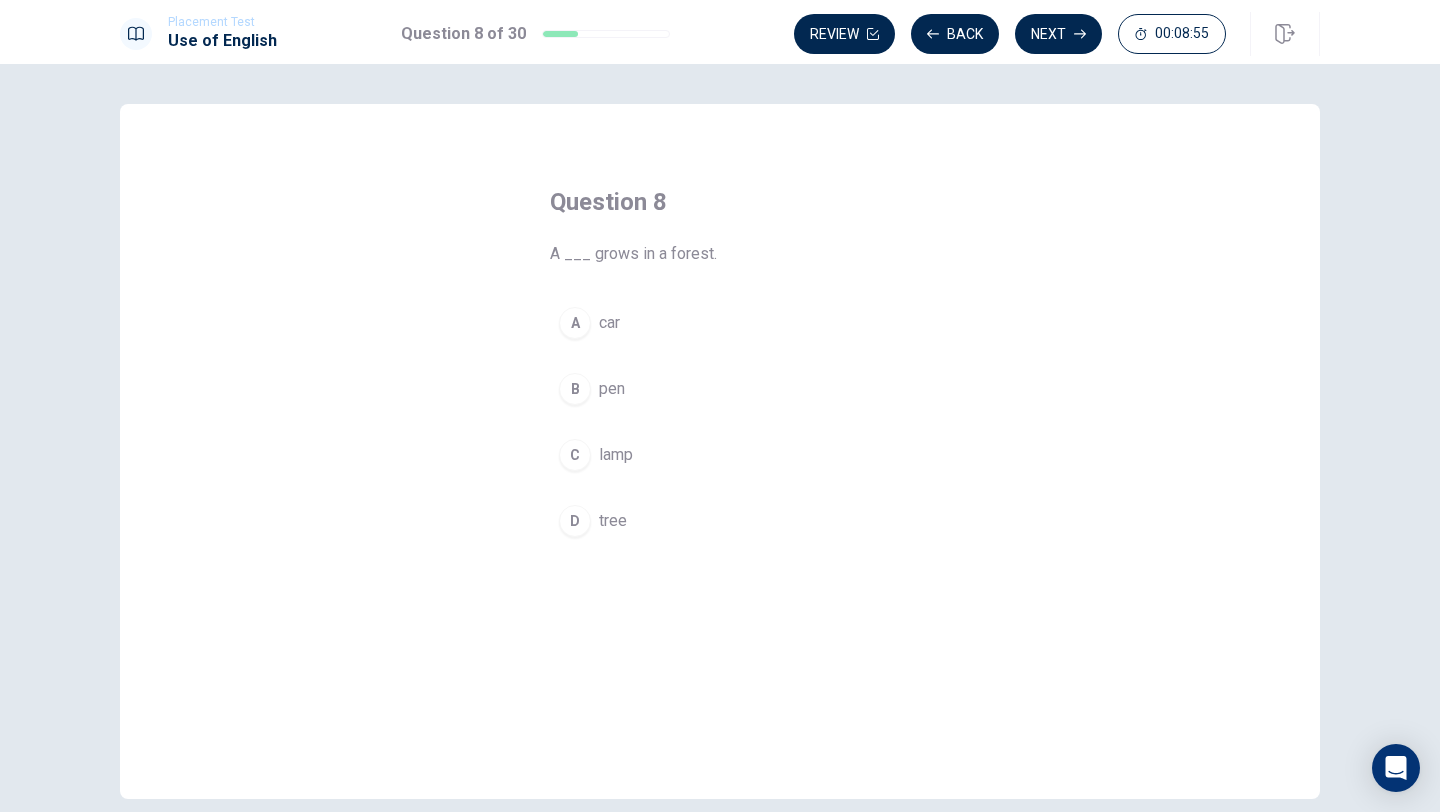 click on "D" at bounding box center [575, 521] 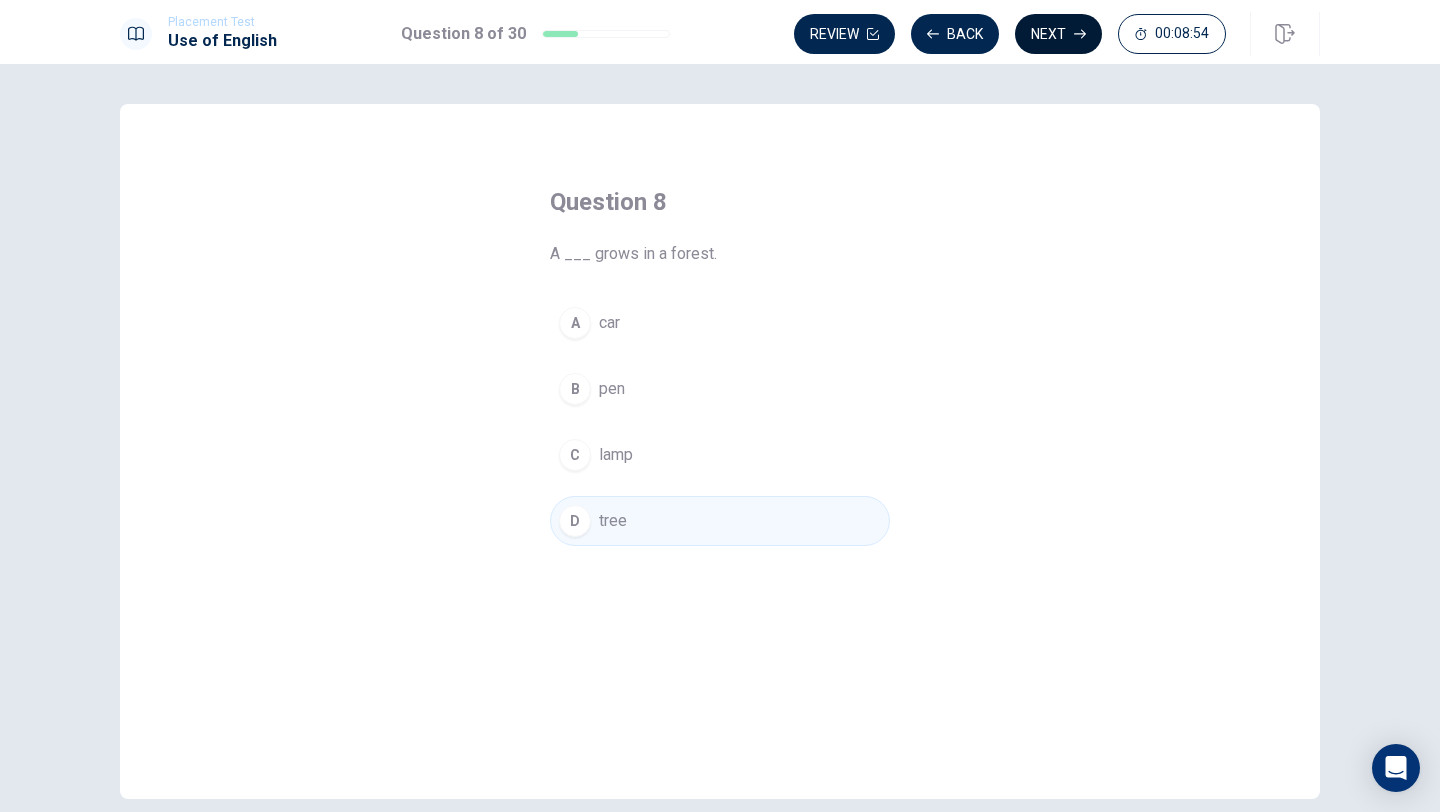 click on "Next" at bounding box center [1058, 34] 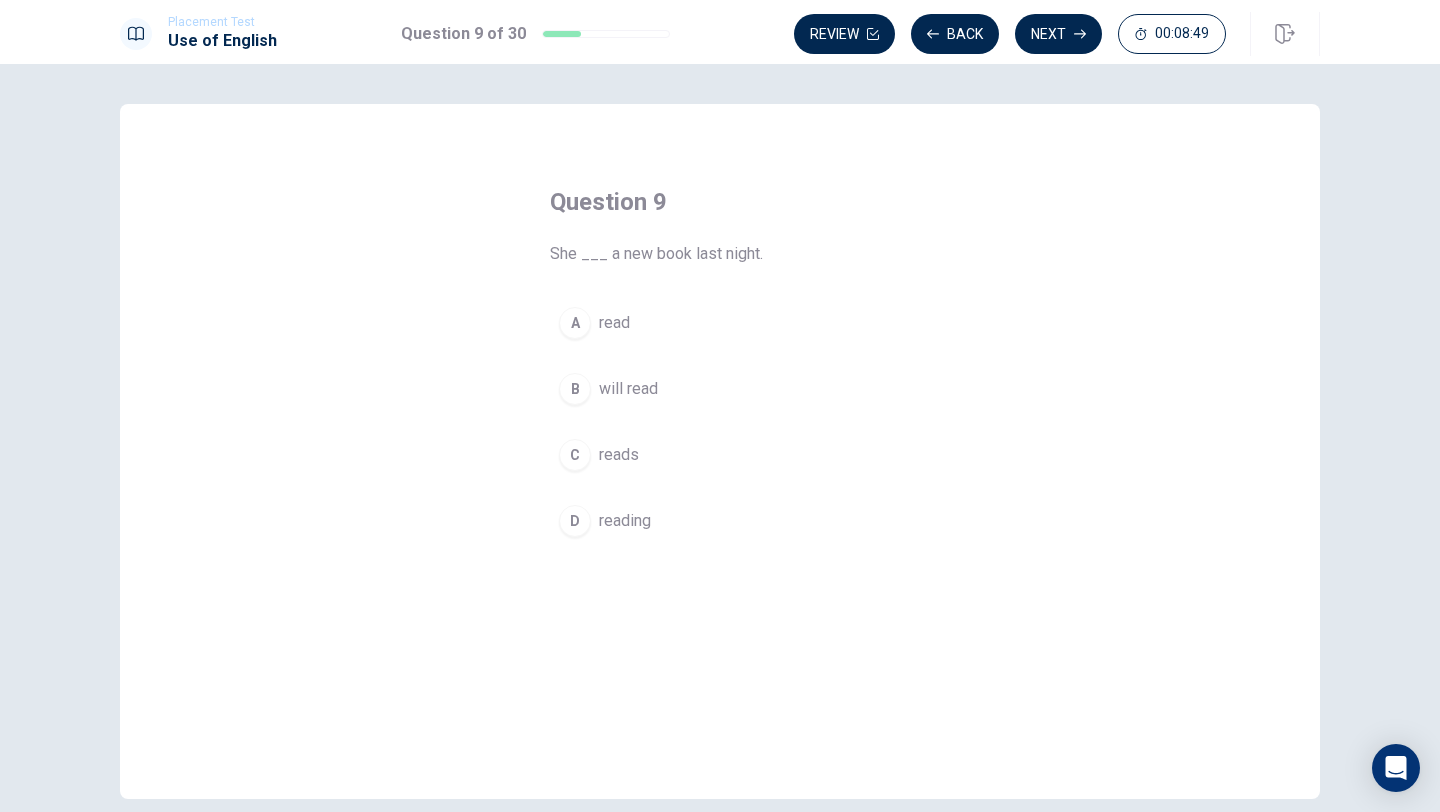 click on "A" at bounding box center [575, 323] 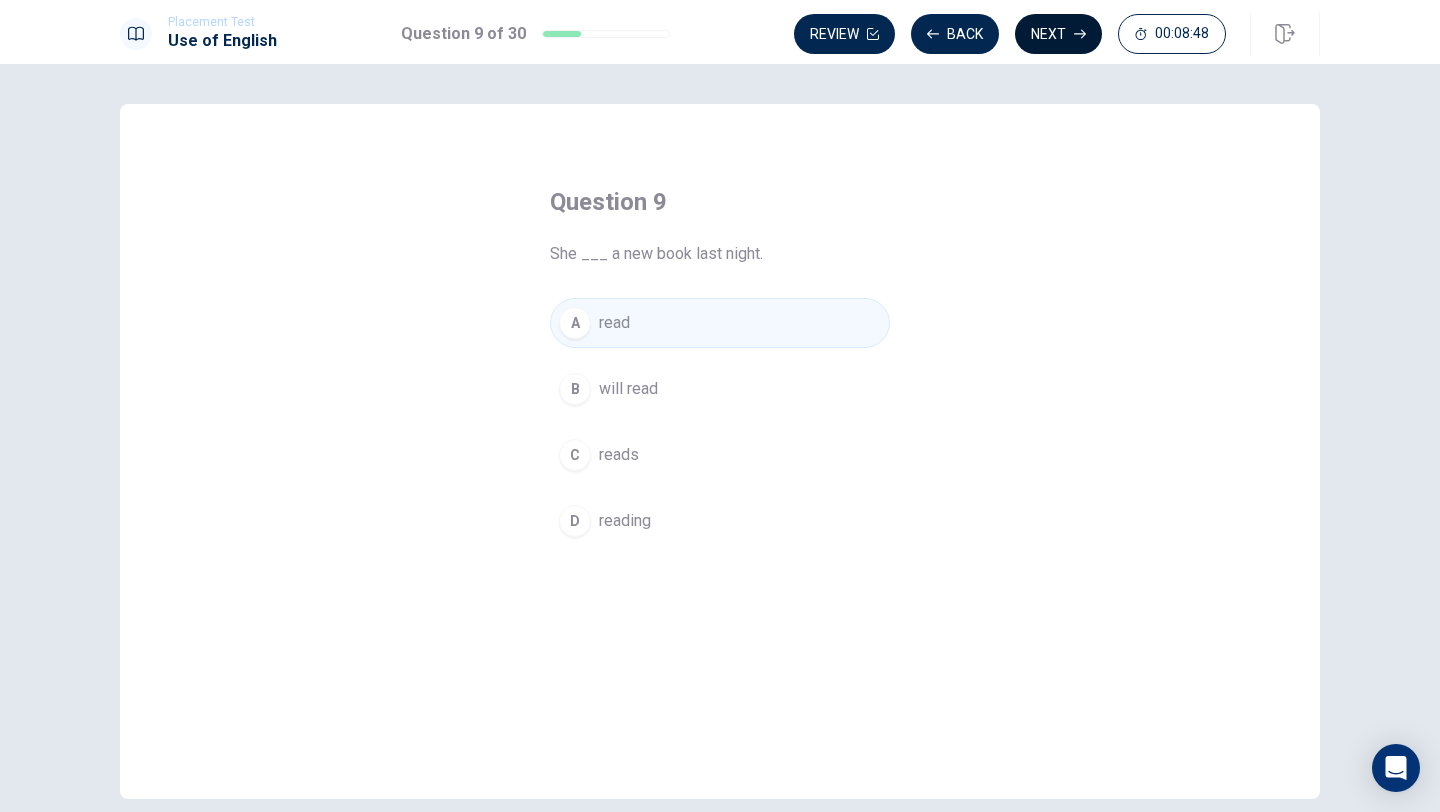 click on "Next" at bounding box center (1058, 34) 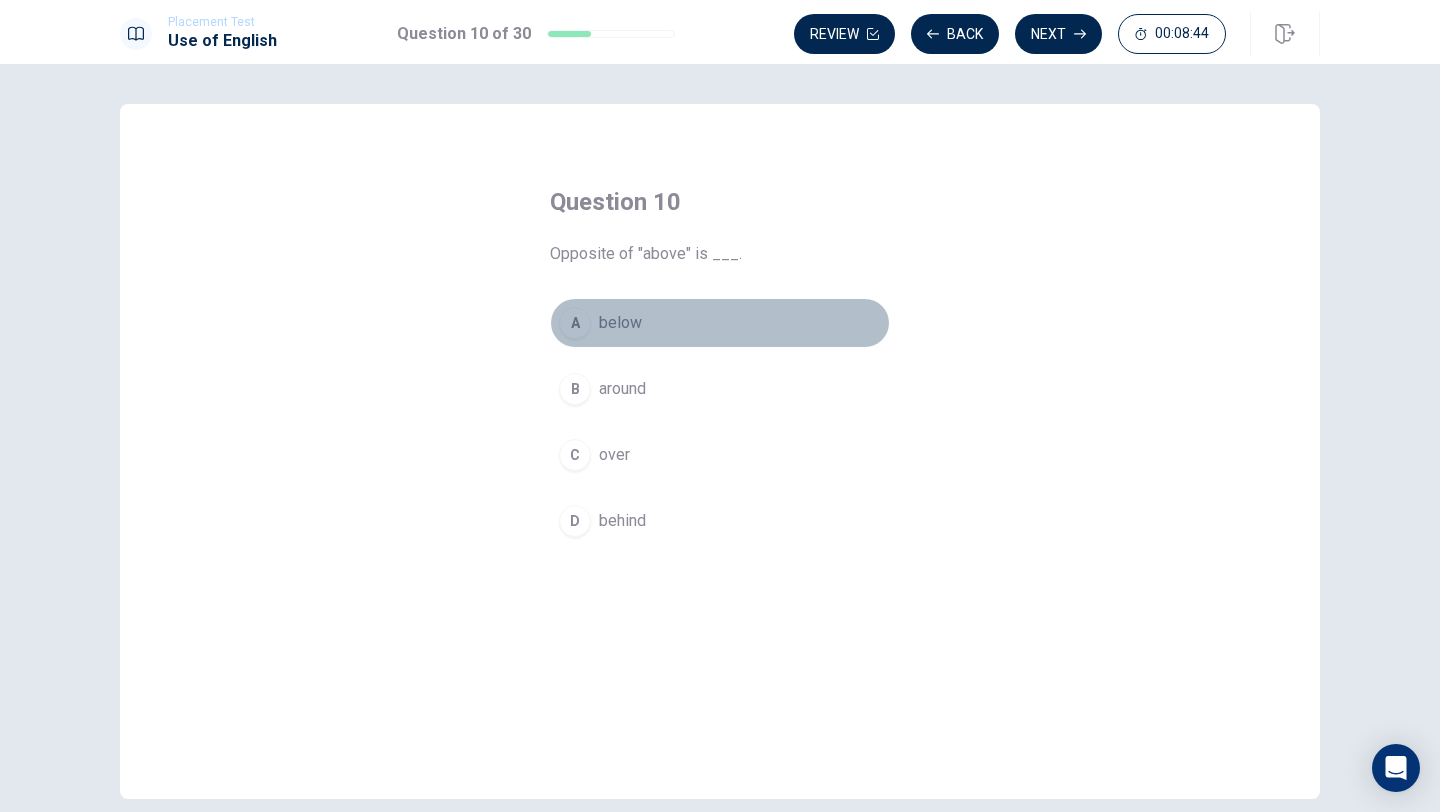 click on "A" at bounding box center (575, 323) 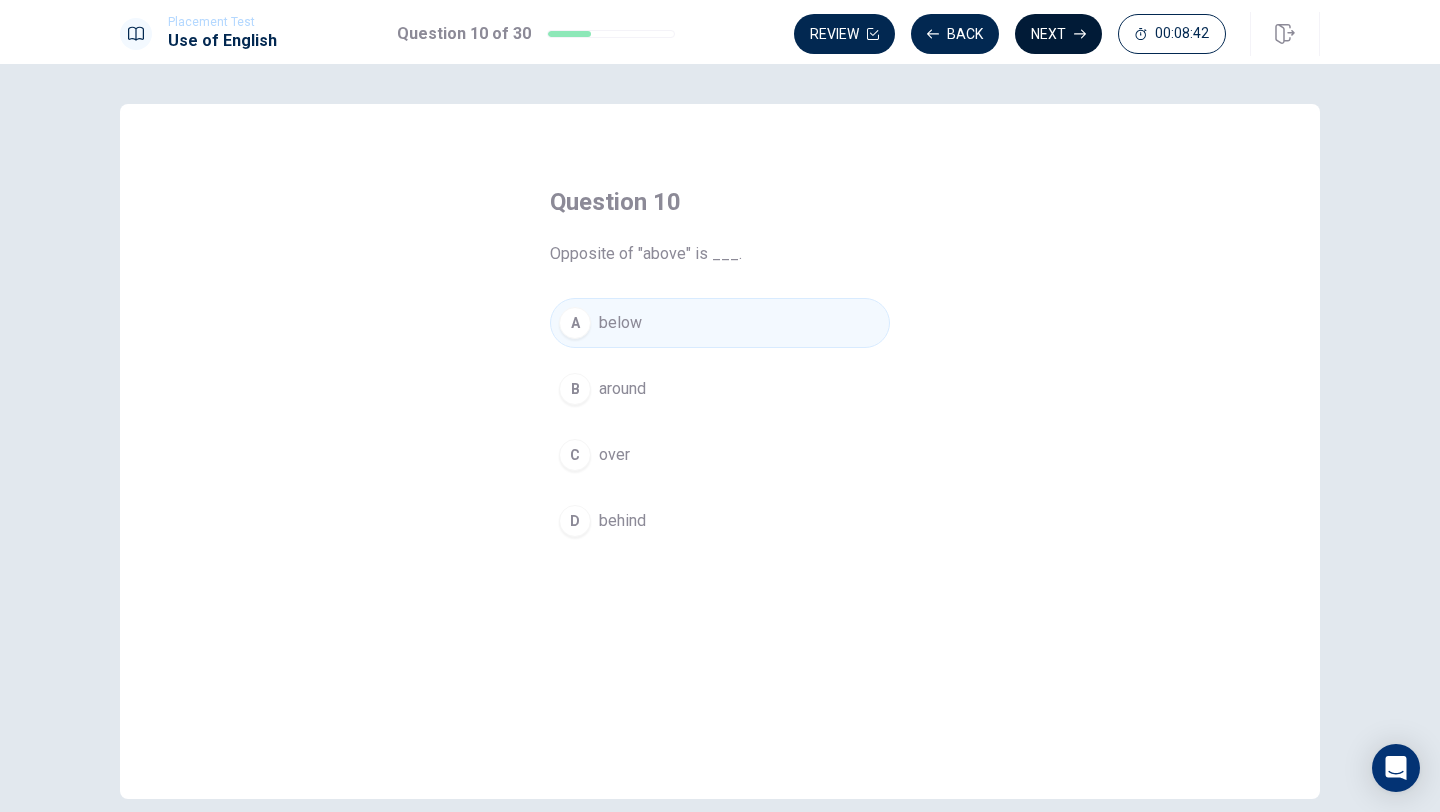 click on "Next" at bounding box center [1058, 34] 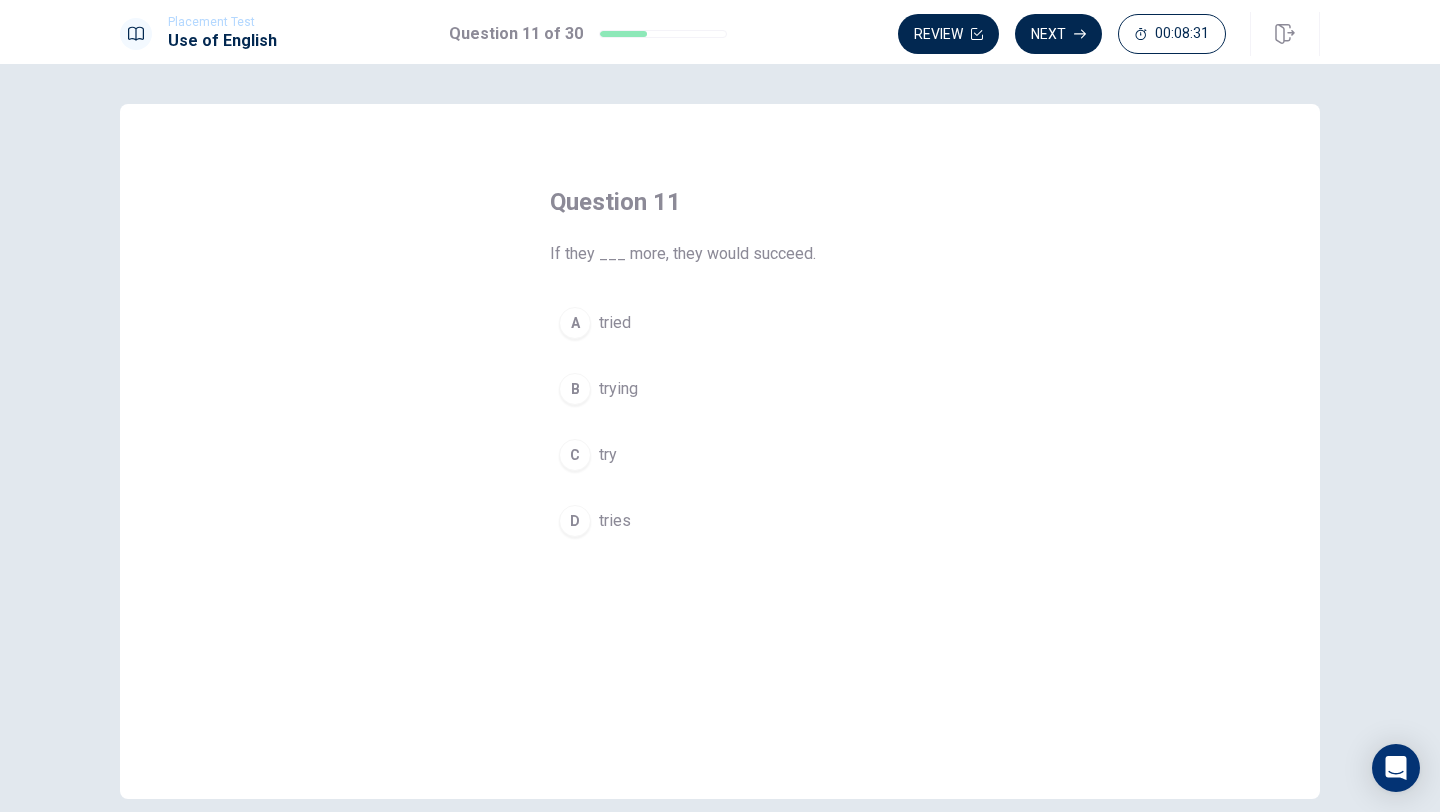click on "C" at bounding box center (575, 455) 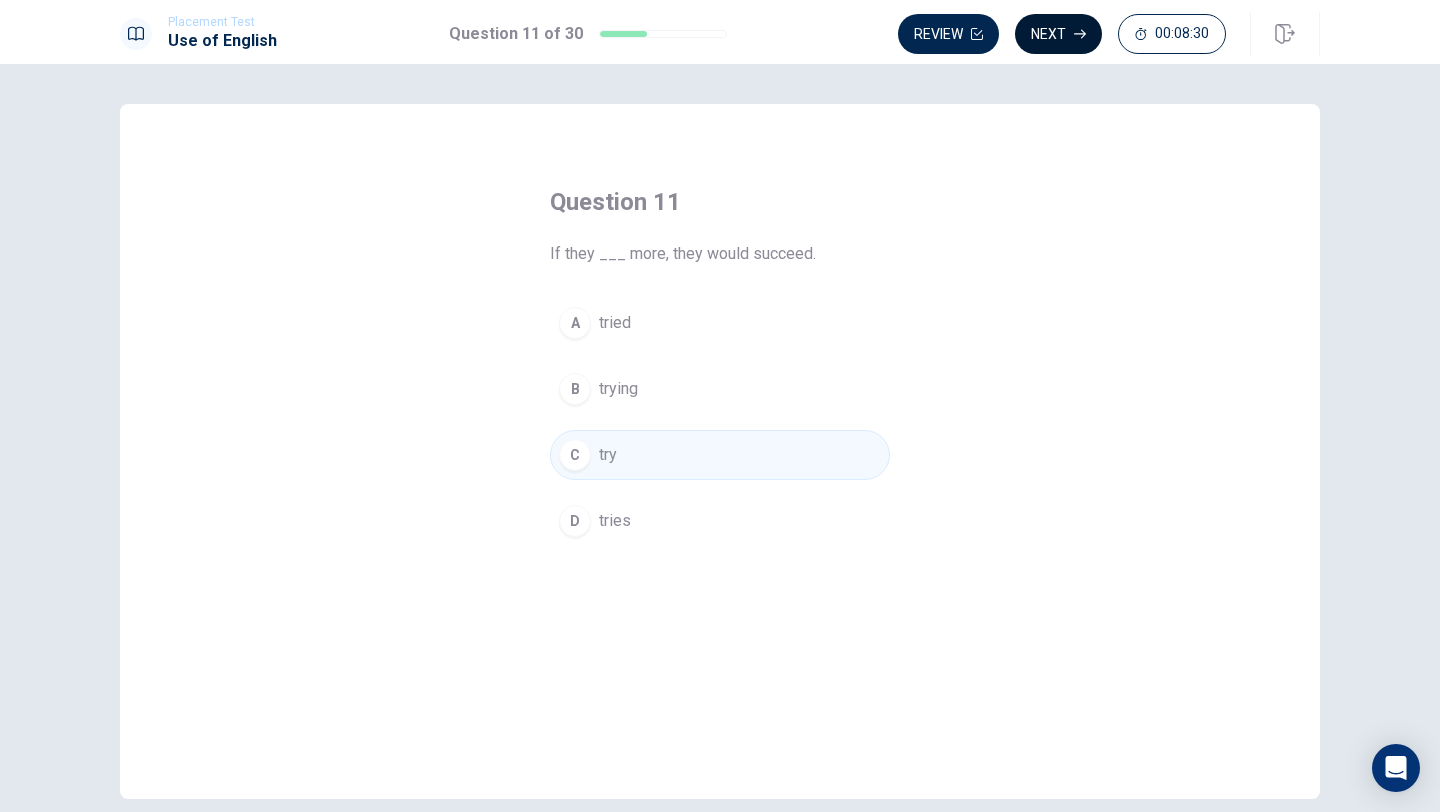 click on "Next" at bounding box center [1058, 34] 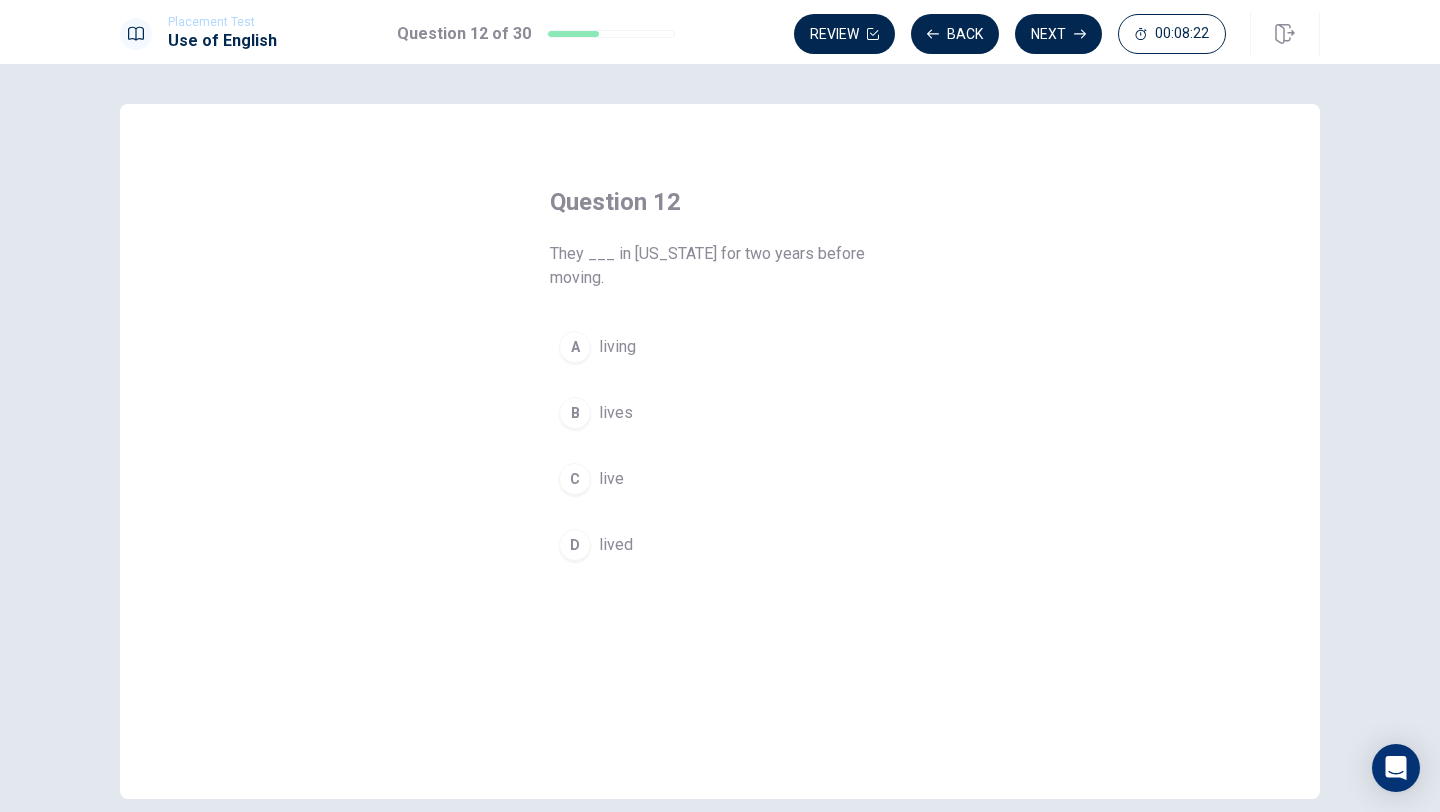 click on "D" at bounding box center [575, 545] 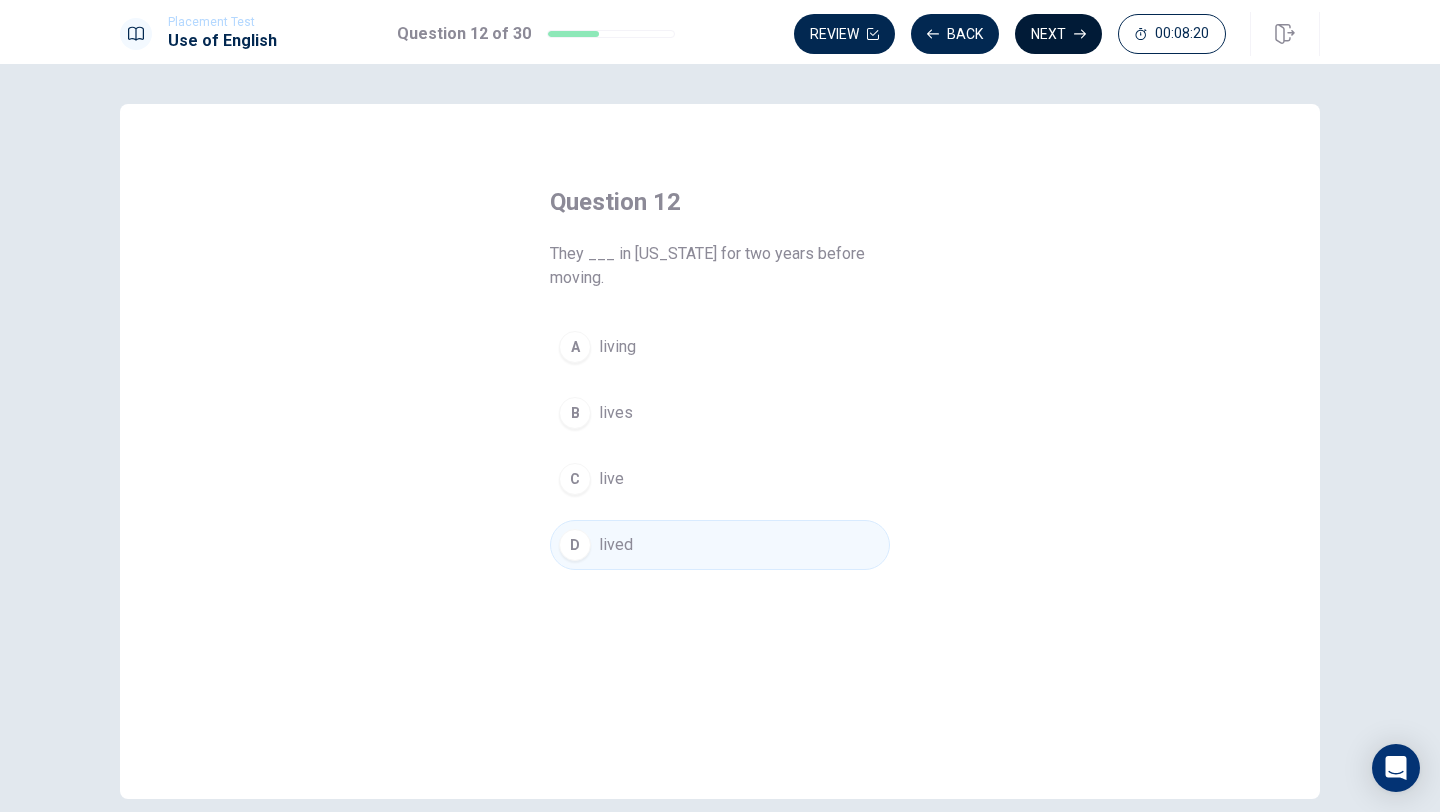 click on "Next" at bounding box center (1058, 34) 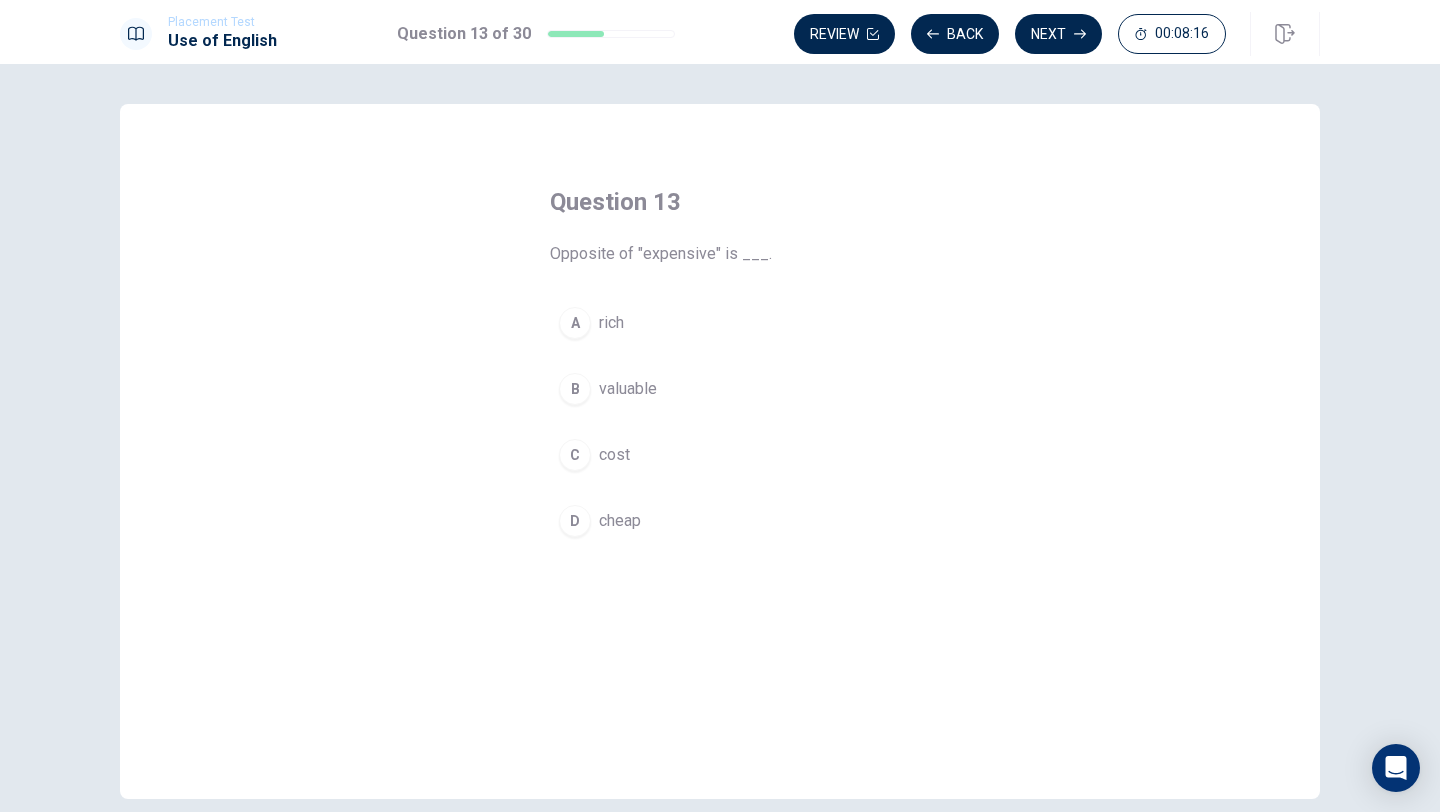 click on "D" at bounding box center (575, 521) 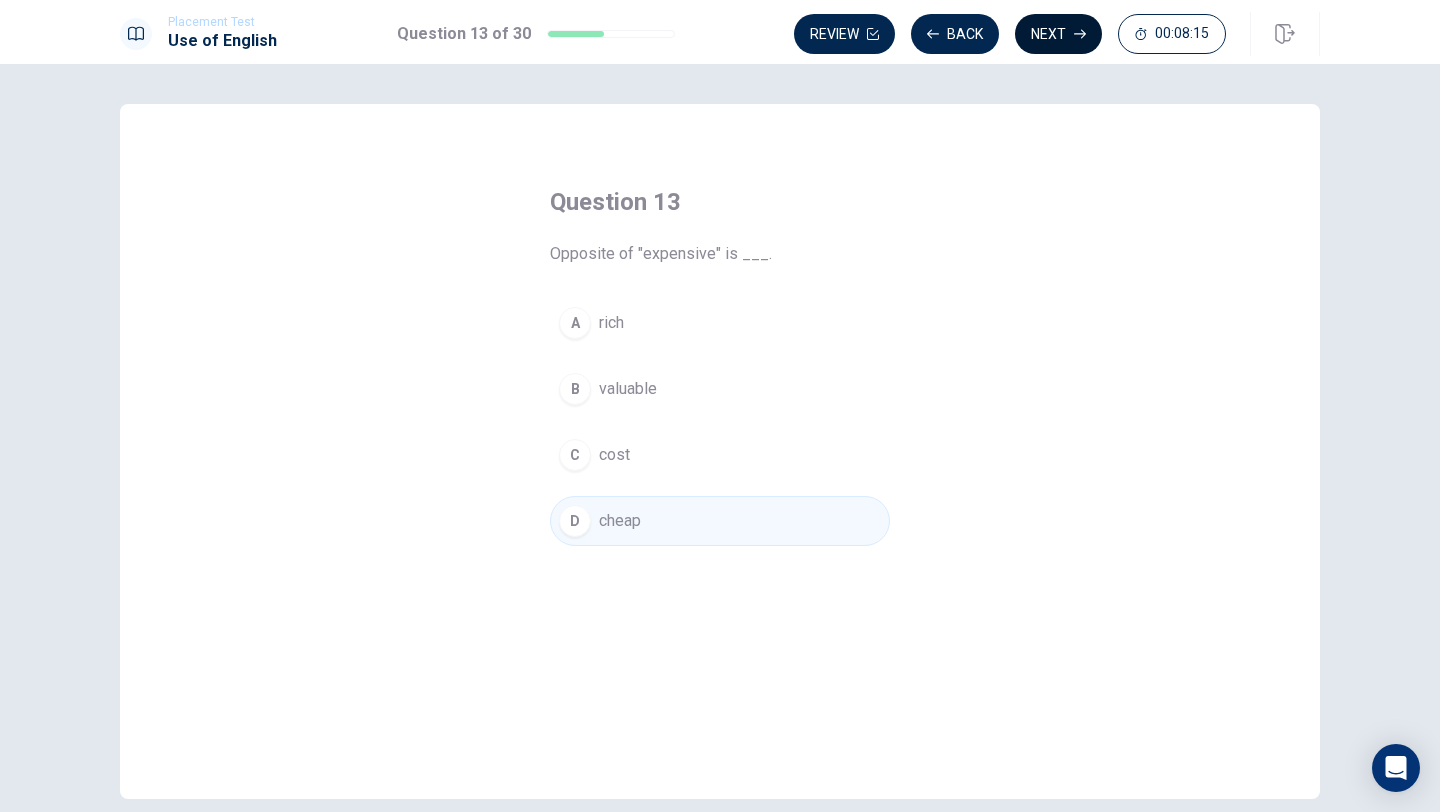click on "Next" at bounding box center [1058, 34] 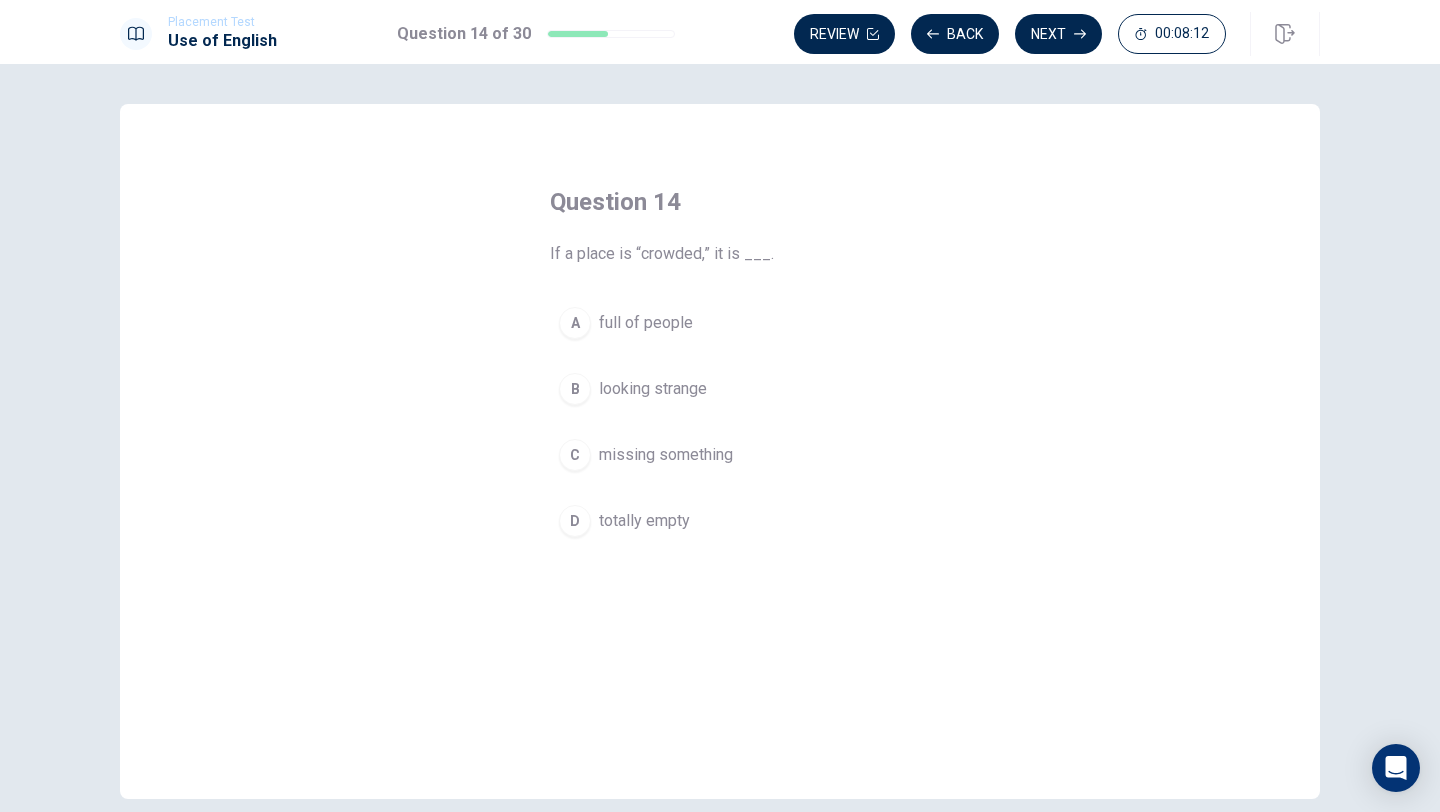 click on "A" at bounding box center (575, 323) 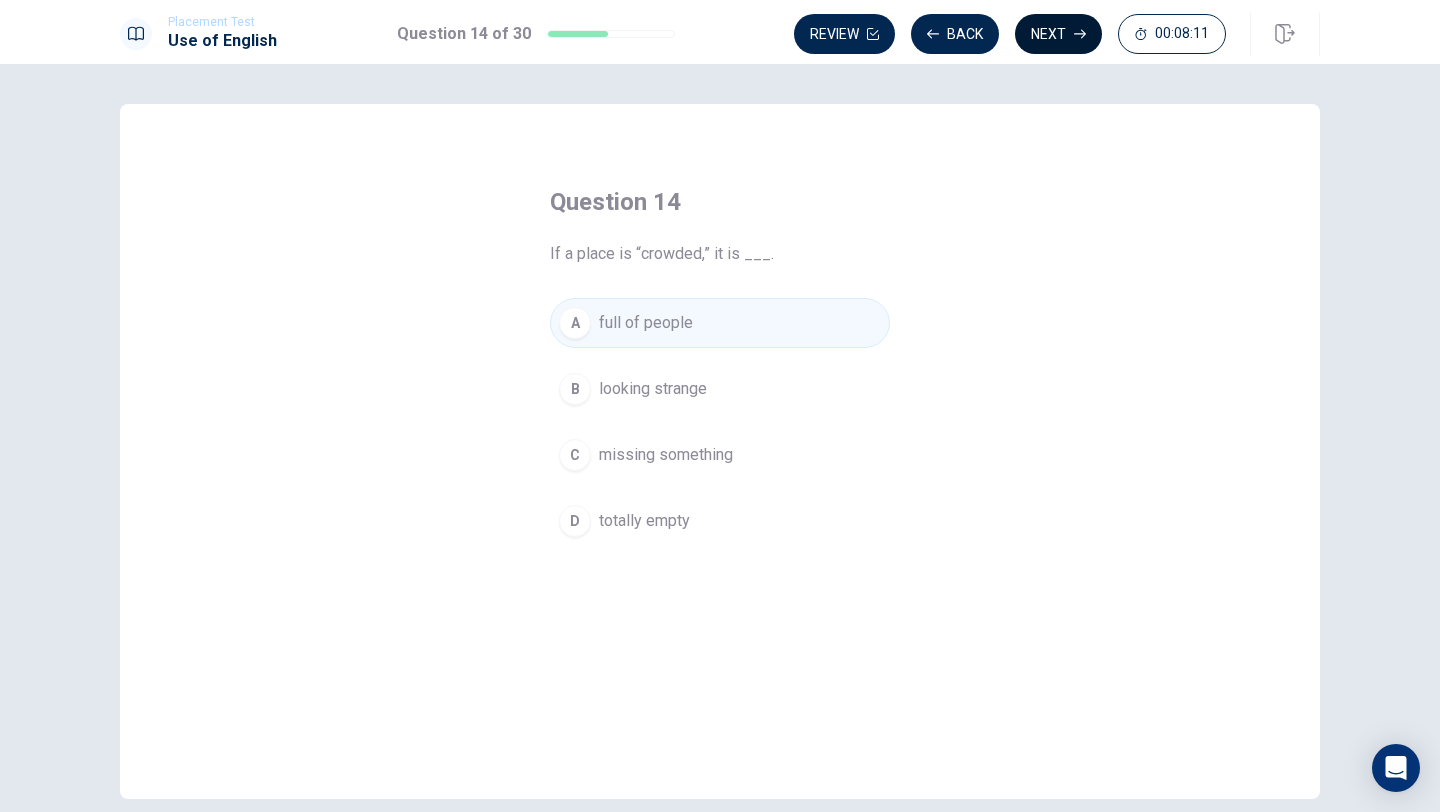 click on "Next" at bounding box center (1058, 34) 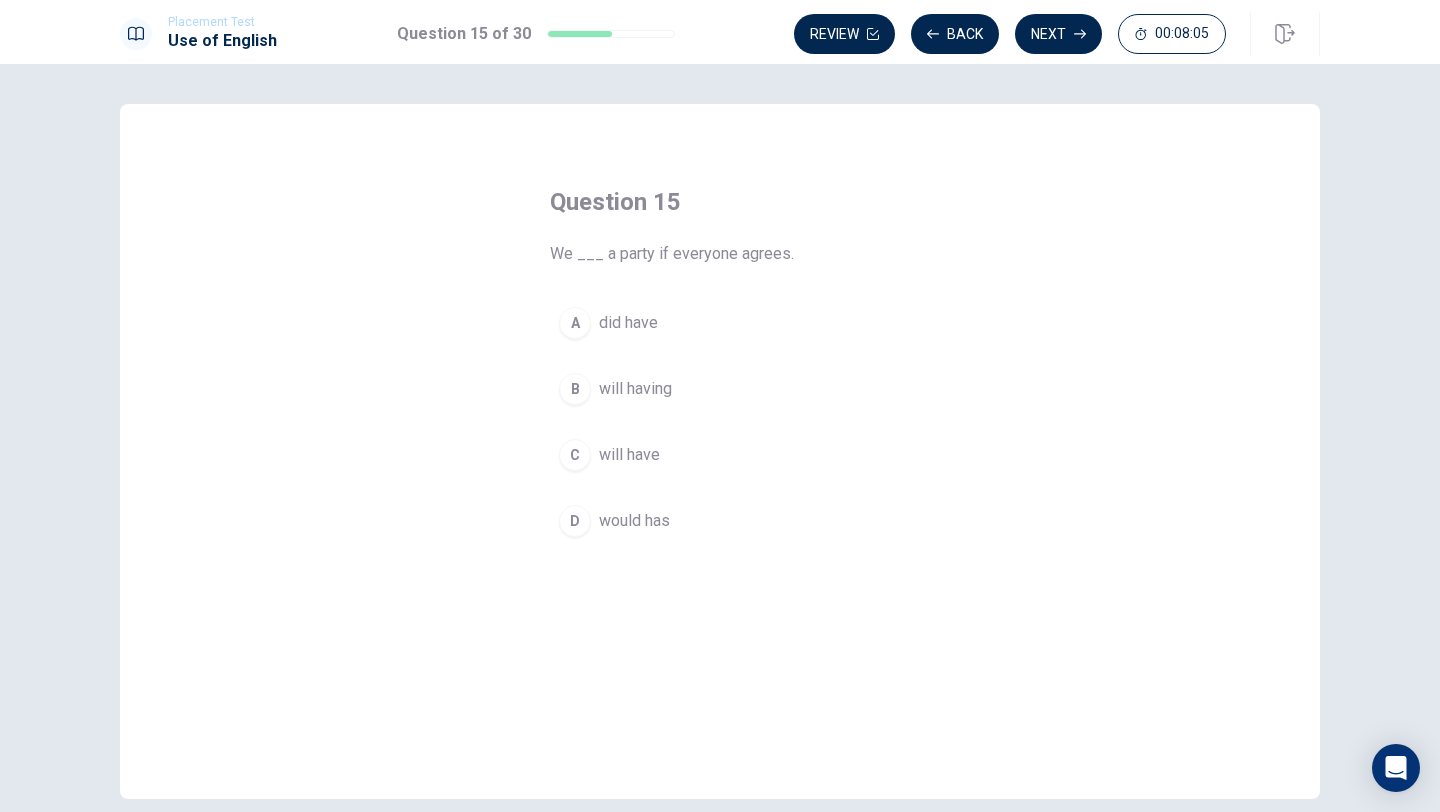 click on "B" at bounding box center [575, 389] 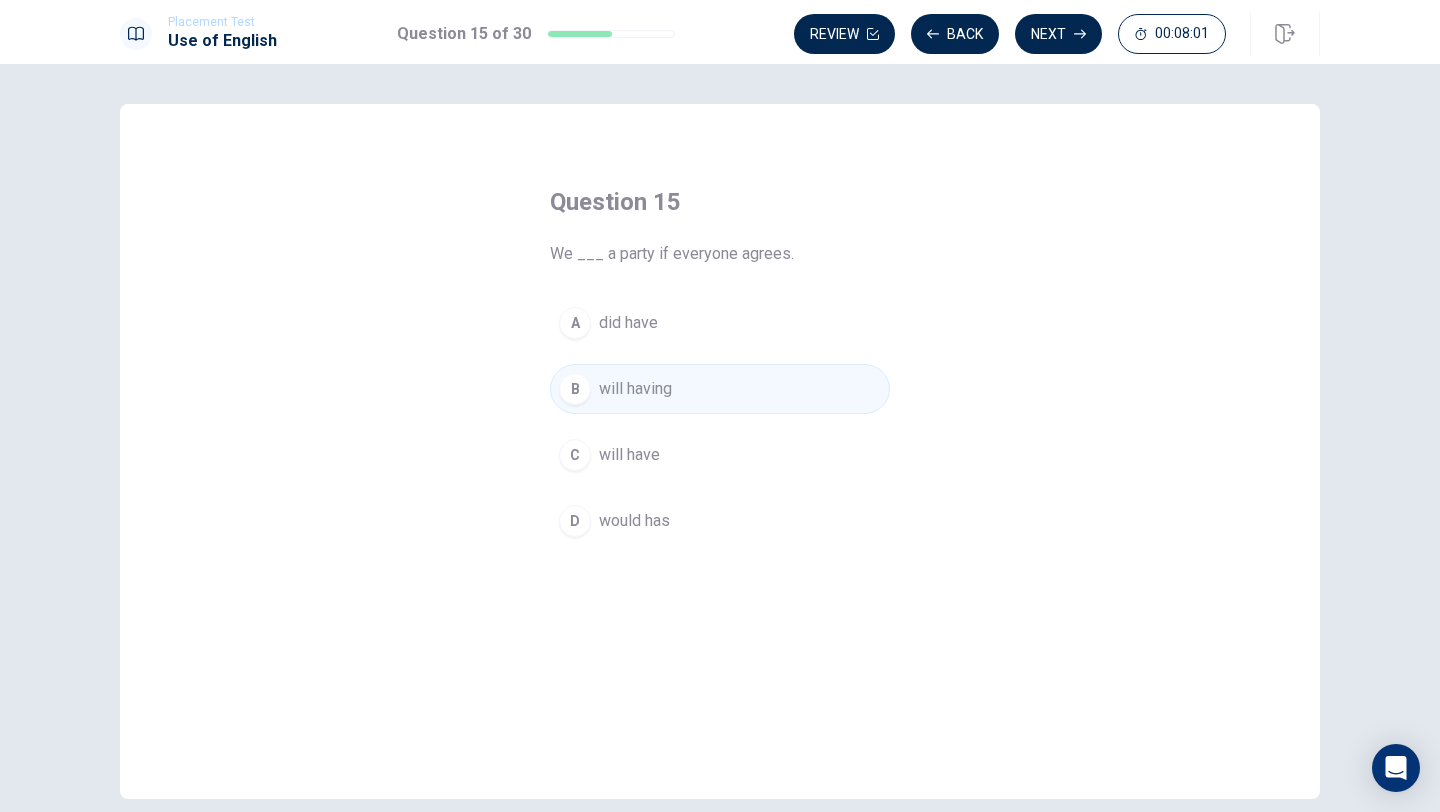 click on "C" at bounding box center [575, 455] 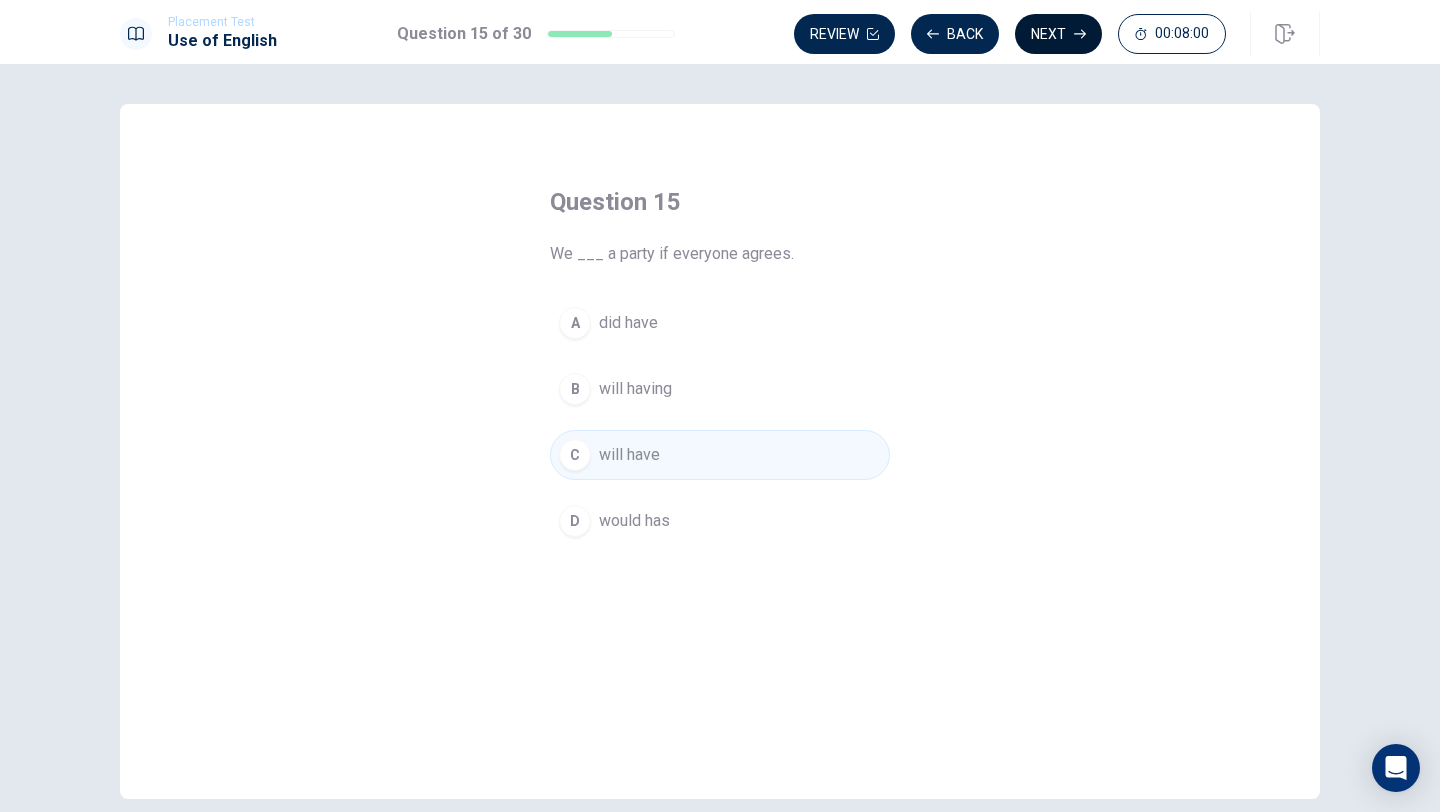 click 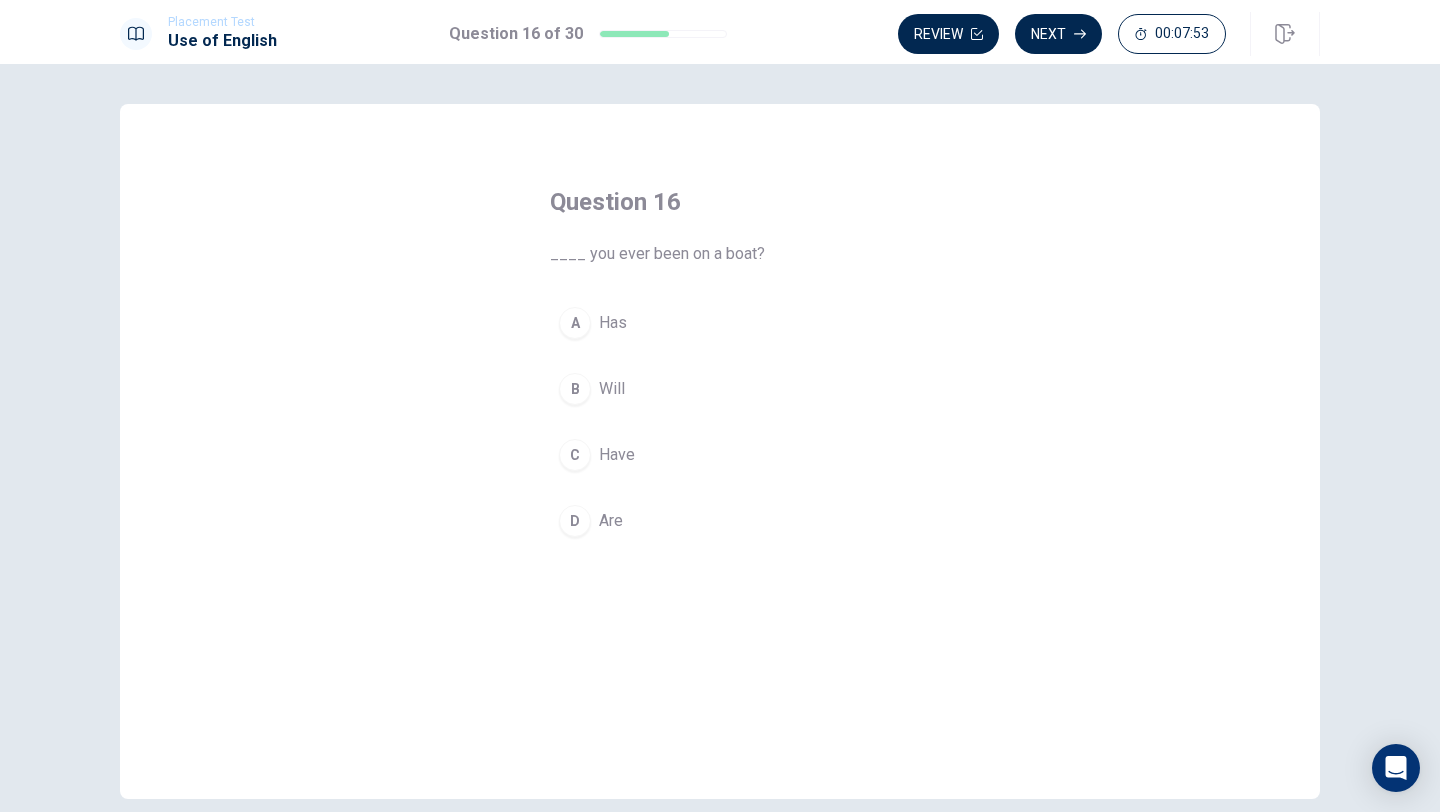click on "A" at bounding box center (575, 323) 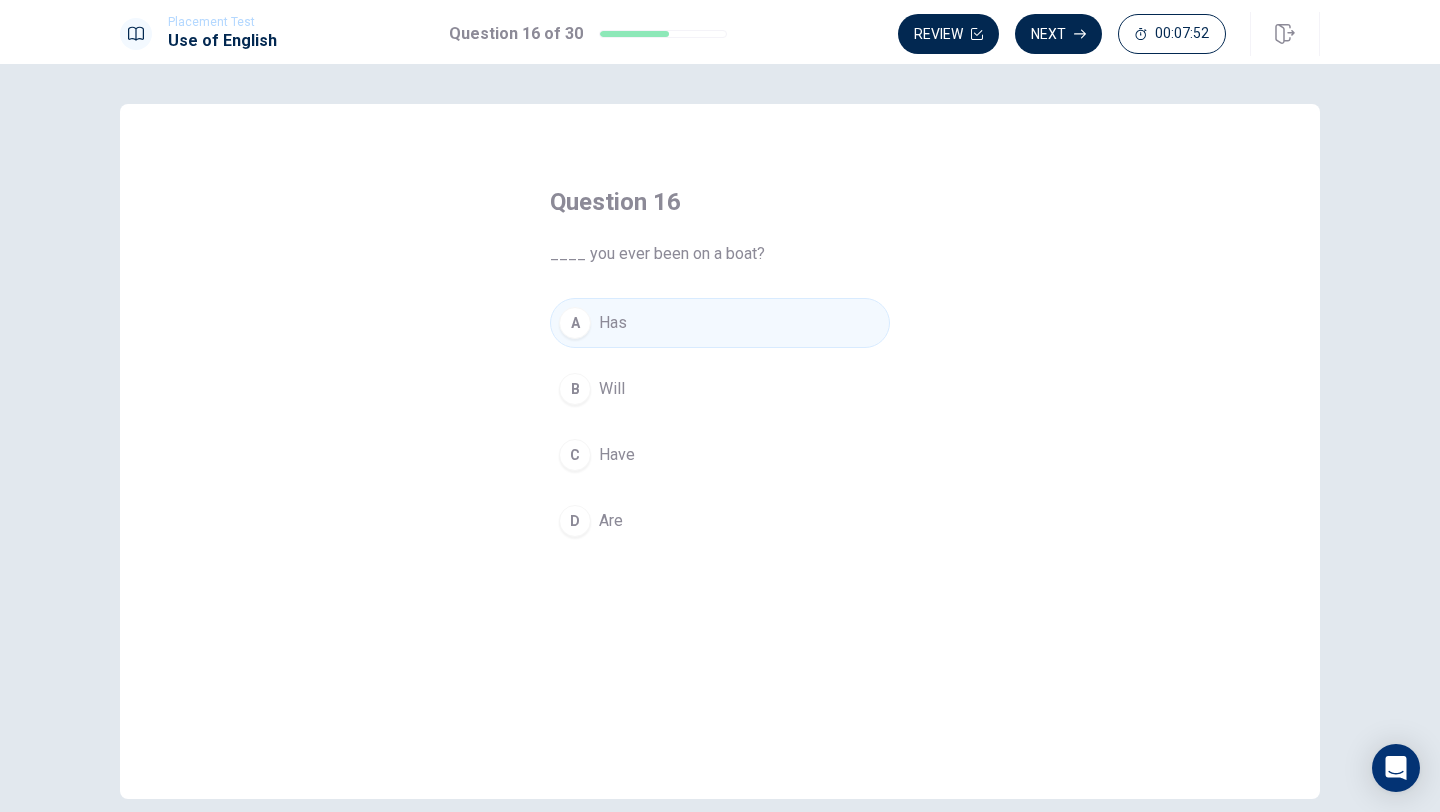 click on "C" at bounding box center (575, 455) 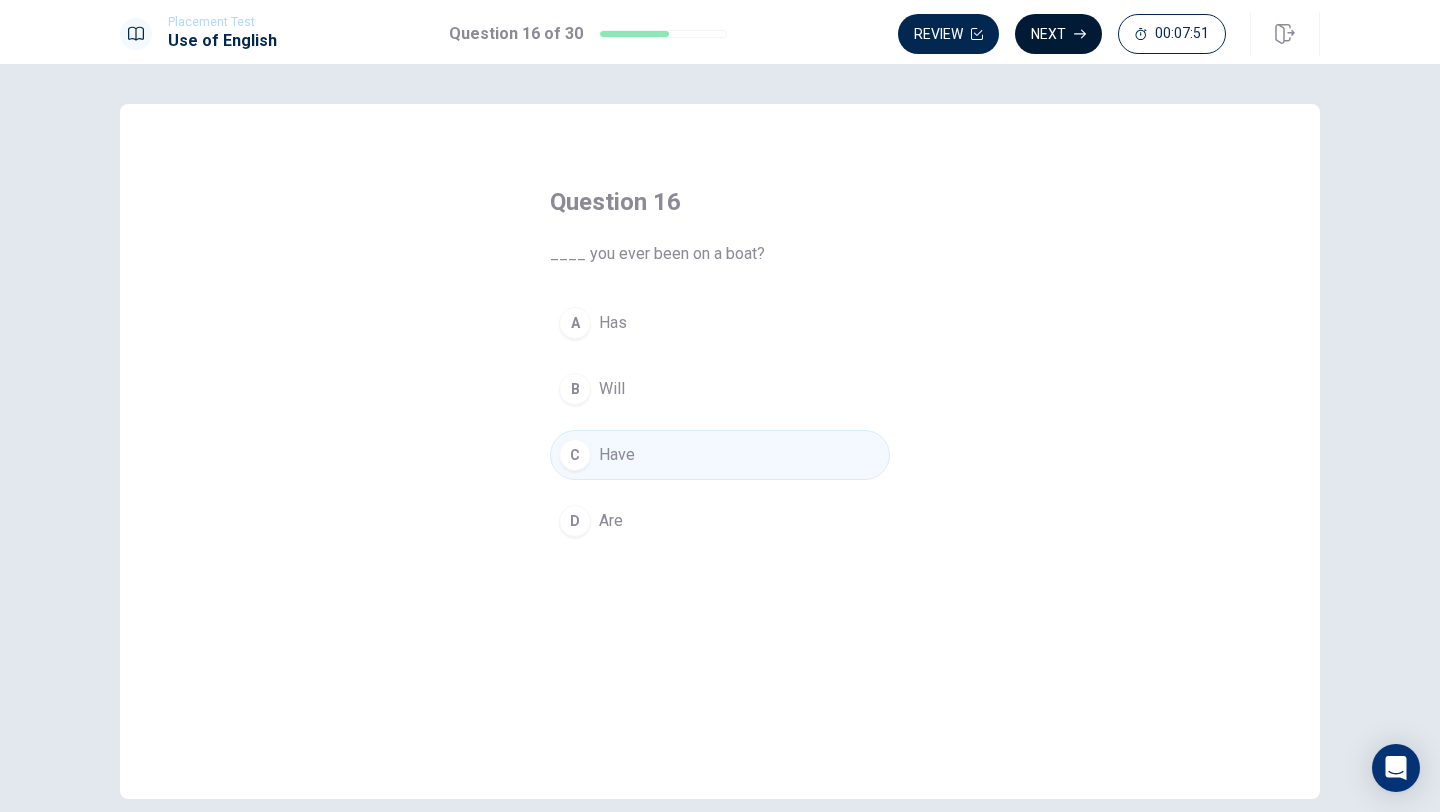 click on "Next" at bounding box center [1058, 34] 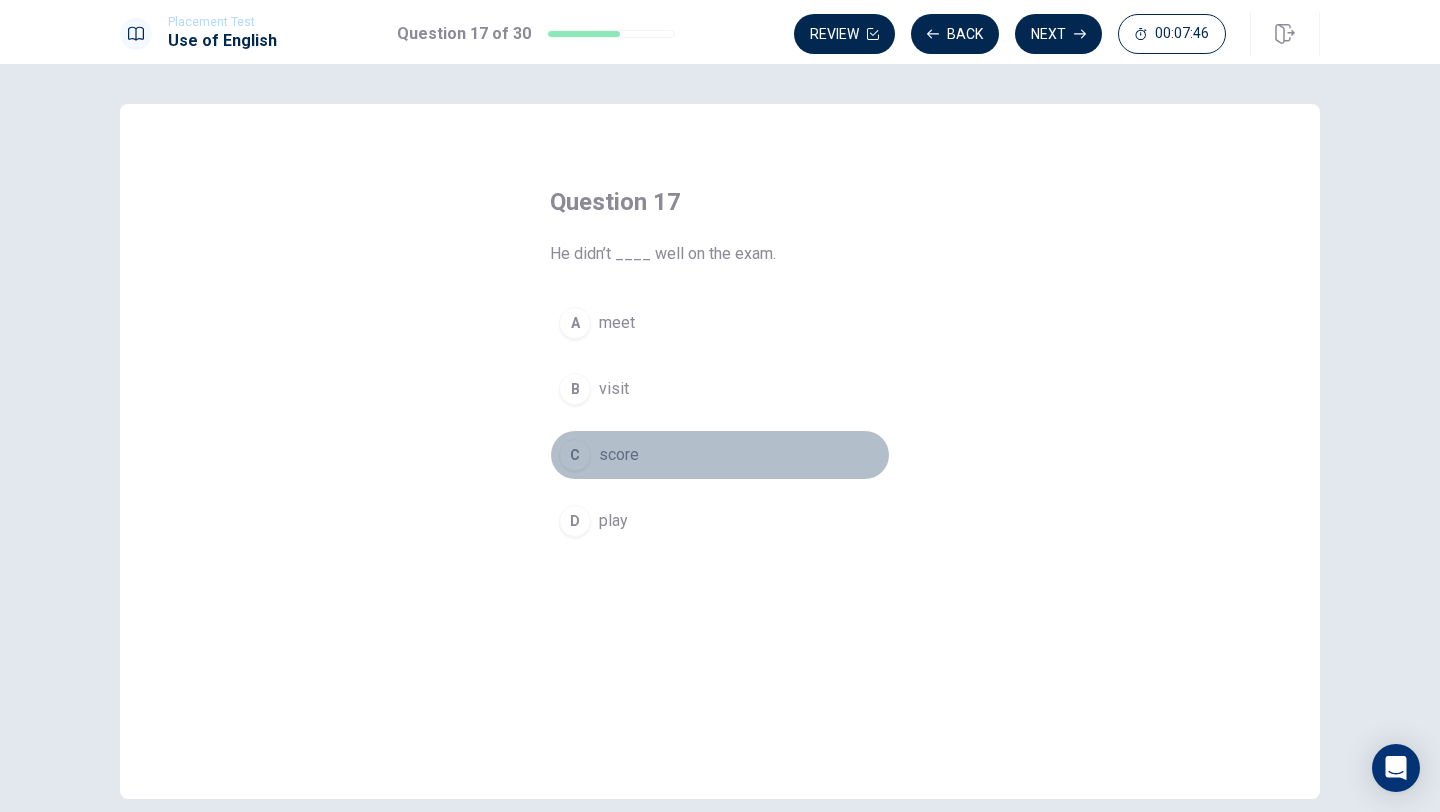 click on "C" at bounding box center (575, 455) 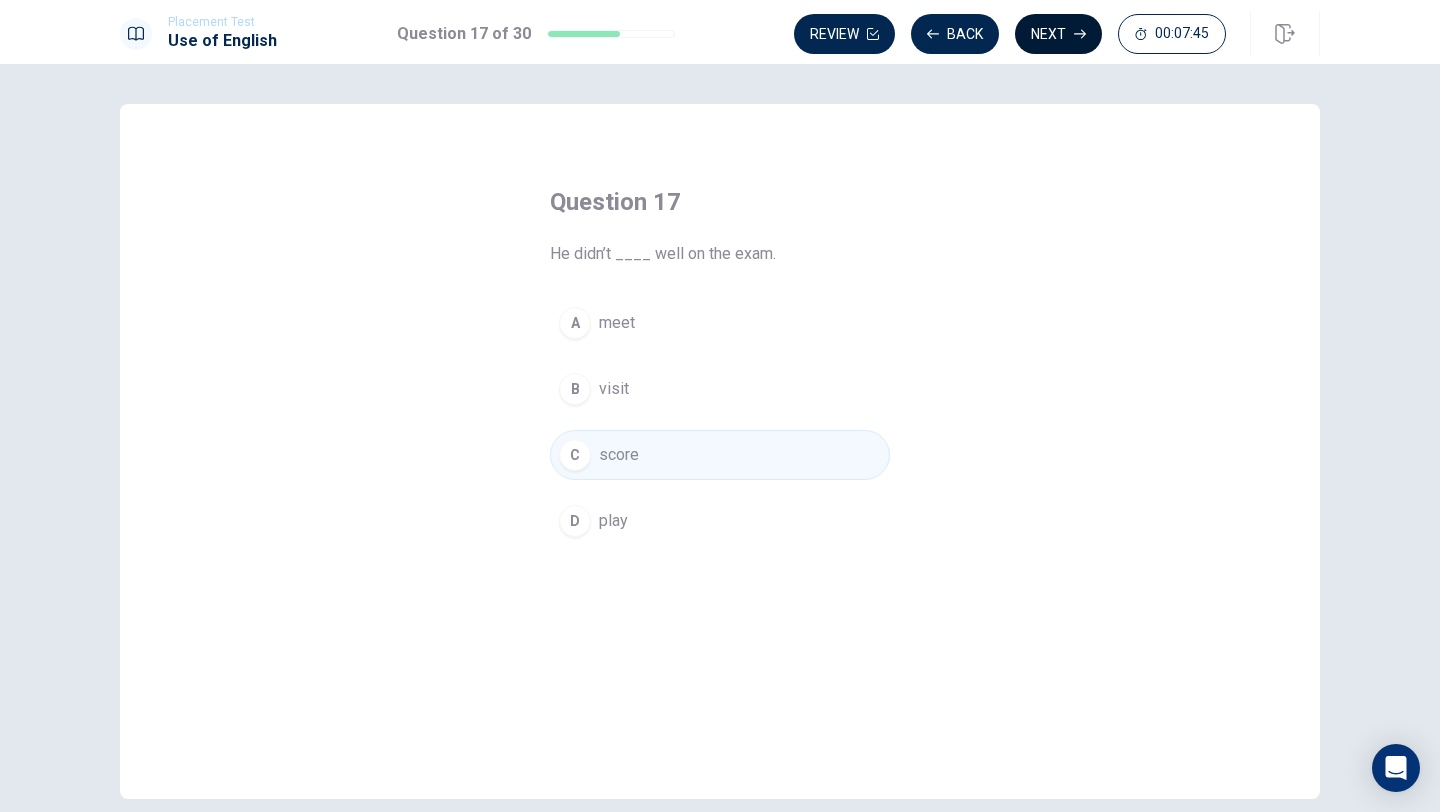 click on "Next" at bounding box center [1058, 34] 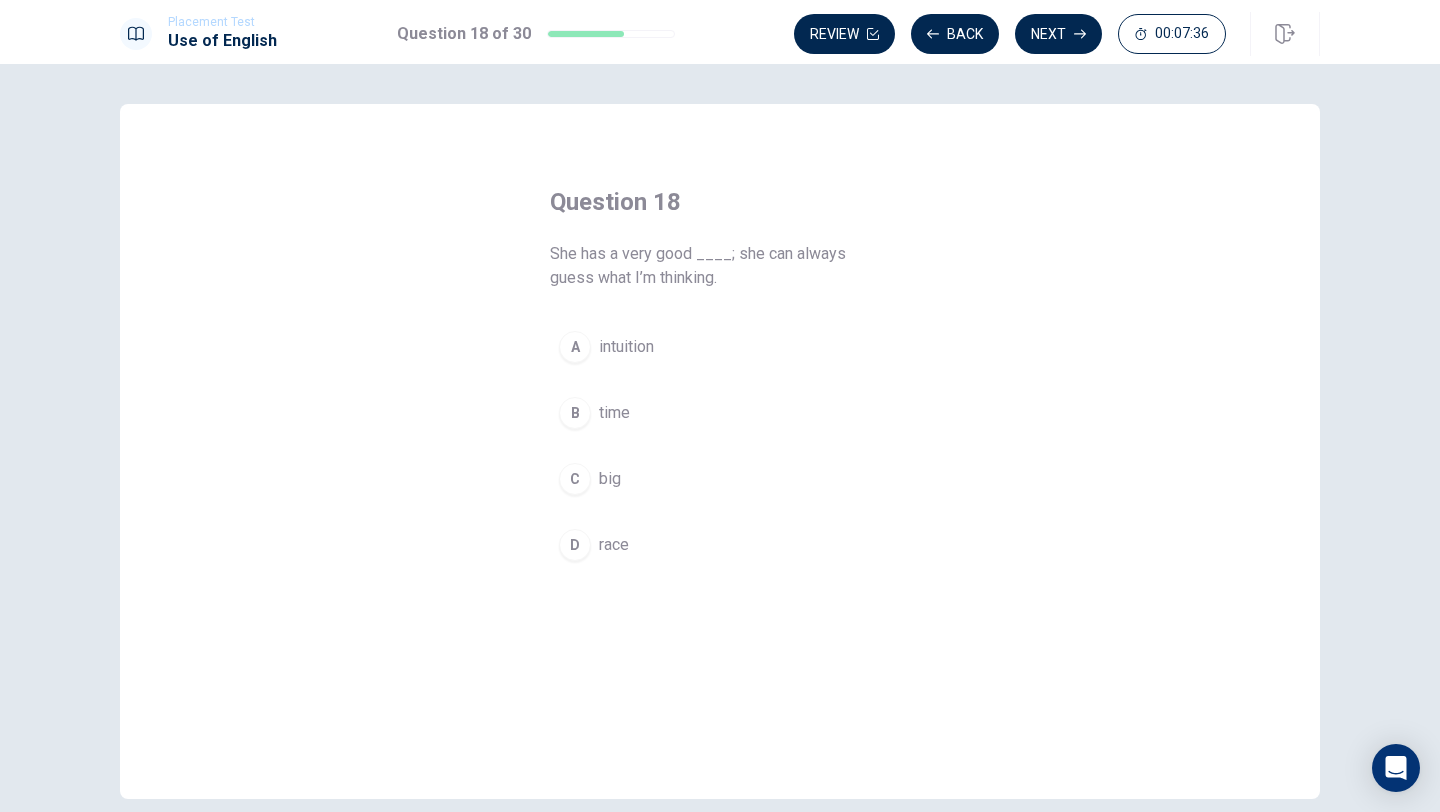 click on "A" at bounding box center [575, 347] 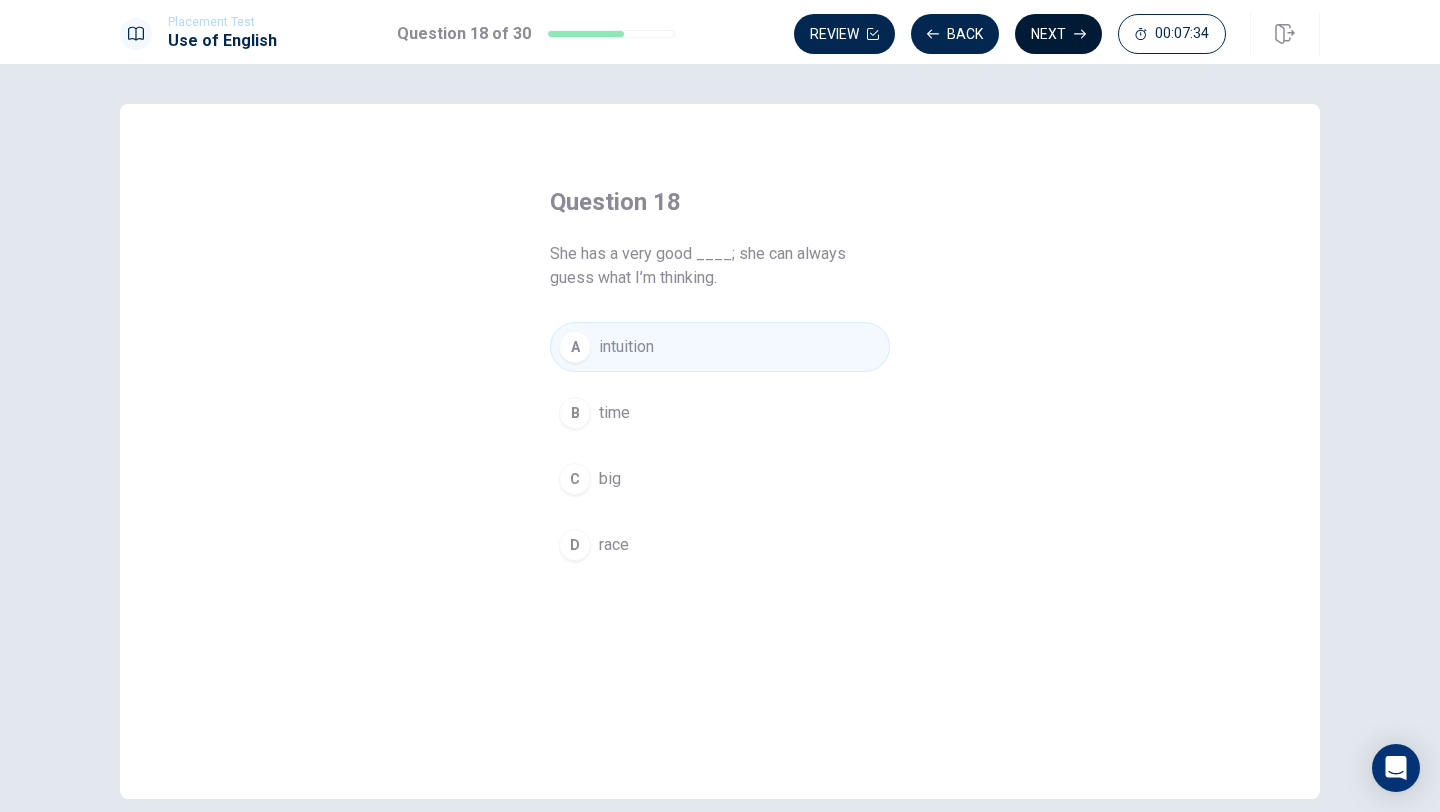 click on "Next" at bounding box center (1058, 34) 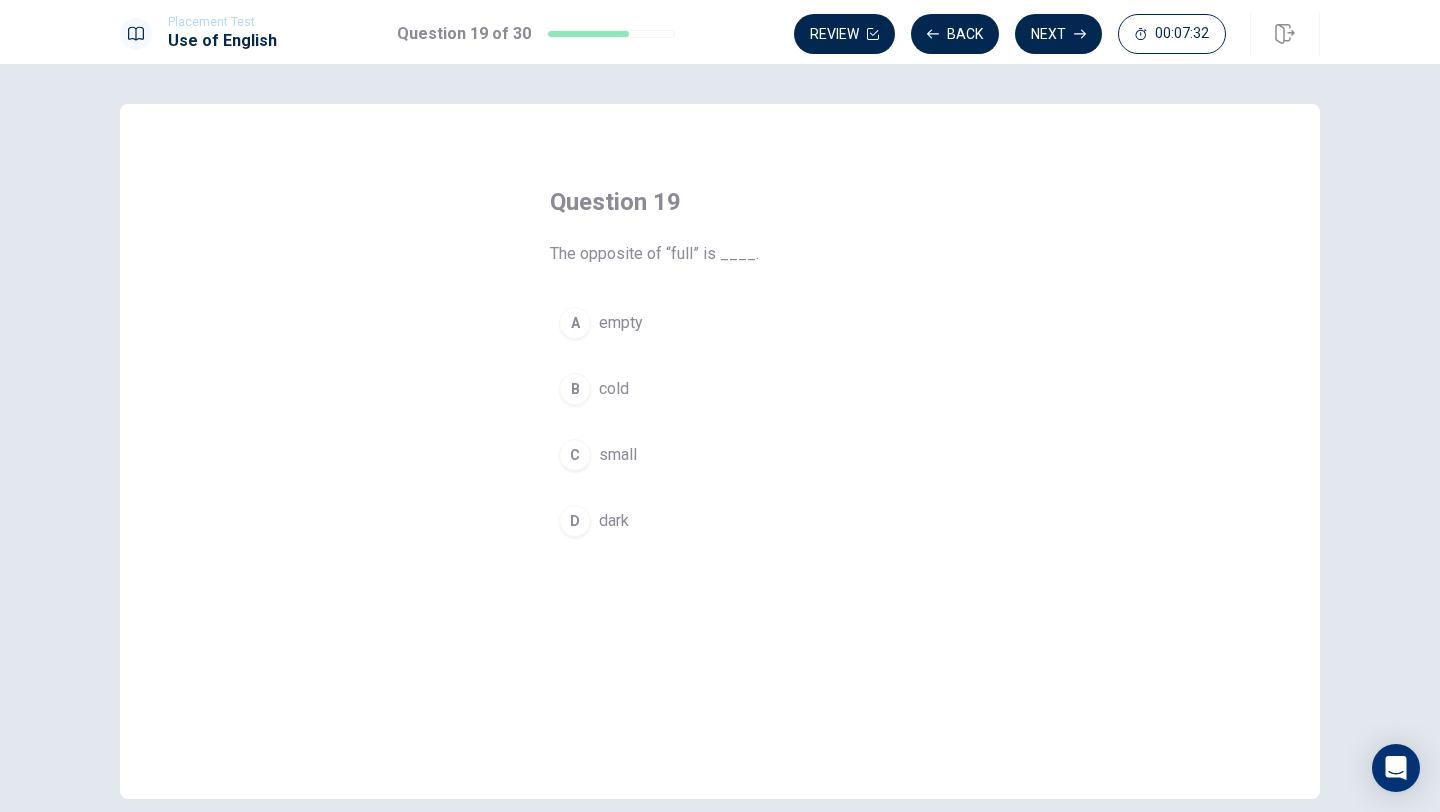 click on "A" at bounding box center (575, 323) 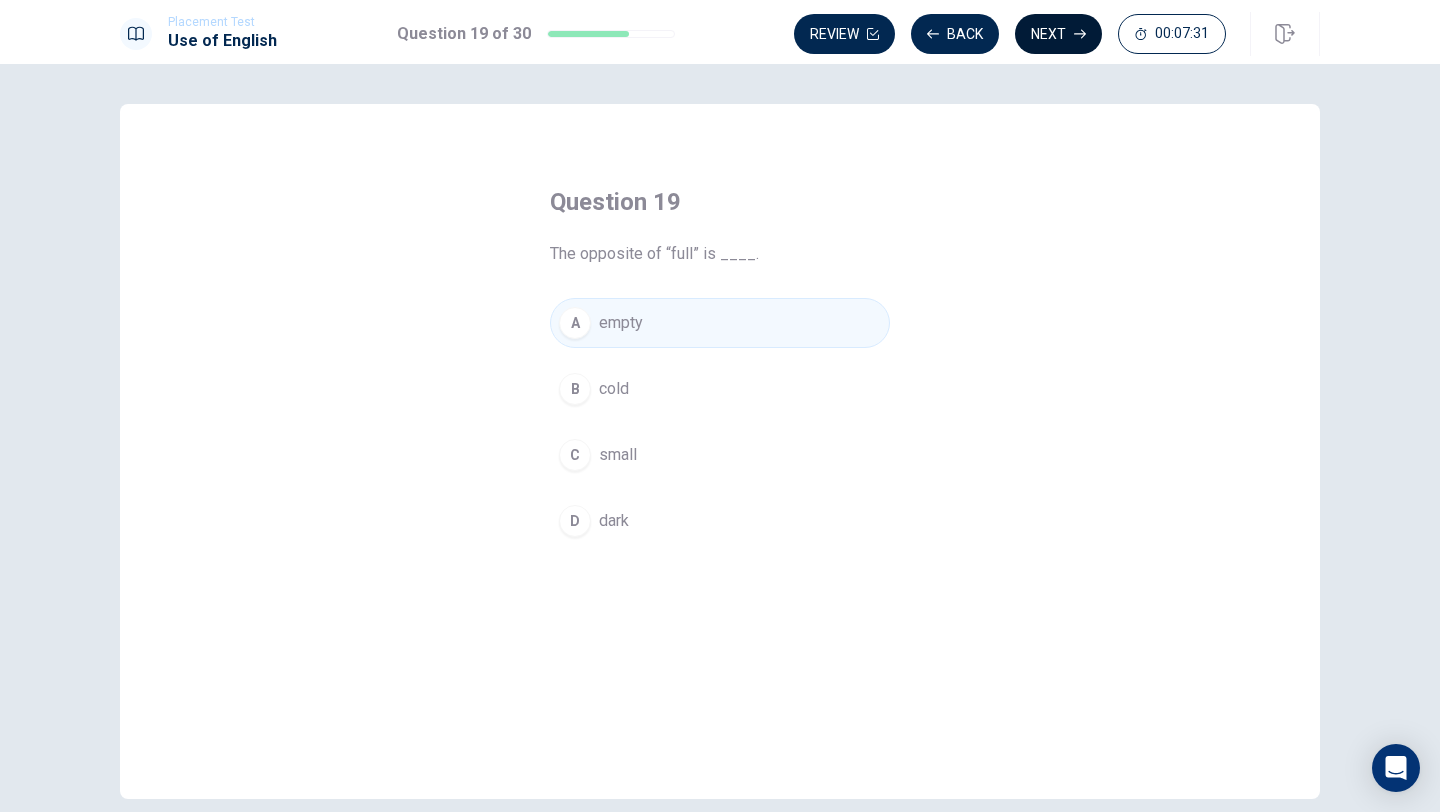 click on "Next" at bounding box center [1058, 34] 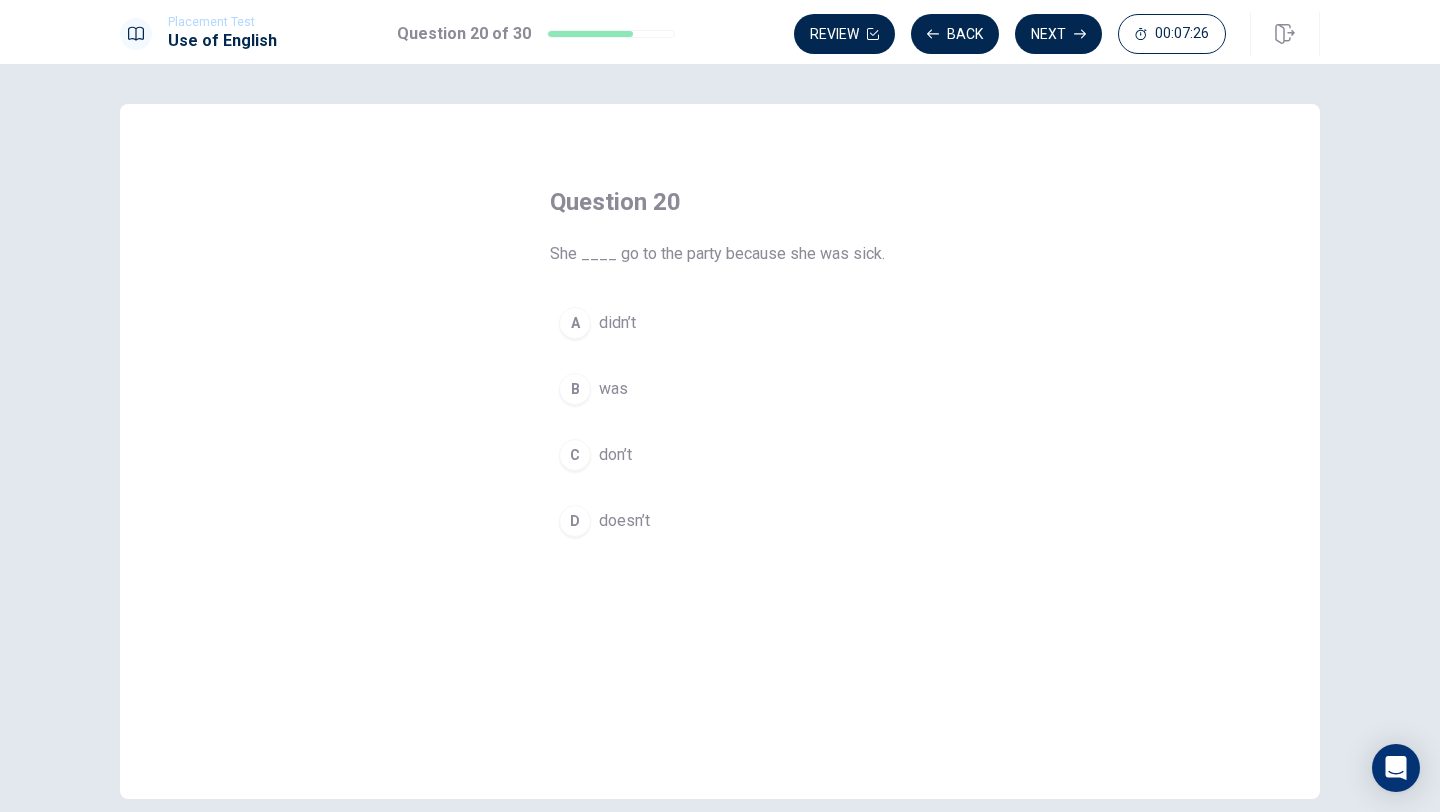 click on "A" at bounding box center (575, 323) 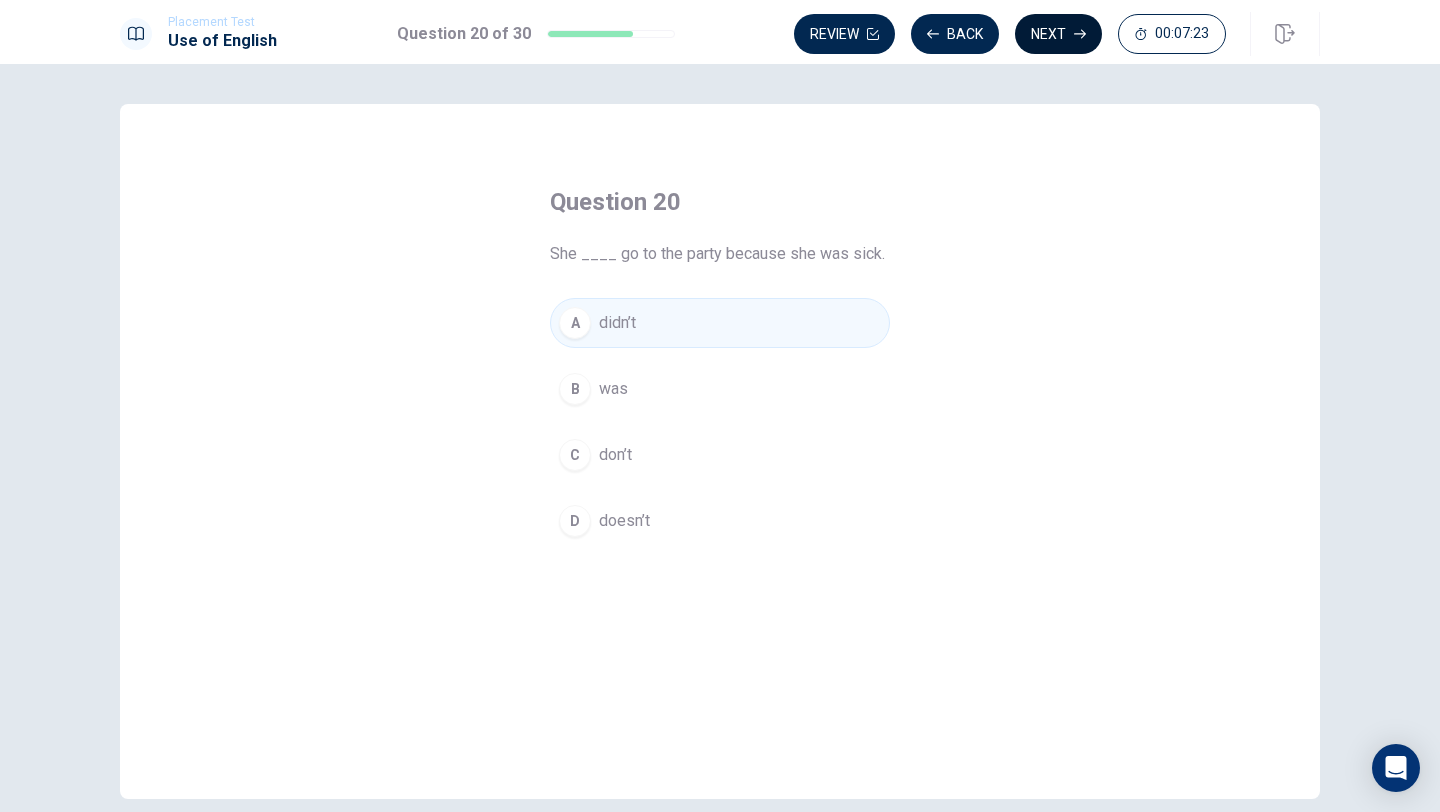 click on "Next" at bounding box center (1058, 34) 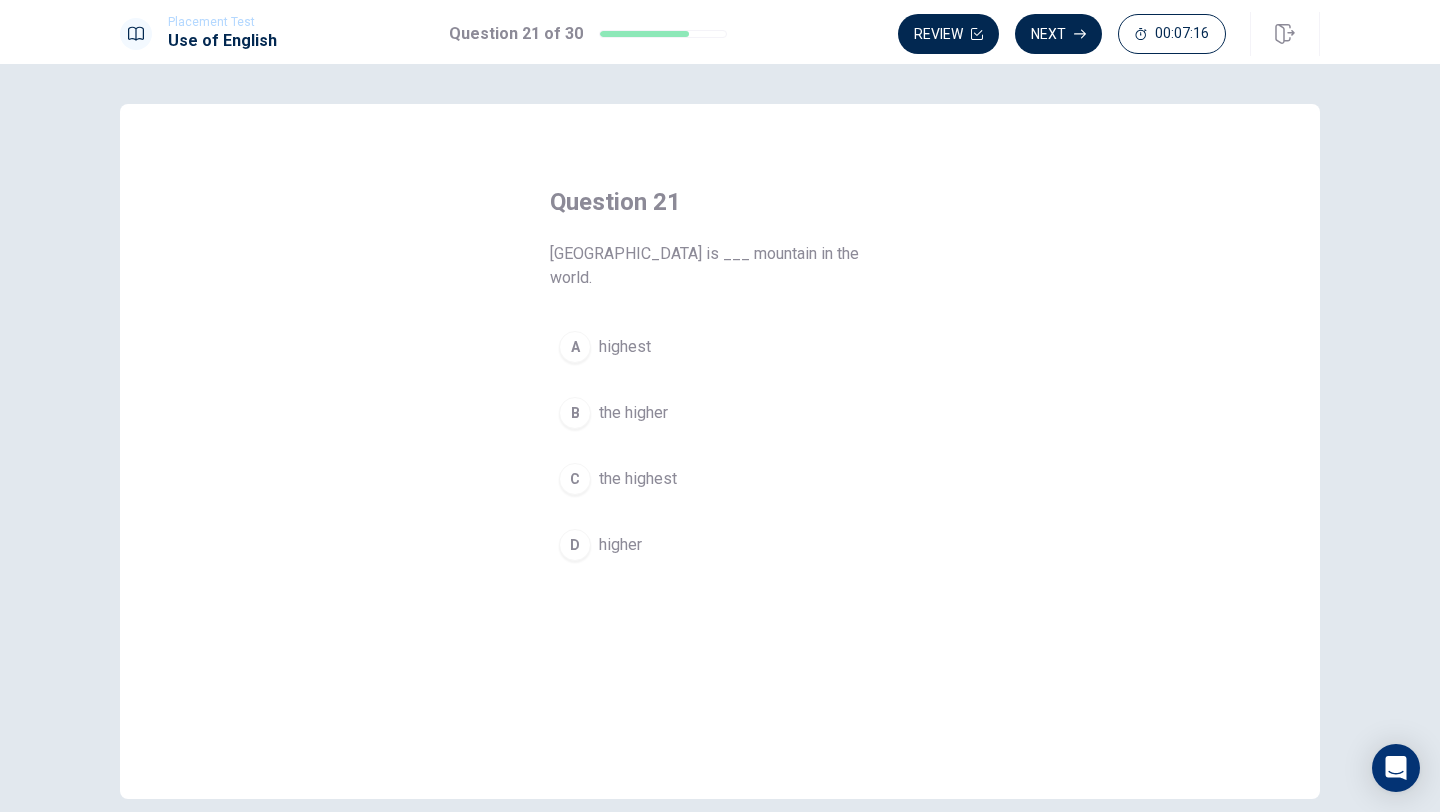 click on "C" at bounding box center [575, 479] 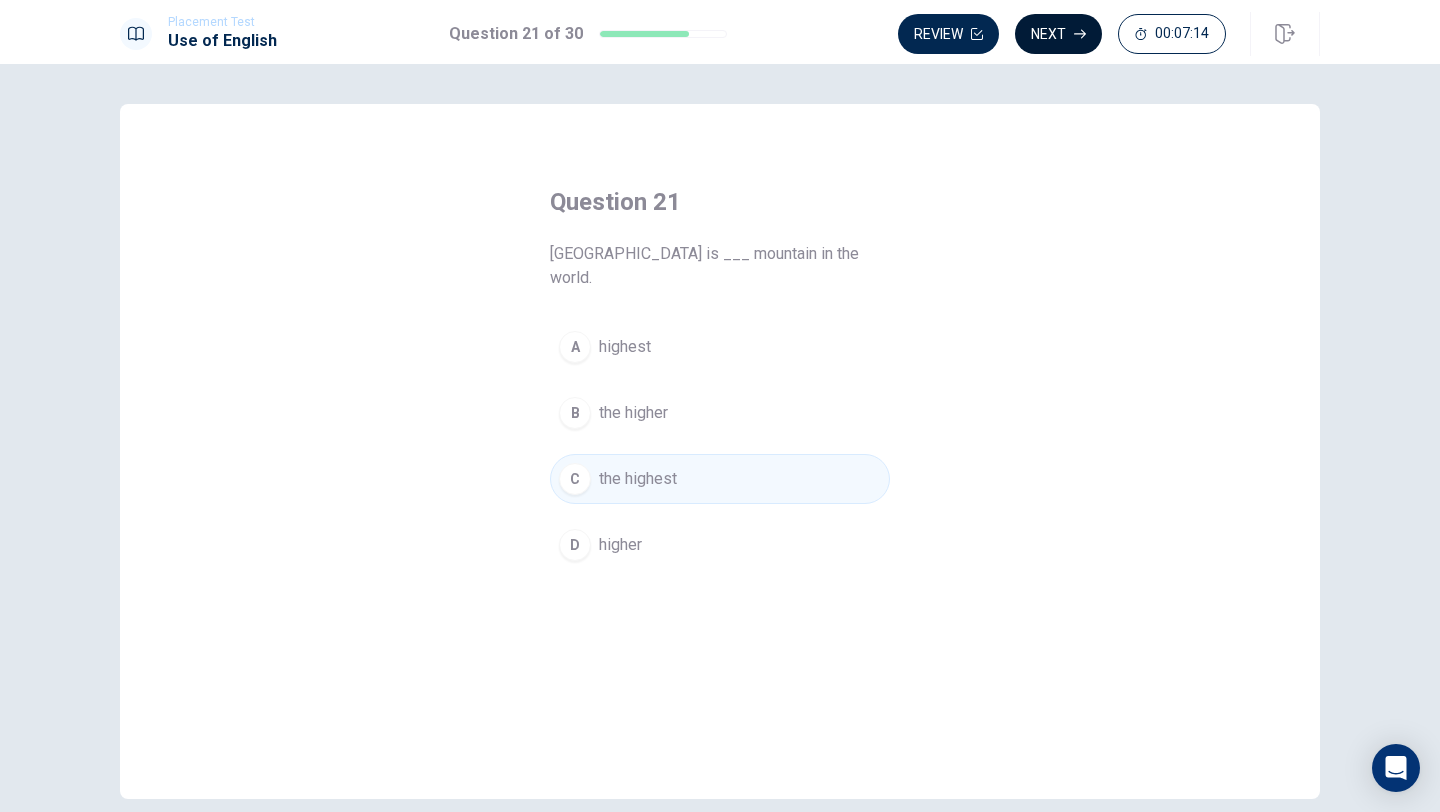 click on "Next" at bounding box center (1058, 34) 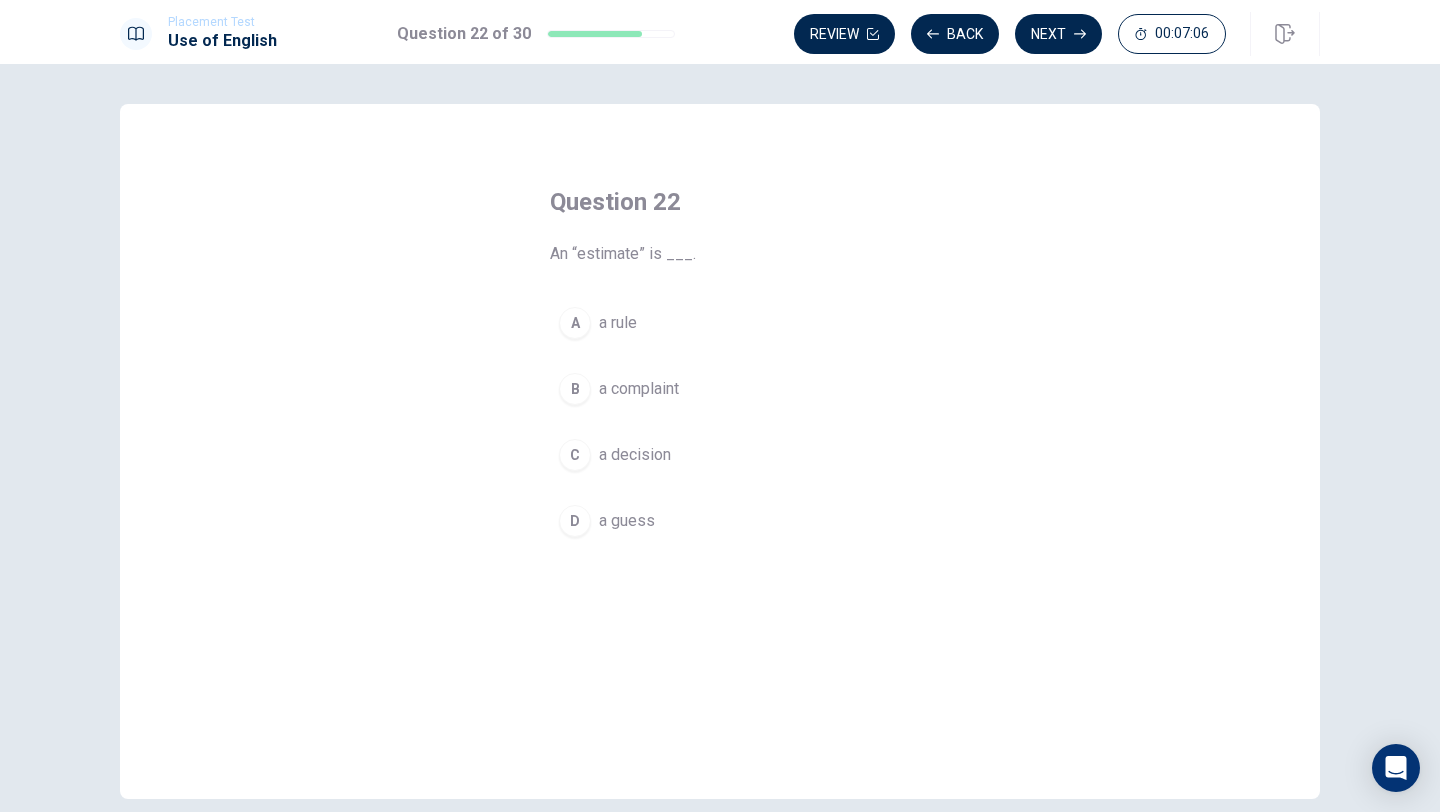 click on "D" at bounding box center (575, 521) 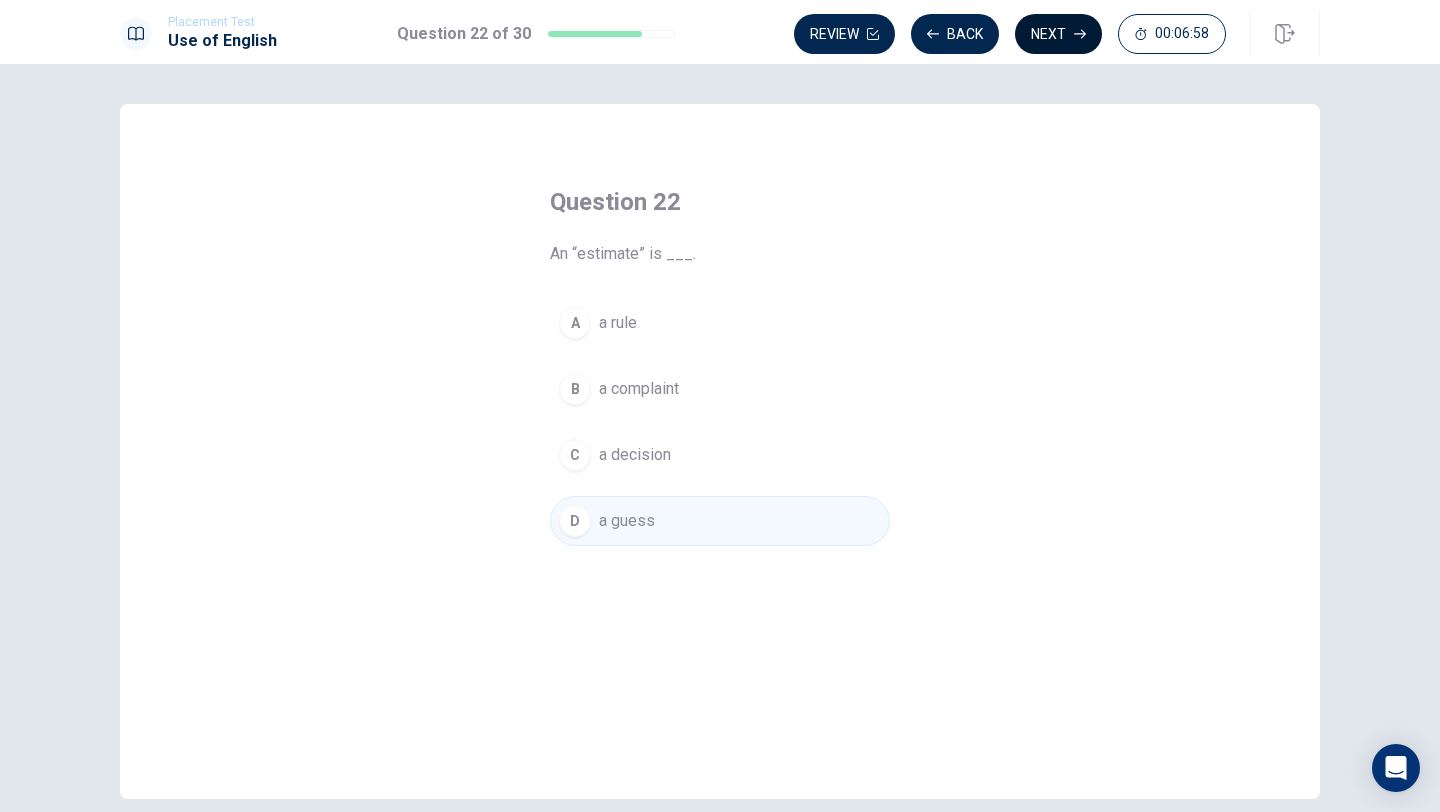 click on "Next" at bounding box center [1058, 34] 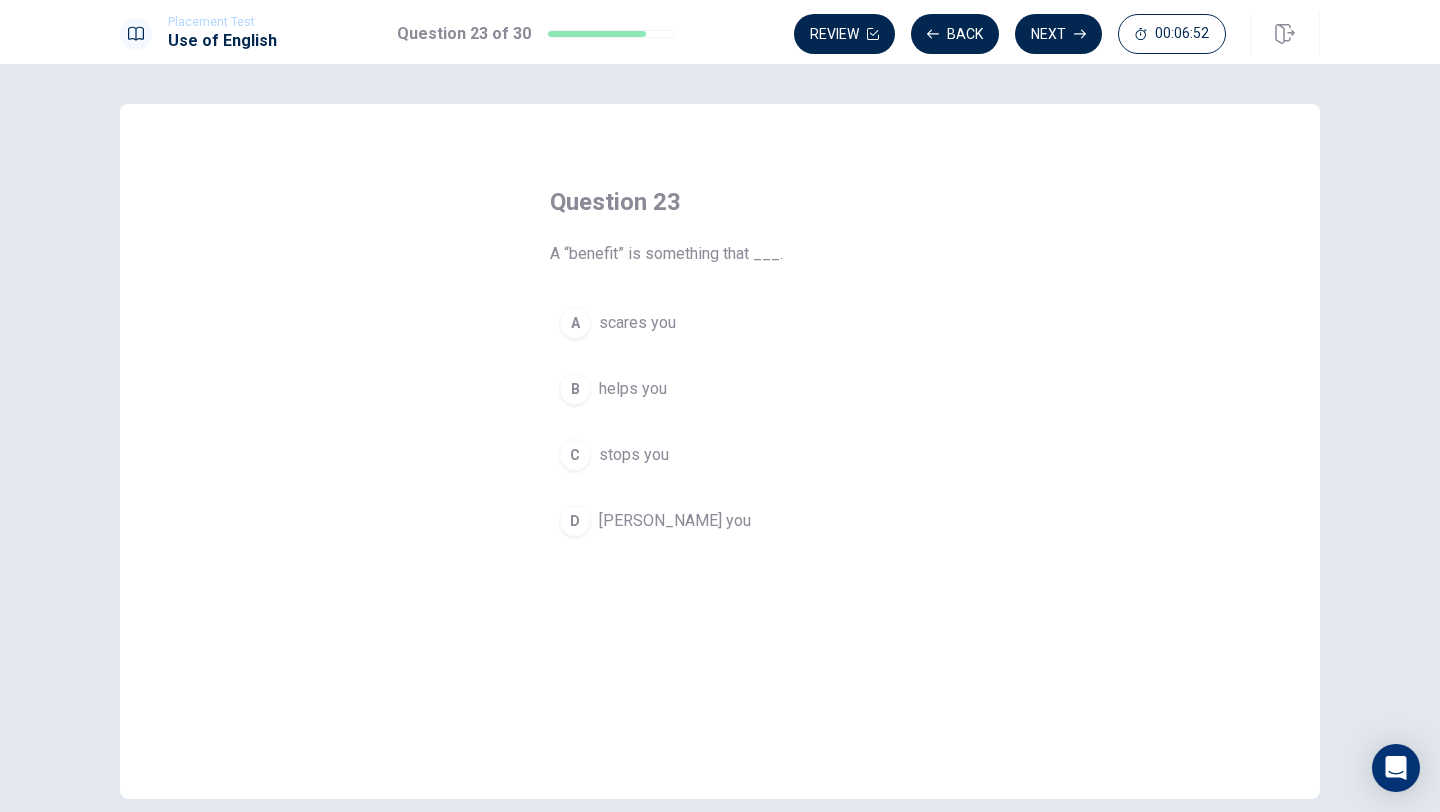 click on "B" at bounding box center [575, 389] 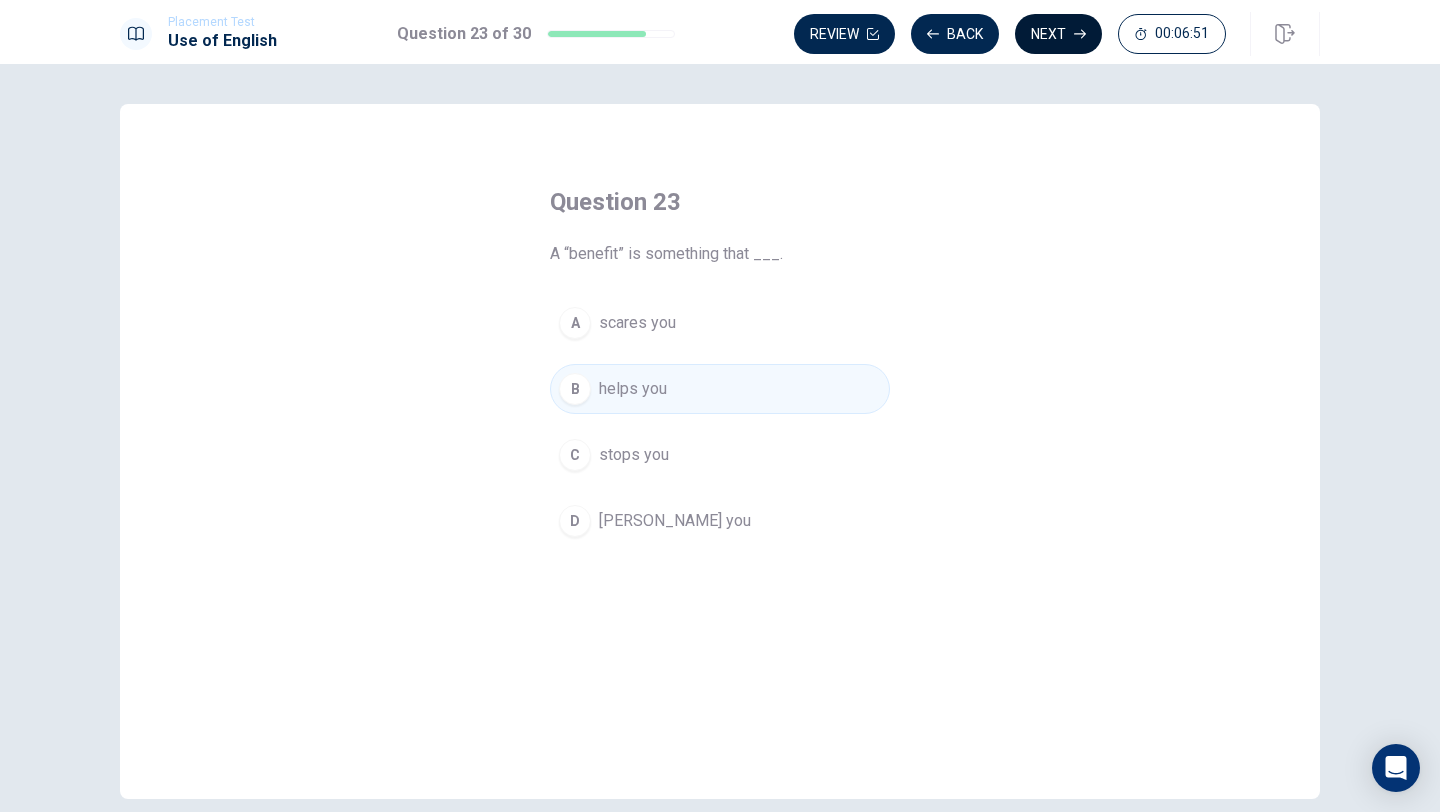 click on "Next" at bounding box center [1058, 34] 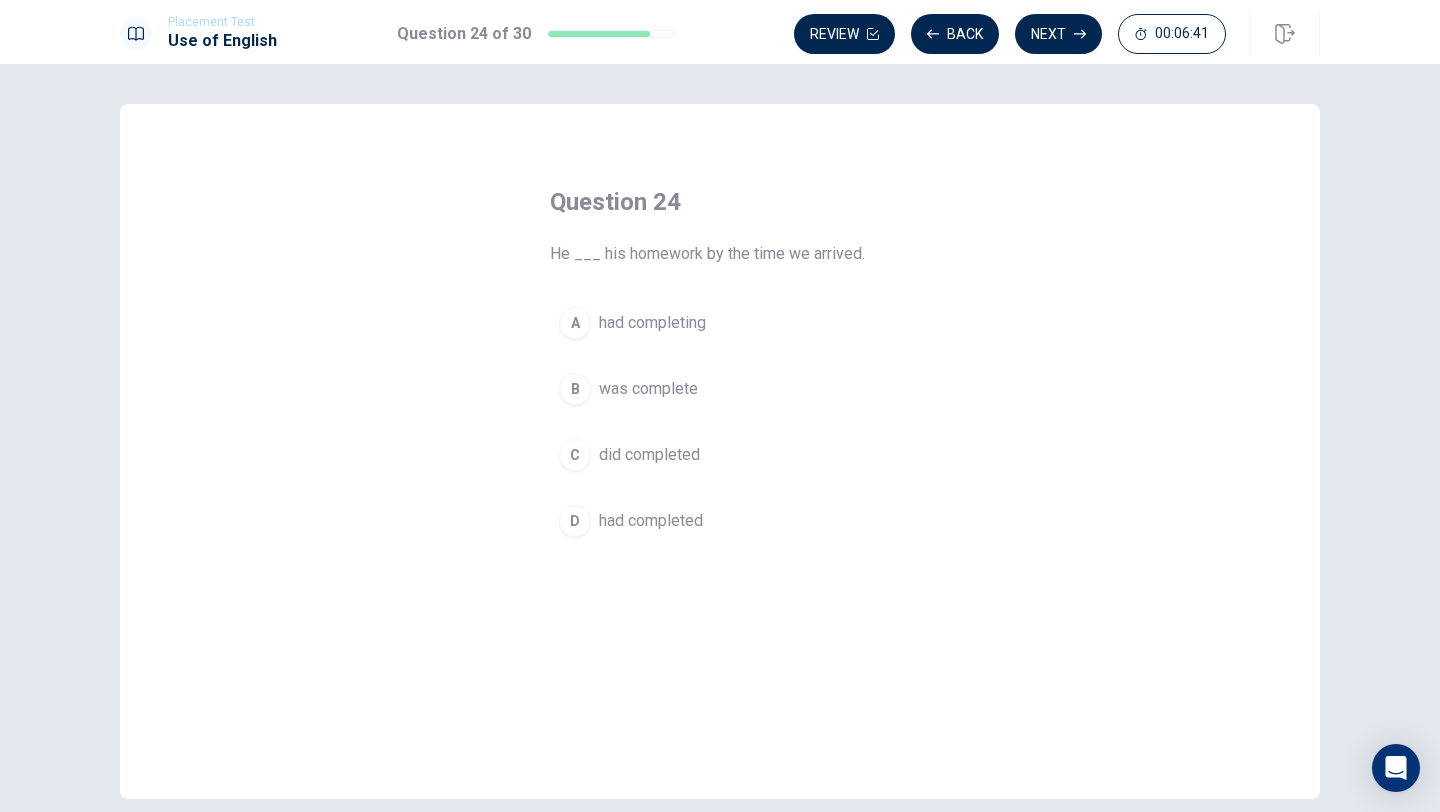click on "D" at bounding box center (575, 521) 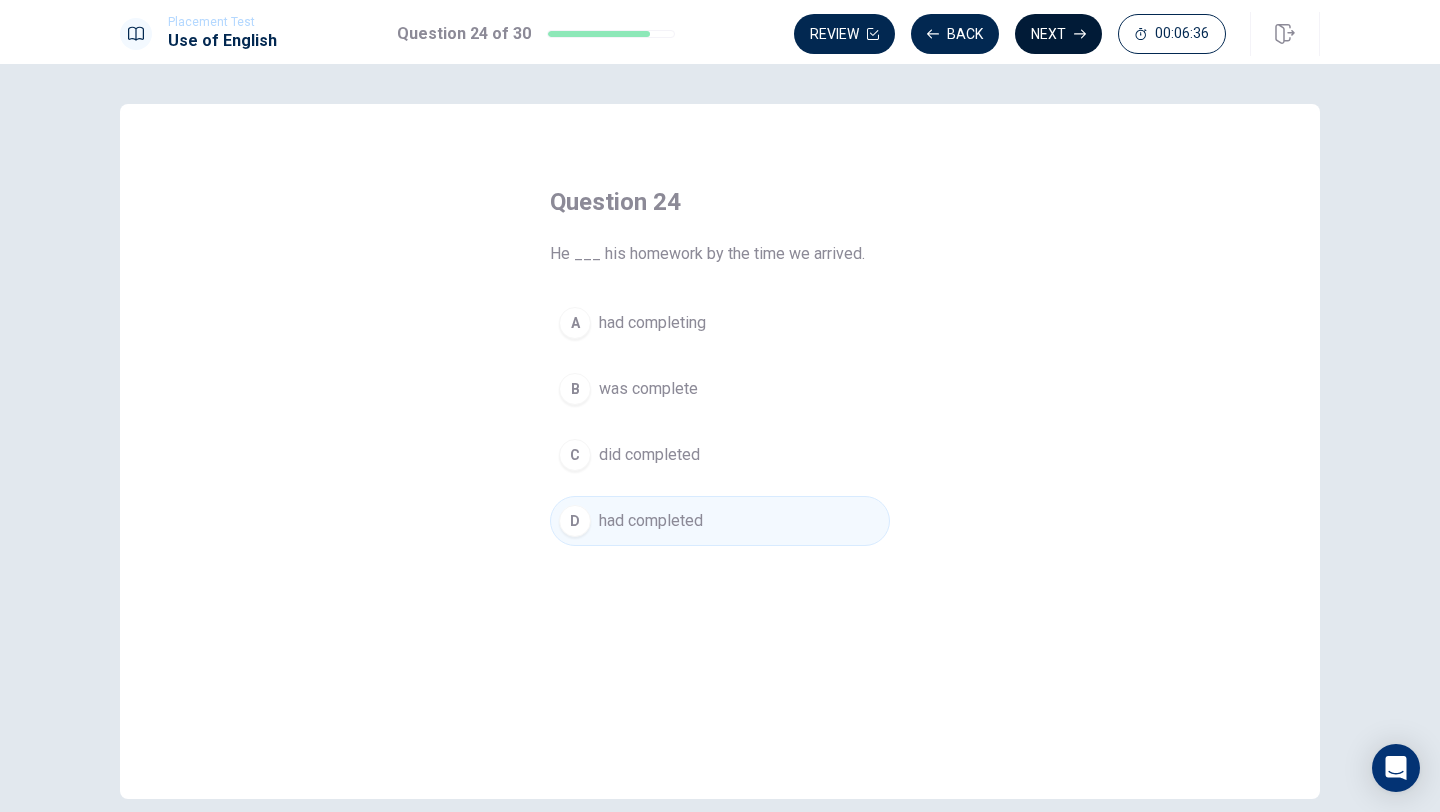 click on "Next" at bounding box center [1058, 34] 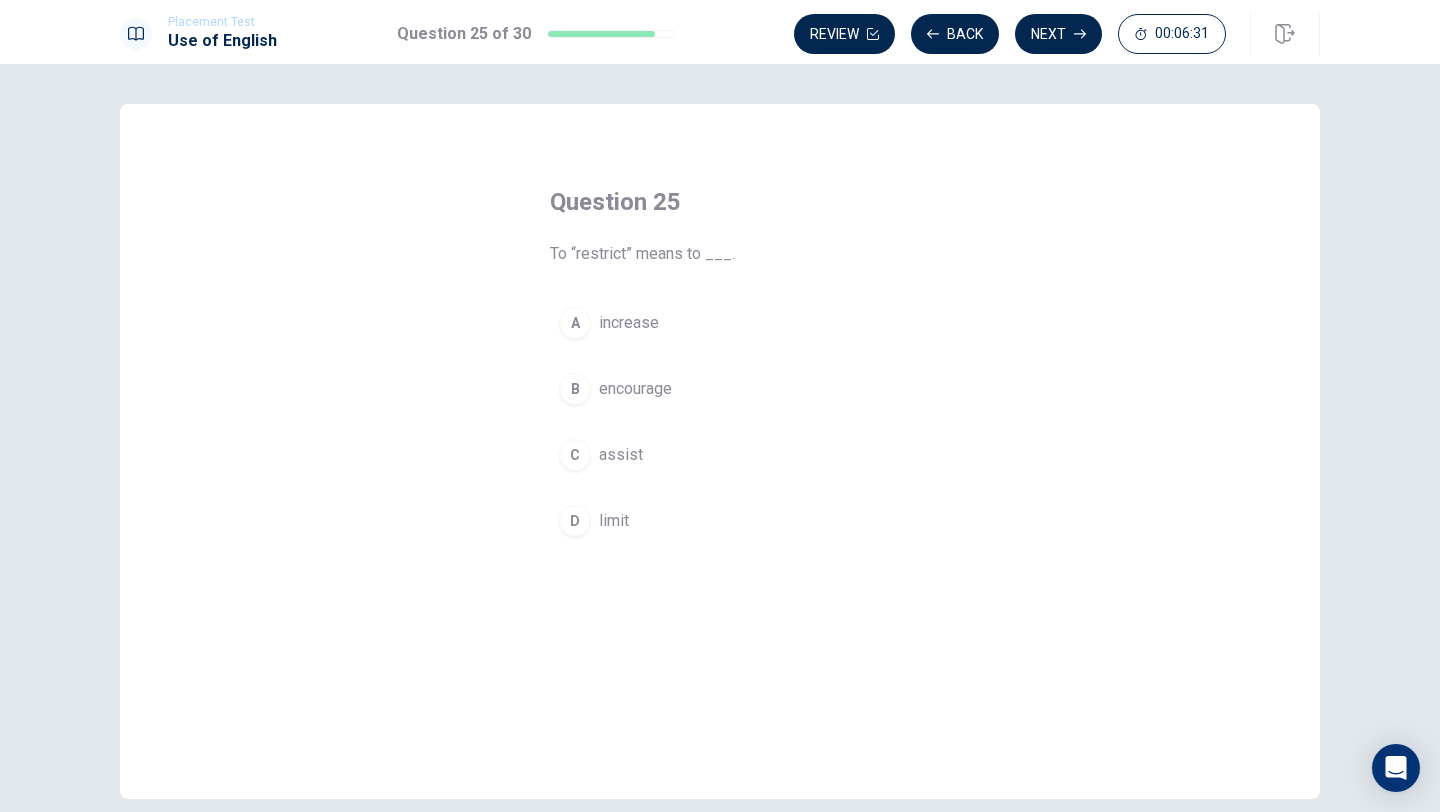 click on "D" at bounding box center (575, 521) 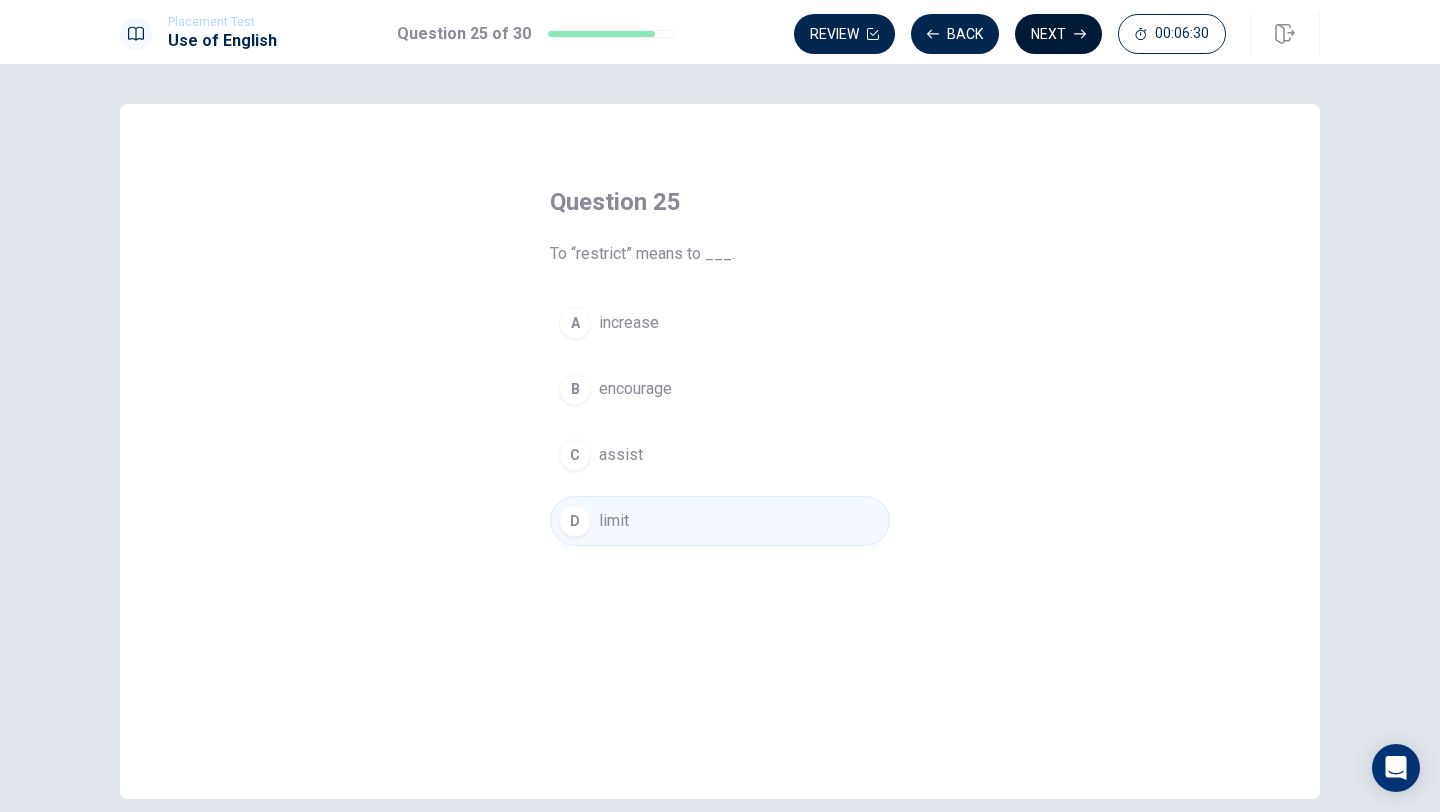 click on "Next" at bounding box center [1058, 34] 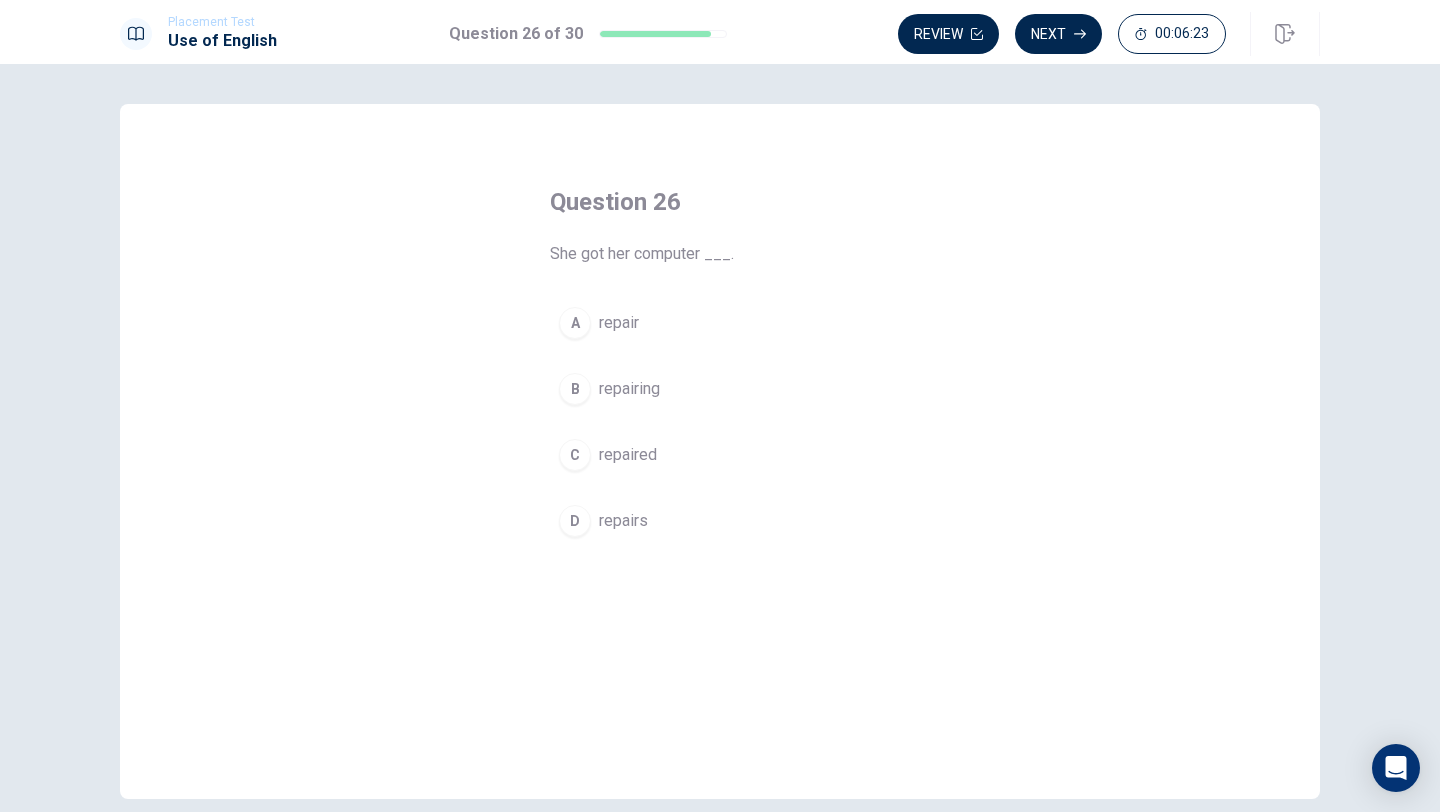 click on "C" at bounding box center (575, 455) 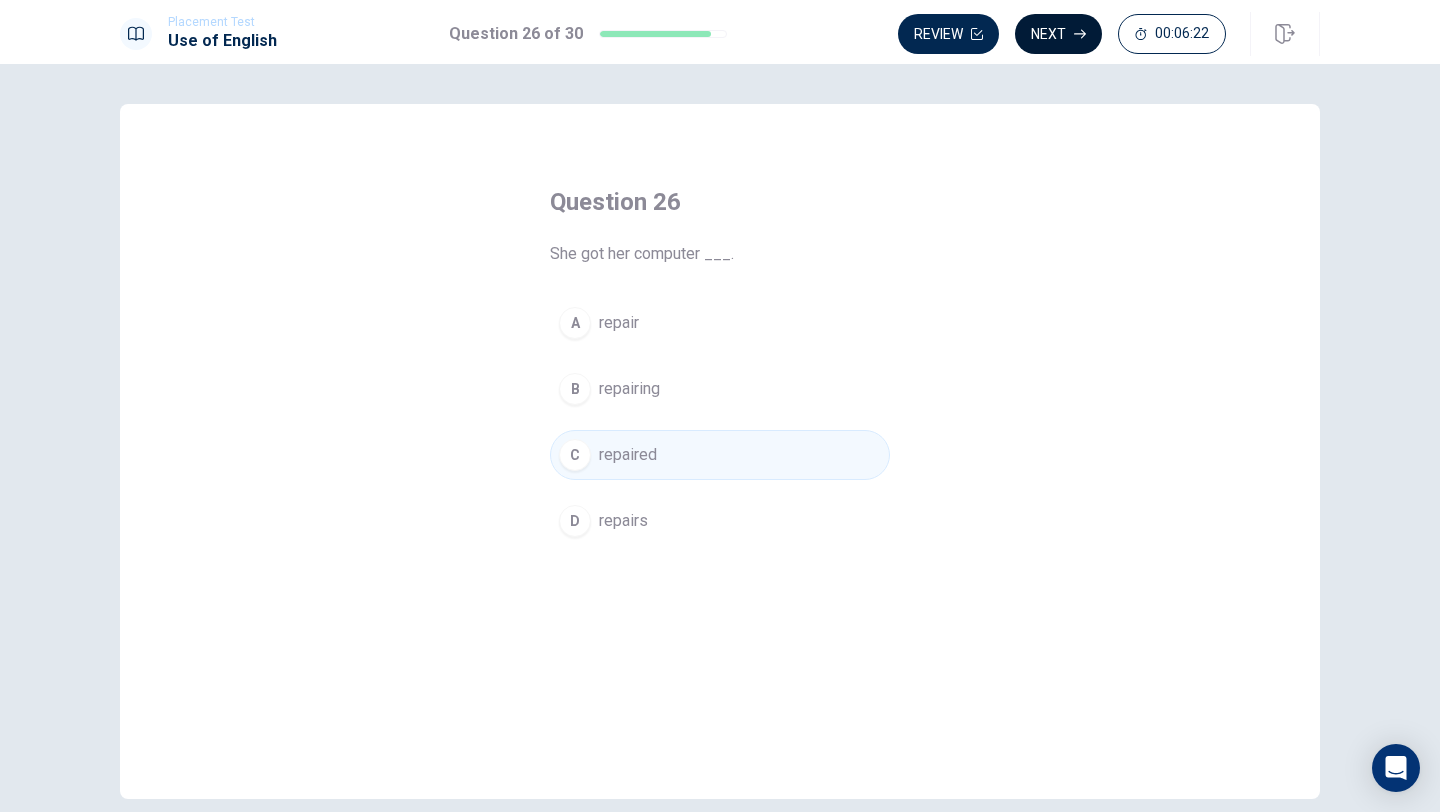 click on "Next" at bounding box center (1058, 34) 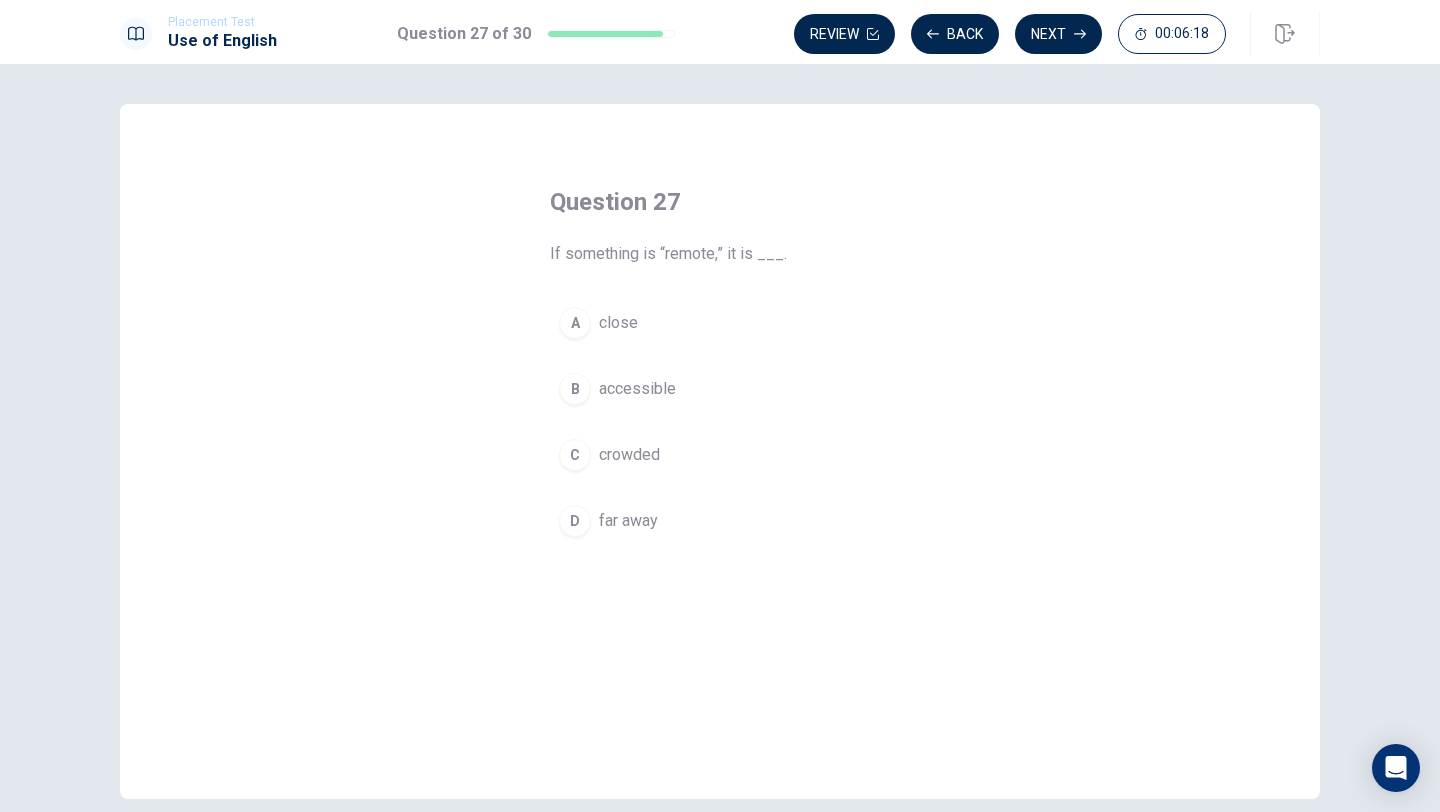 click on "D" at bounding box center (575, 521) 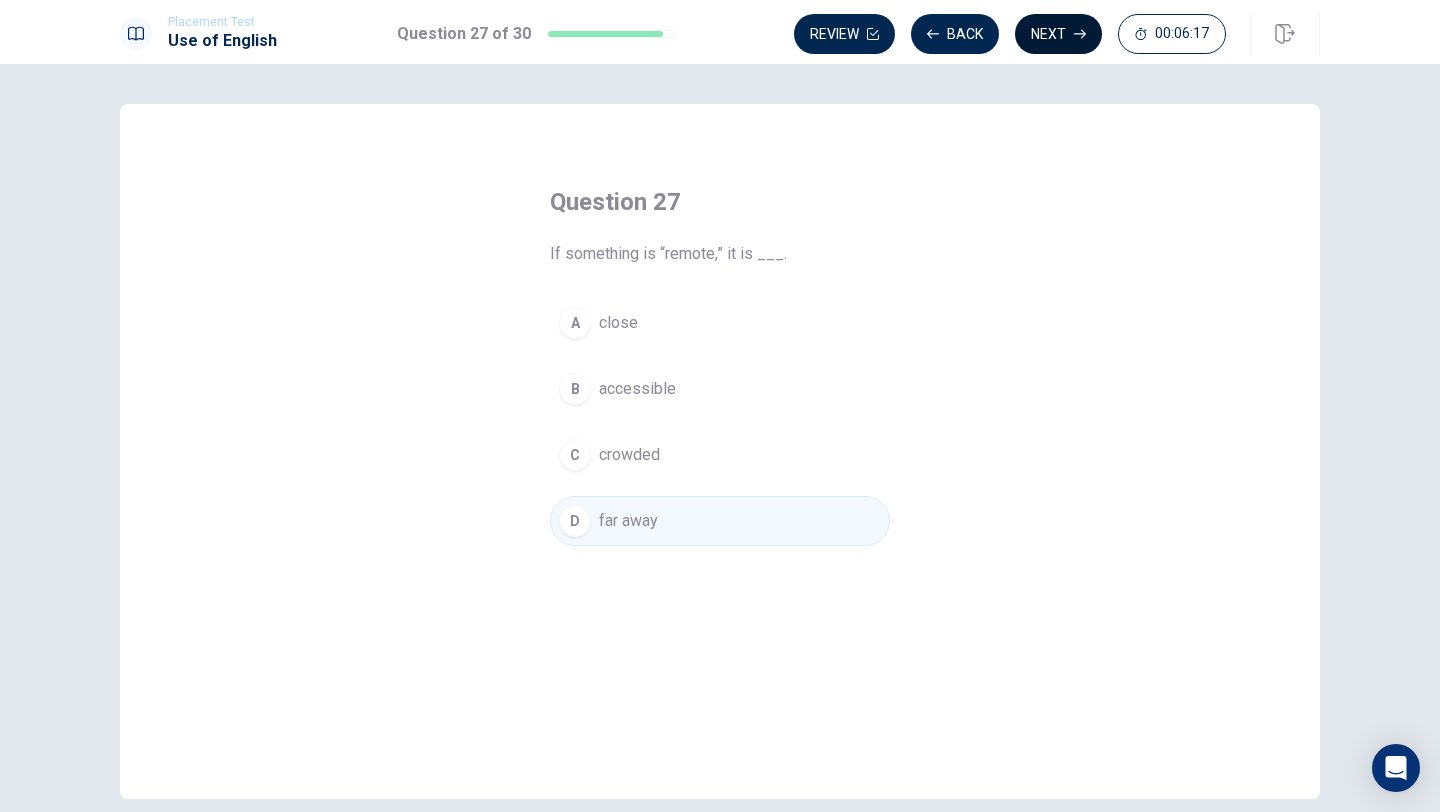 click on "Next" at bounding box center (1058, 34) 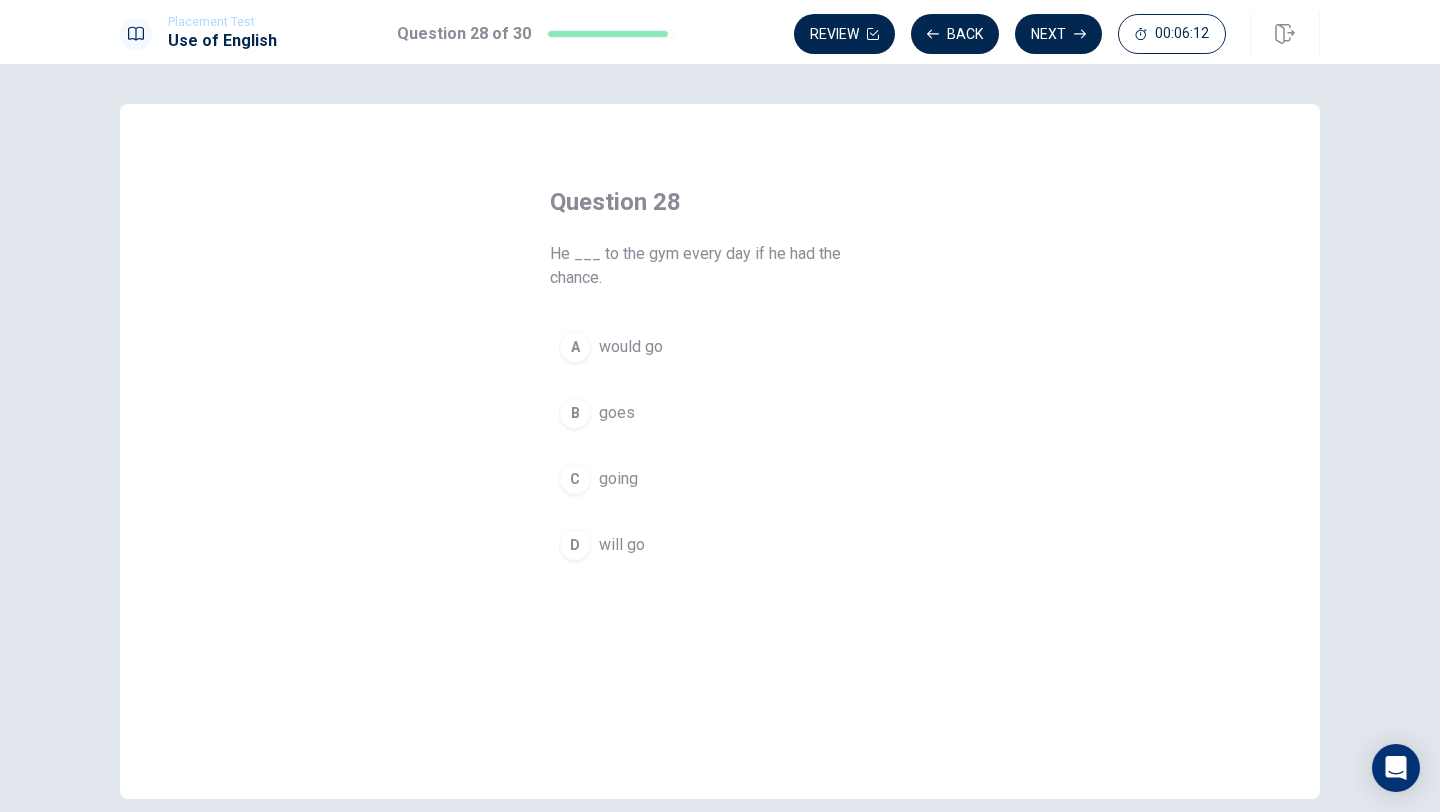 click on "D" at bounding box center (575, 545) 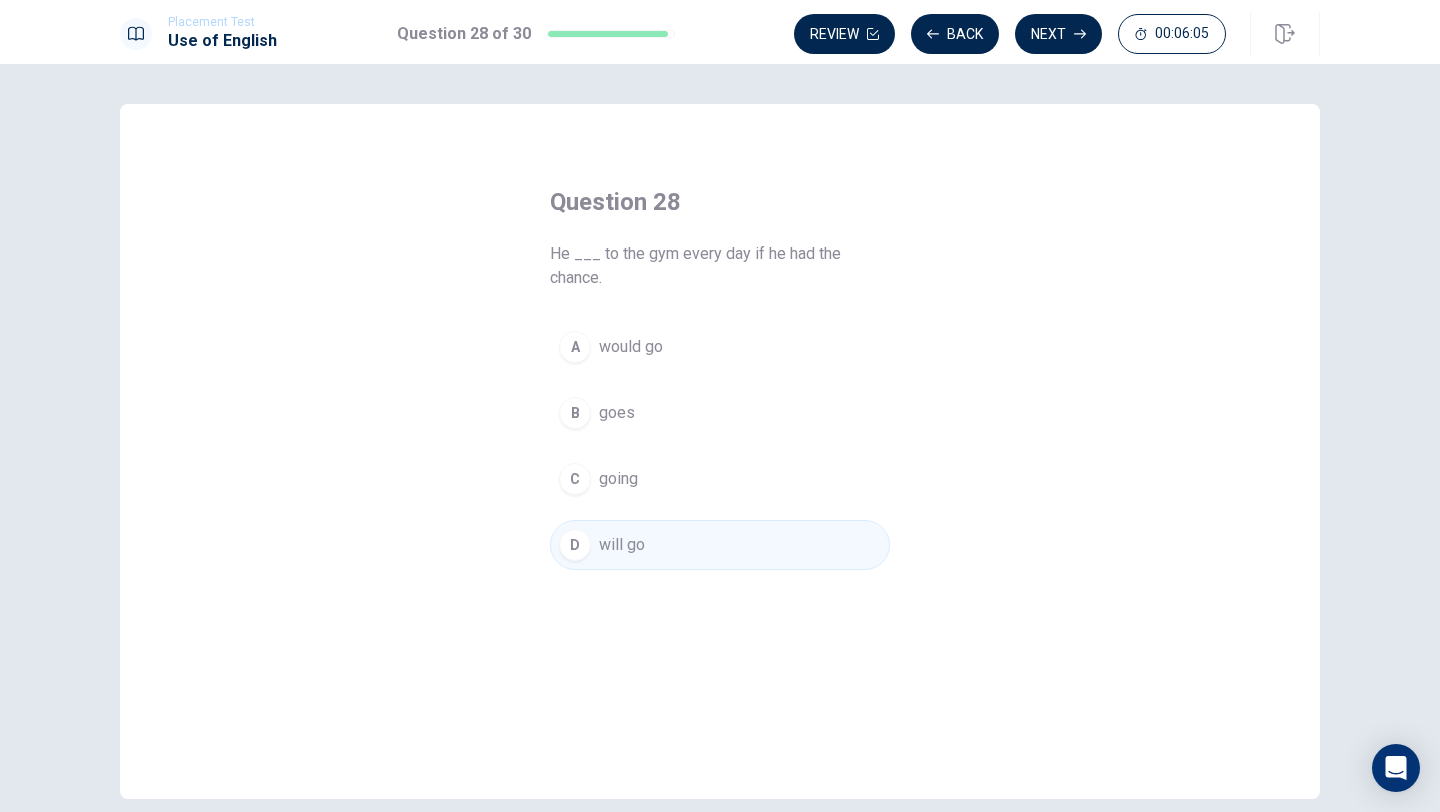 click on "A" at bounding box center (575, 347) 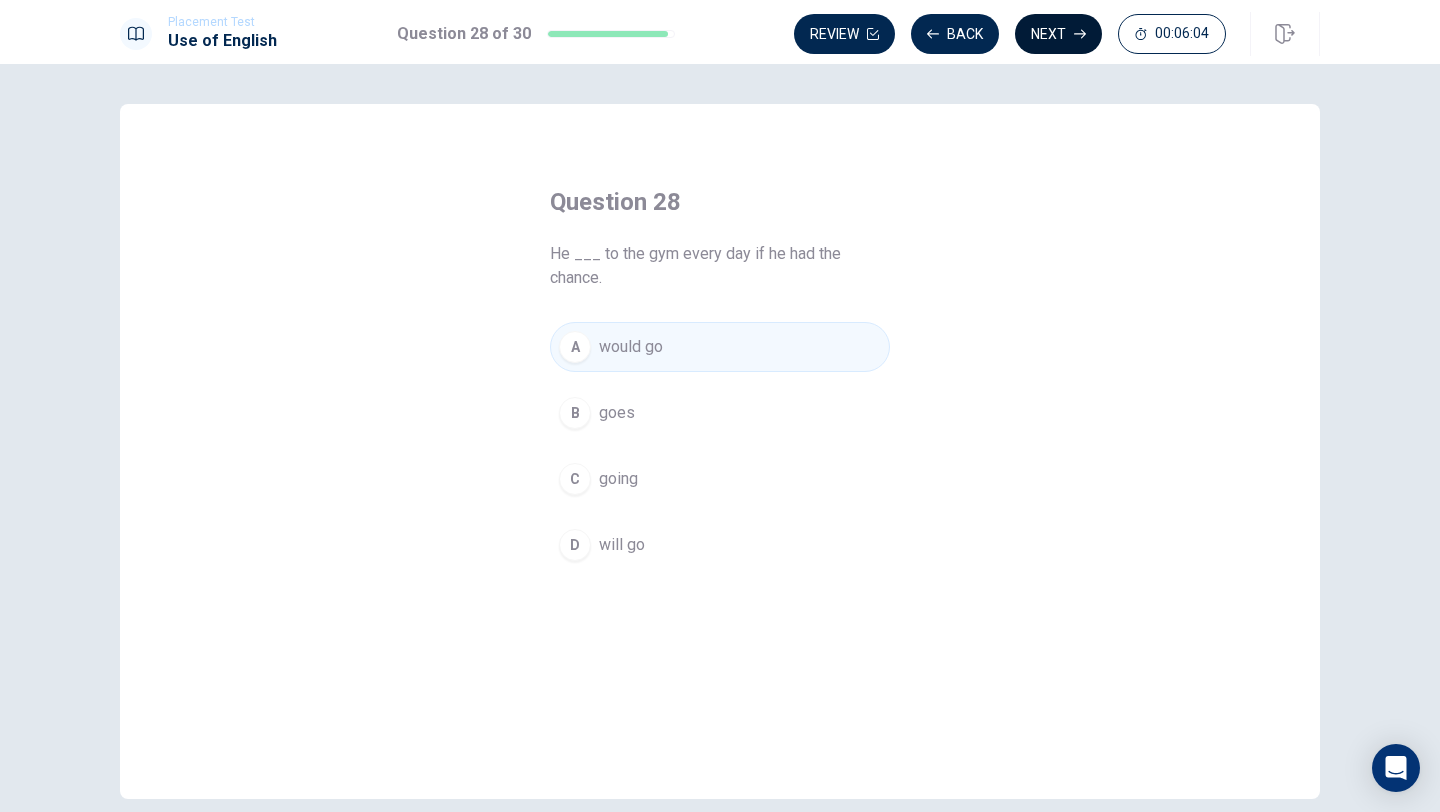 click on "Next" at bounding box center (1058, 34) 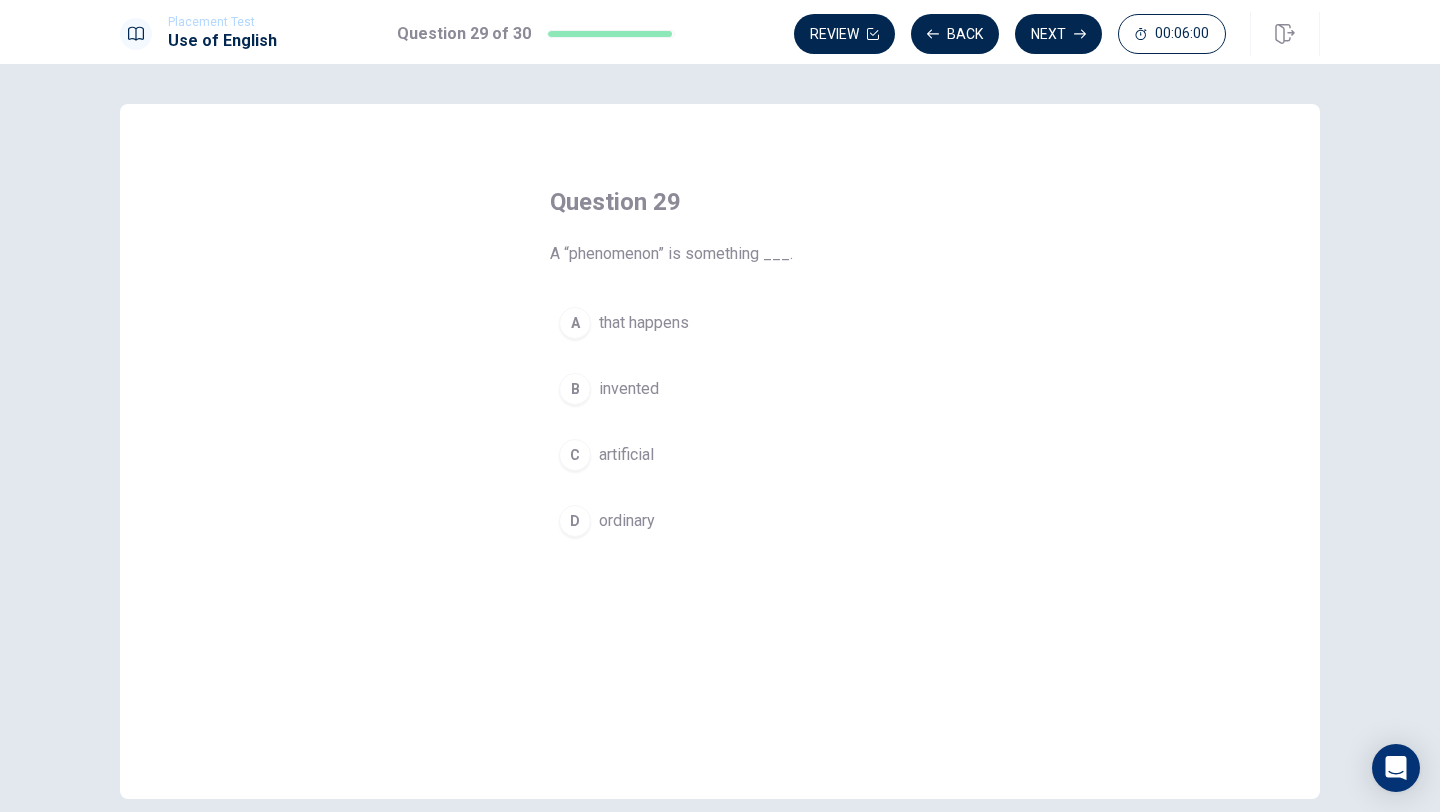 click on "A" at bounding box center (575, 323) 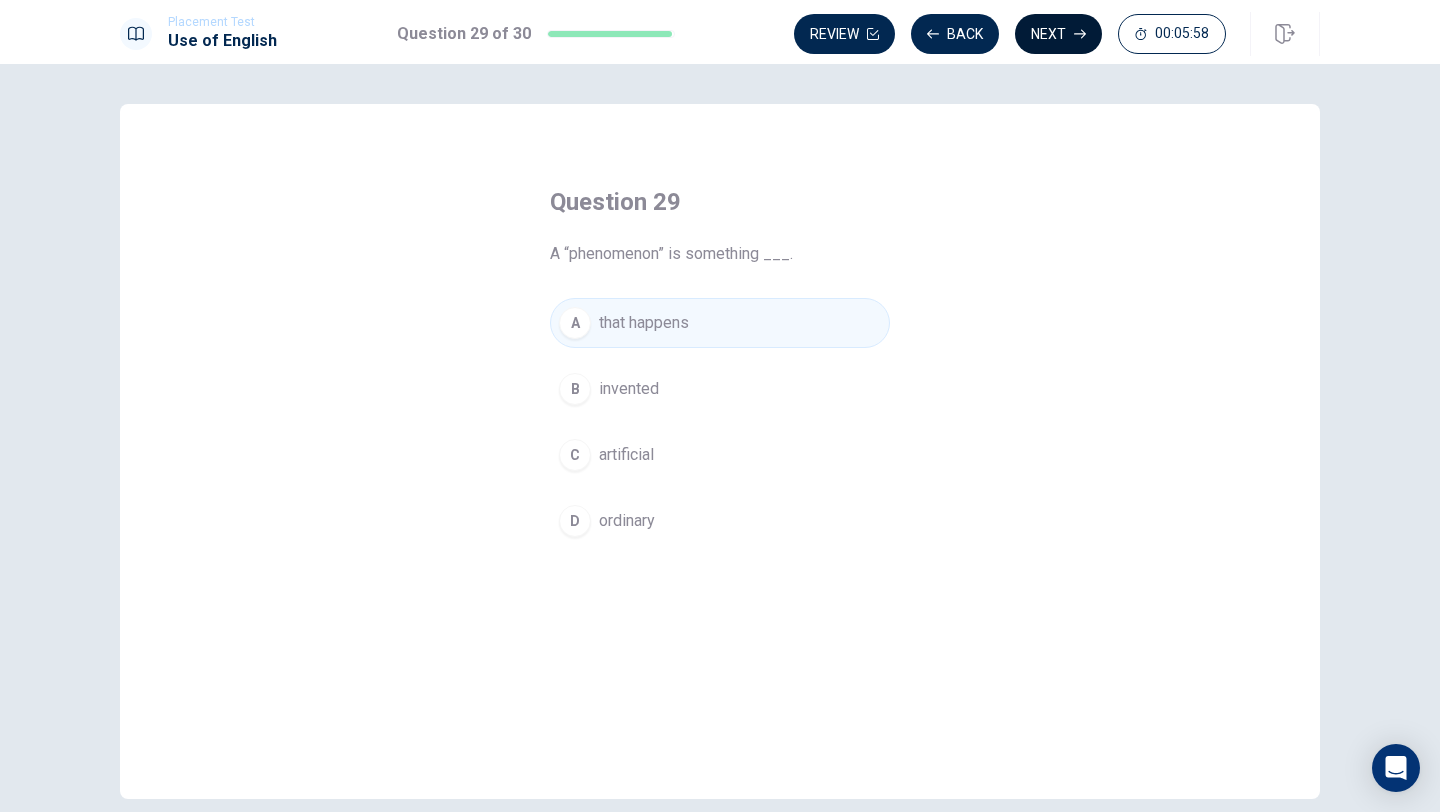 click on "Next" at bounding box center [1058, 34] 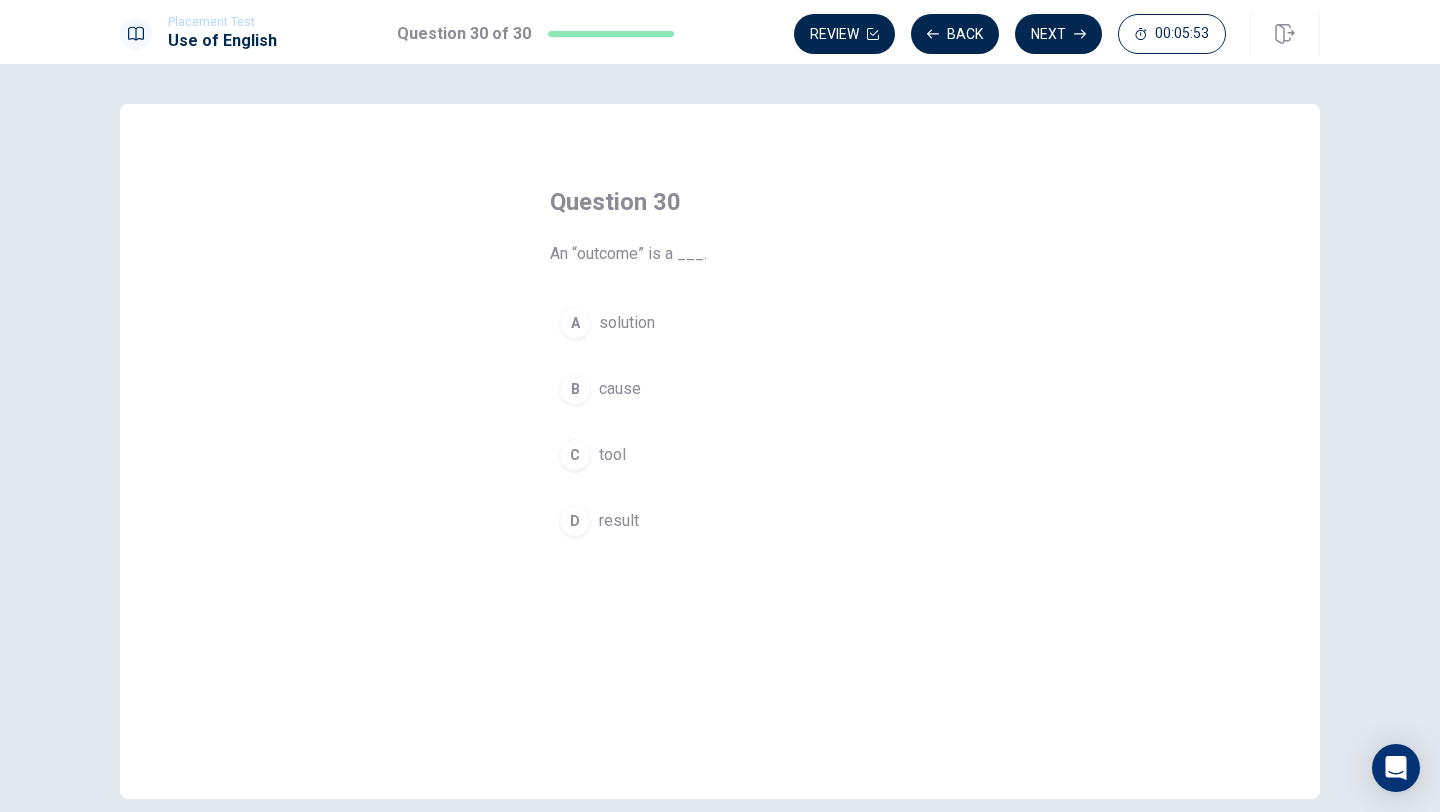 click on "D" at bounding box center (575, 521) 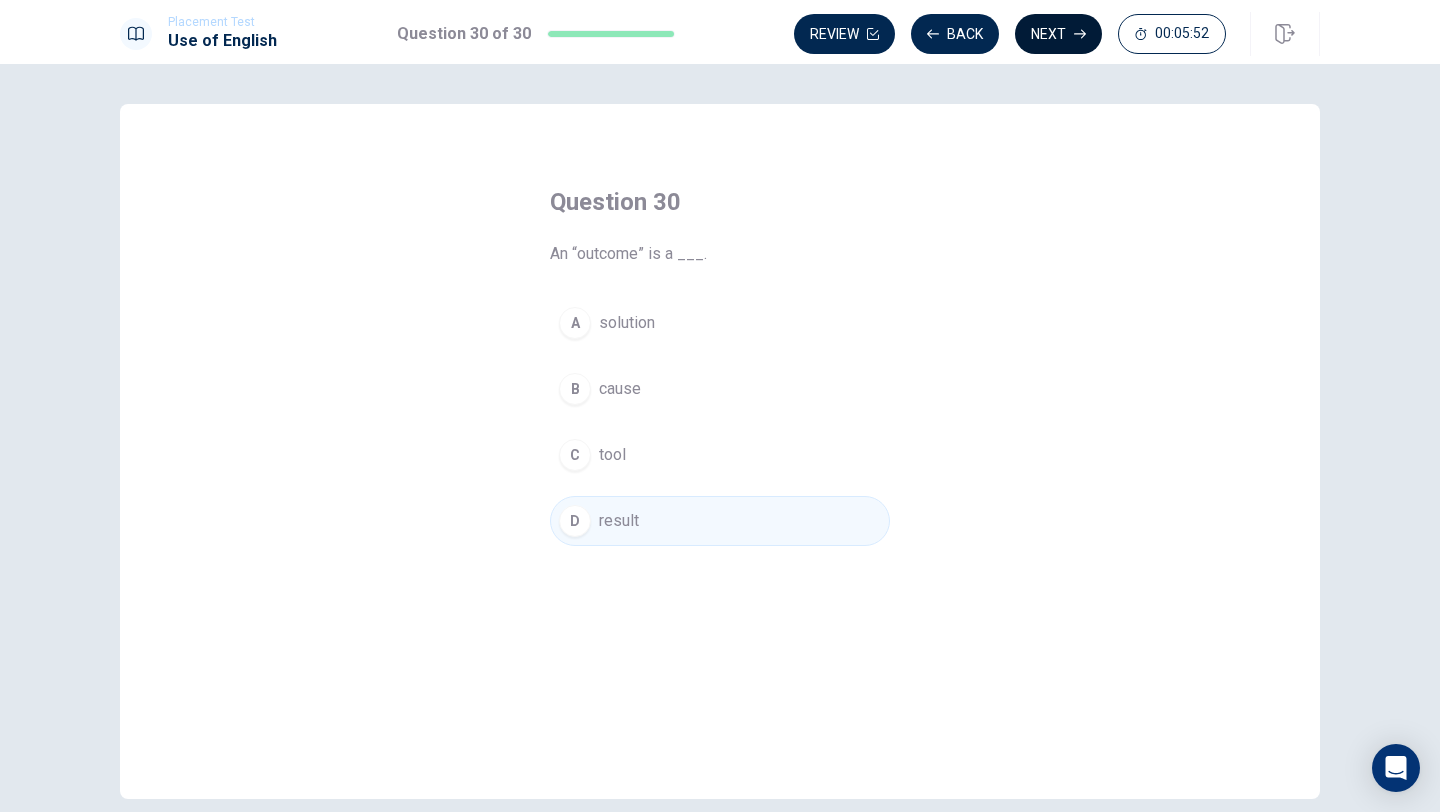 click 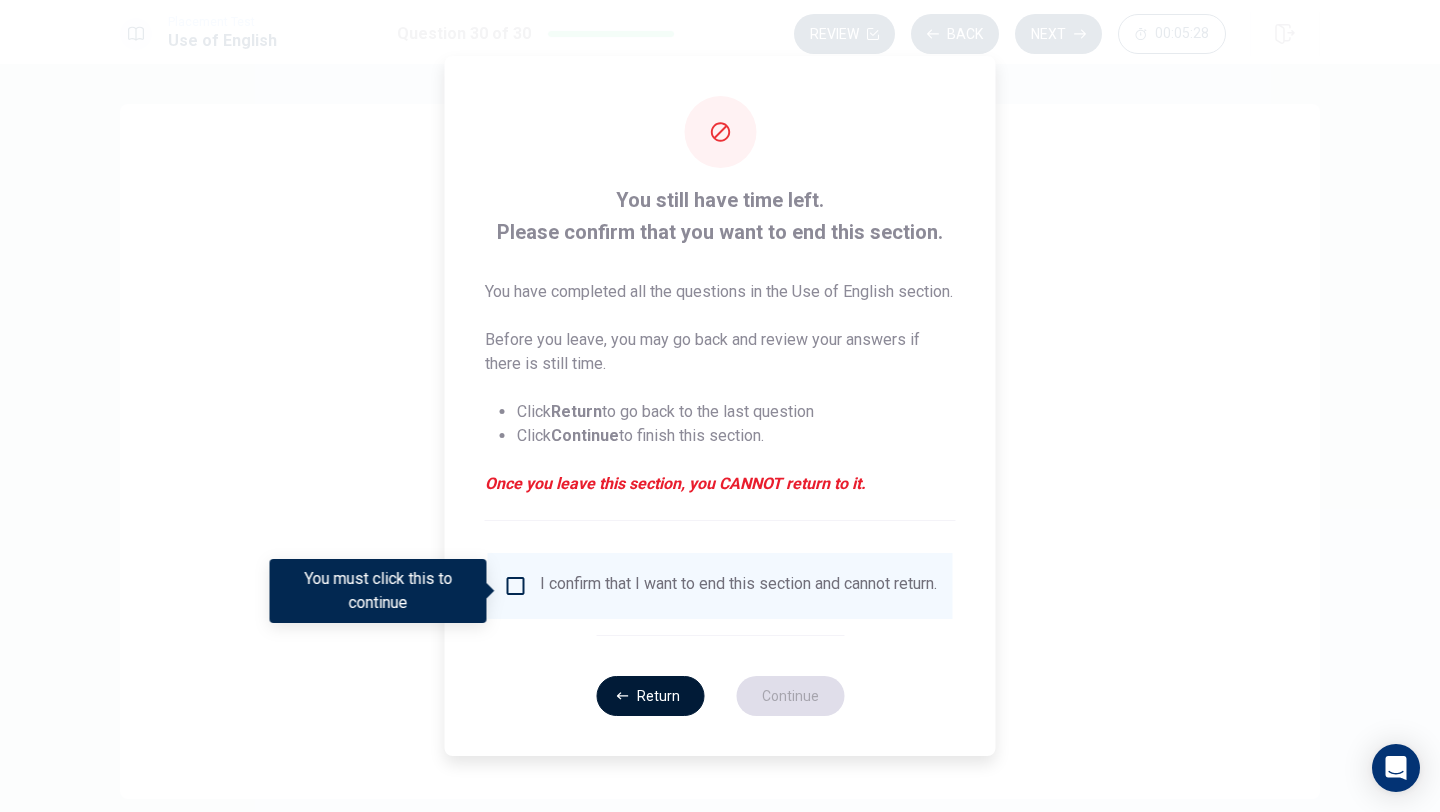 click on "Return" at bounding box center [650, 696] 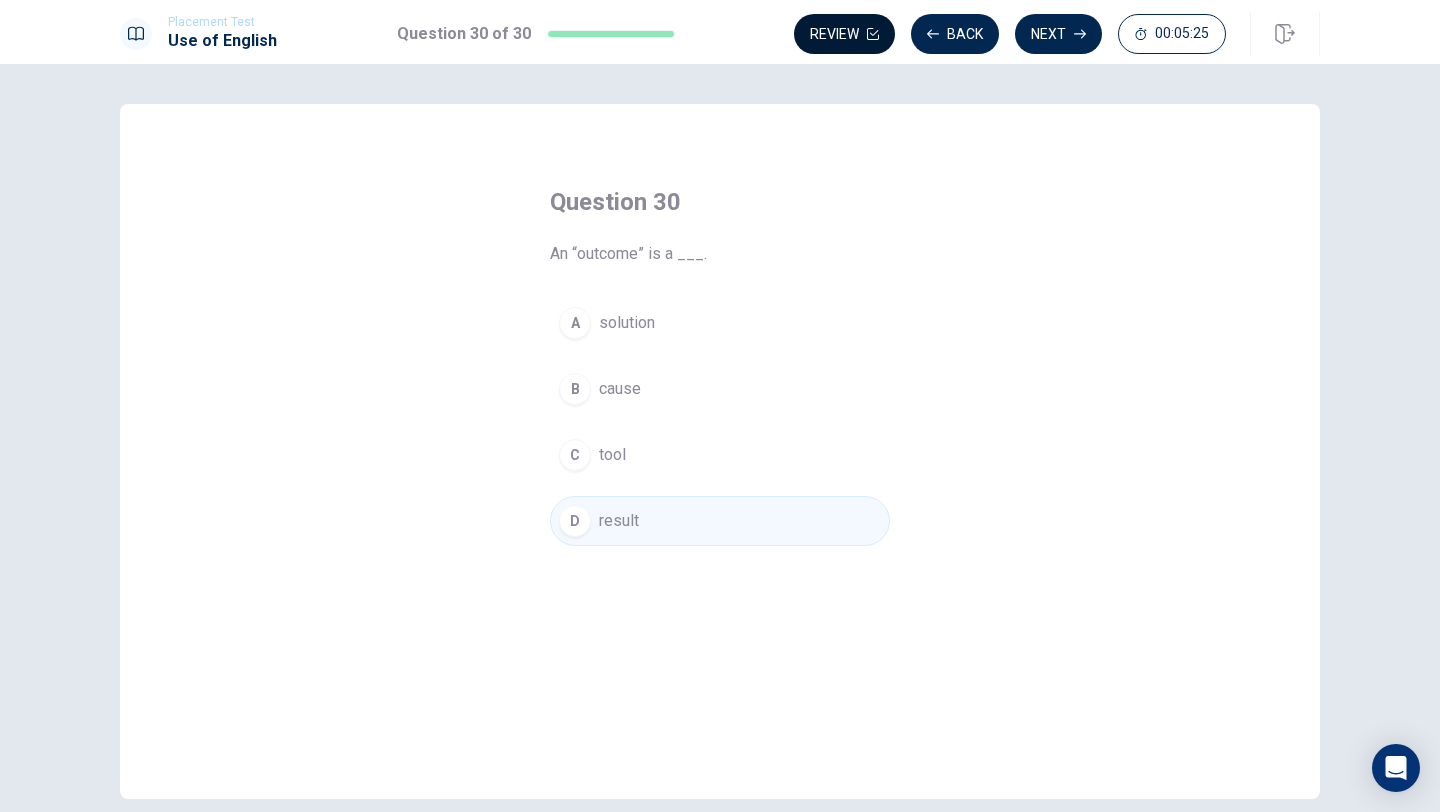 click on "Review" at bounding box center (844, 34) 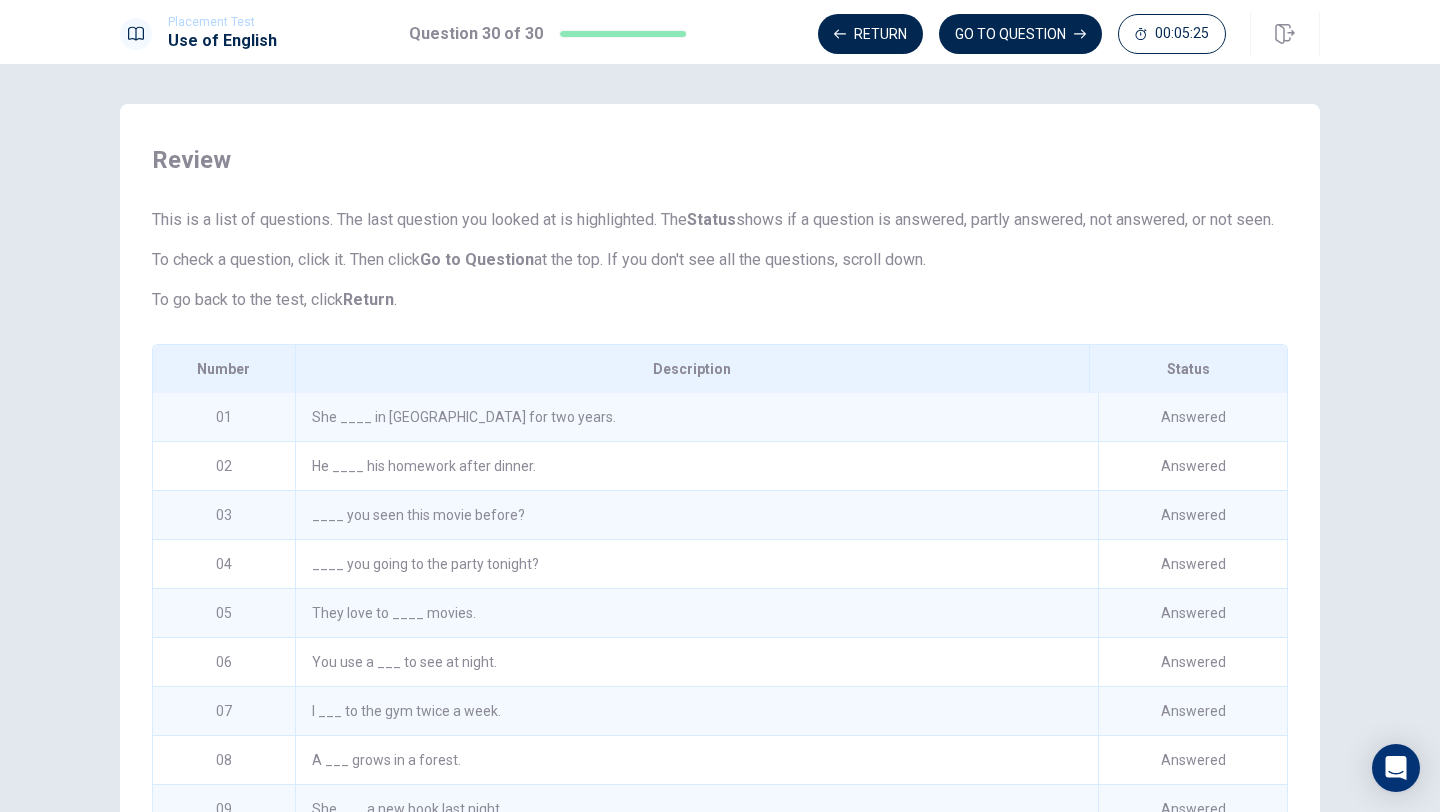 scroll, scrollTop: 162, scrollLeft: 0, axis: vertical 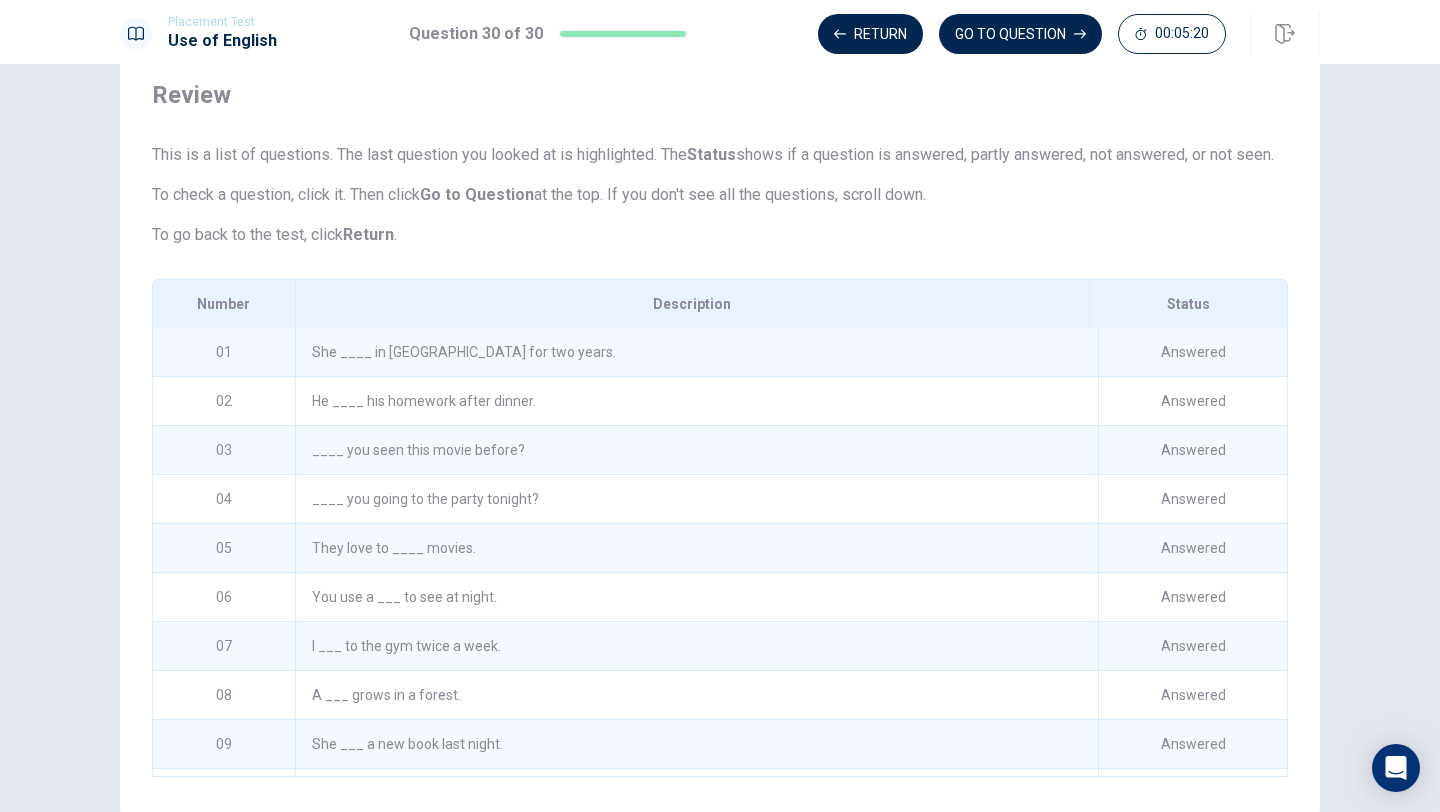click on "She ____ in [GEOGRAPHIC_DATA] for two years." at bounding box center (696, 352) 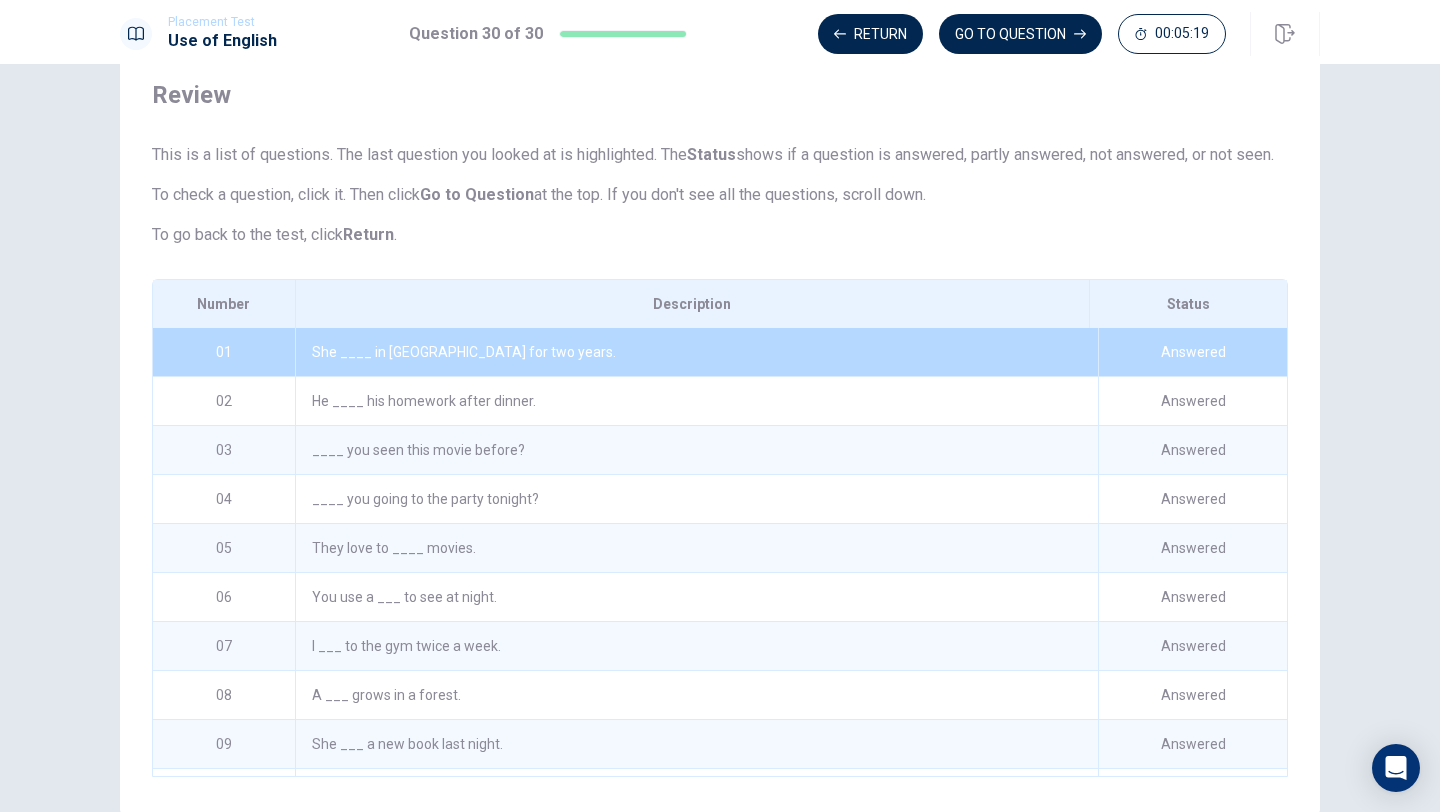 click on "She ____ in [GEOGRAPHIC_DATA] for two years." at bounding box center (696, 352) 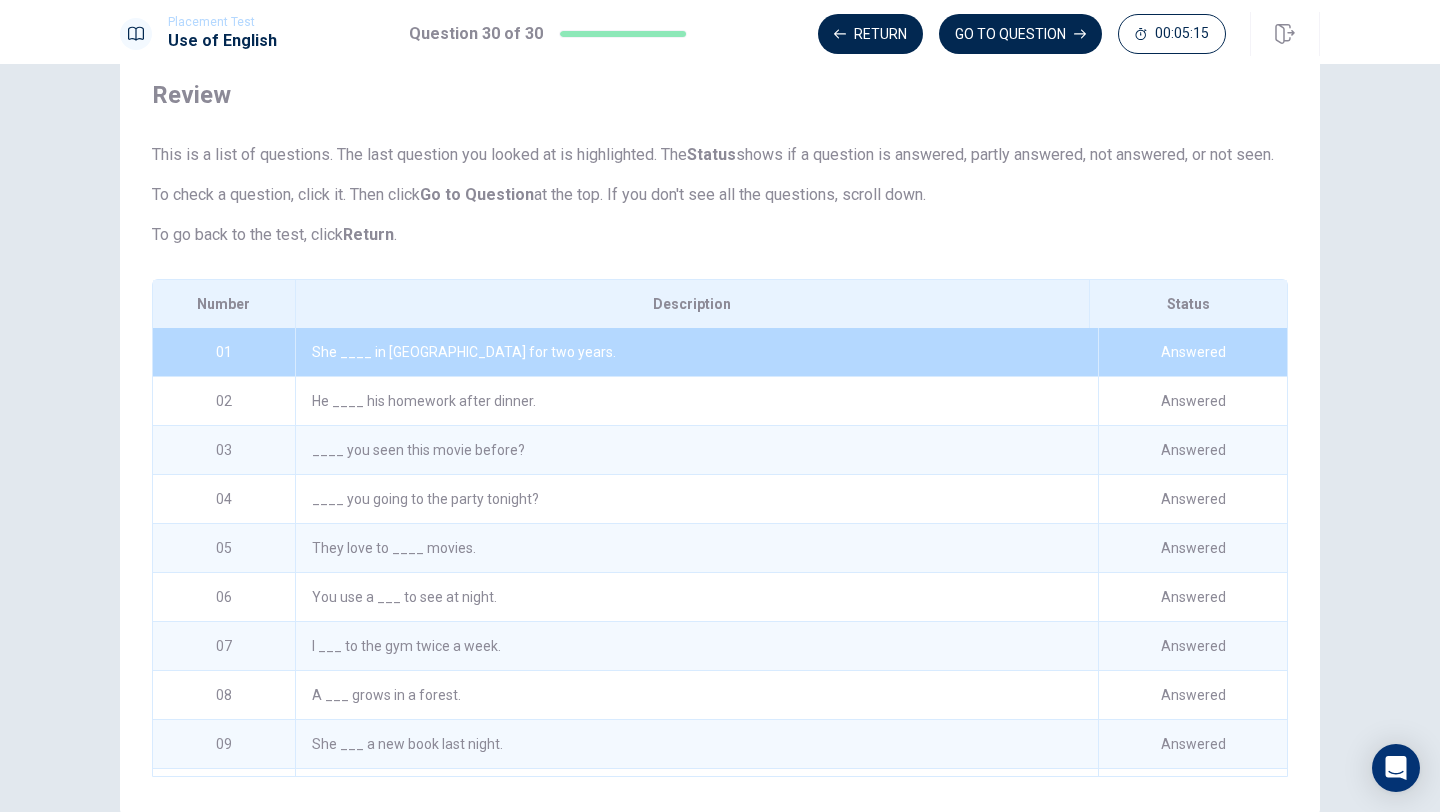 click on "Answered" at bounding box center (1192, 352) 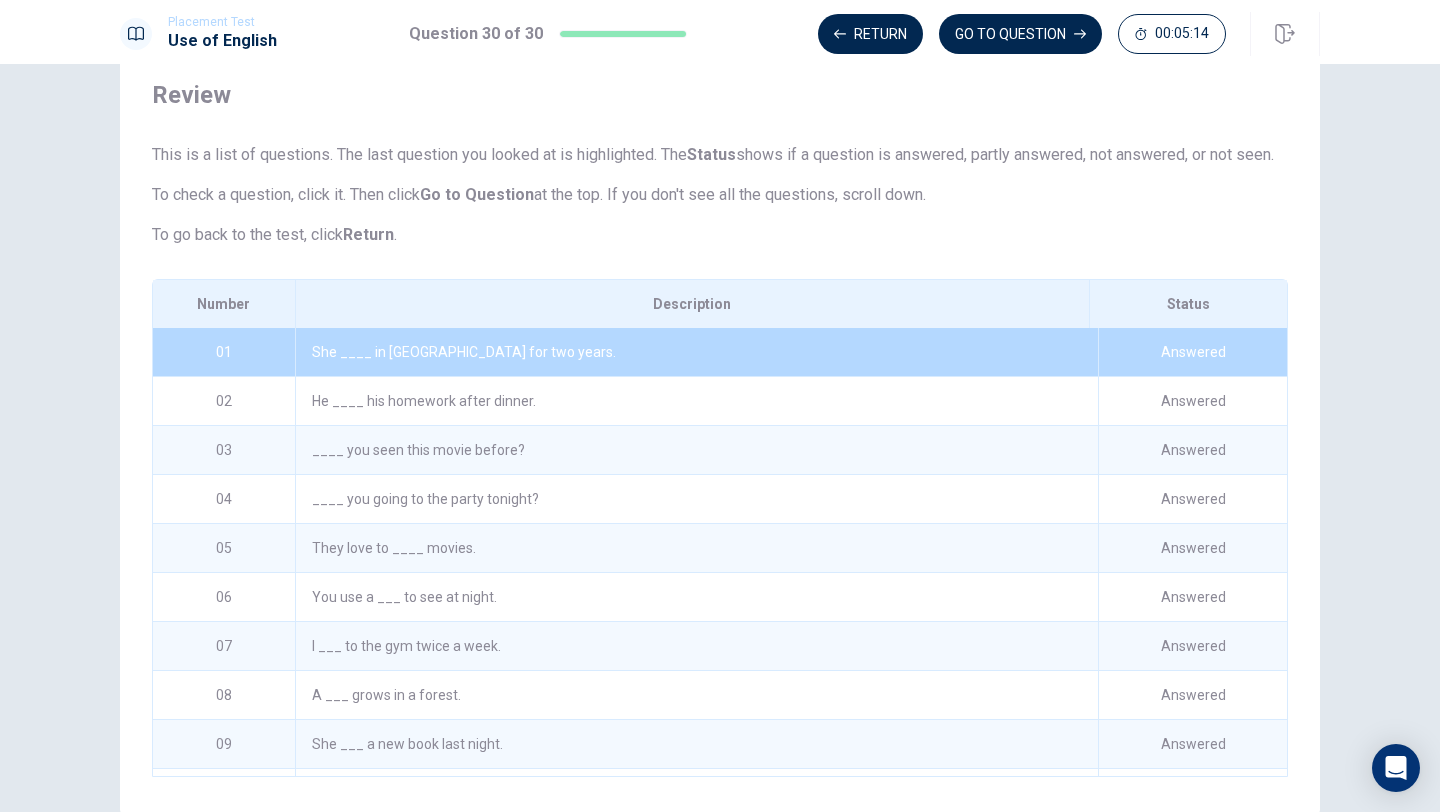 click on "She ____ in [GEOGRAPHIC_DATA] for two years." at bounding box center (696, 352) 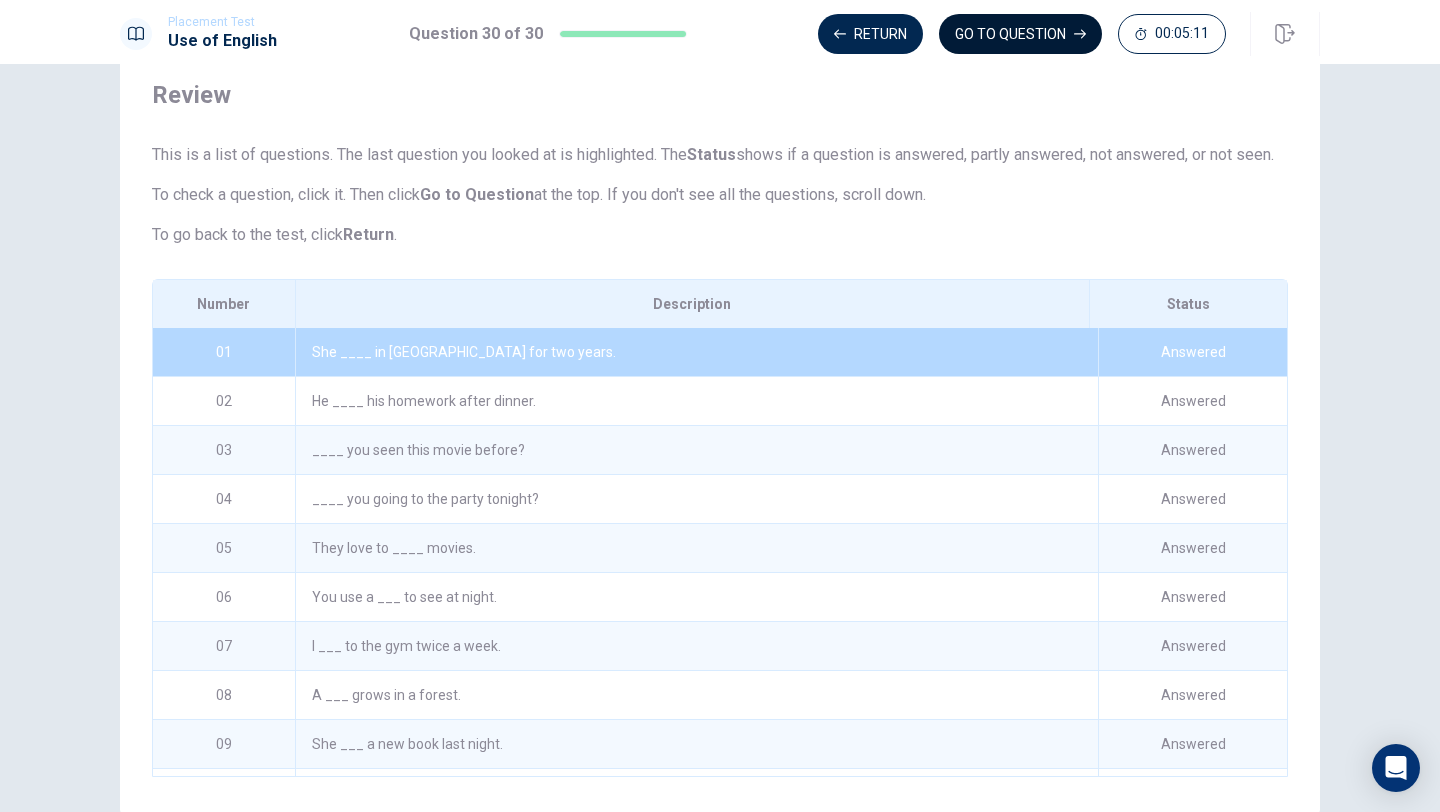 click on "GO TO QUESTION" at bounding box center (1020, 34) 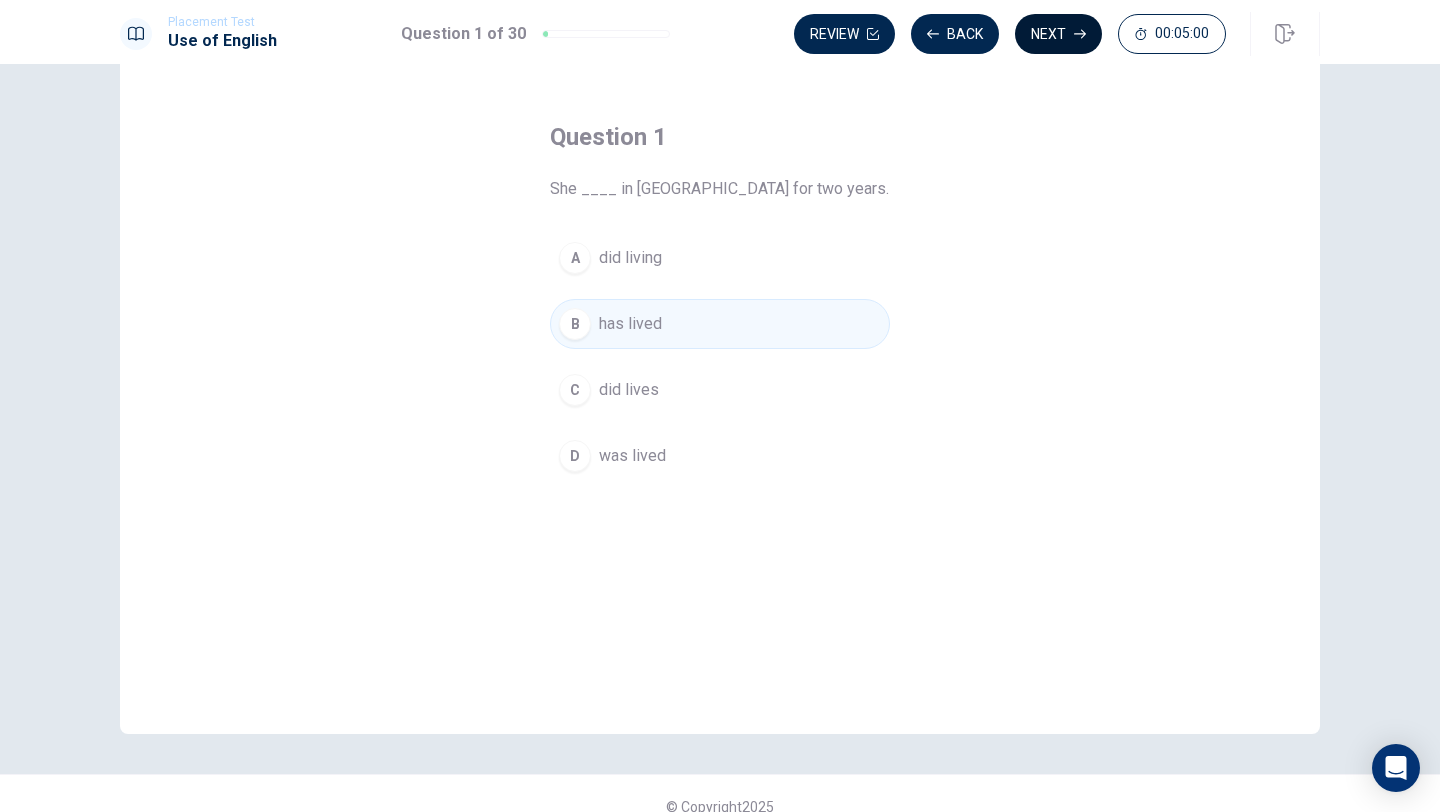 click on "Next" at bounding box center (1058, 34) 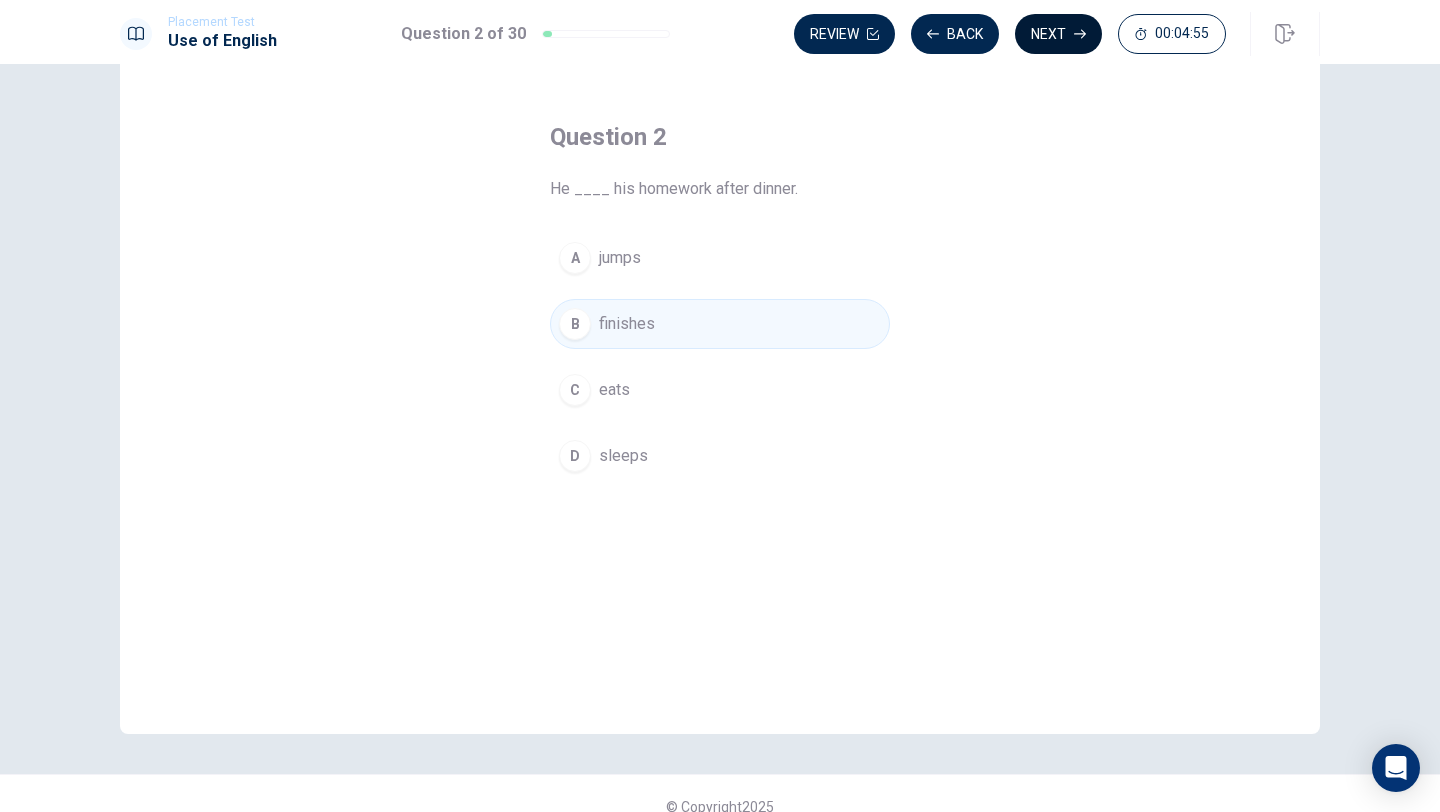 click on "Next" at bounding box center (1058, 34) 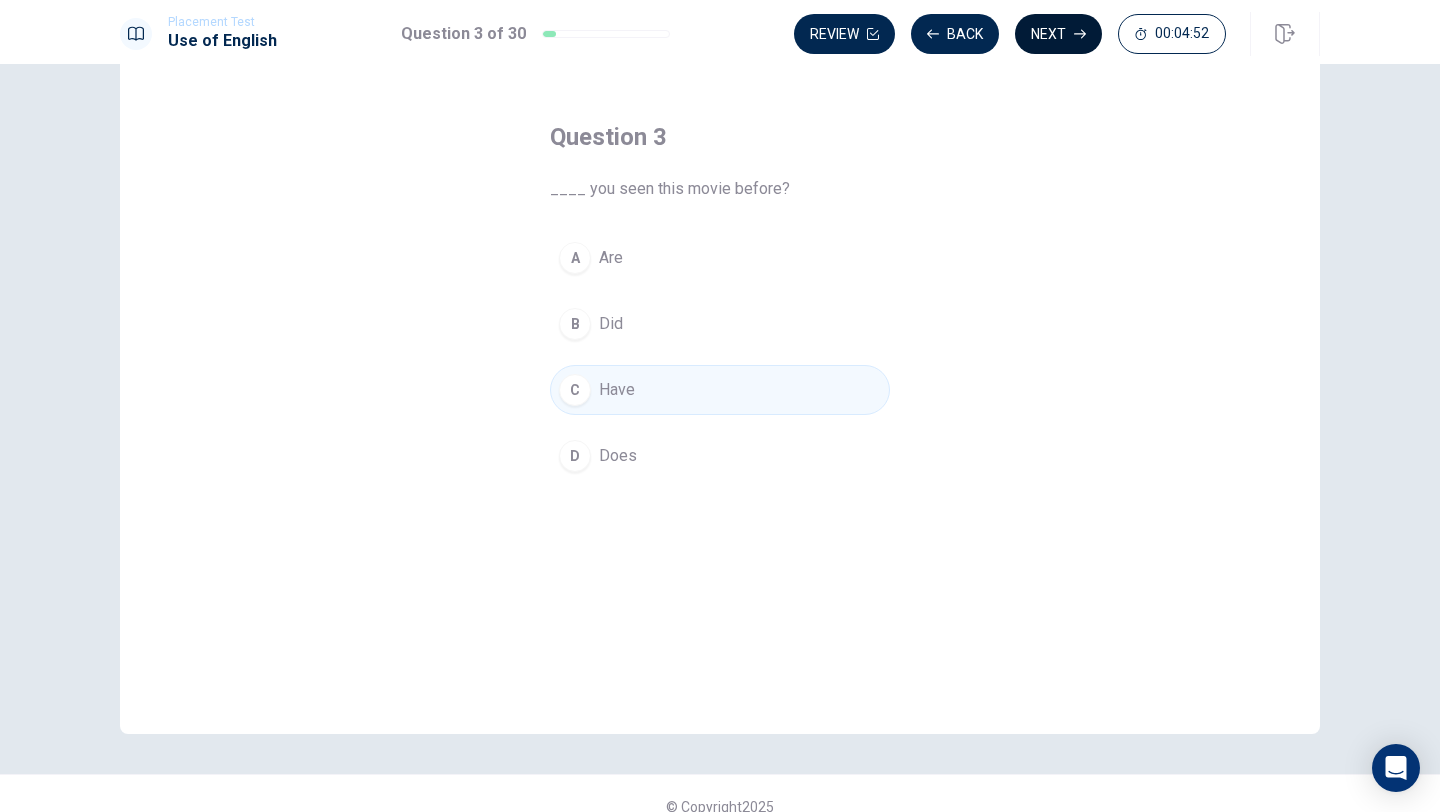 click on "Next" at bounding box center [1058, 34] 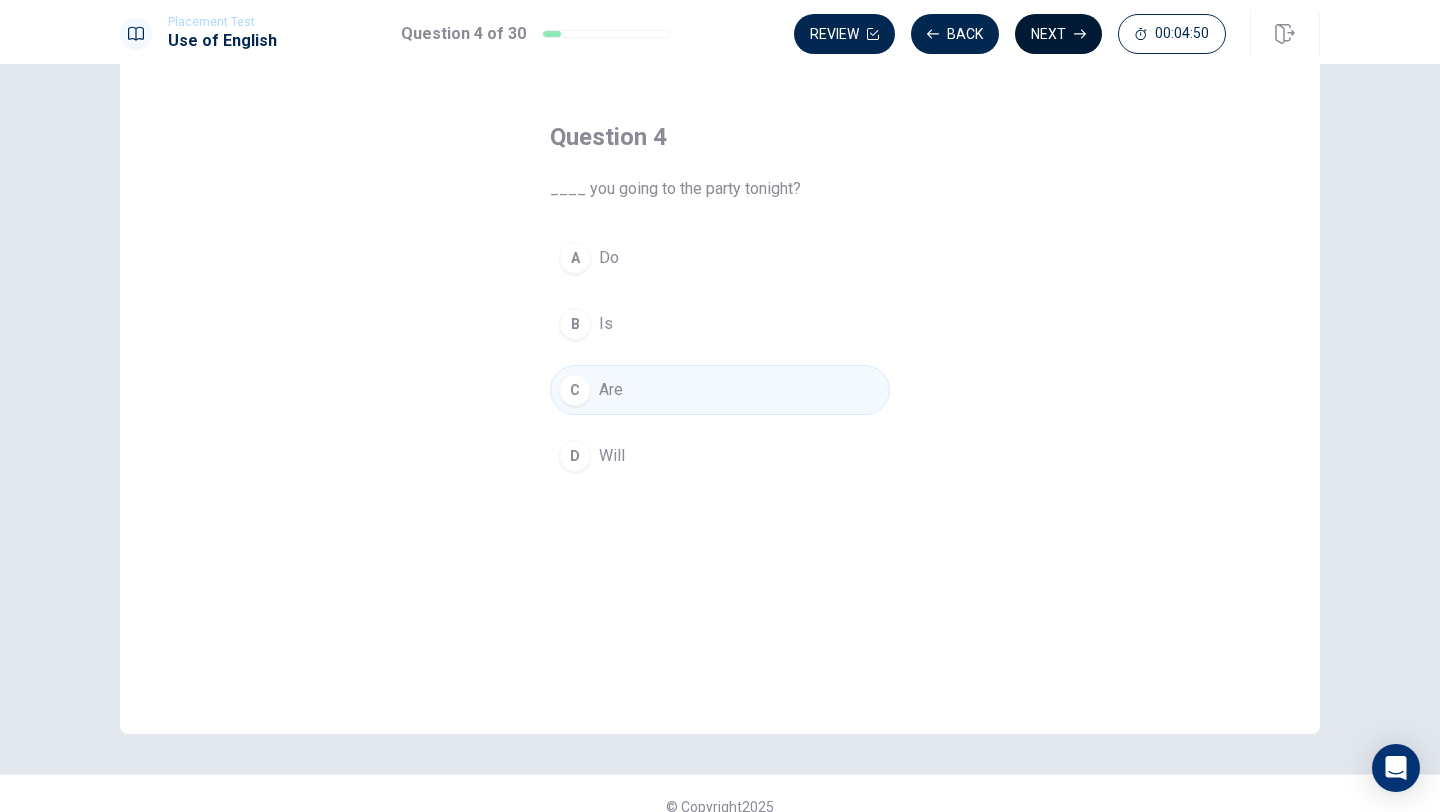 click on "Next" at bounding box center (1058, 34) 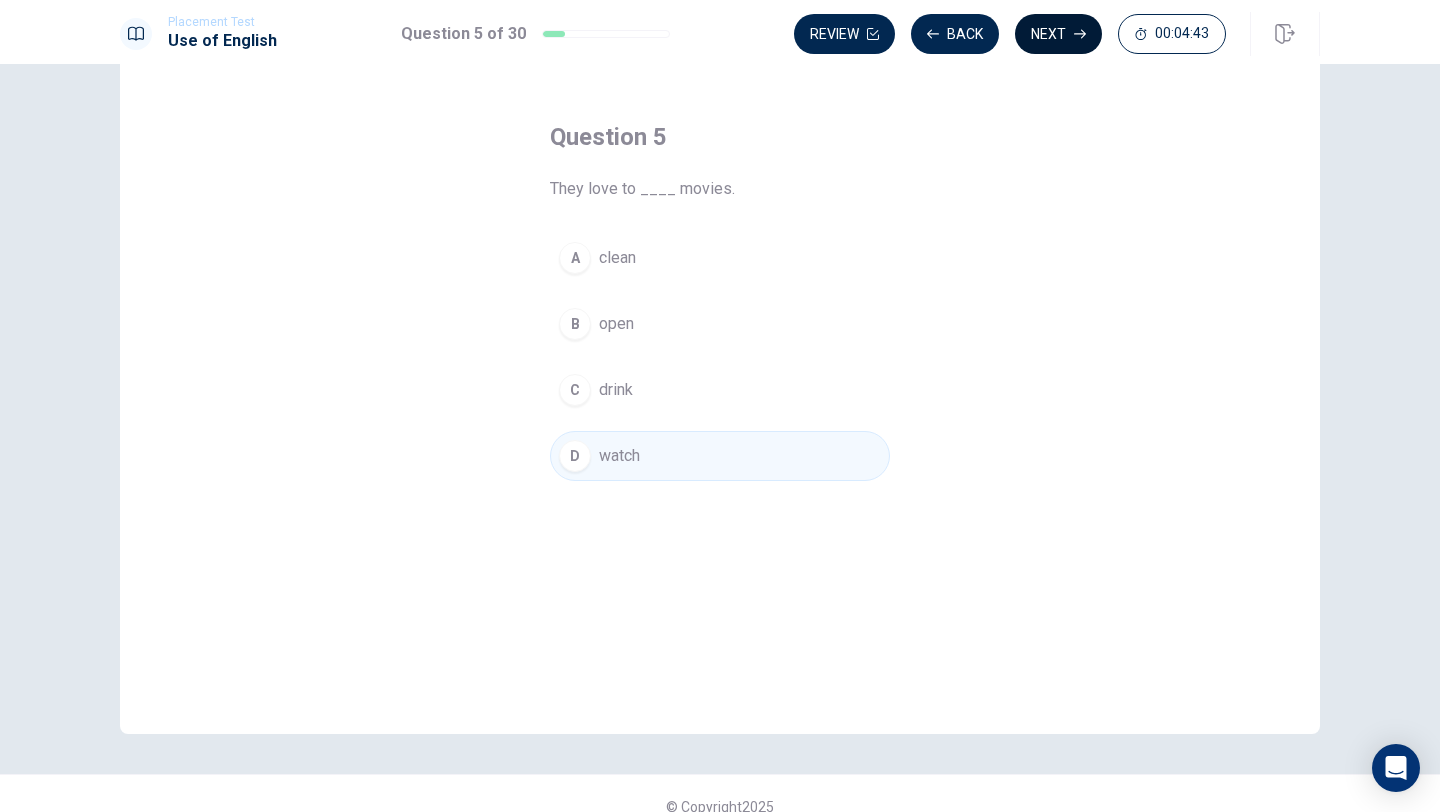 click on "Next" at bounding box center (1058, 34) 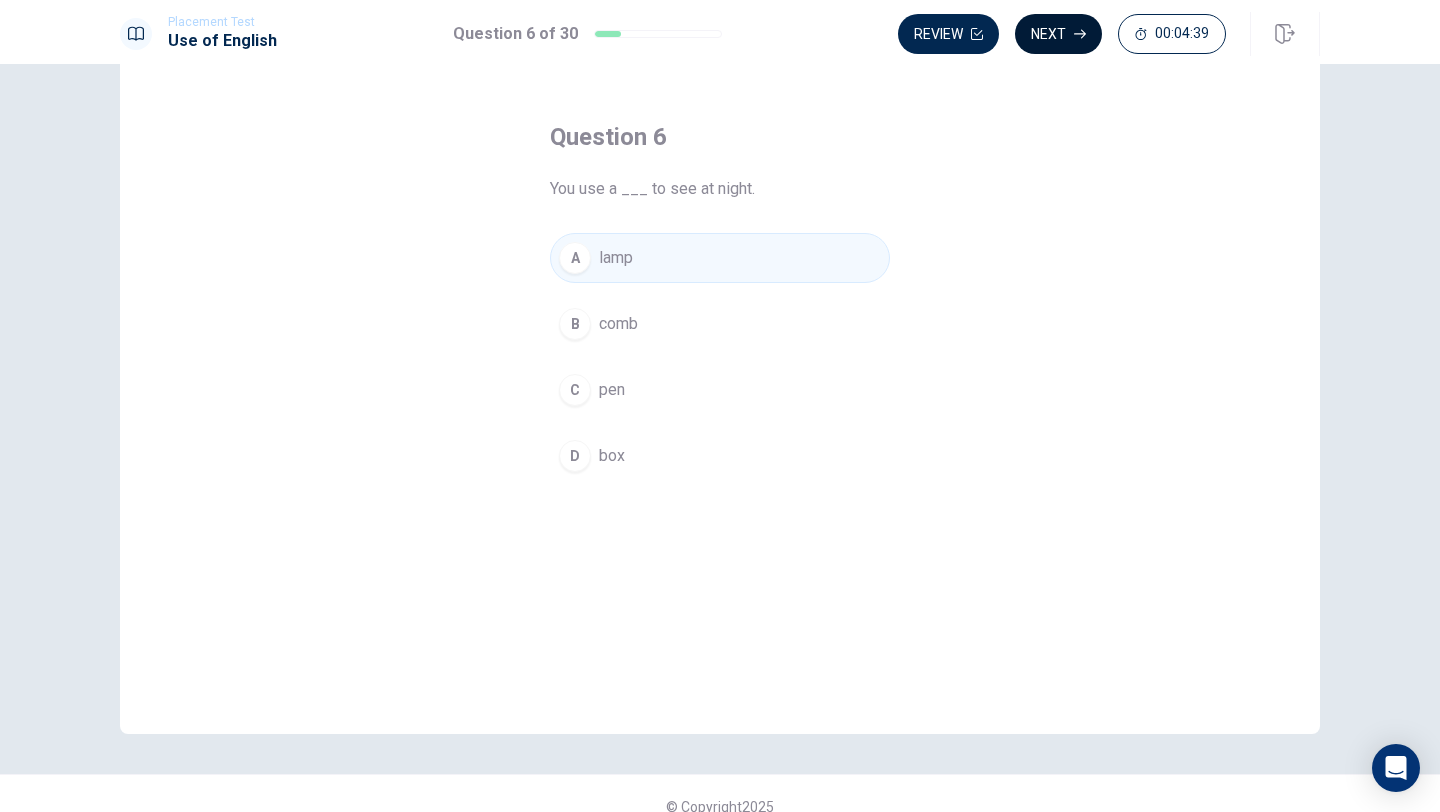 click on "Next" at bounding box center (1058, 34) 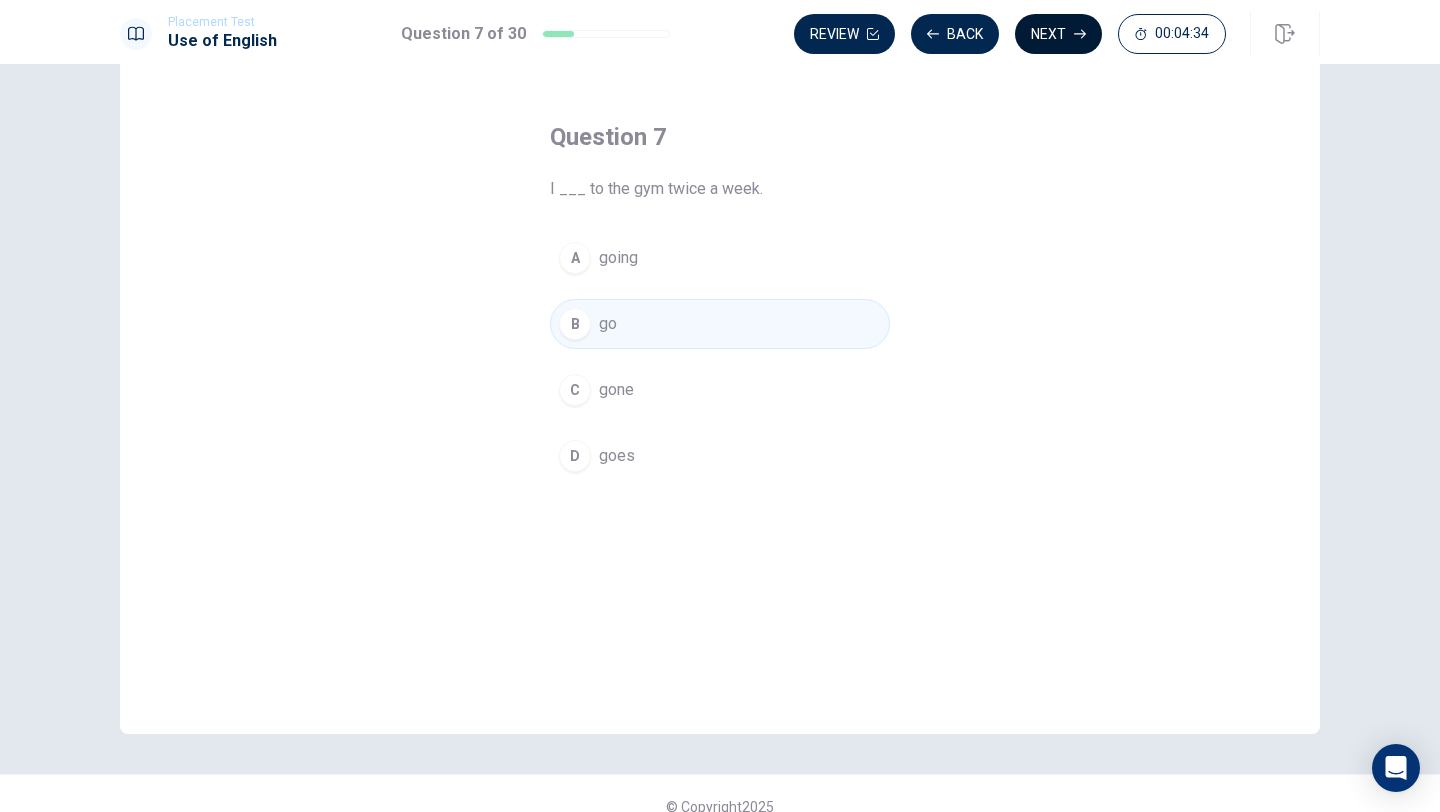 click on "Next" at bounding box center [1058, 34] 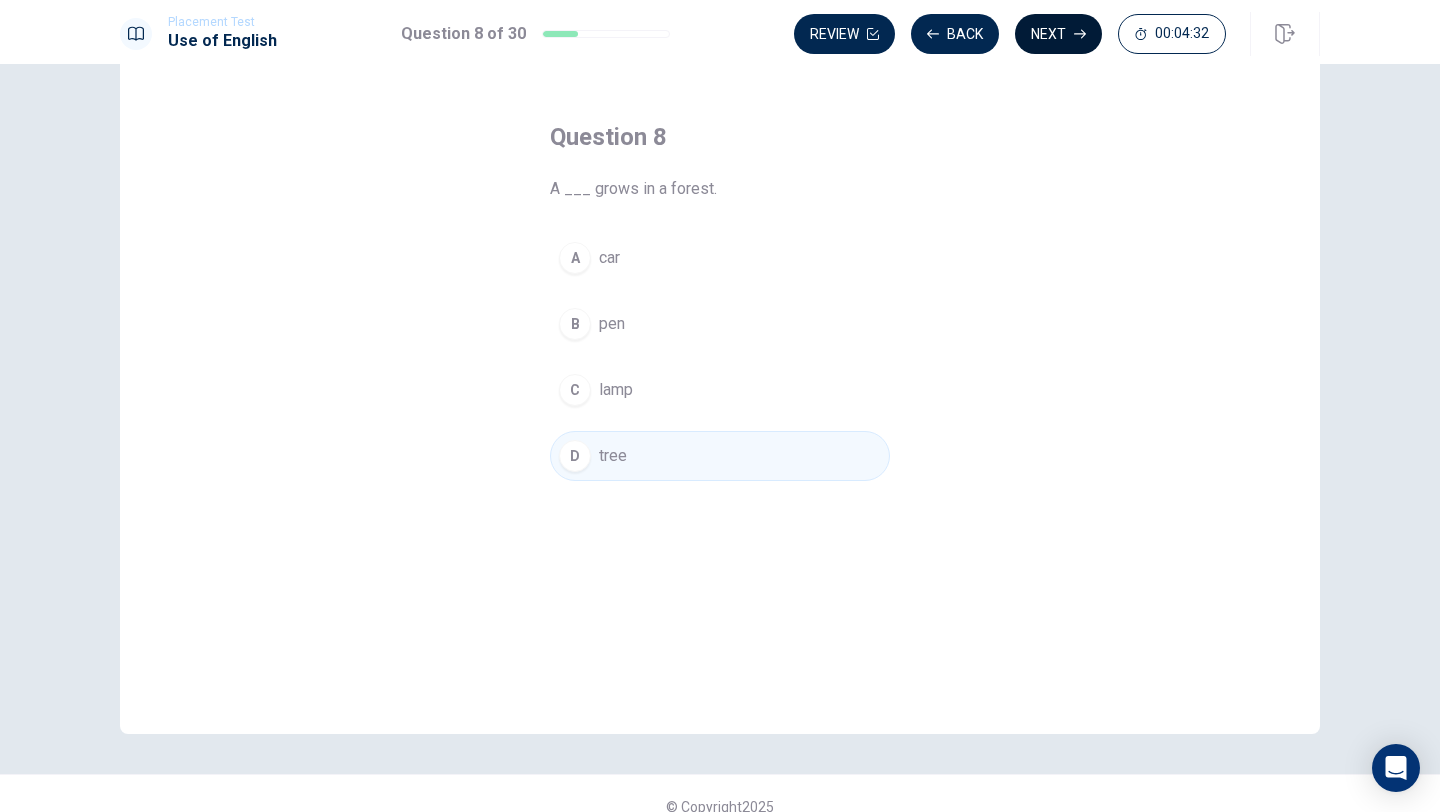 click on "Next" at bounding box center [1058, 34] 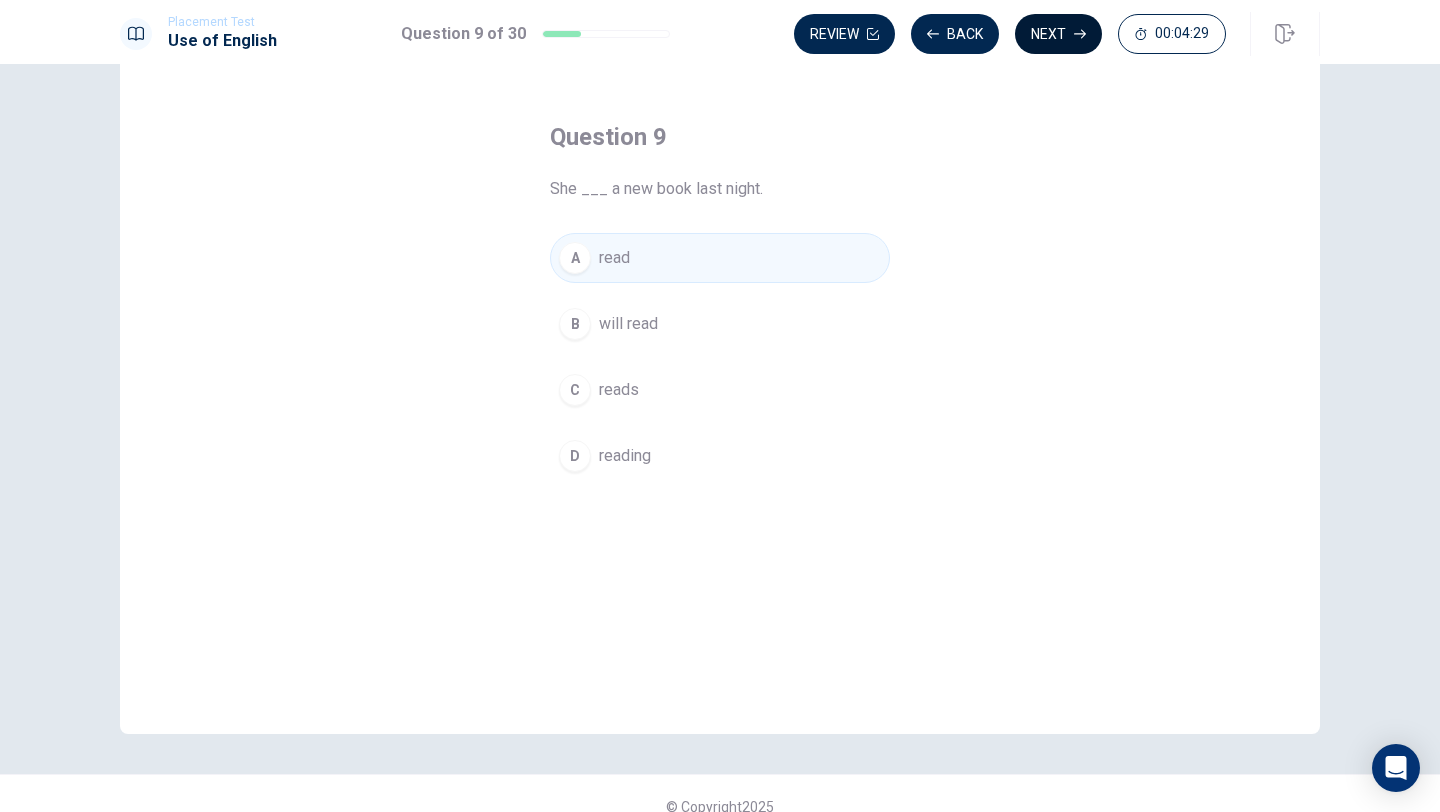 click on "Next" at bounding box center (1058, 34) 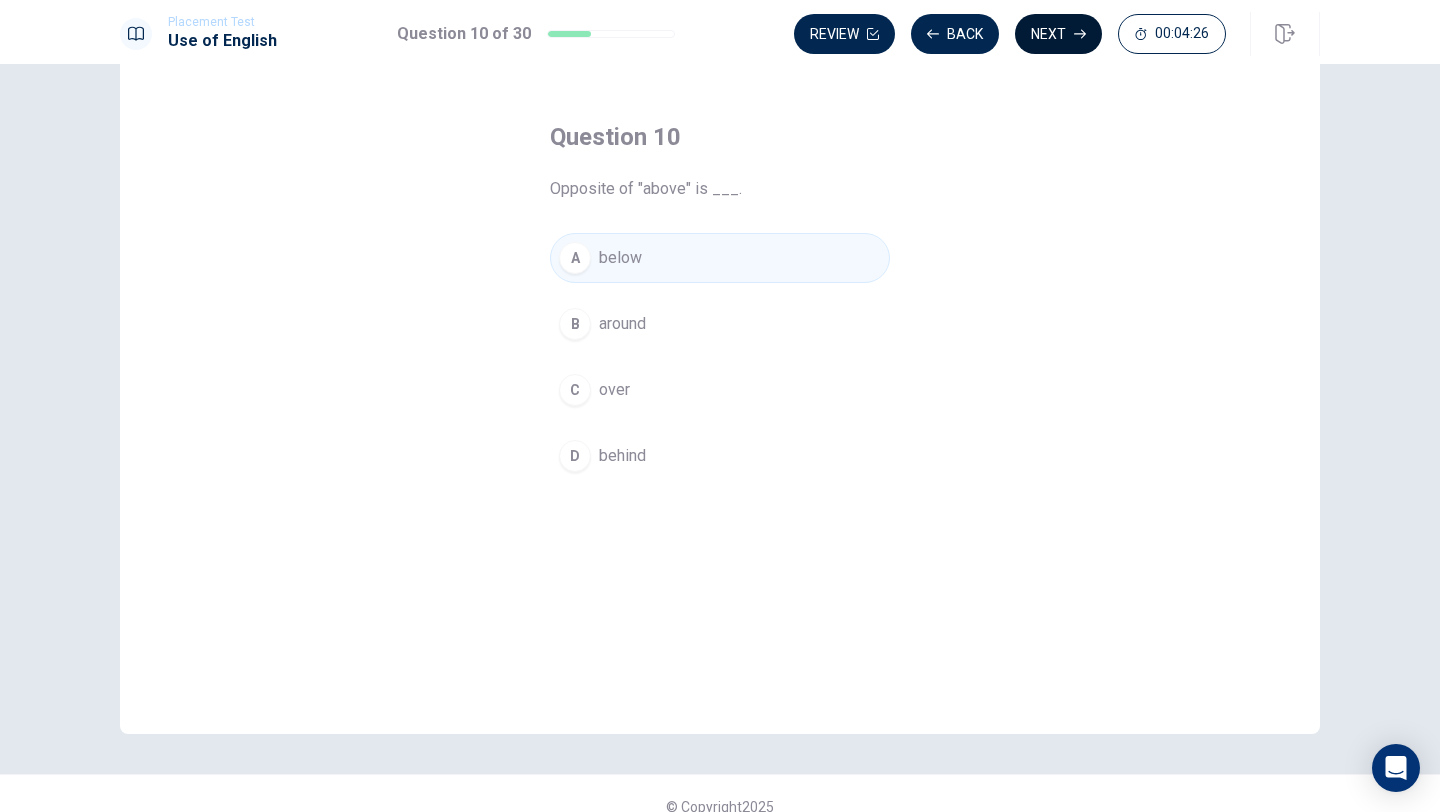 click on "Next" at bounding box center [1058, 34] 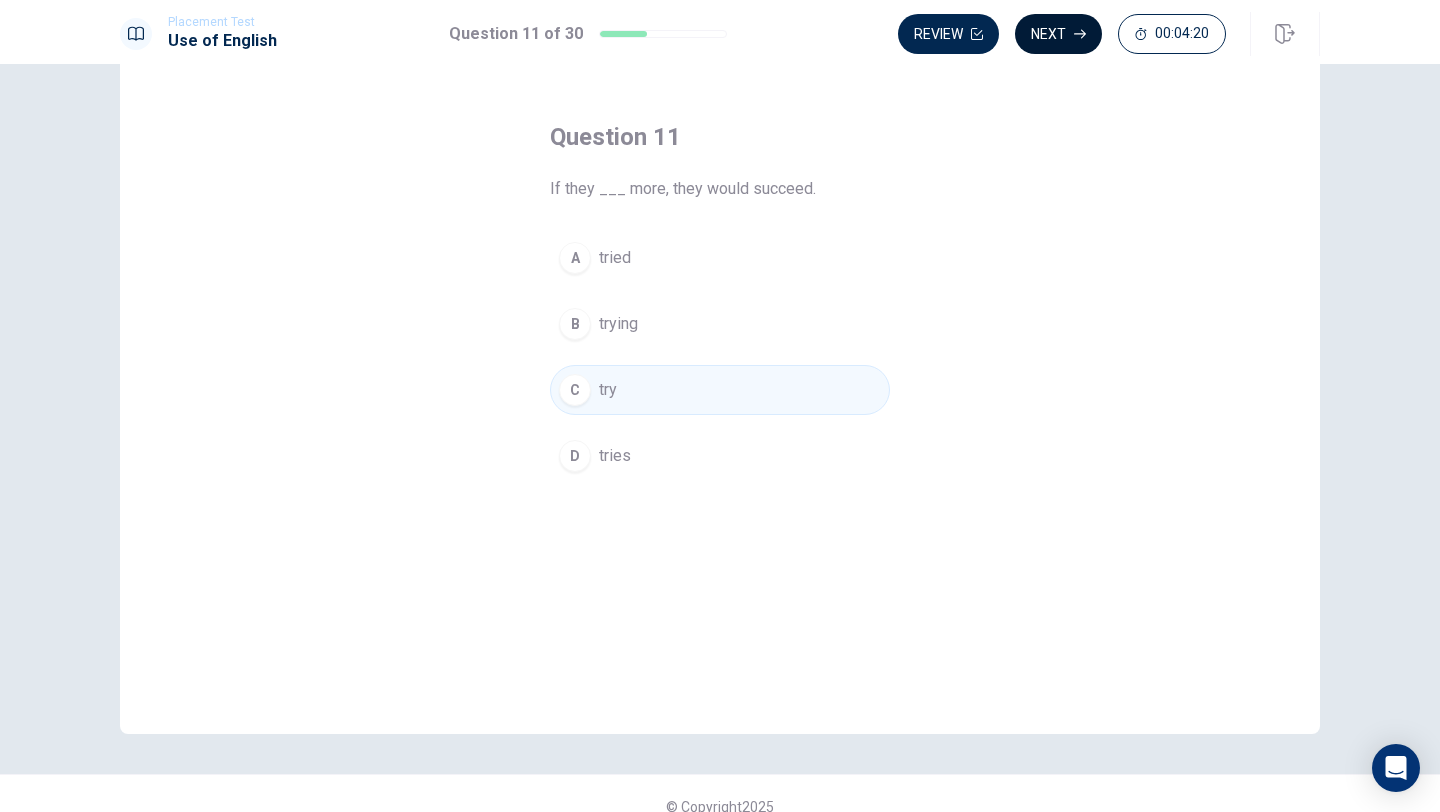 click on "Next" at bounding box center (1058, 34) 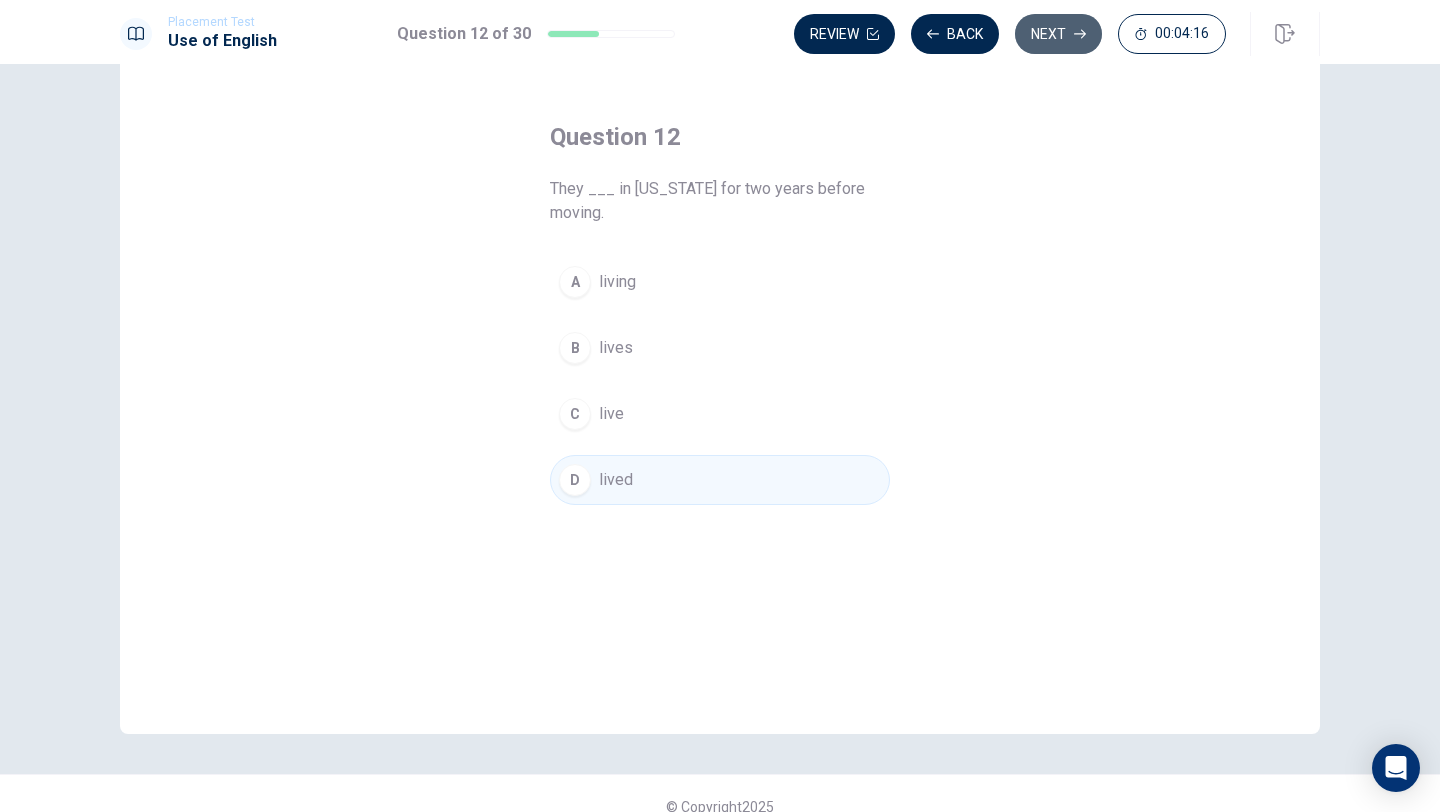 click on "Next" at bounding box center [1058, 34] 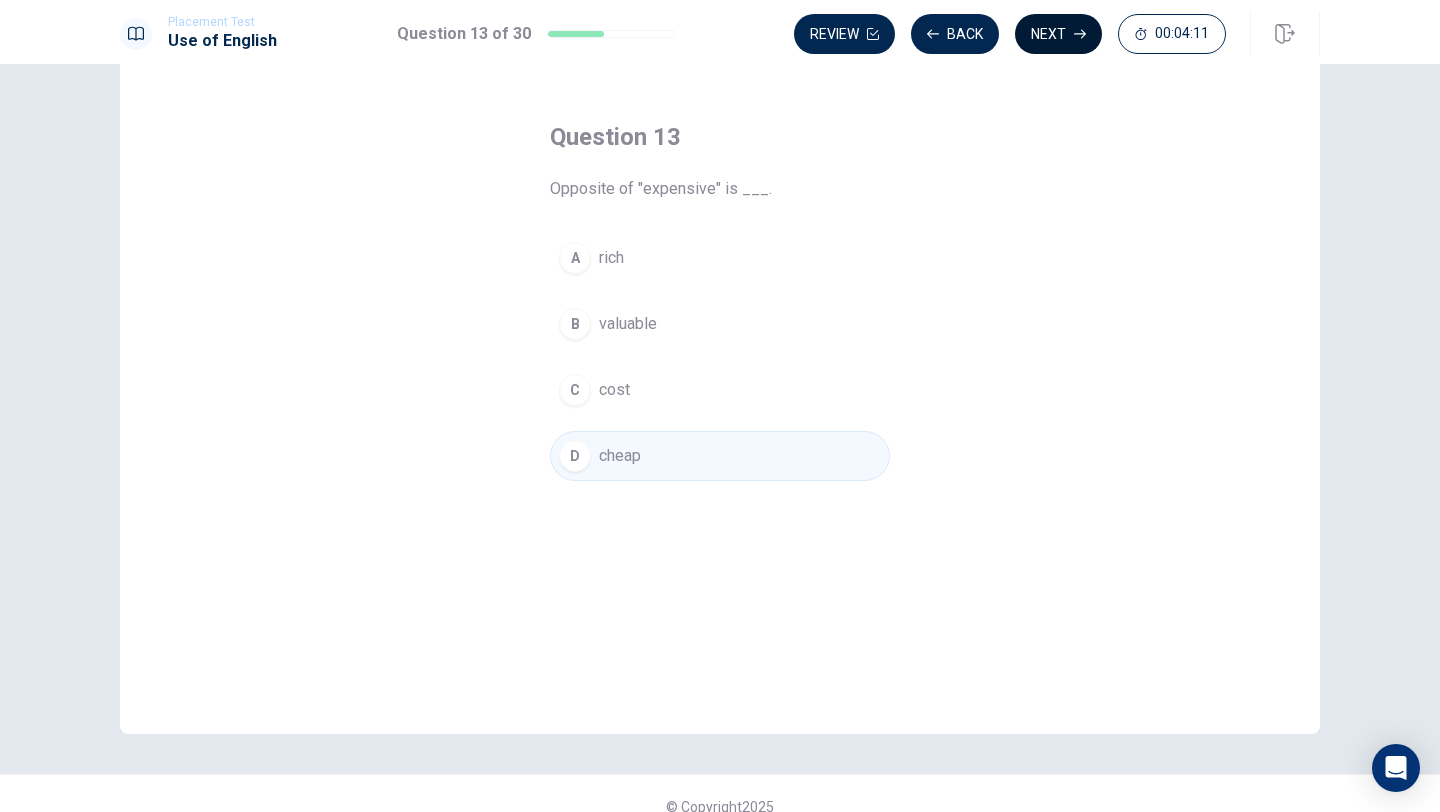 click on "Next" at bounding box center (1058, 34) 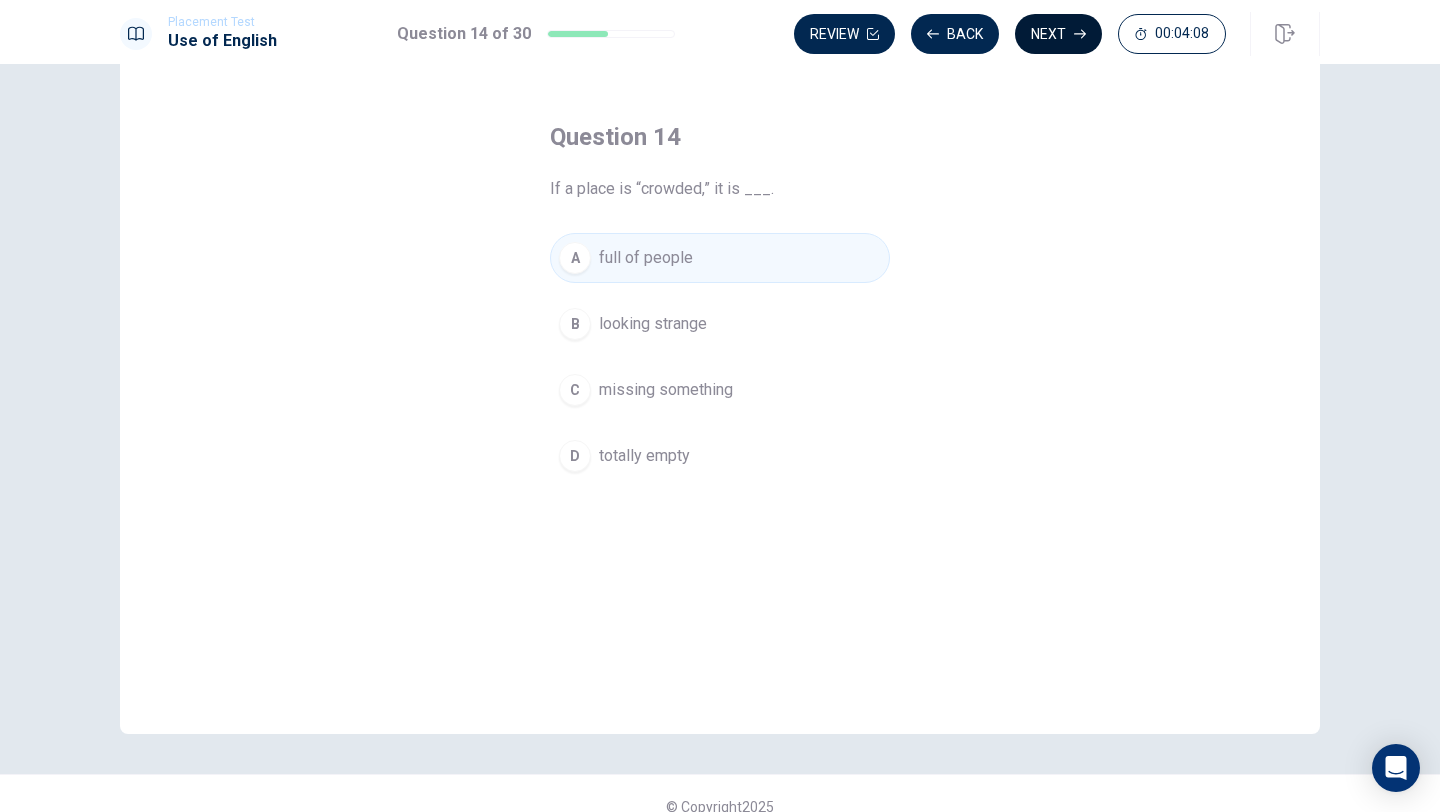 click on "Next" at bounding box center (1058, 34) 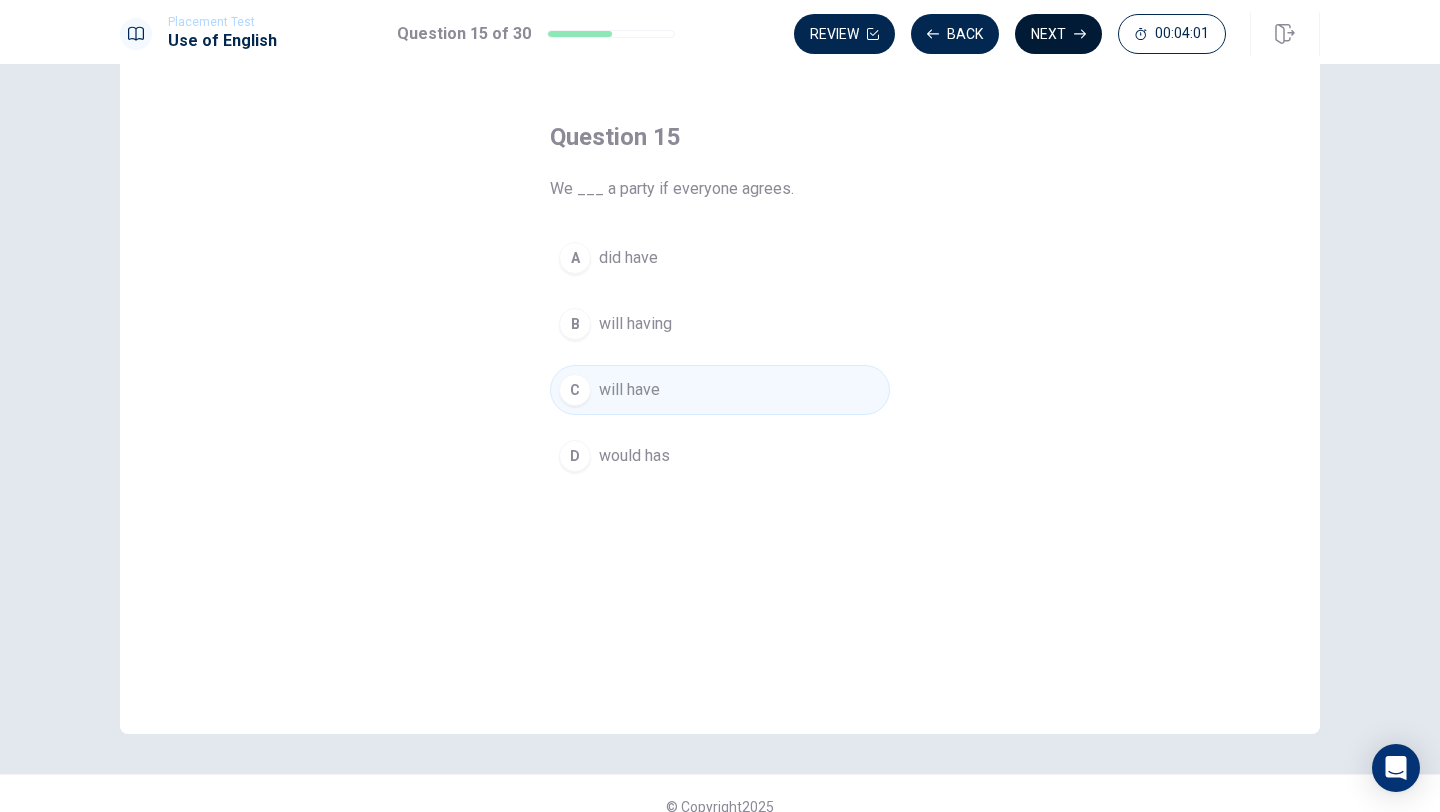 click on "Next" at bounding box center [1058, 34] 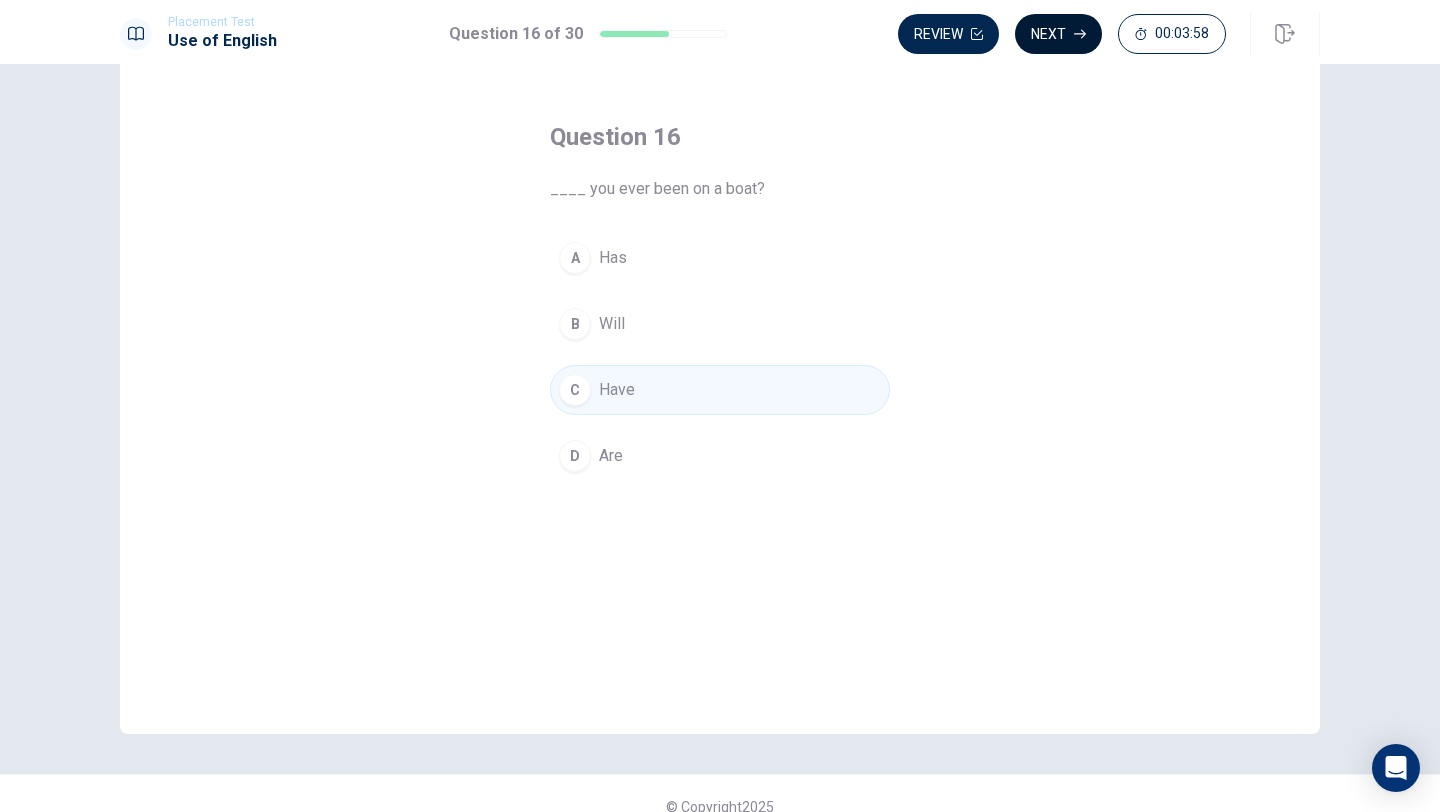 click on "Next" at bounding box center [1058, 34] 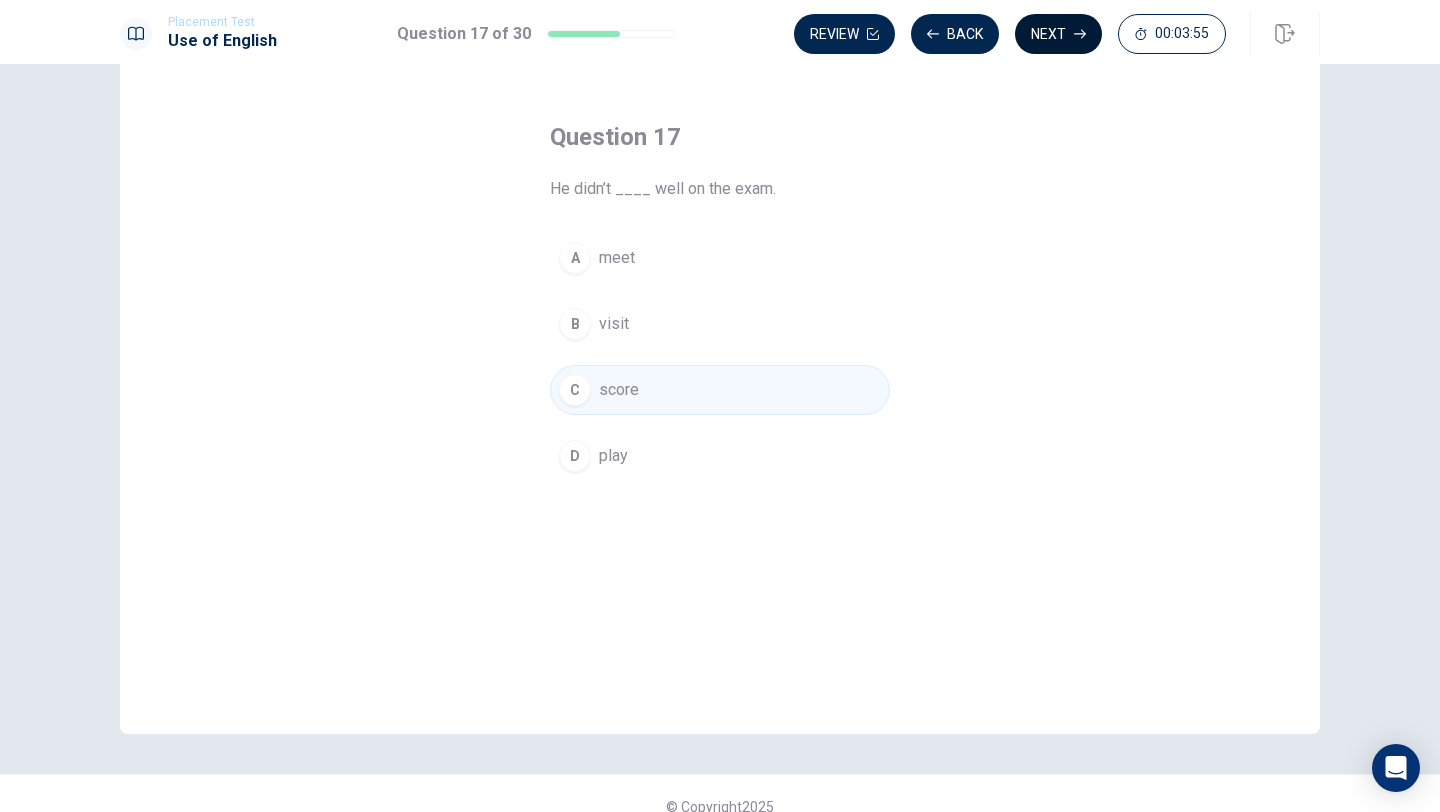 click on "Next" at bounding box center [1058, 34] 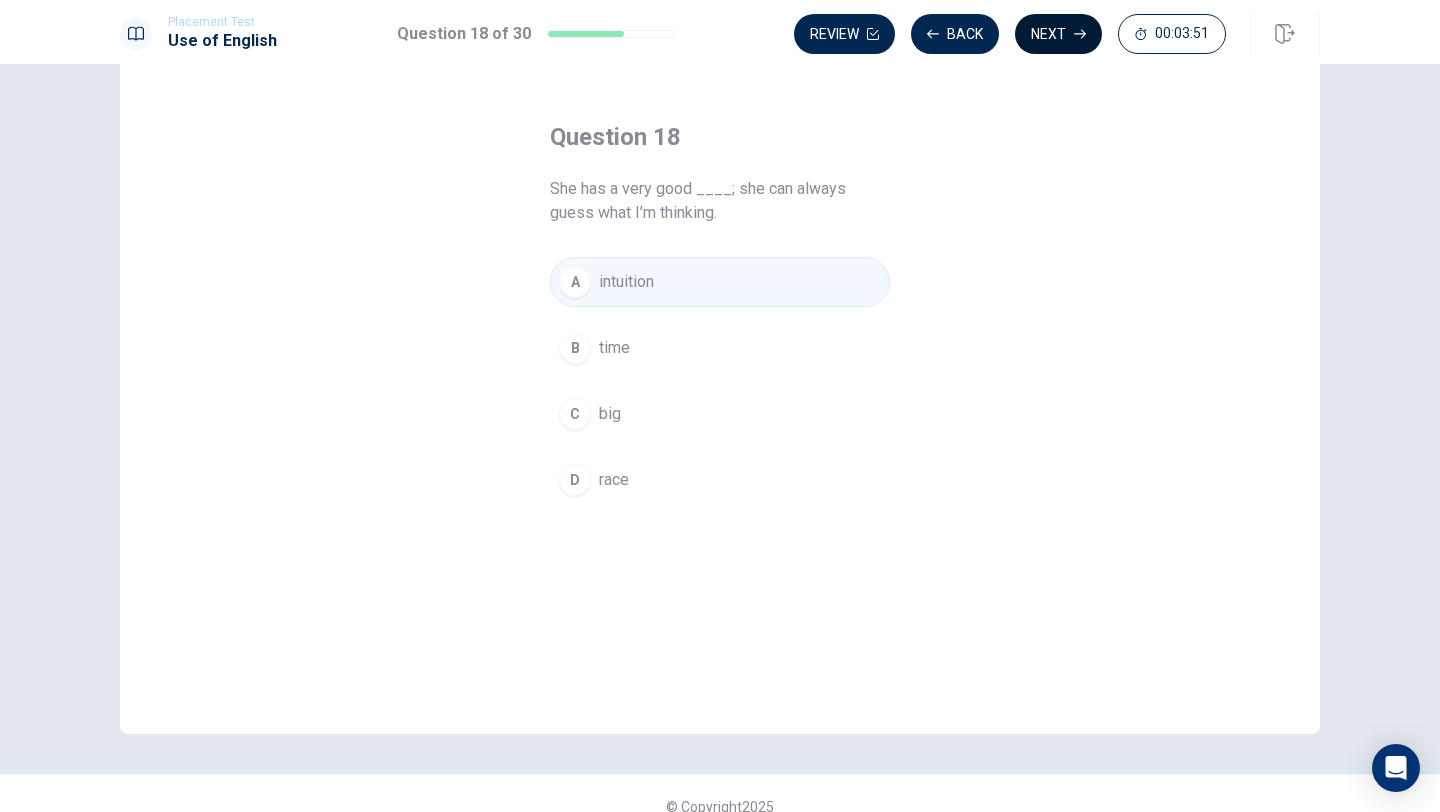 click on "Next" at bounding box center (1058, 34) 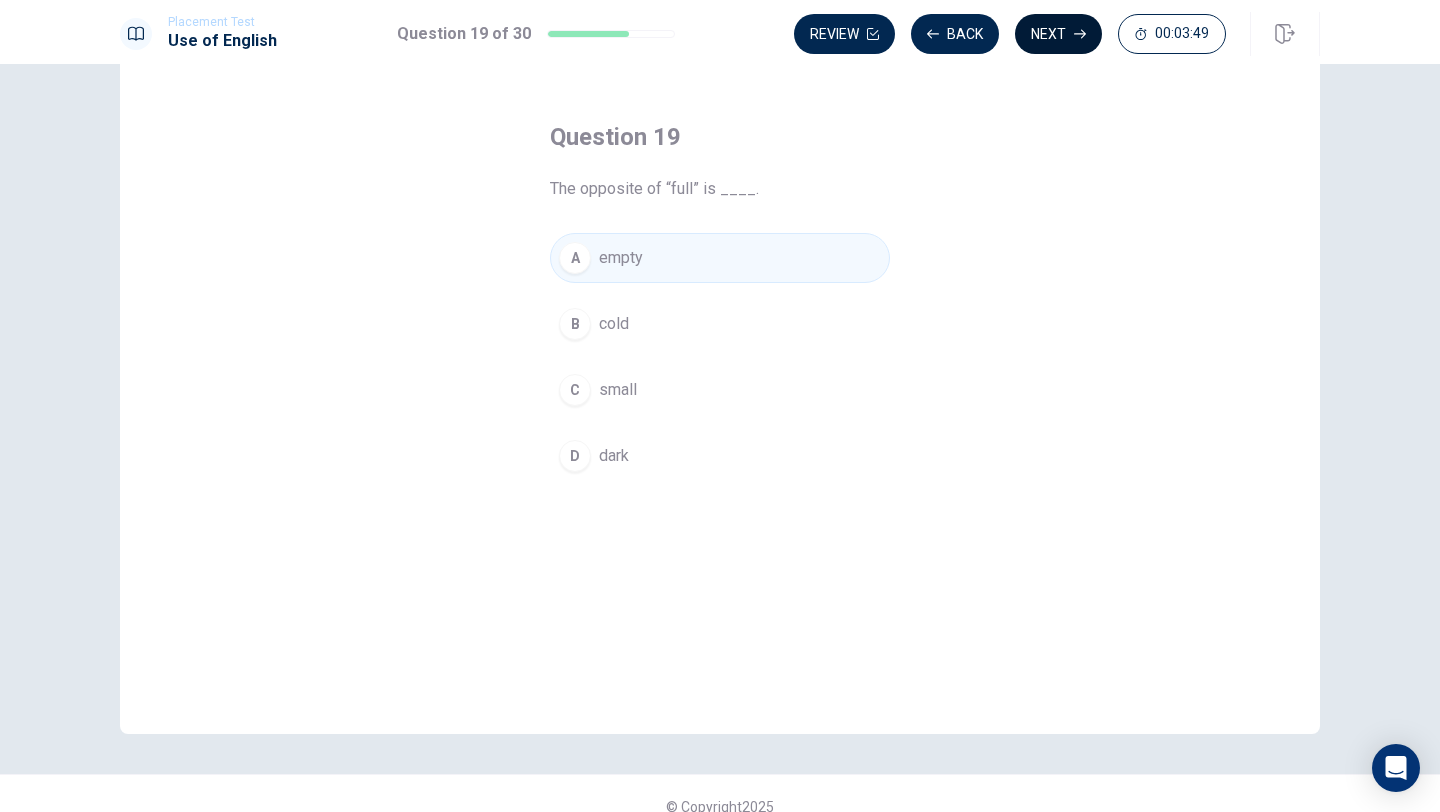 click on "Next" at bounding box center [1058, 34] 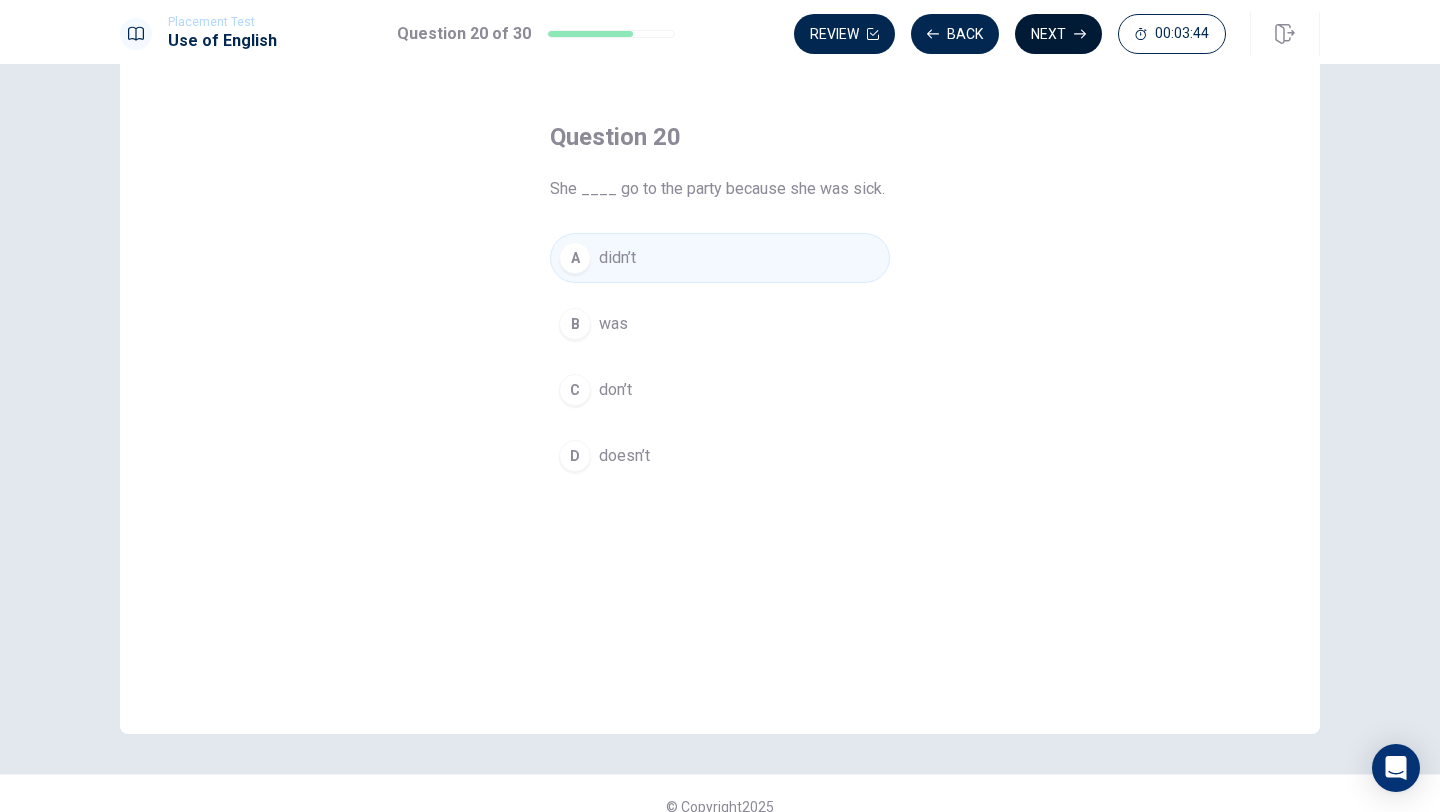 click on "Next" at bounding box center [1058, 34] 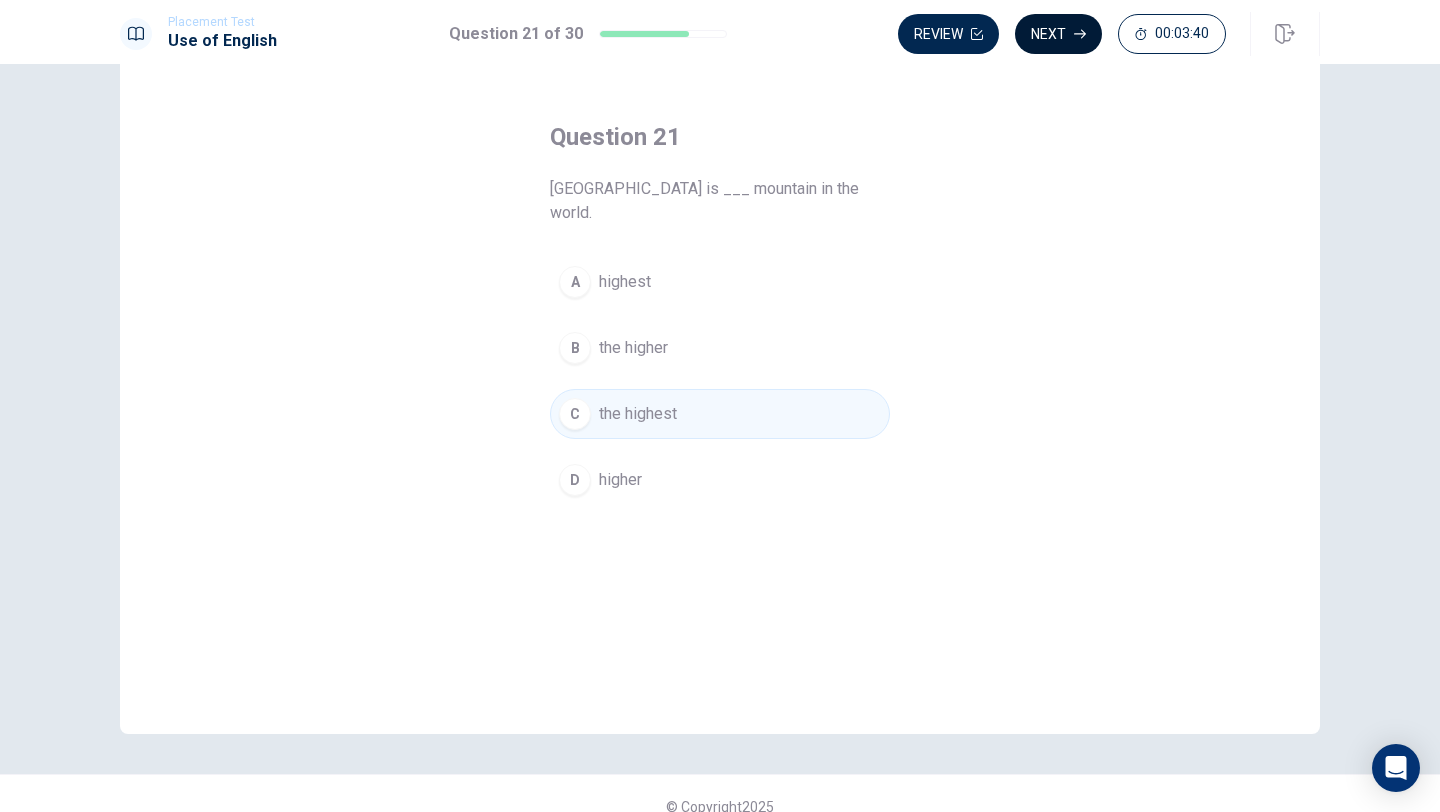 click on "Next" at bounding box center [1058, 34] 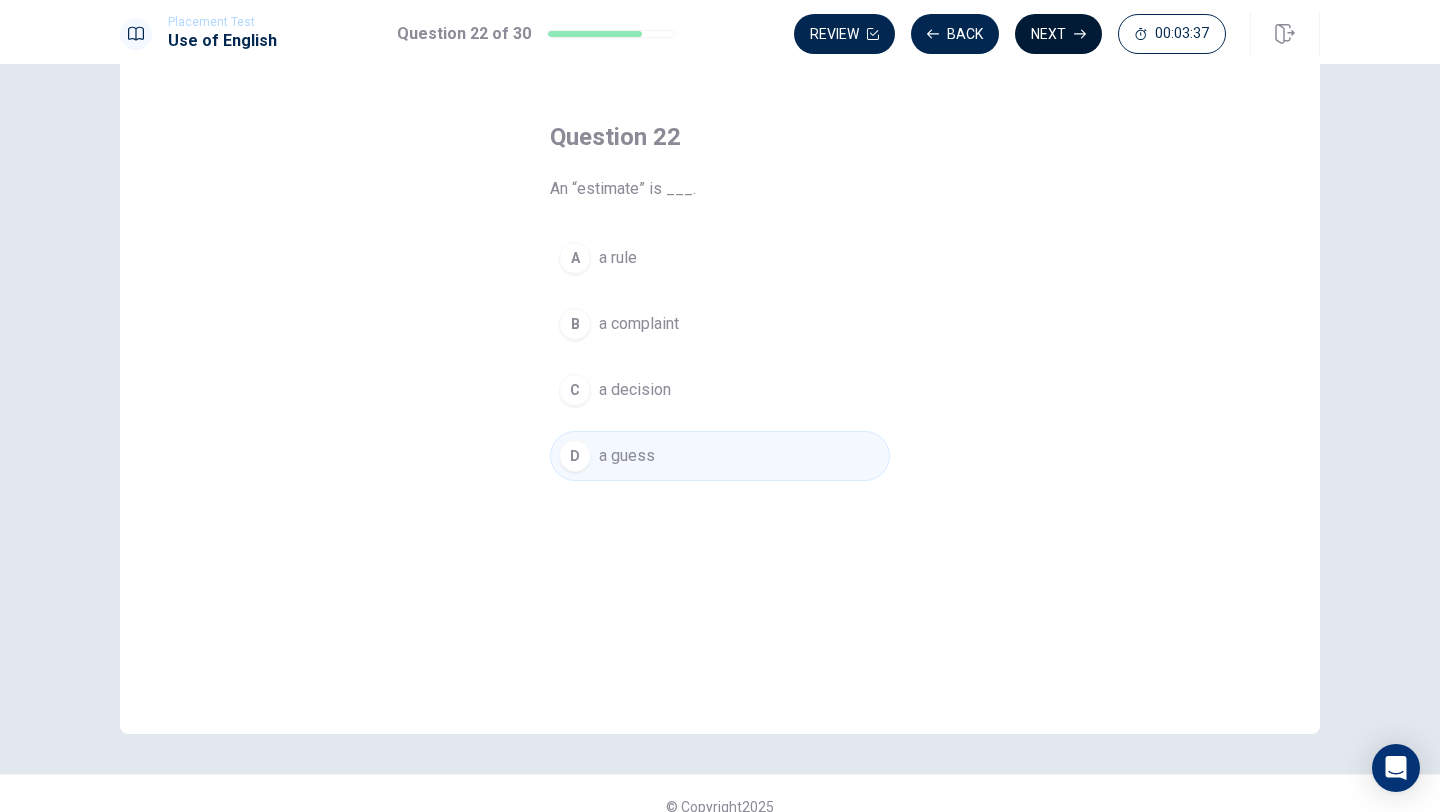click on "Next" at bounding box center (1058, 34) 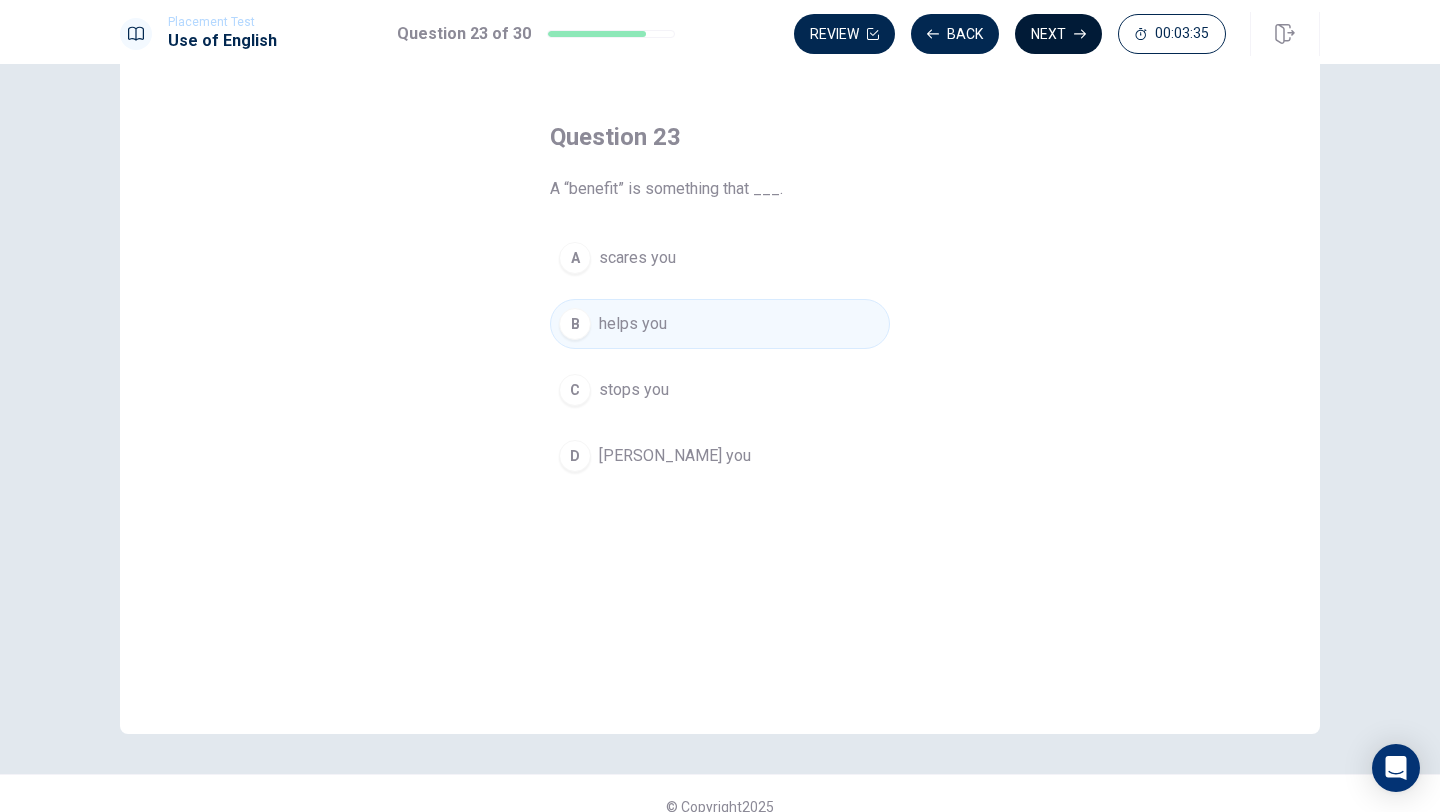 click on "Next" at bounding box center (1058, 34) 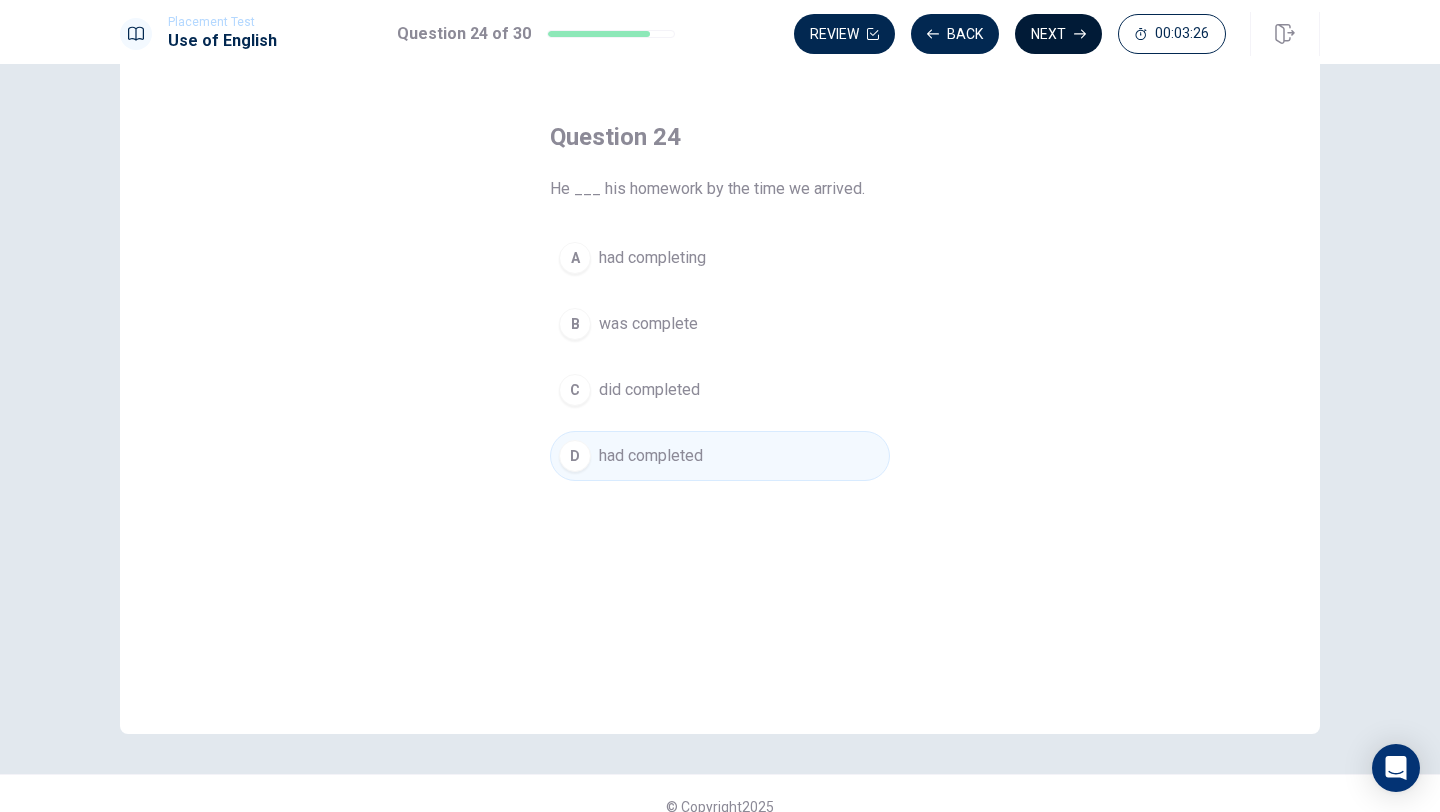 click on "Next" at bounding box center [1058, 34] 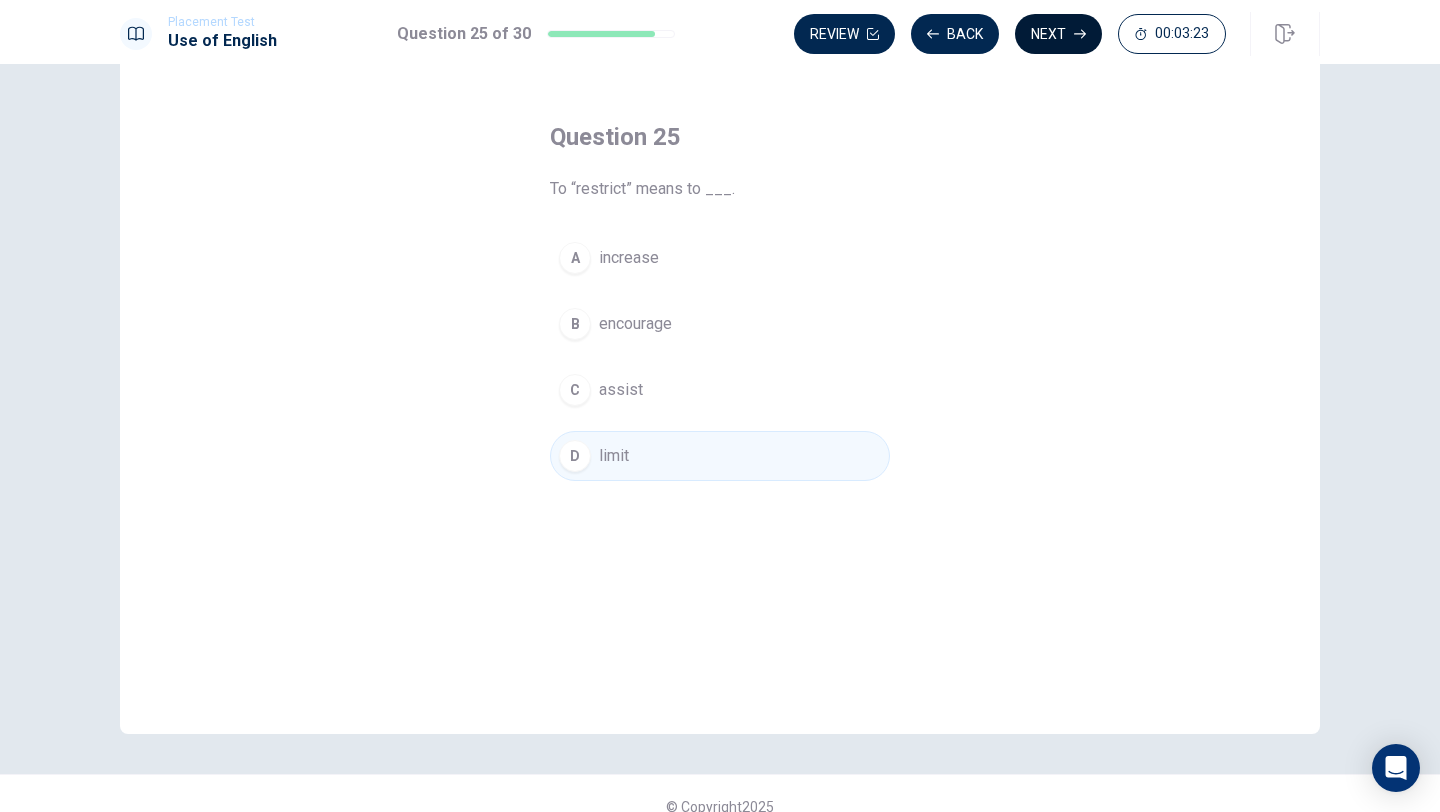 click on "Next" at bounding box center (1058, 34) 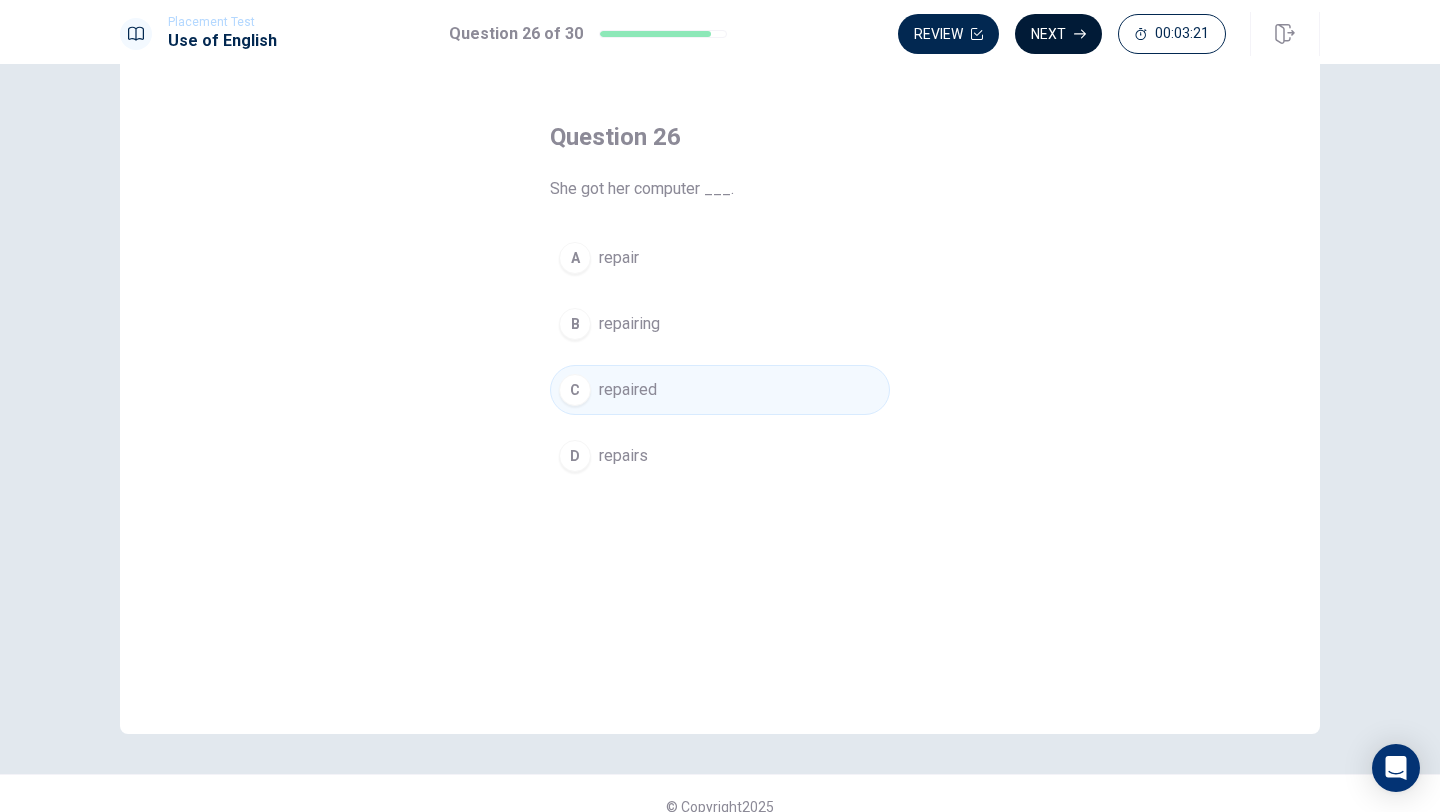click on "Next" at bounding box center (1058, 34) 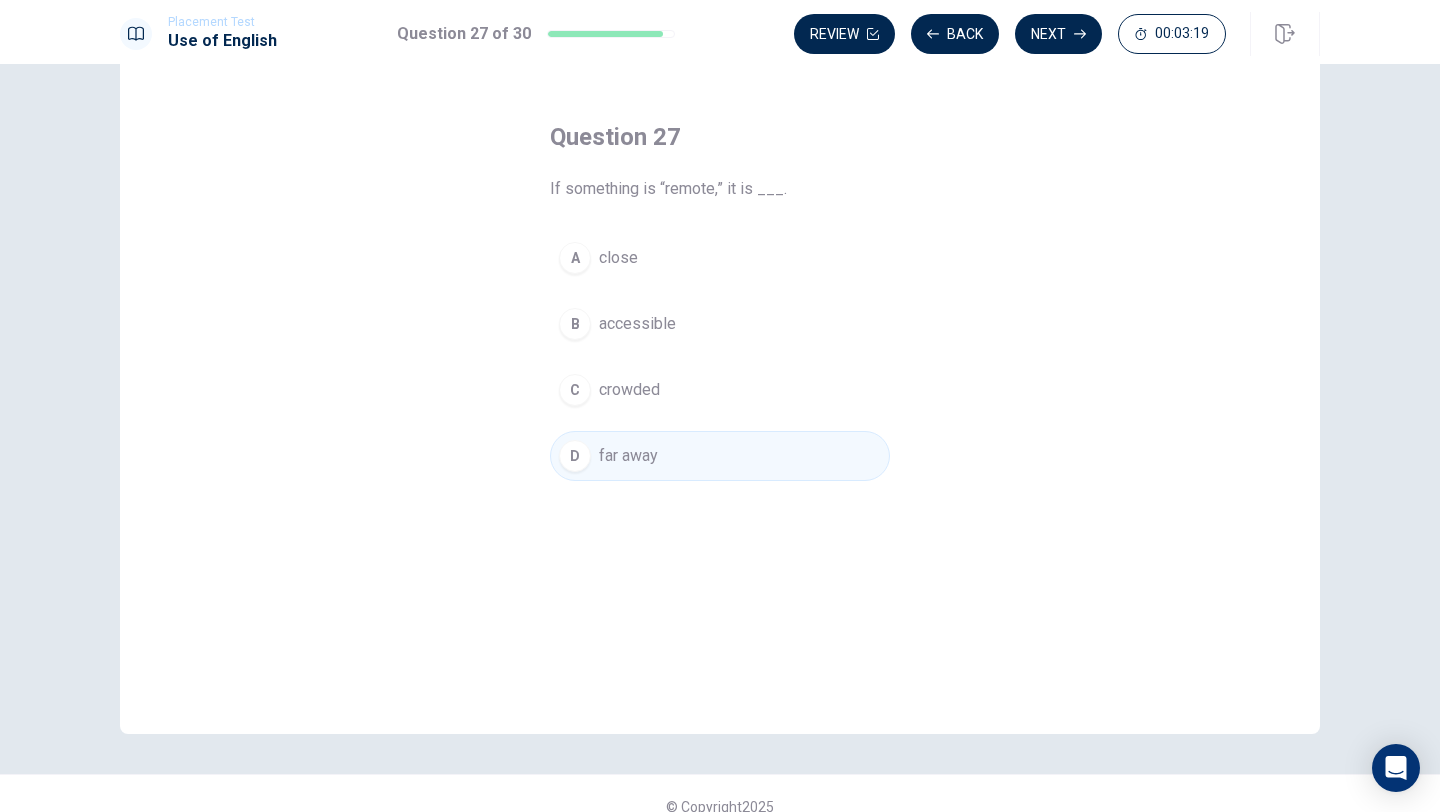 click on "Next" at bounding box center (1058, 34) 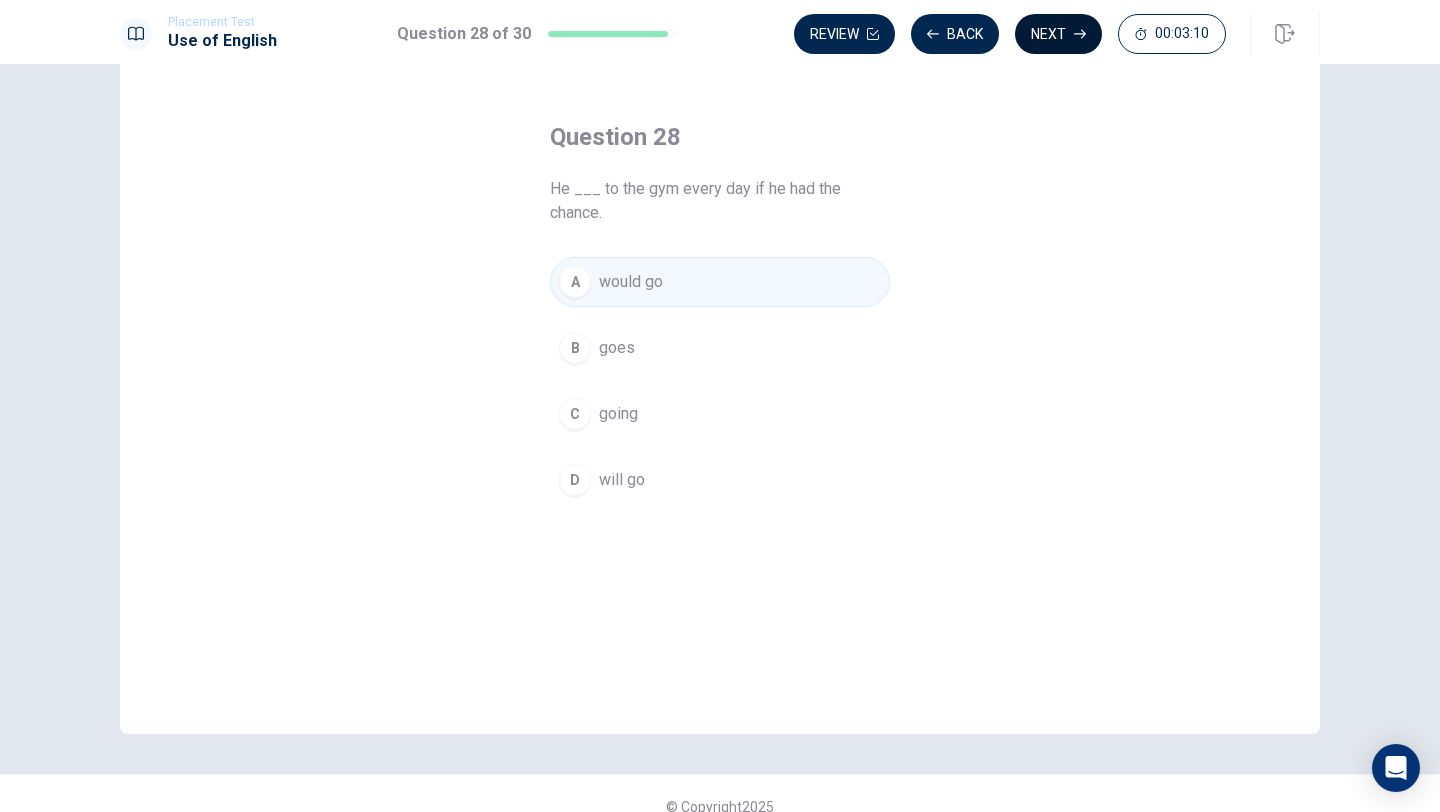 click on "Next" at bounding box center [1058, 34] 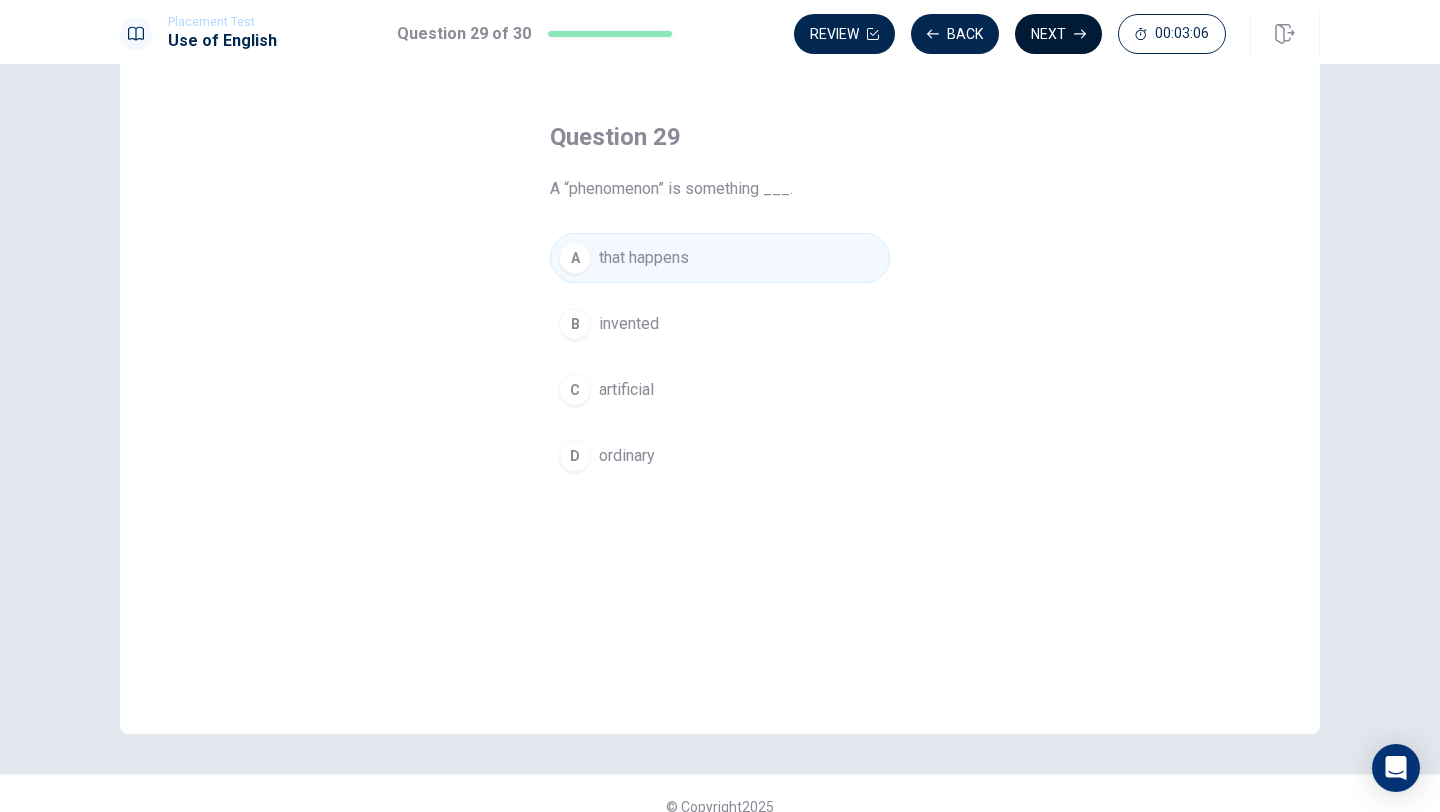 click on "Next" at bounding box center [1058, 34] 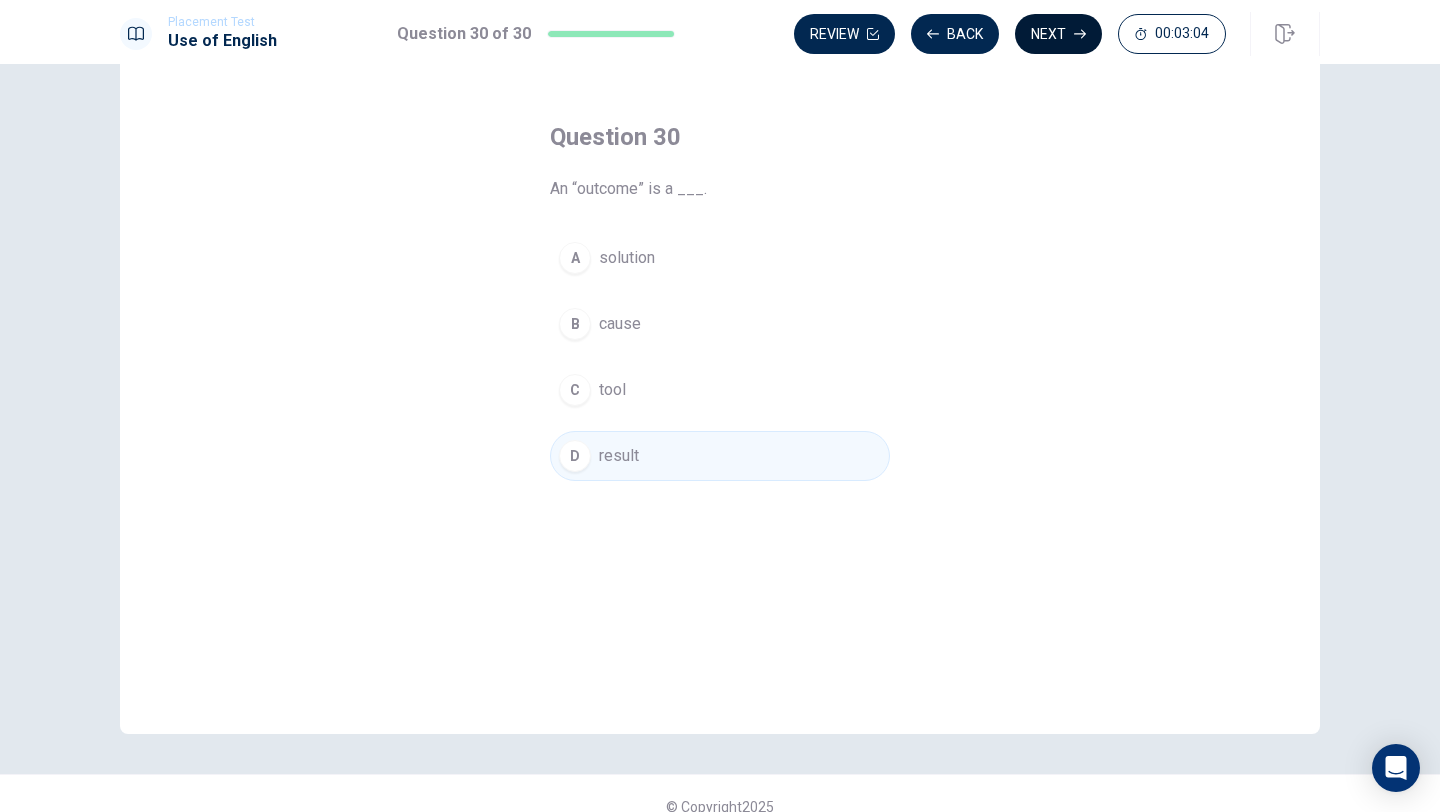 click on "Next" at bounding box center (1058, 34) 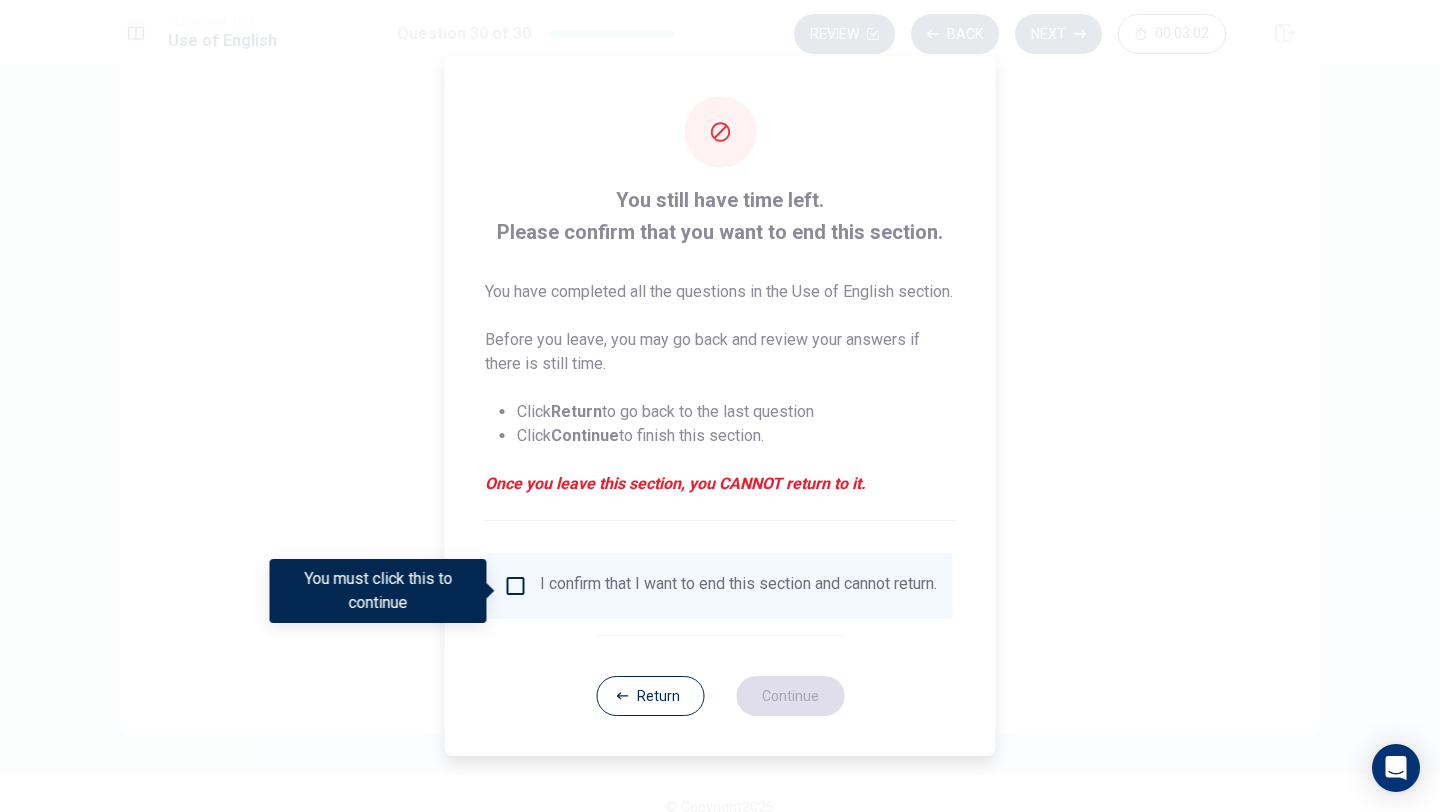 click at bounding box center (516, 586) 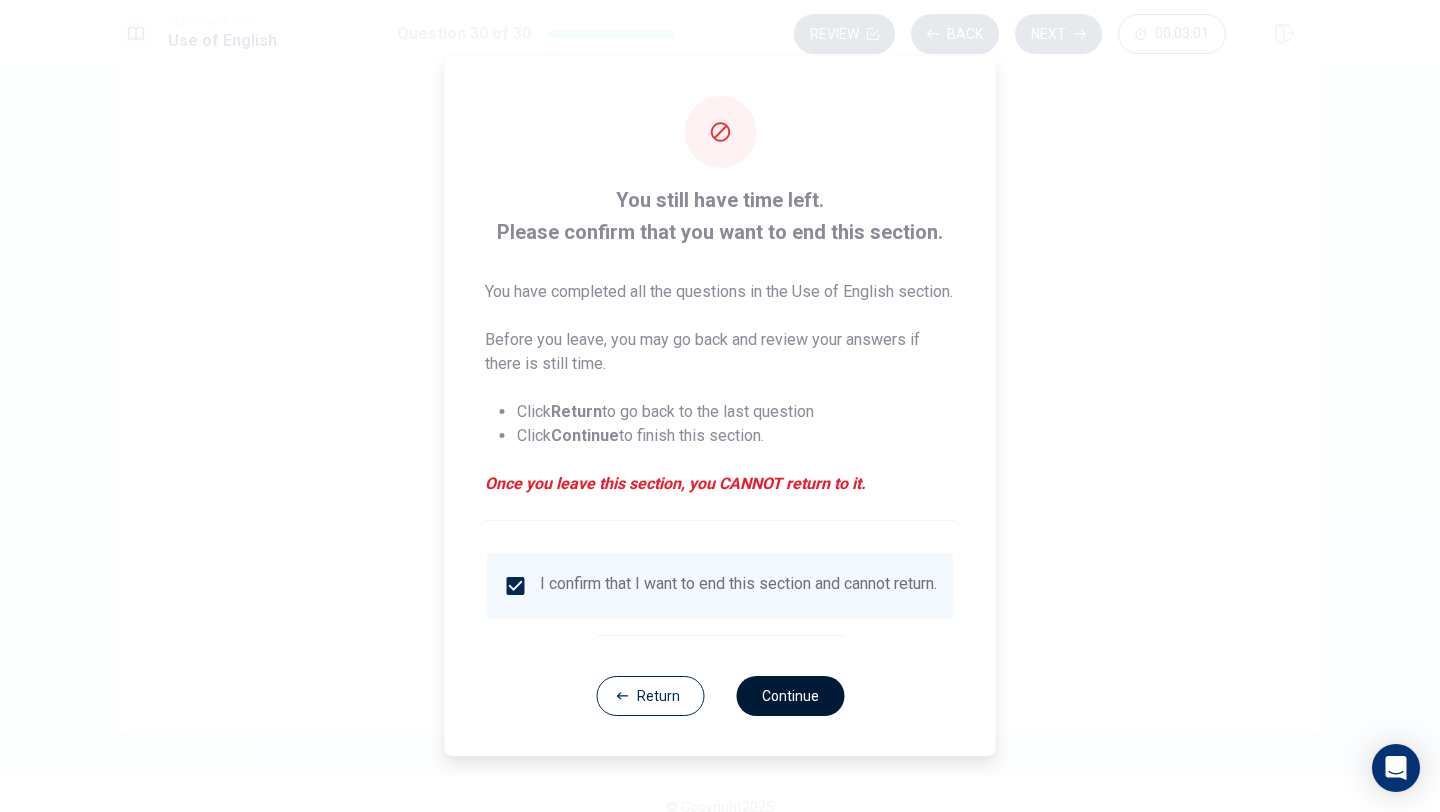 click on "Continue" at bounding box center (790, 696) 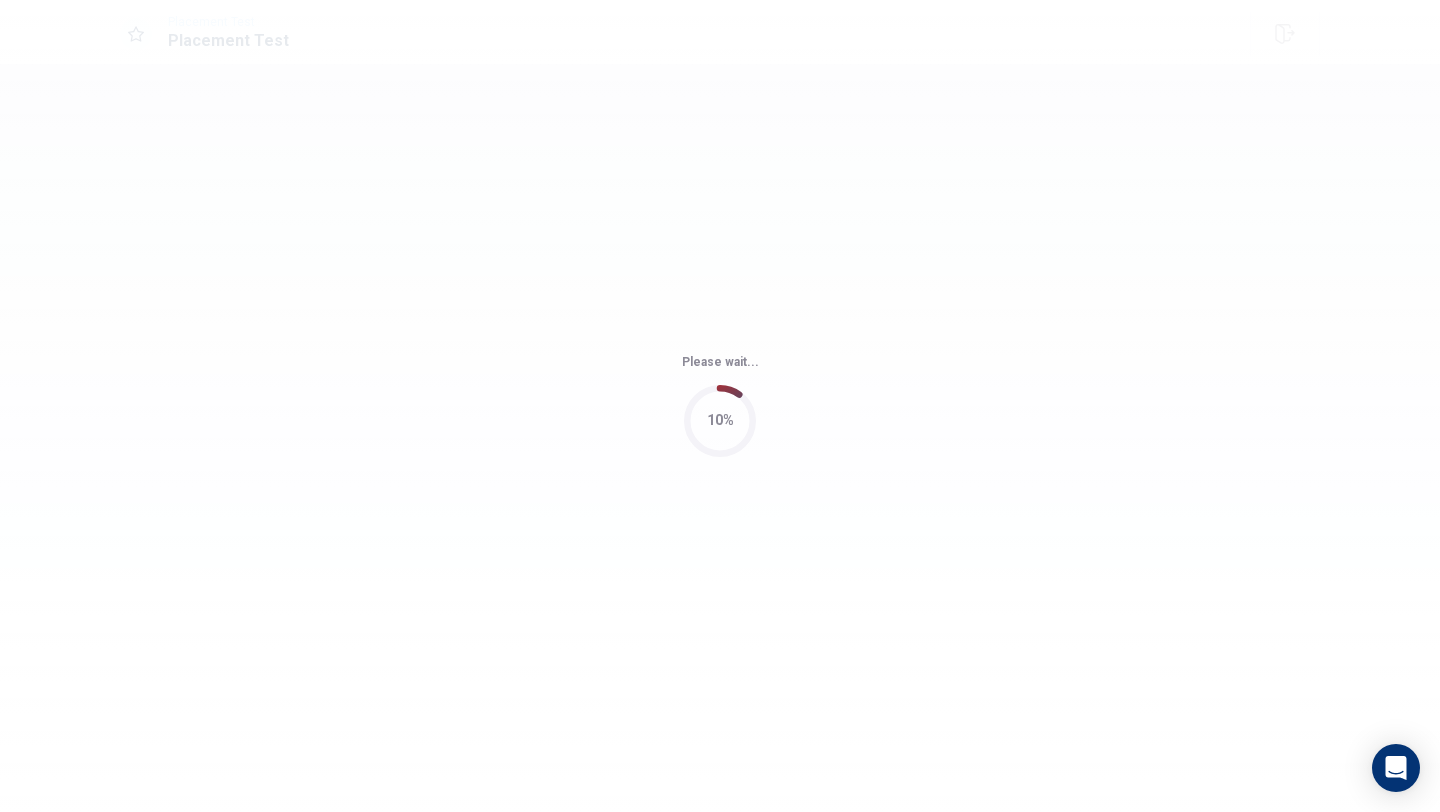 scroll, scrollTop: 0, scrollLeft: 0, axis: both 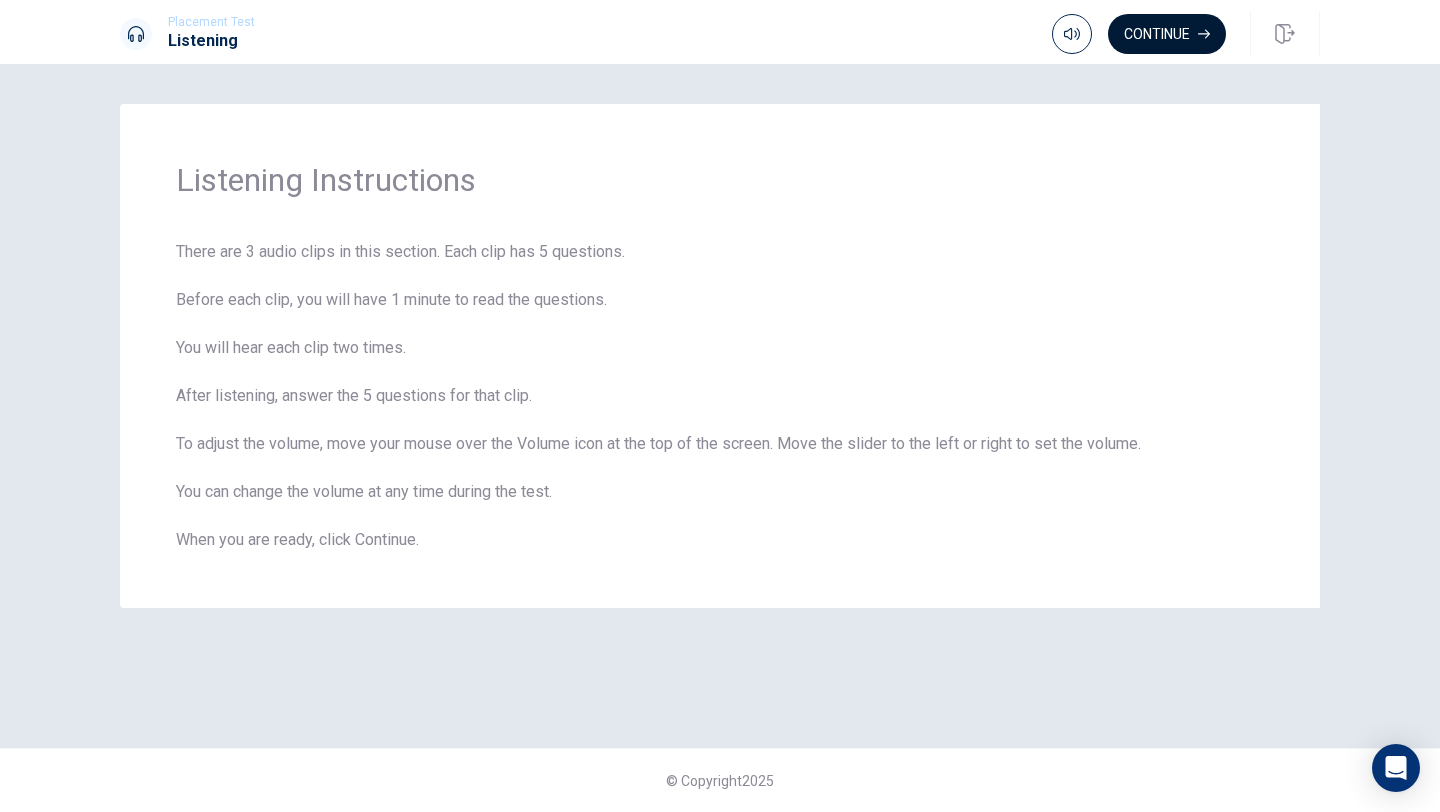 click on "Continue" at bounding box center [1167, 34] 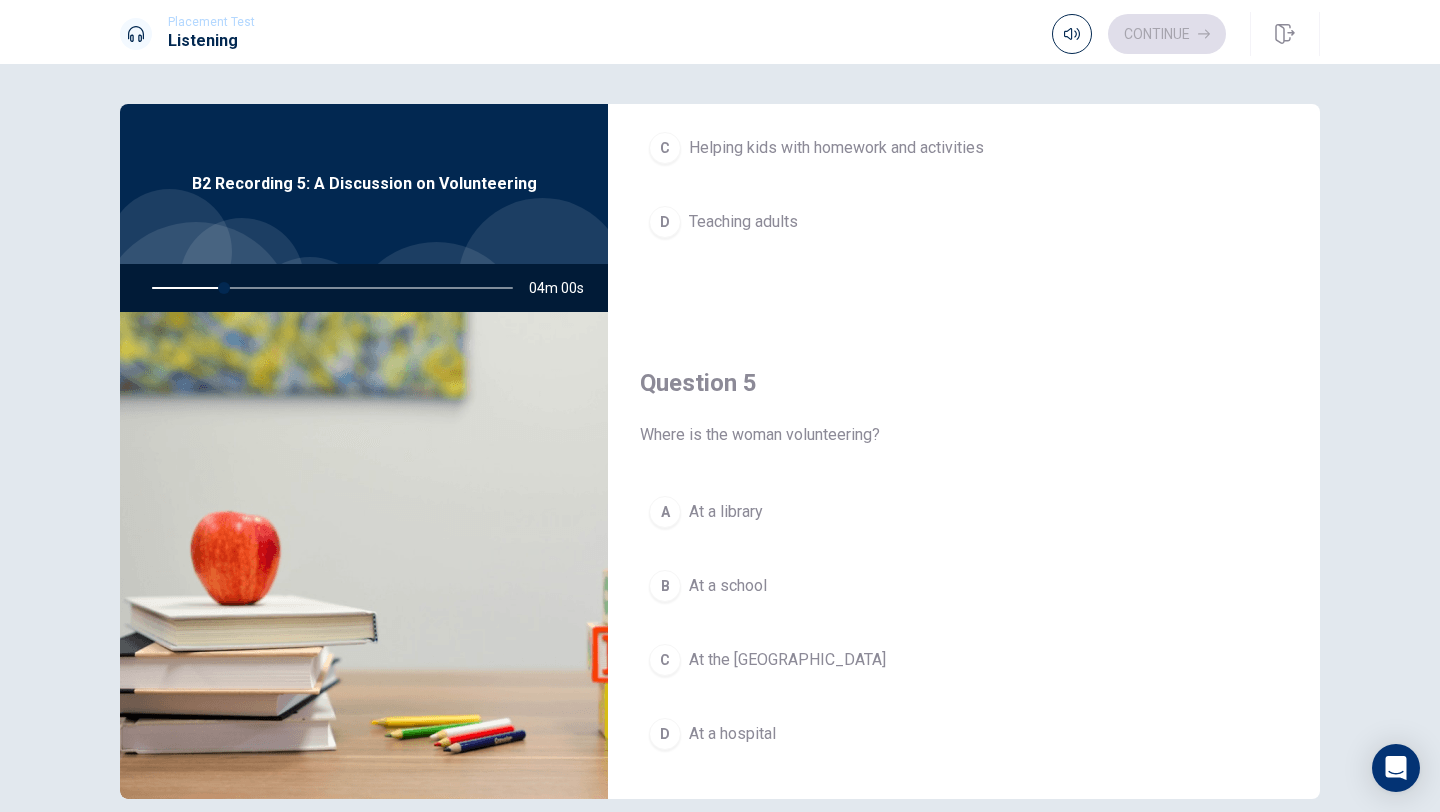 scroll, scrollTop: 1865, scrollLeft: 0, axis: vertical 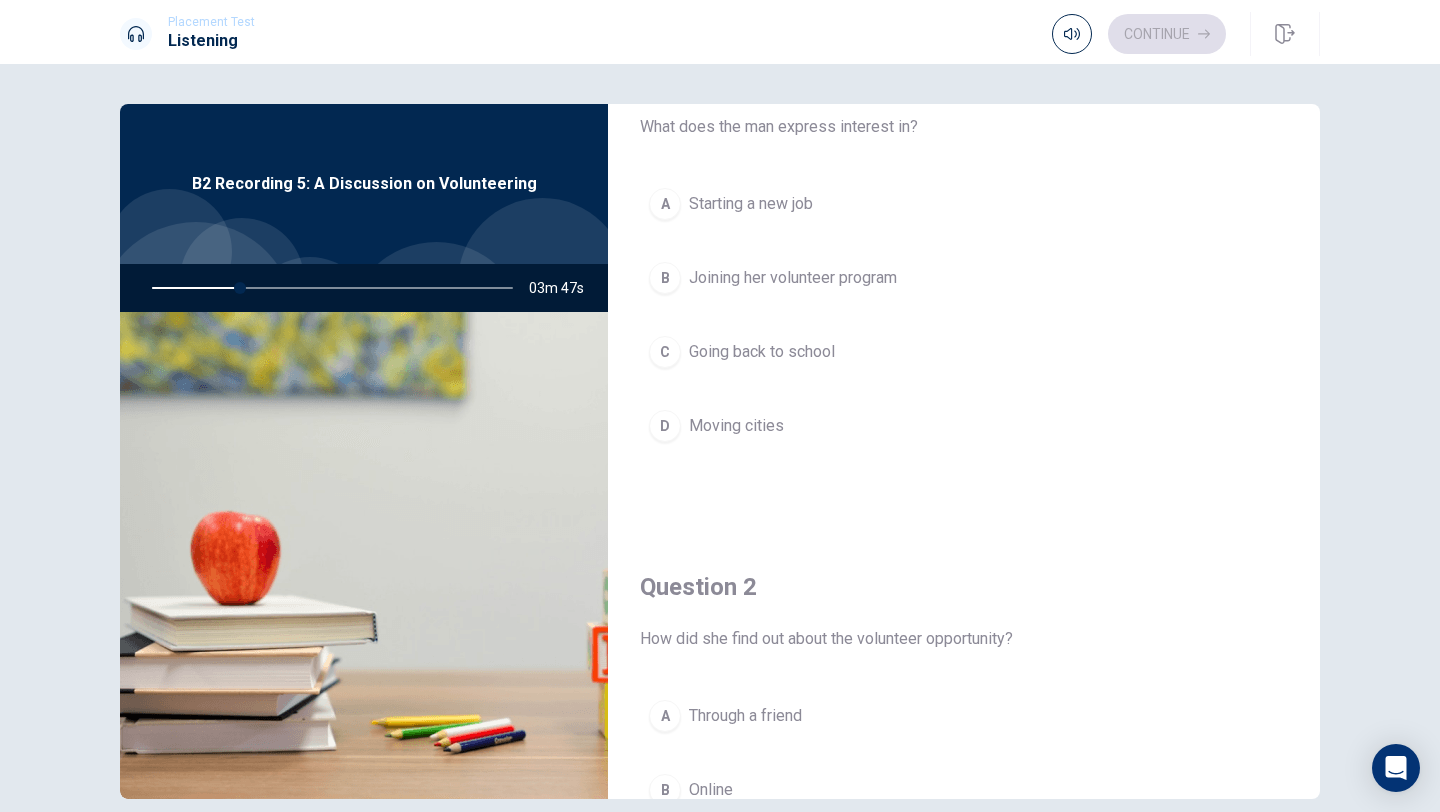 click on "B" at bounding box center [665, 278] 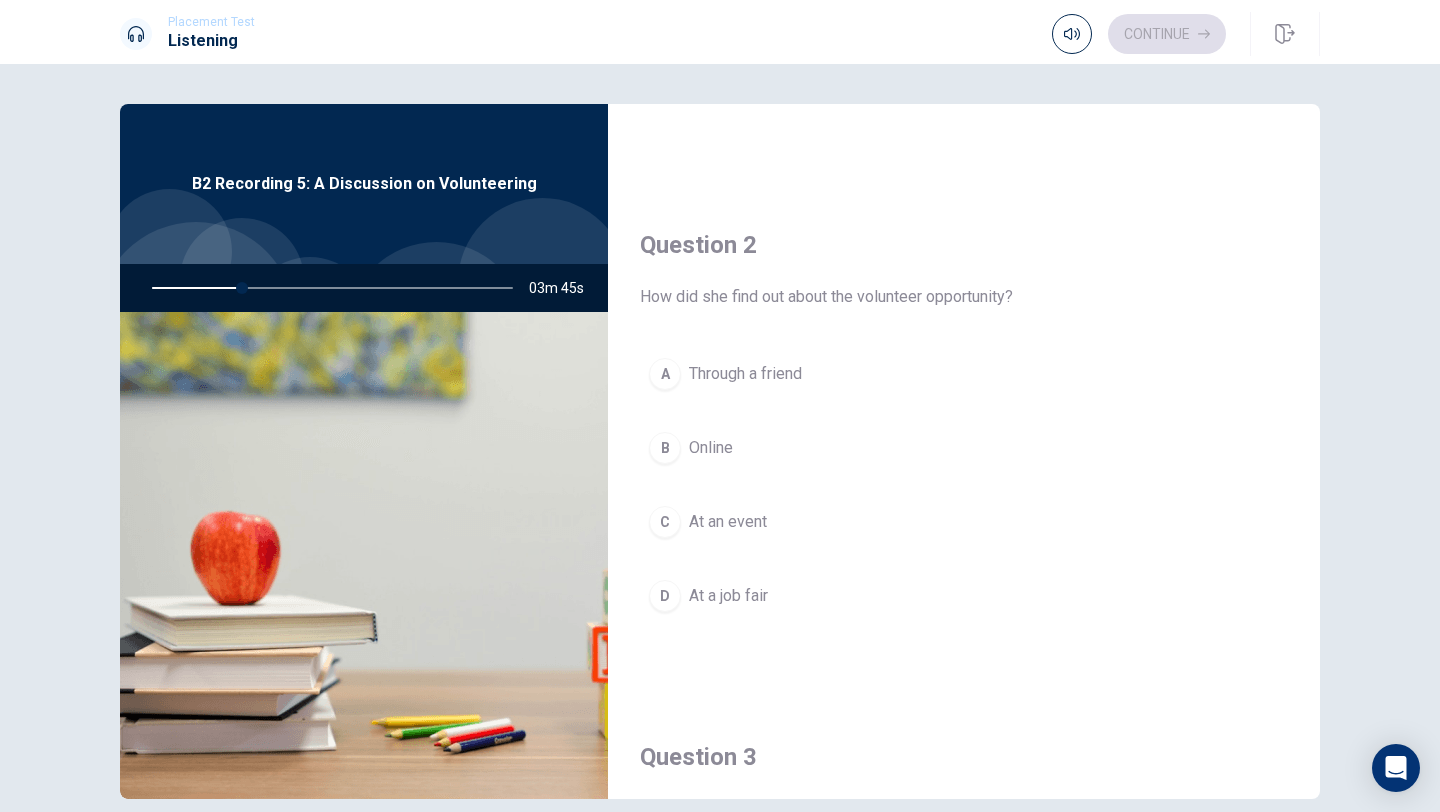 scroll, scrollTop: 449, scrollLeft: 0, axis: vertical 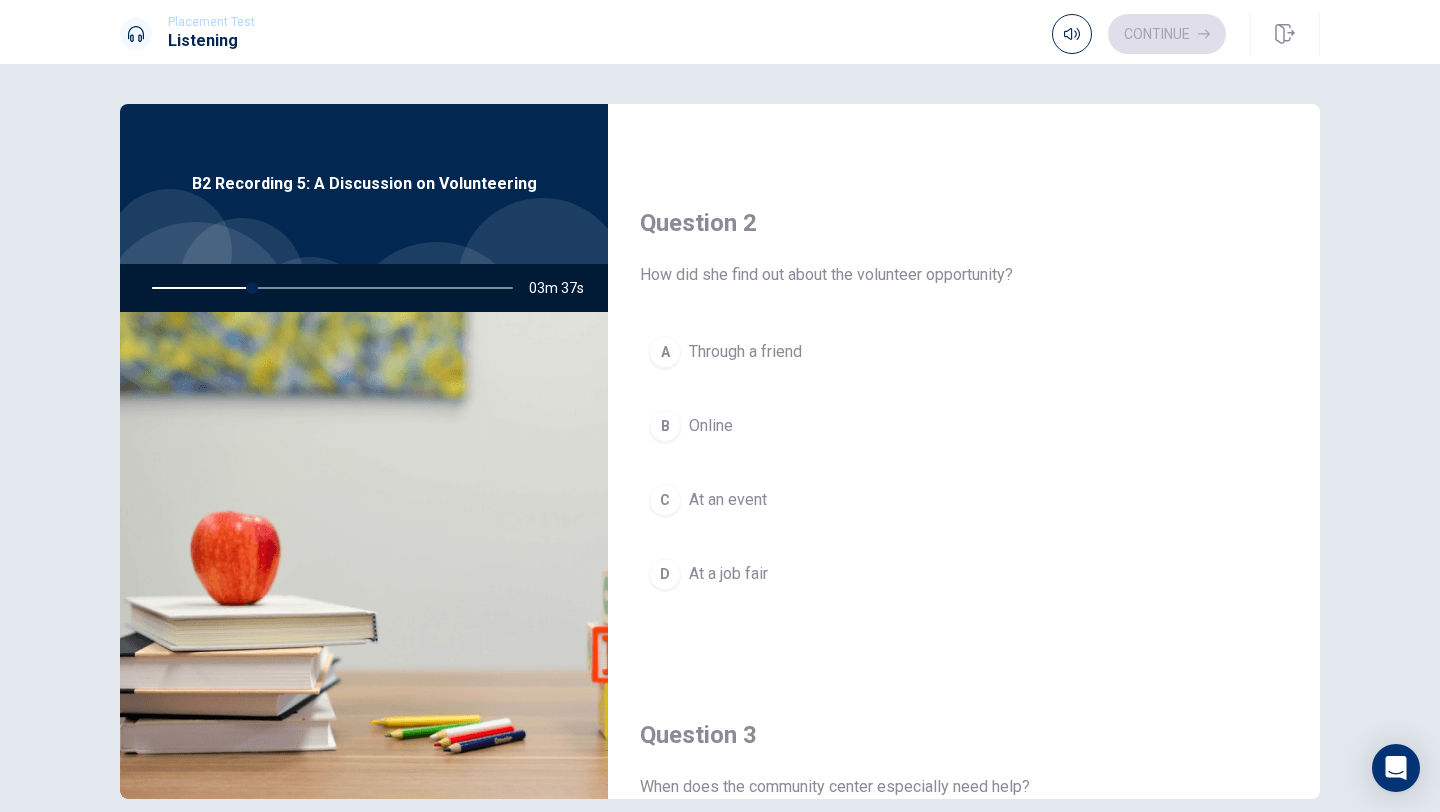 click on "A" at bounding box center [665, 352] 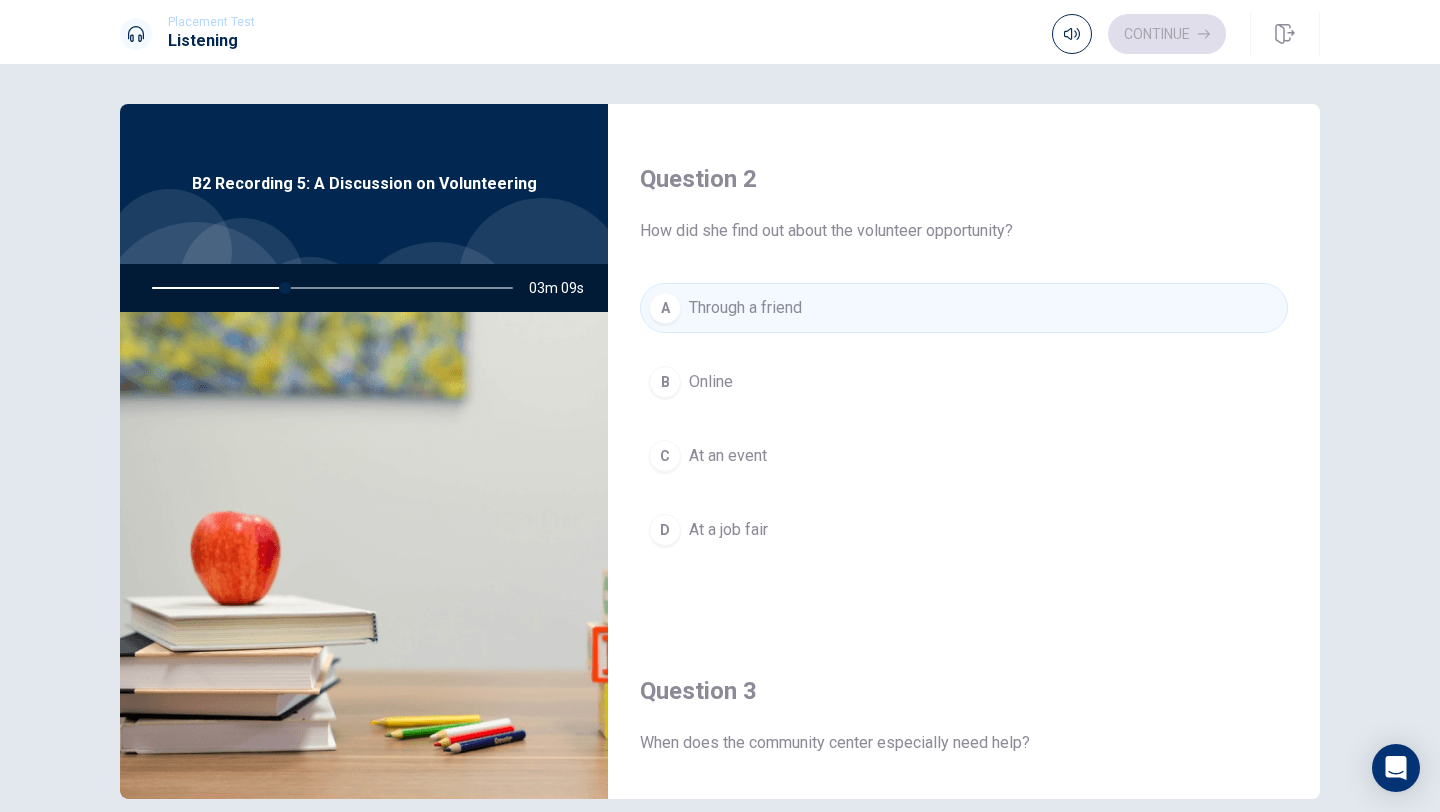 scroll, scrollTop: 489, scrollLeft: 0, axis: vertical 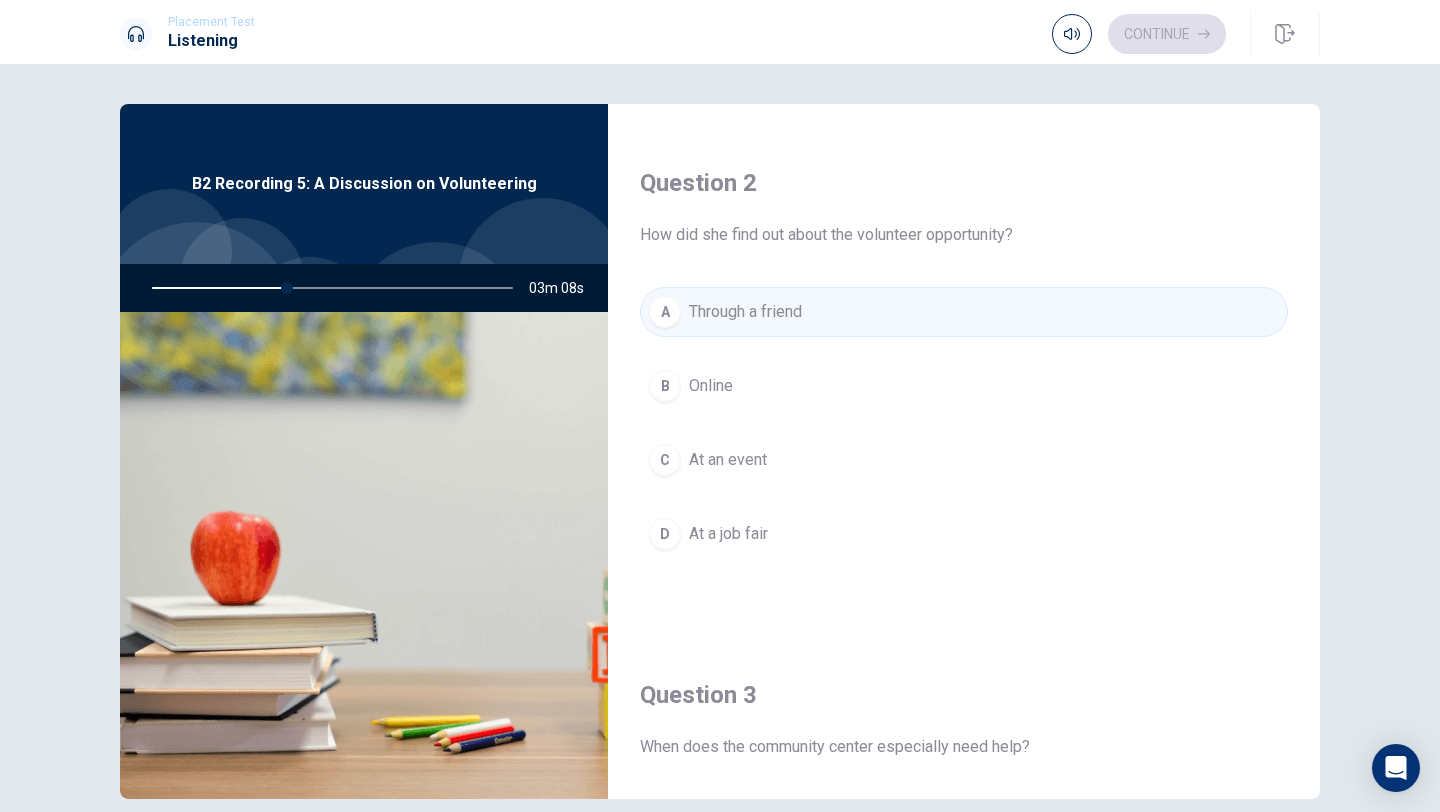 click on "B" at bounding box center [665, 386] 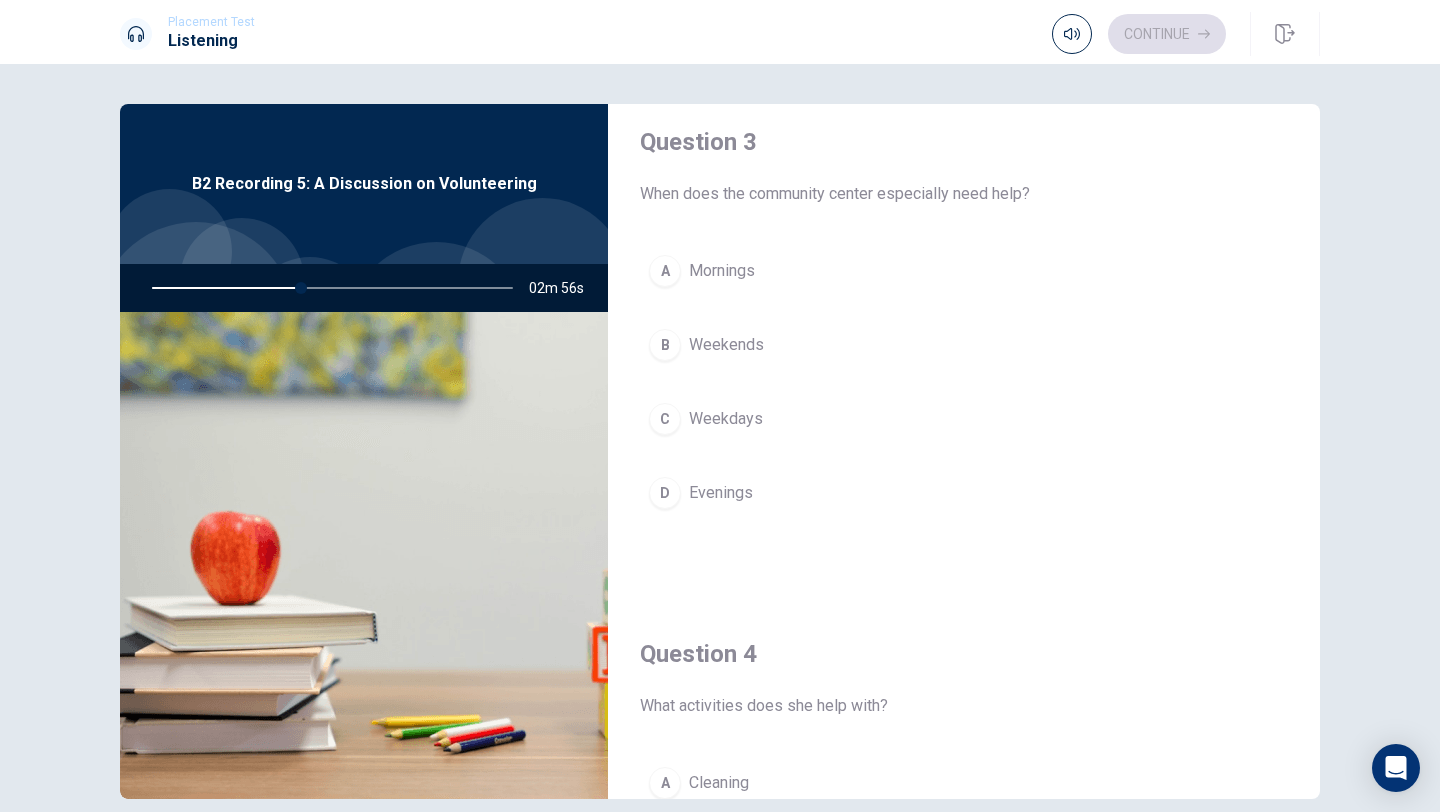 scroll, scrollTop: 1040, scrollLeft: 0, axis: vertical 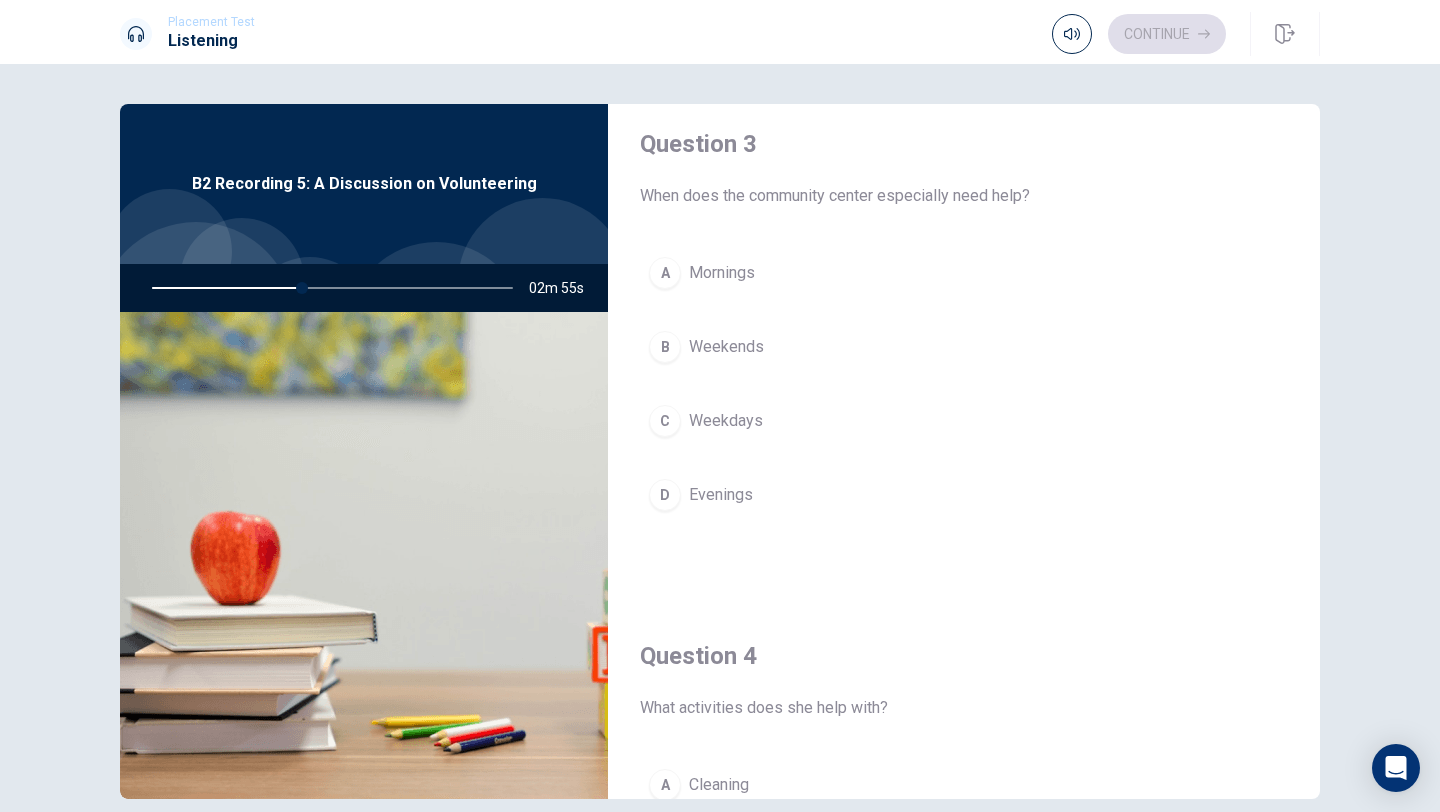 click on "B" at bounding box center [665, 347] 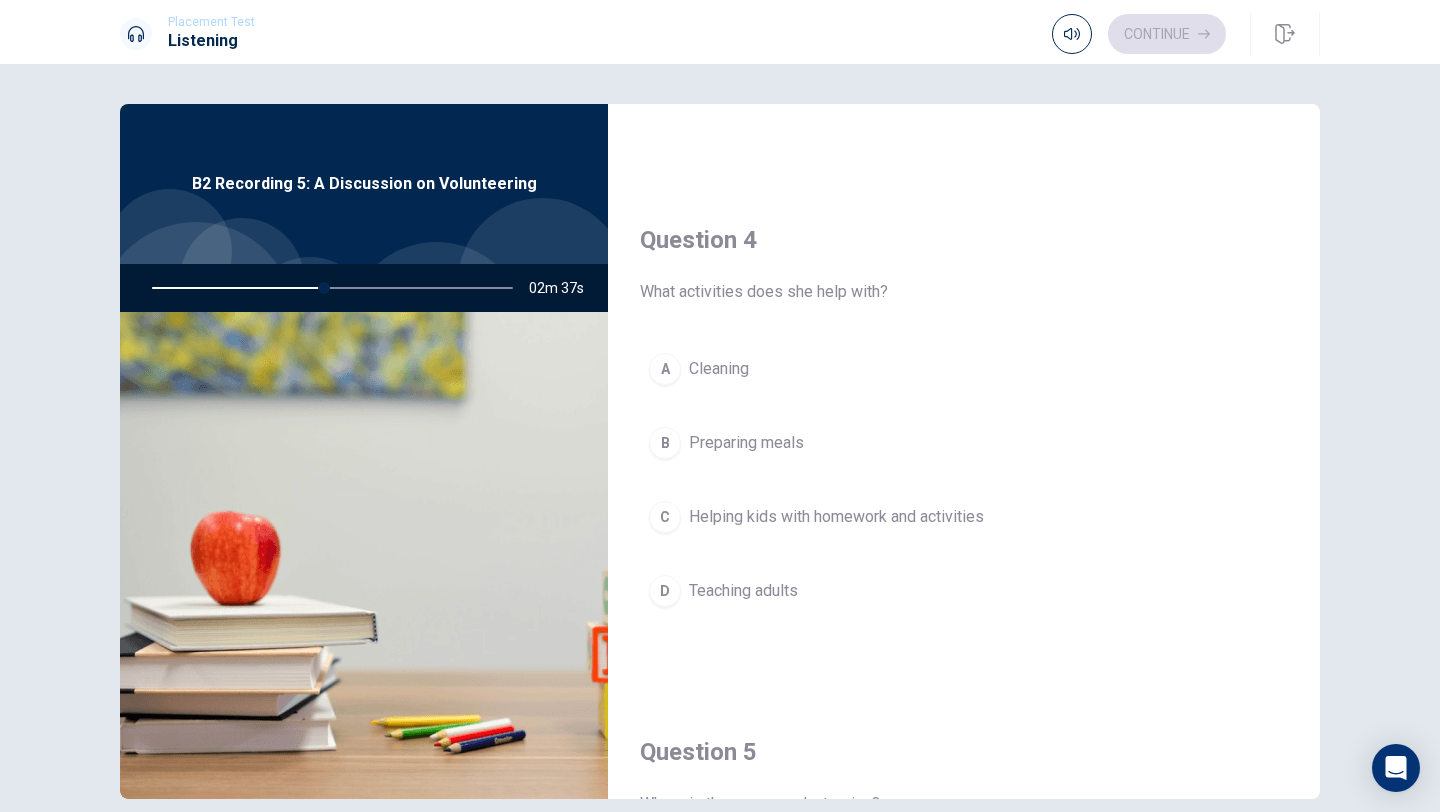 scroll, scrollTop: 1486, scrollLeft: 0, axis: vertical 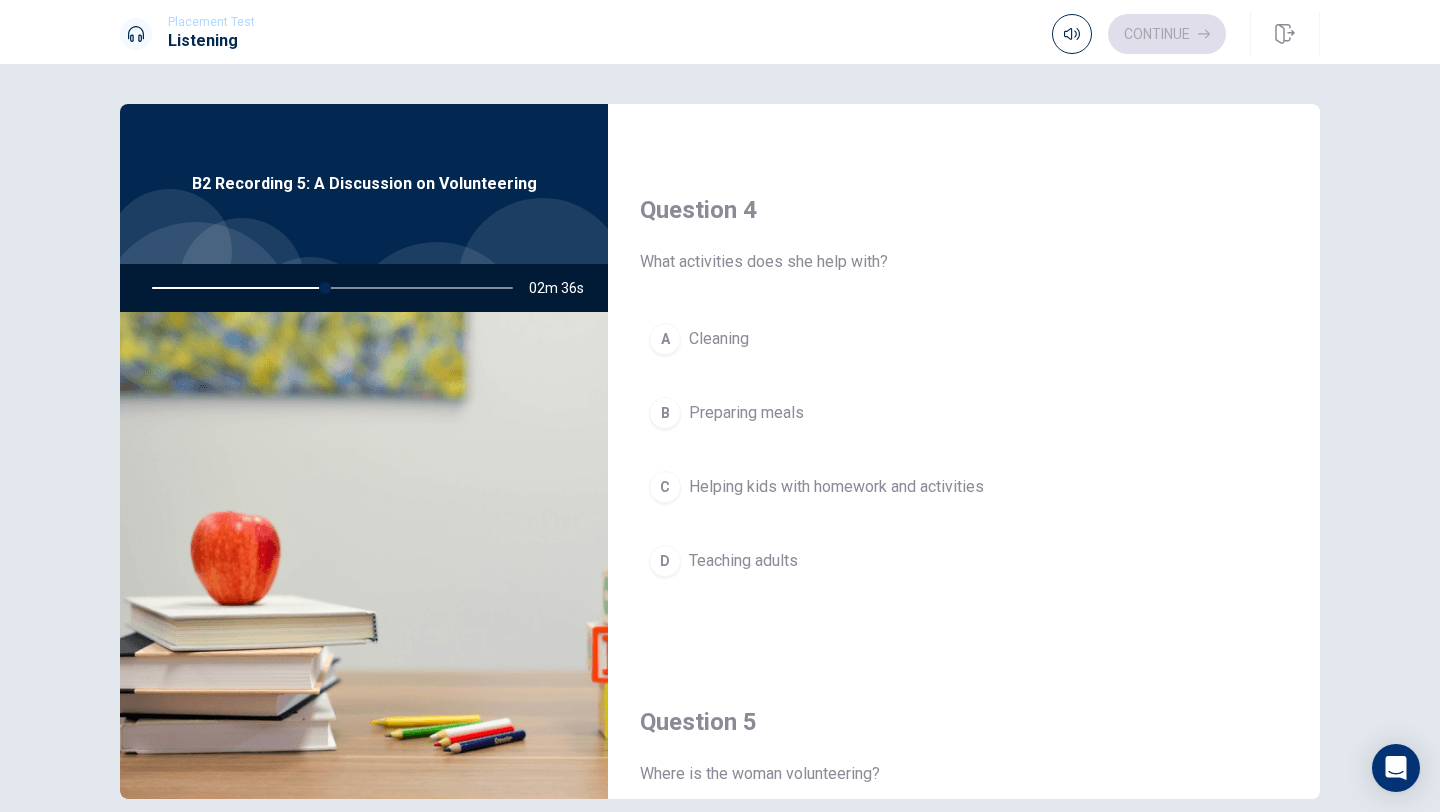 click on "C" at bounding box center [665, 487] 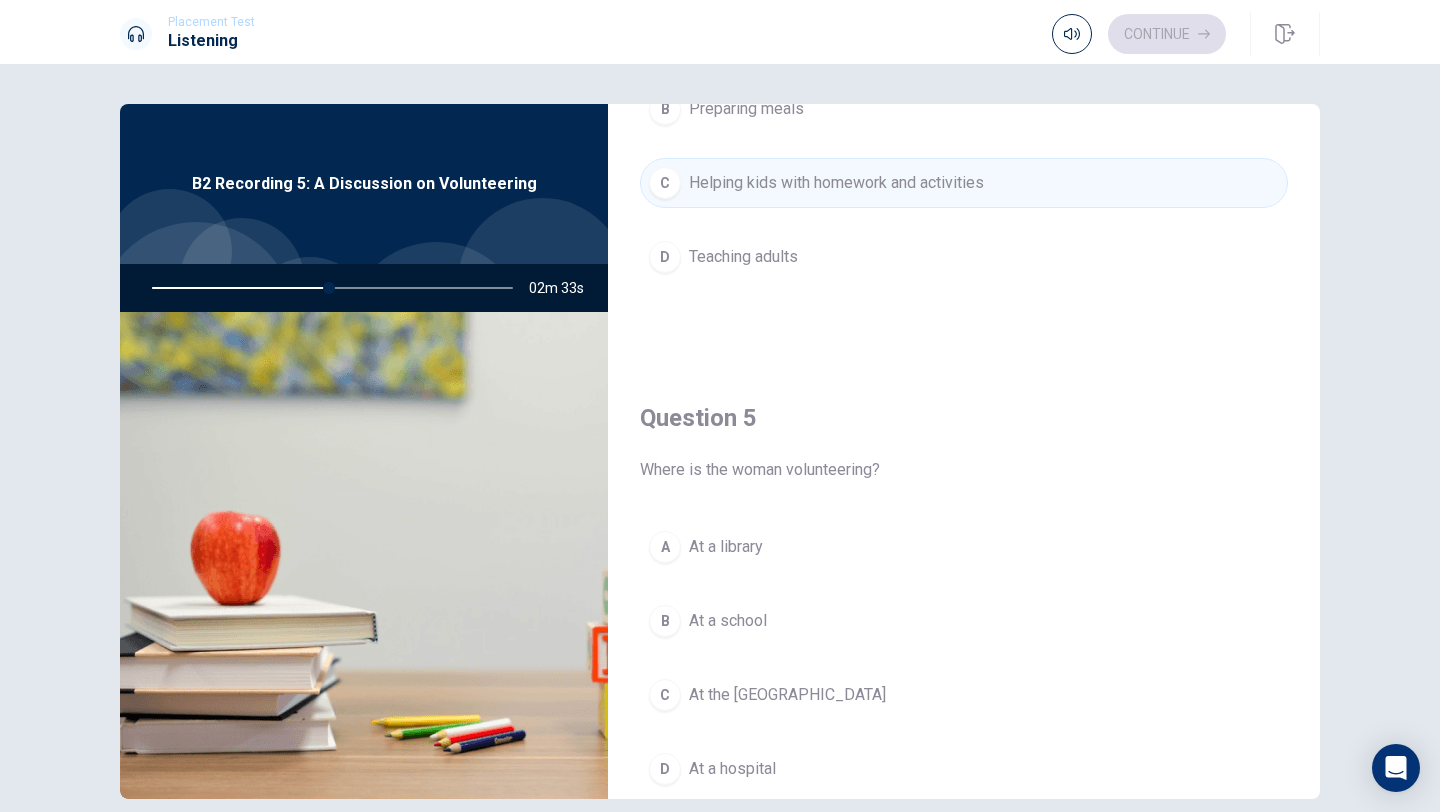 scroll, scrollTop: 1865, scrollLeft: 0, axis: vertical 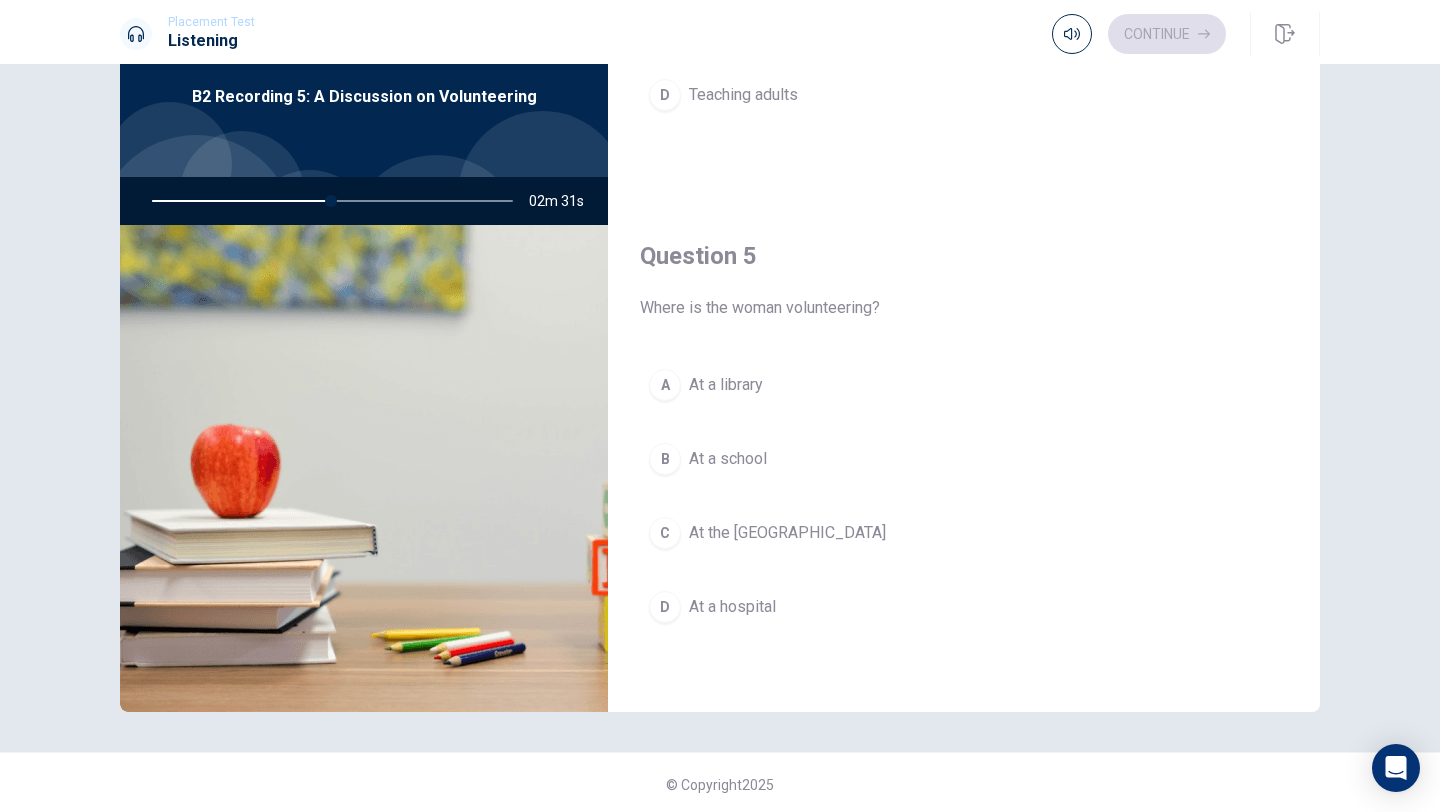 click on "B" at bounding box center [665, 459] 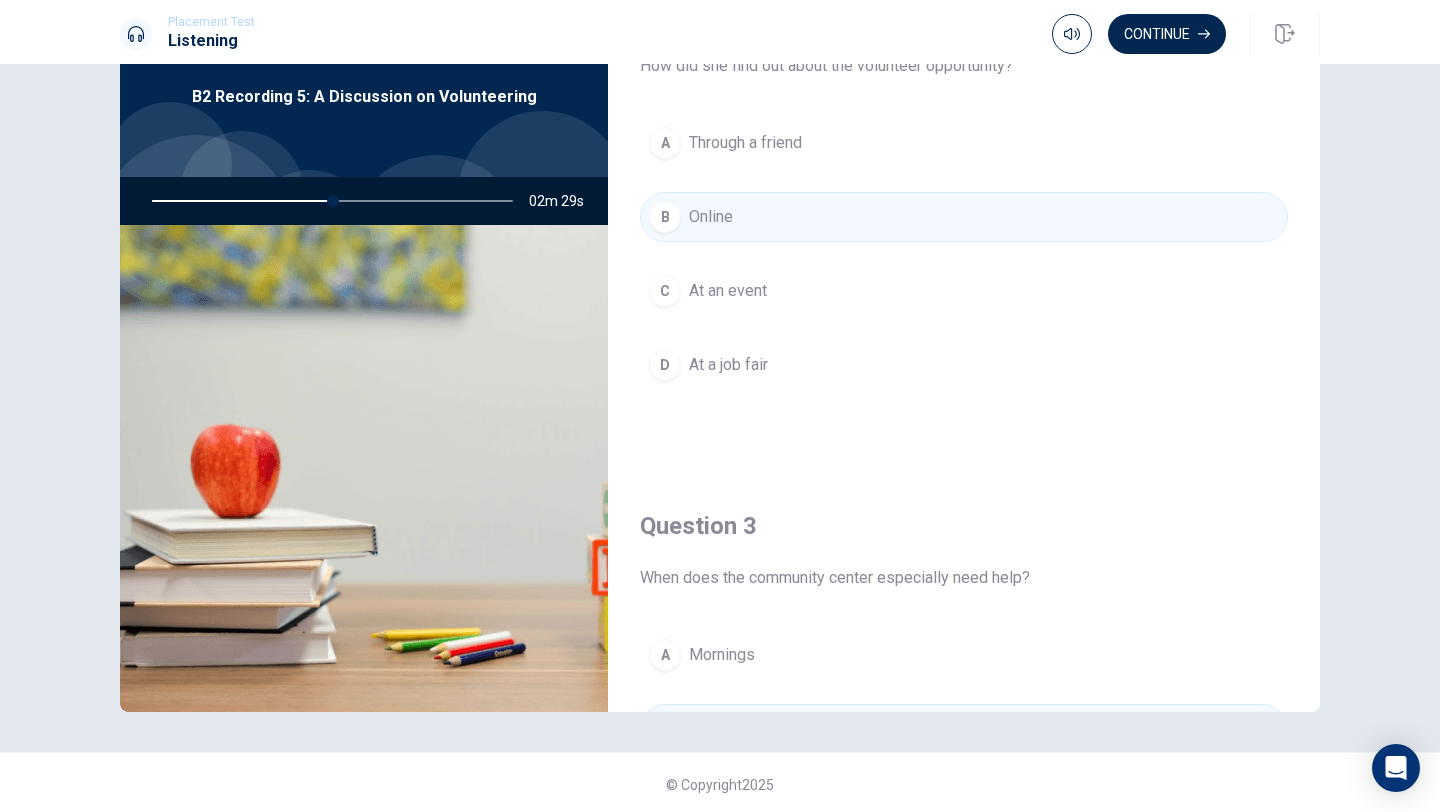 scroll, scrollTop: 0, scrollLeft: 0, axis: both 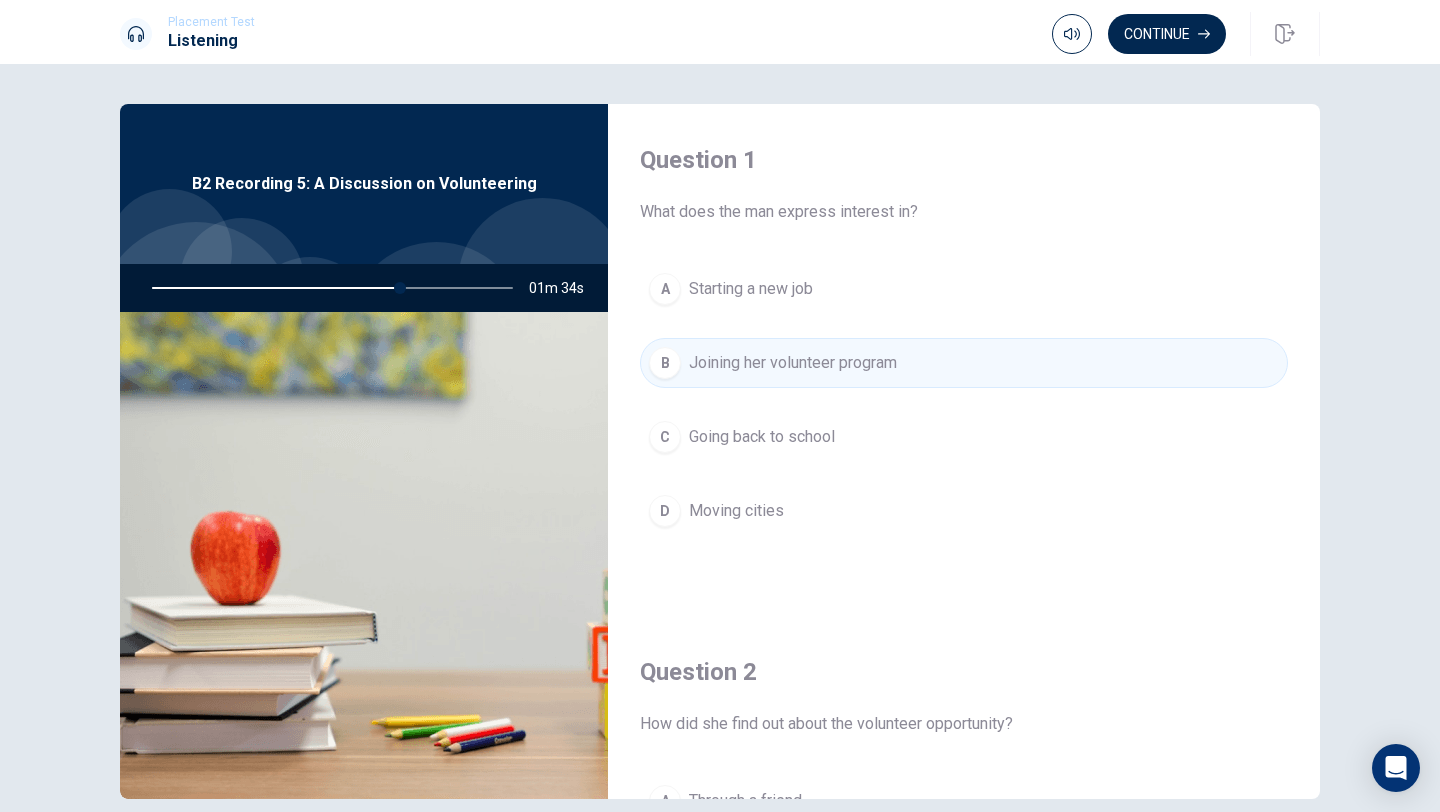 drag, startPoint x: 401, startPoint y: 286, endPoint x: 476, endPoint y: 291, distance: 75.16648 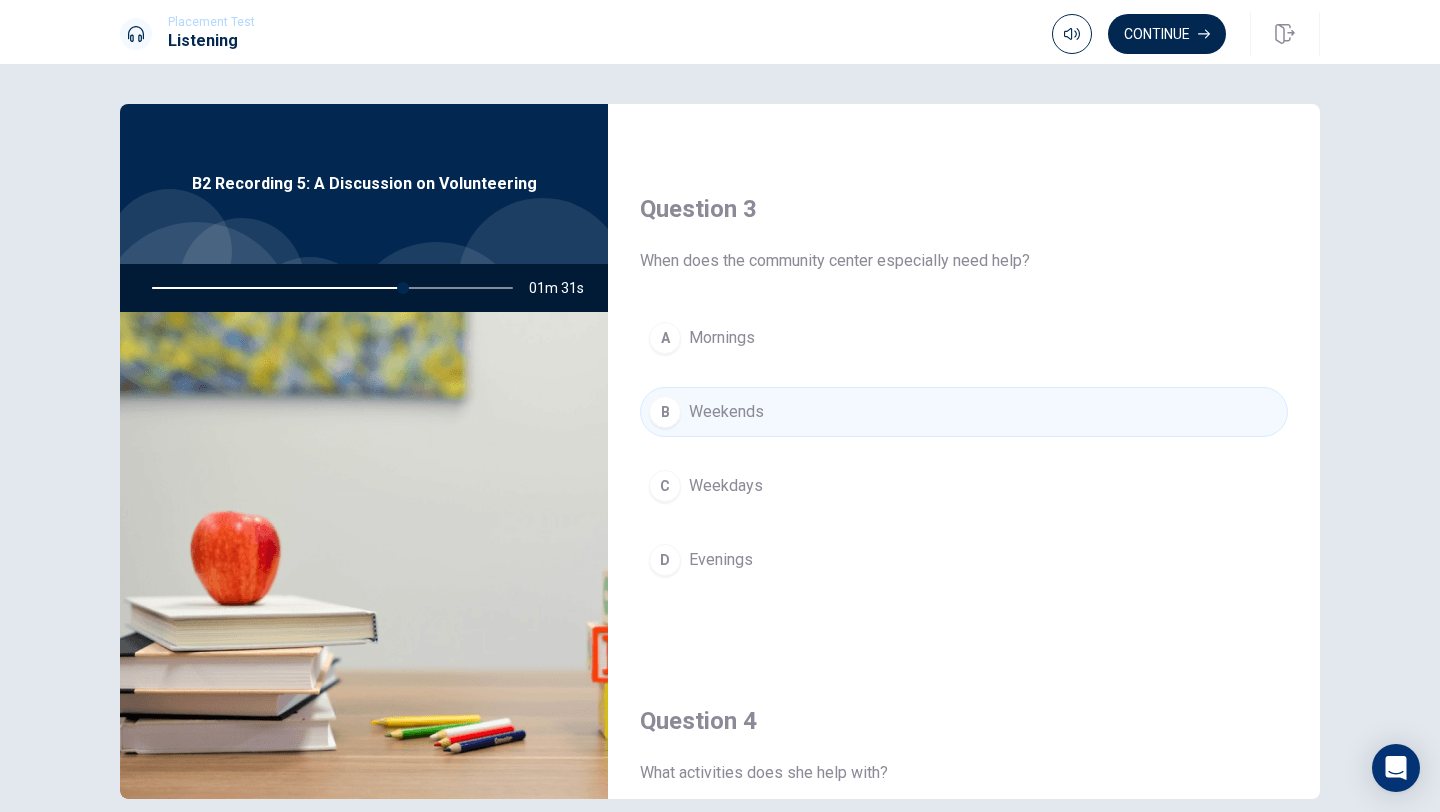 scroll, scrollTop: 0, scrollLeft: 0, axis: both 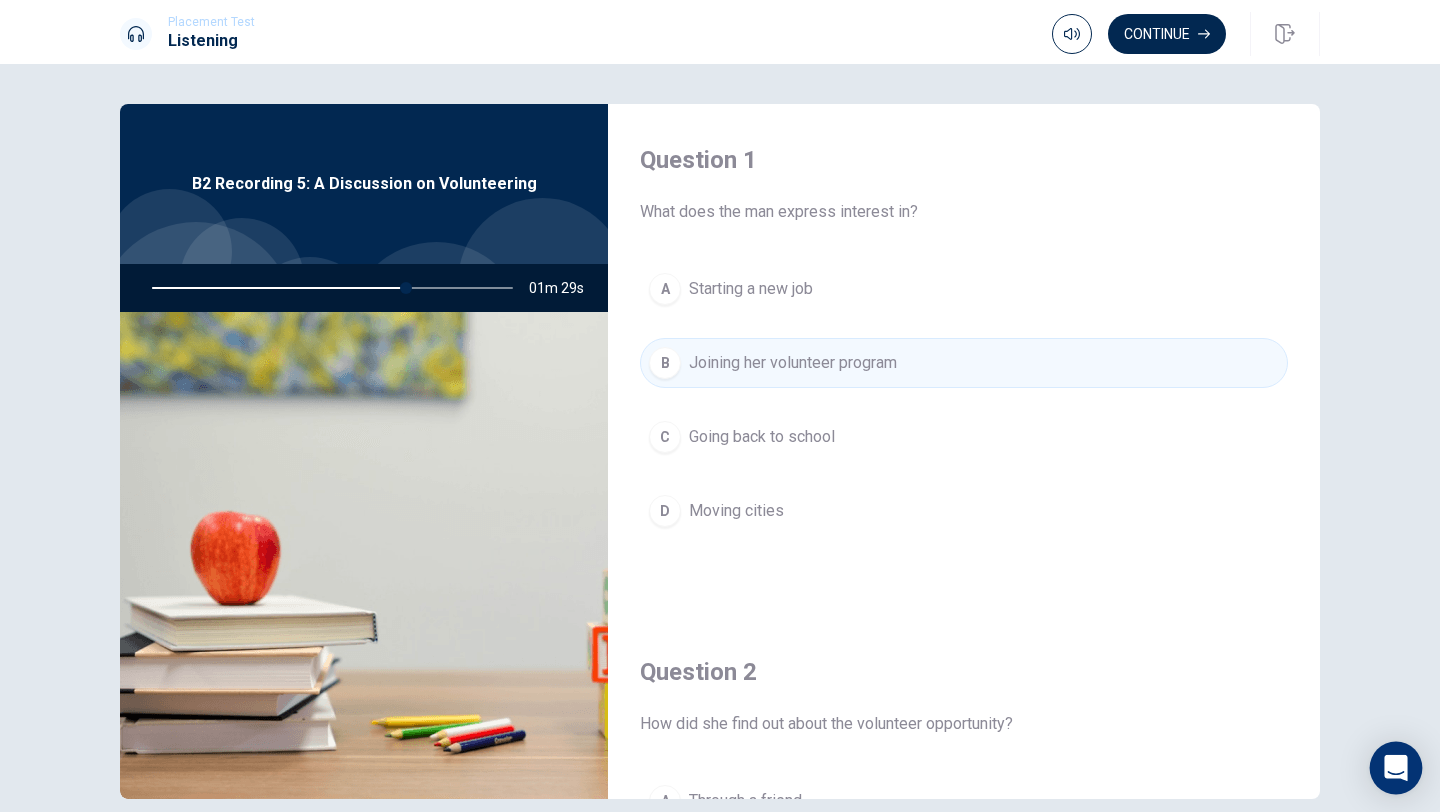click 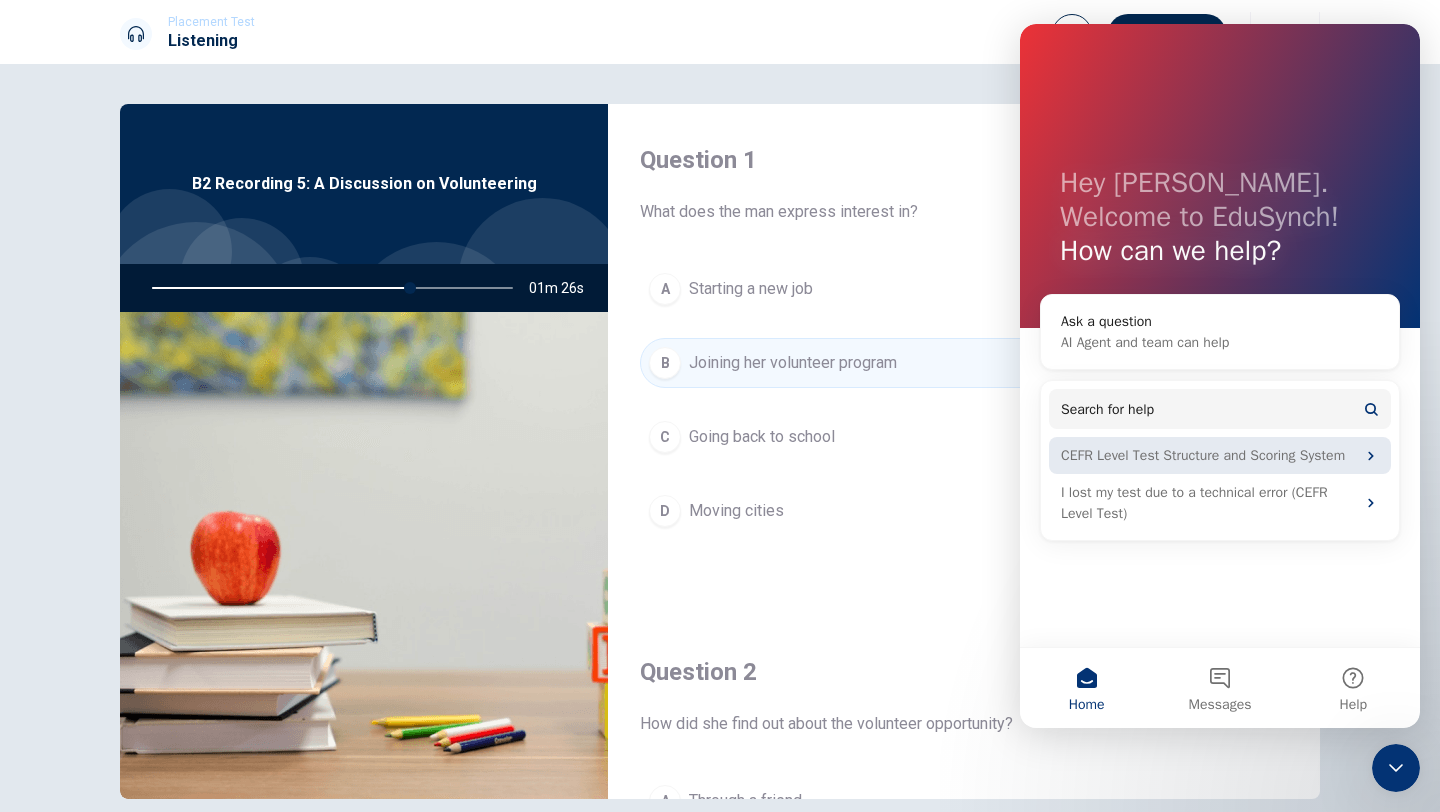 scroll, scrollTop: 0, scrollLeft: 0, axis: both 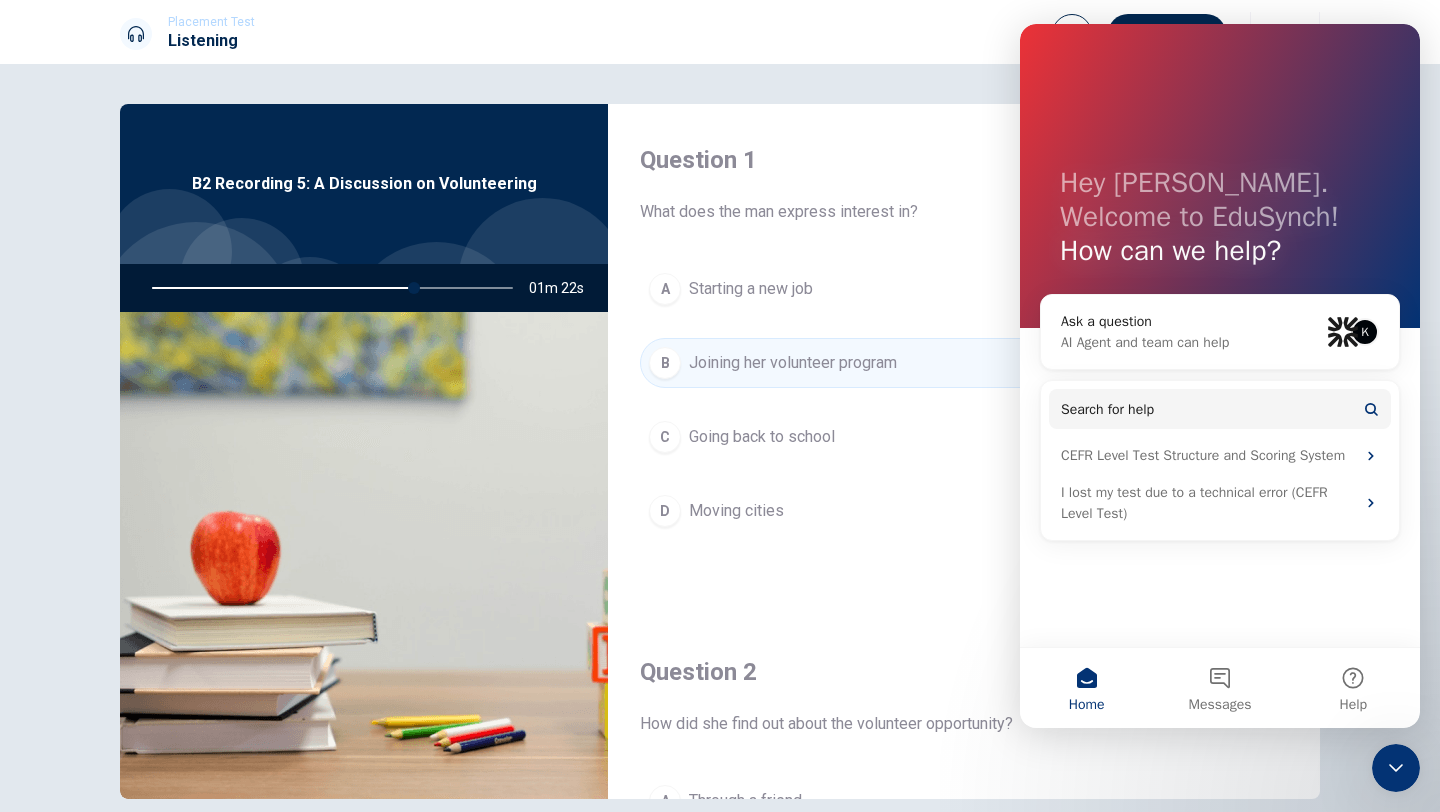 click on "A Starting a new job B Joining her [DEMOGRAPHIC_DATA] program C Going back to school D Moving cities" at bounding box center [964, 420] 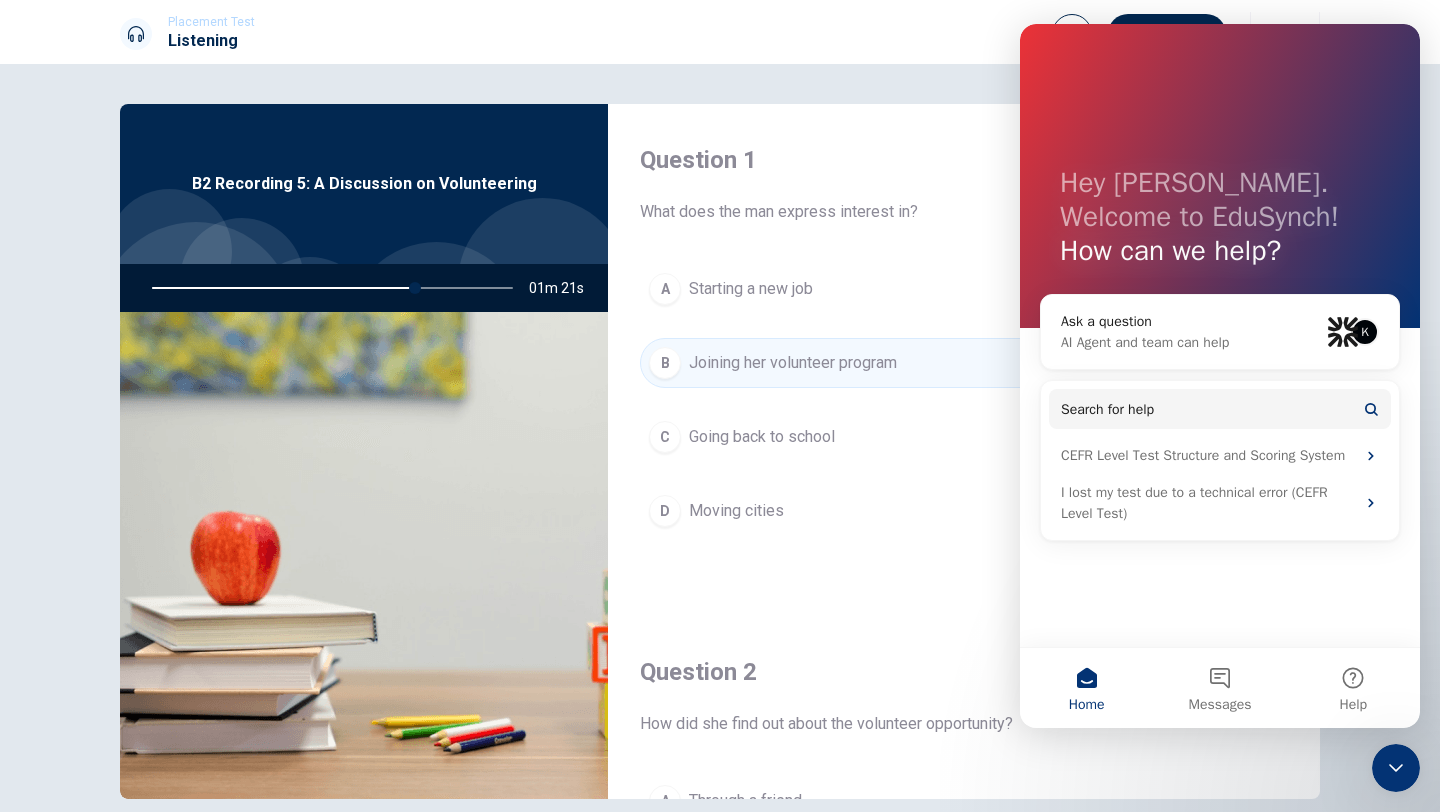 click at bounding box center (1396, 768) 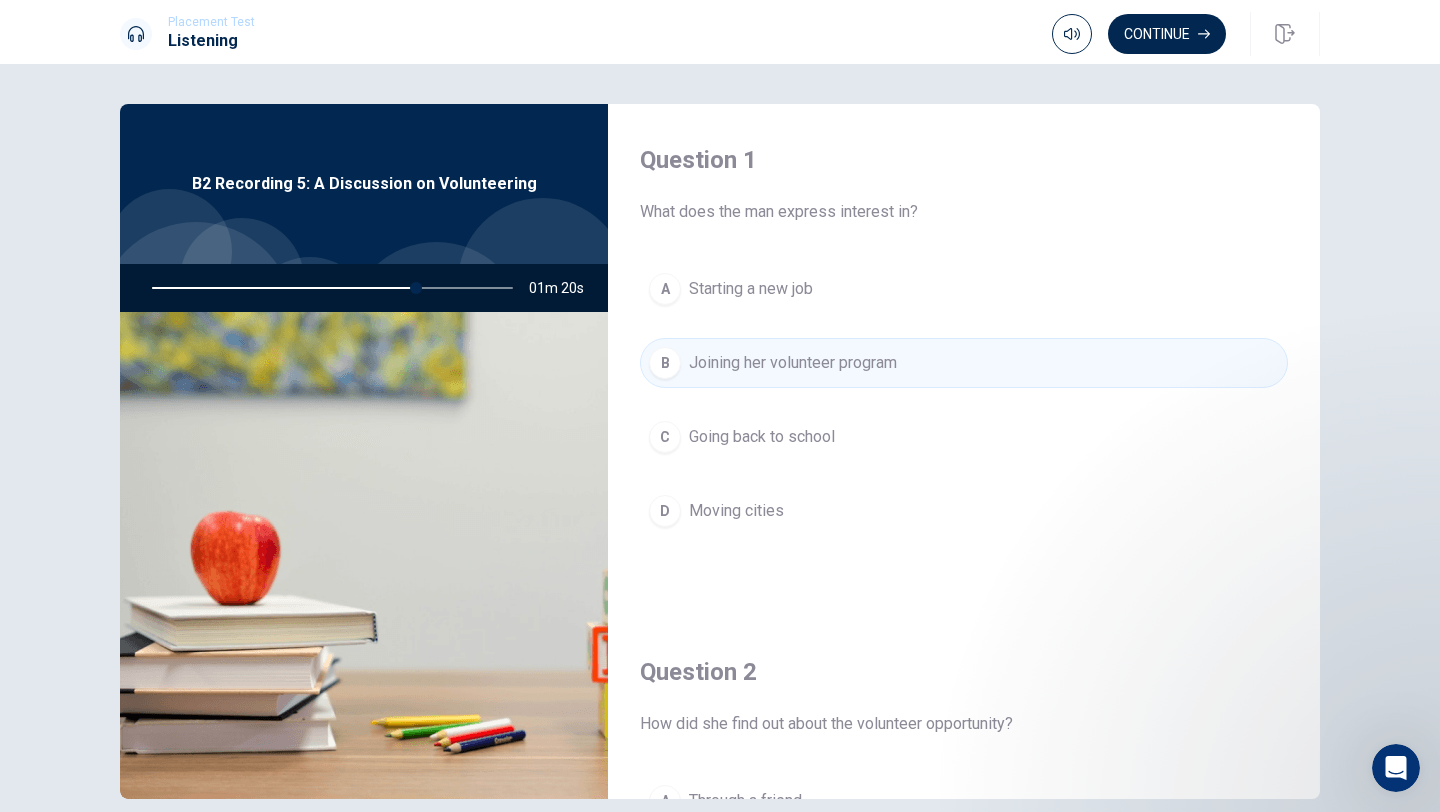 scroll, scrollTop: 0, scrollLeft: 0, axis: both 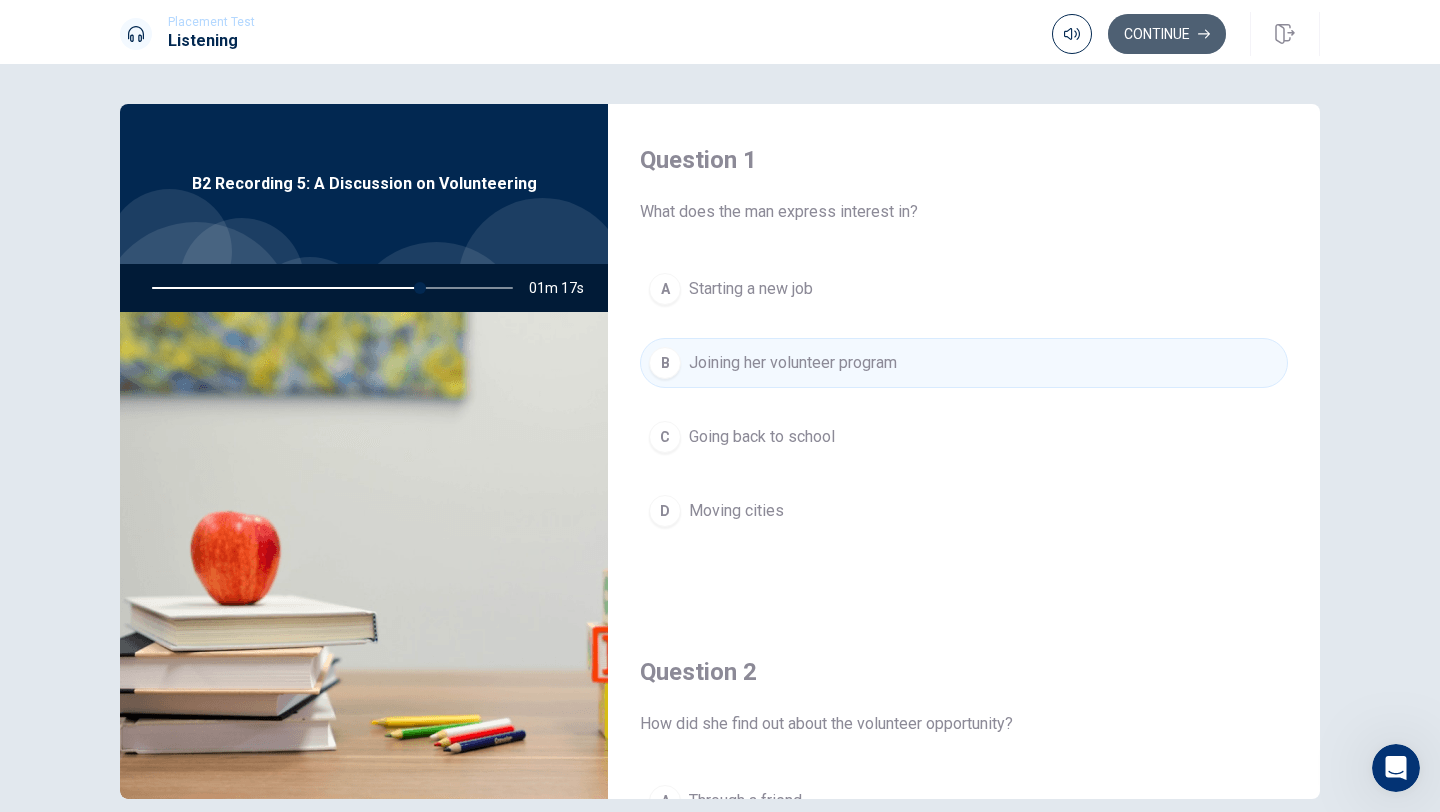 click on "Continue" at bounding box center [1167, 34] 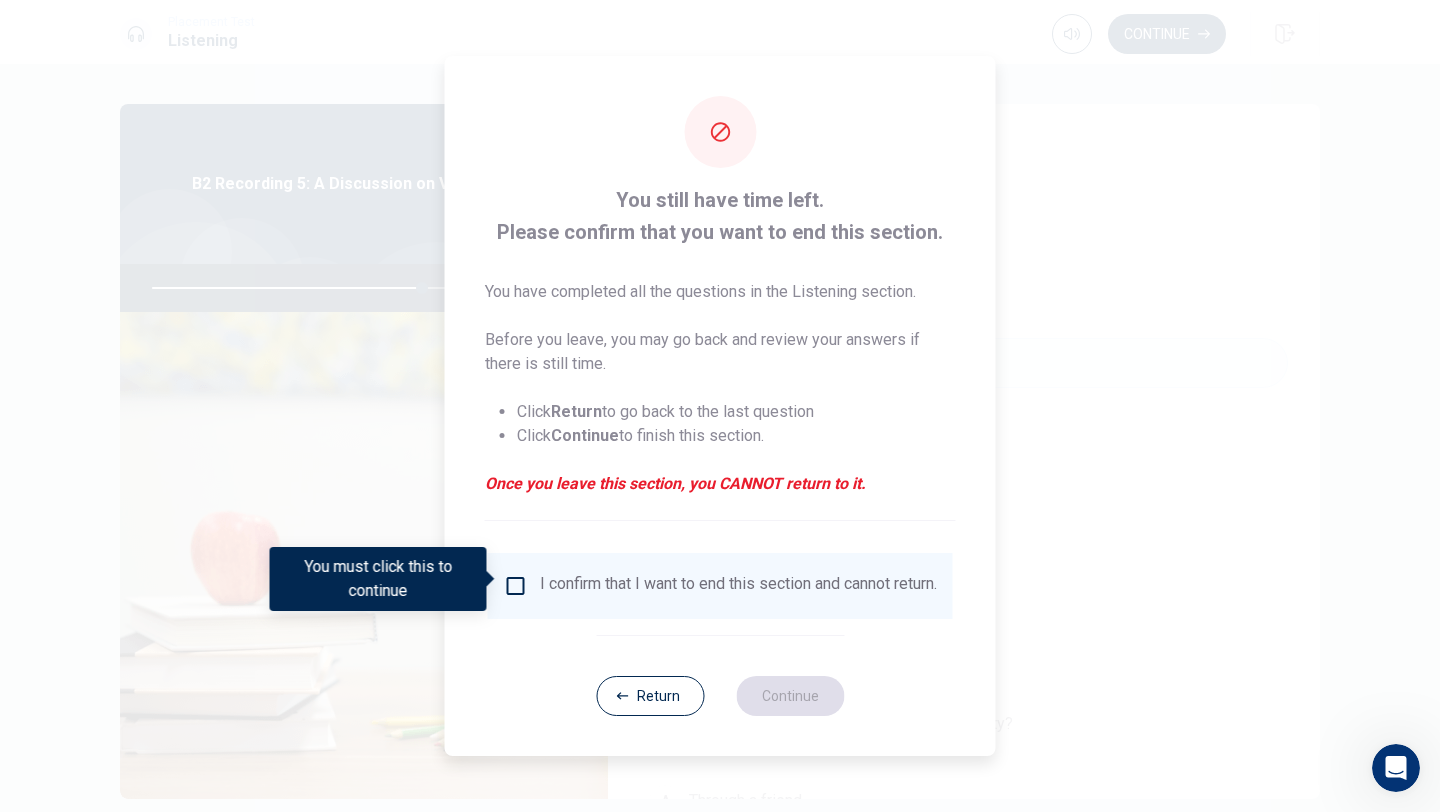 click at bounding box center (516, 586) 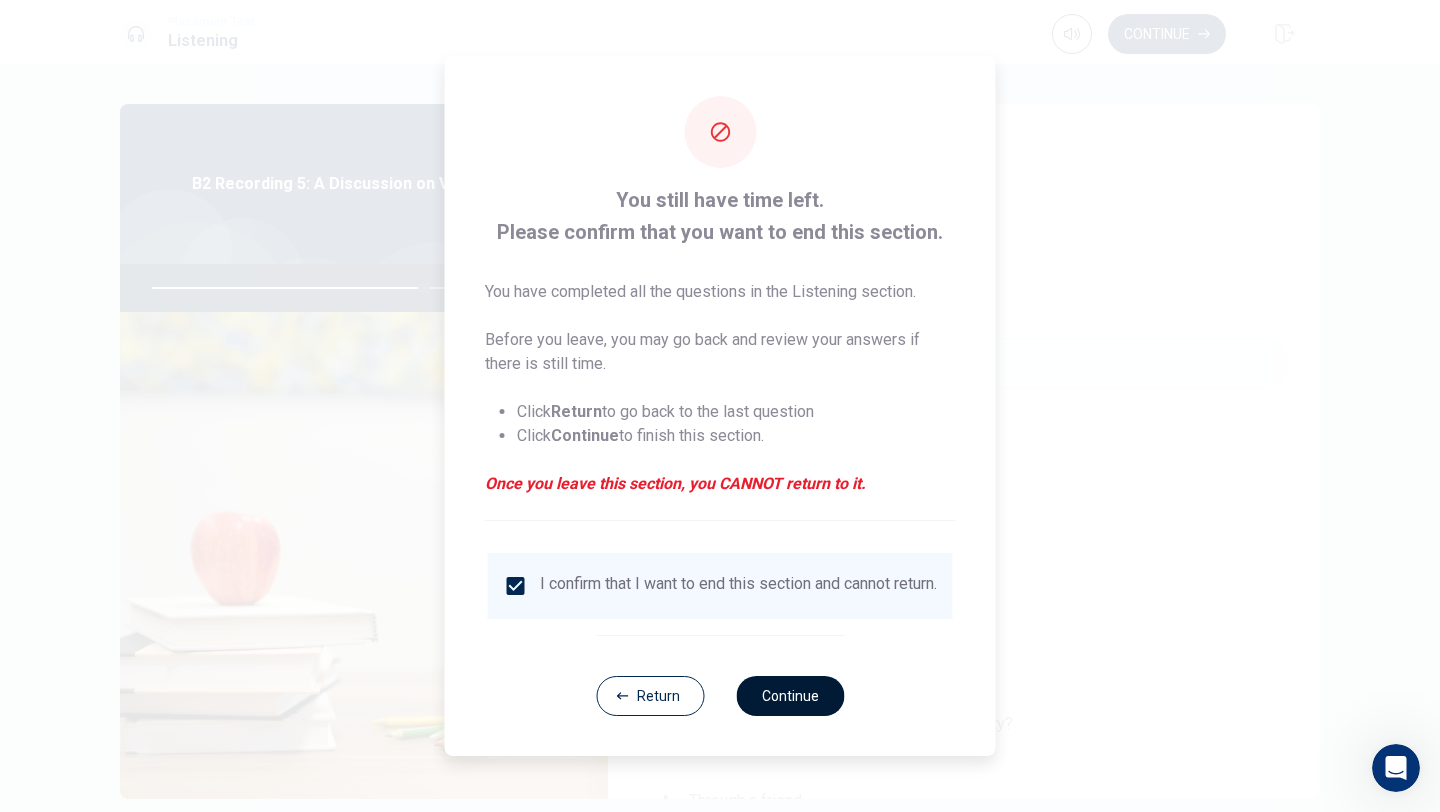 click on "Continue" at bounding box center (790, 696) 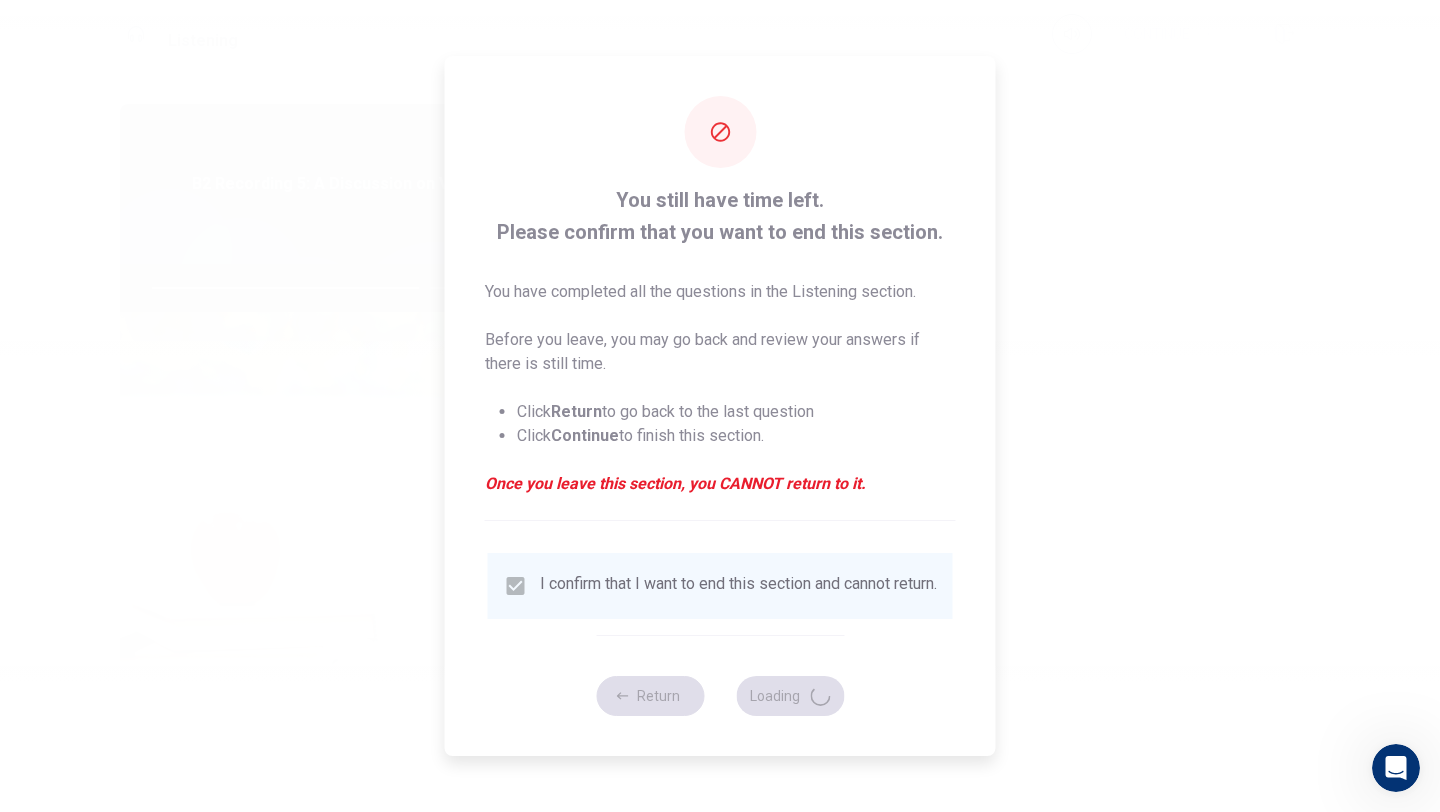 type on "76" 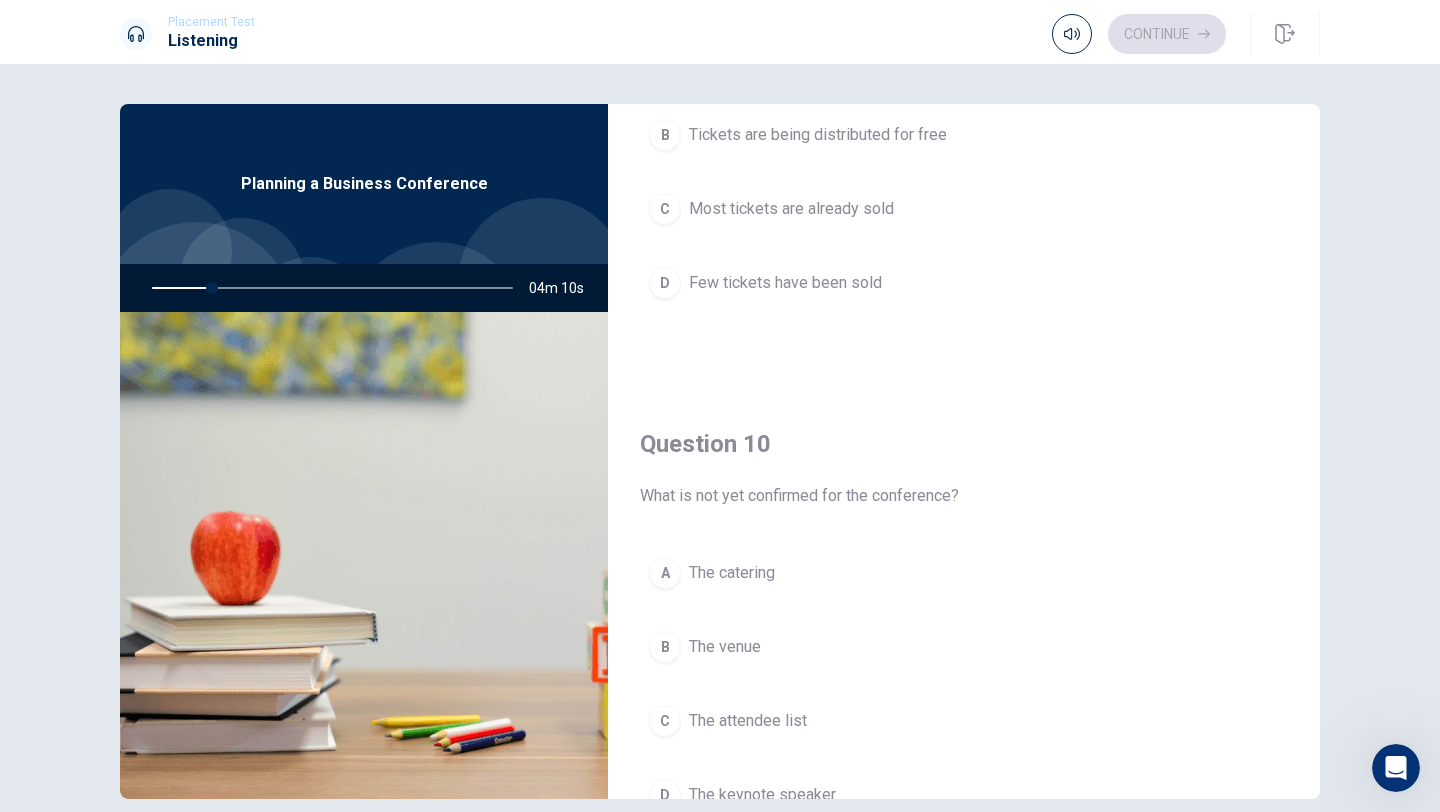 scroll, scrollTop: 1865, scrollLeft: 0, axis: vertical 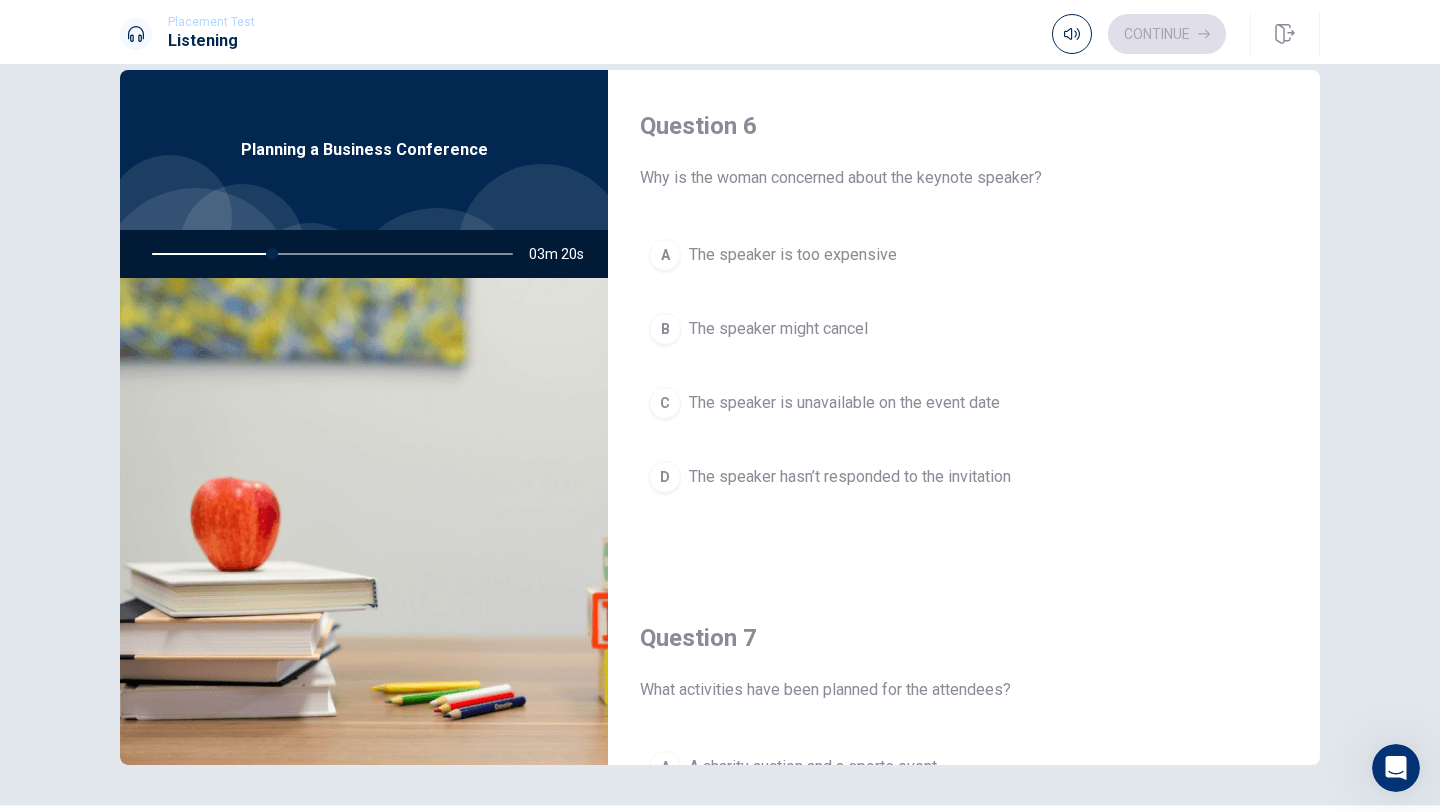 click on "D" at bounding box center (665, 477) 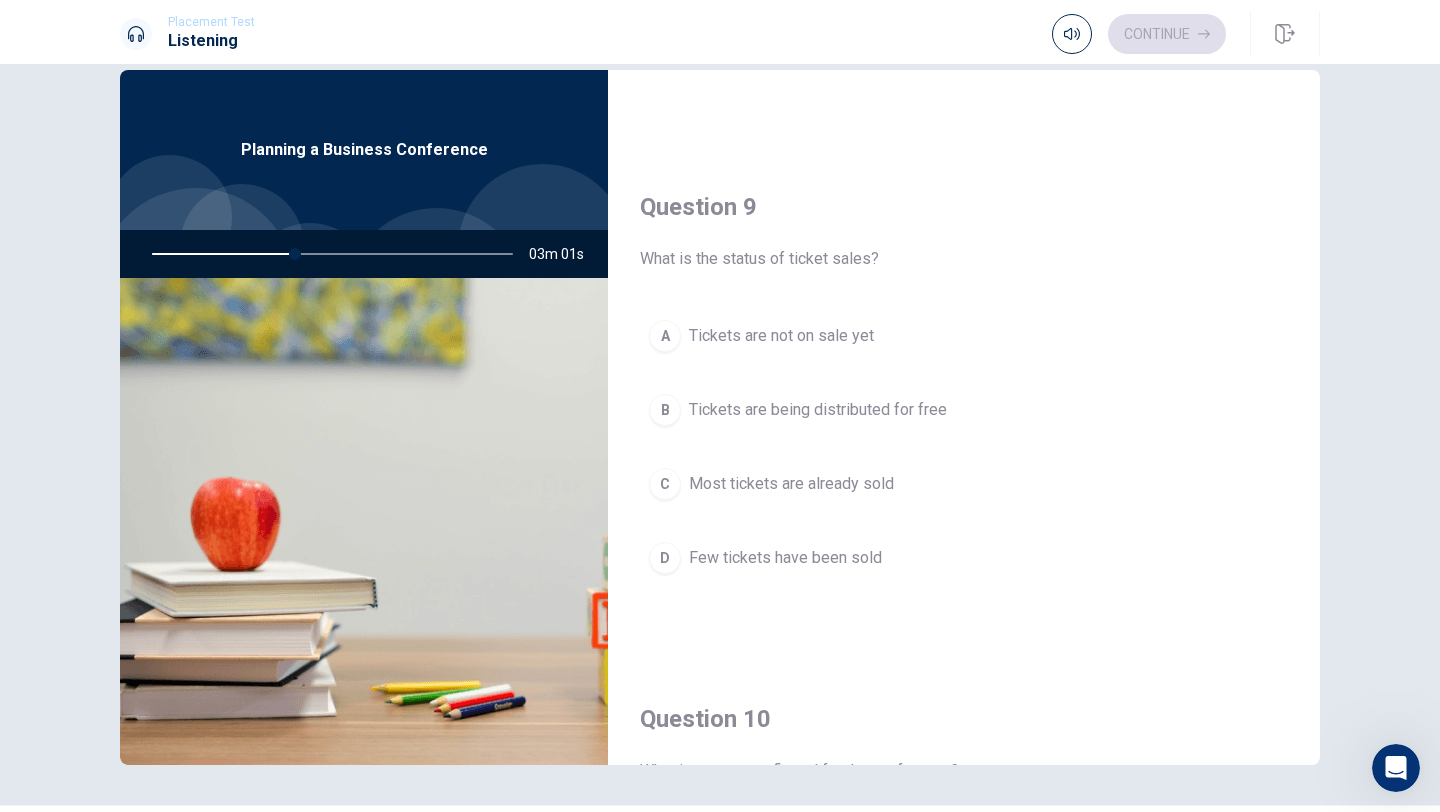 scroll, scrollTop: 1450, scrollLeft: 0, axis: vertical 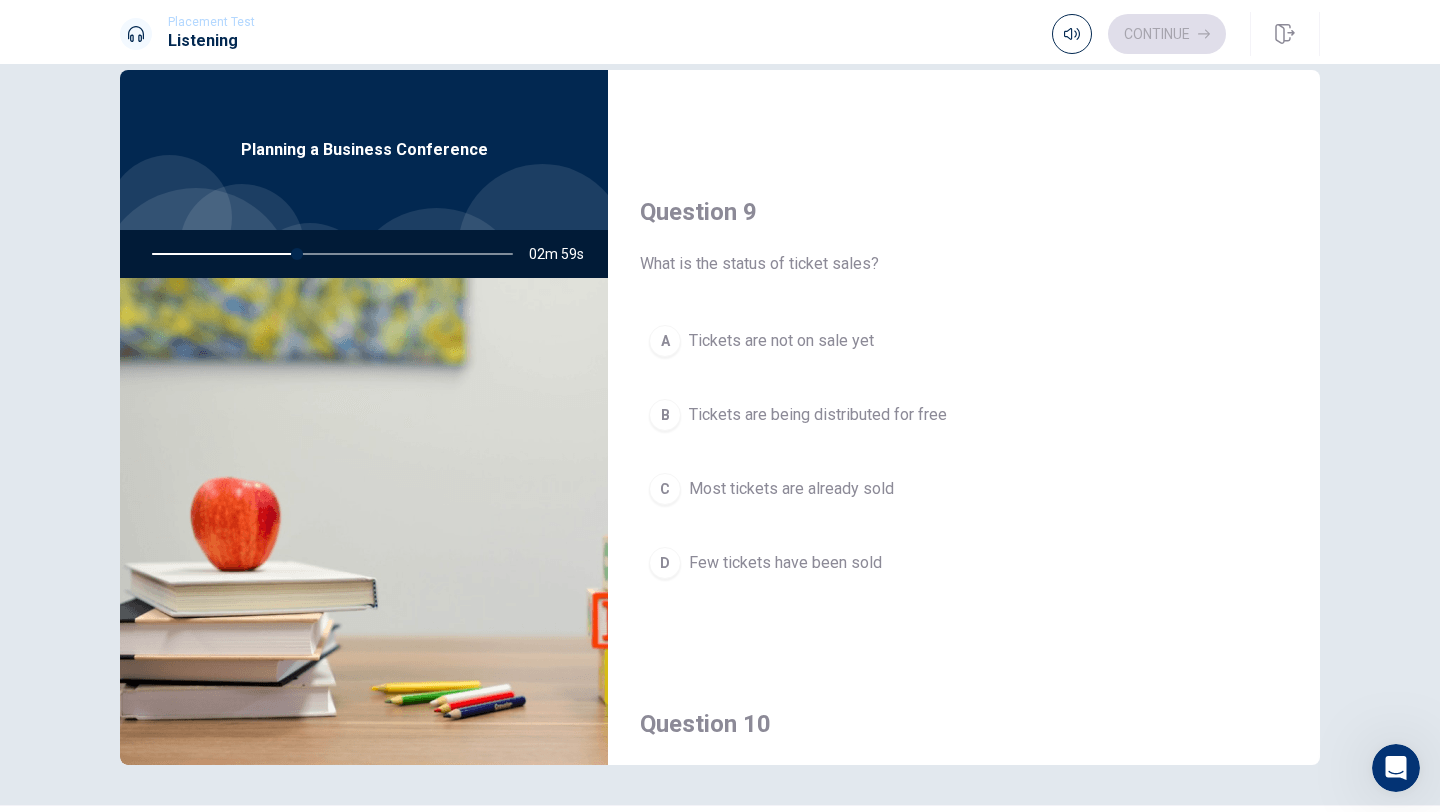 click on "C" at bounding box center (665, 489) 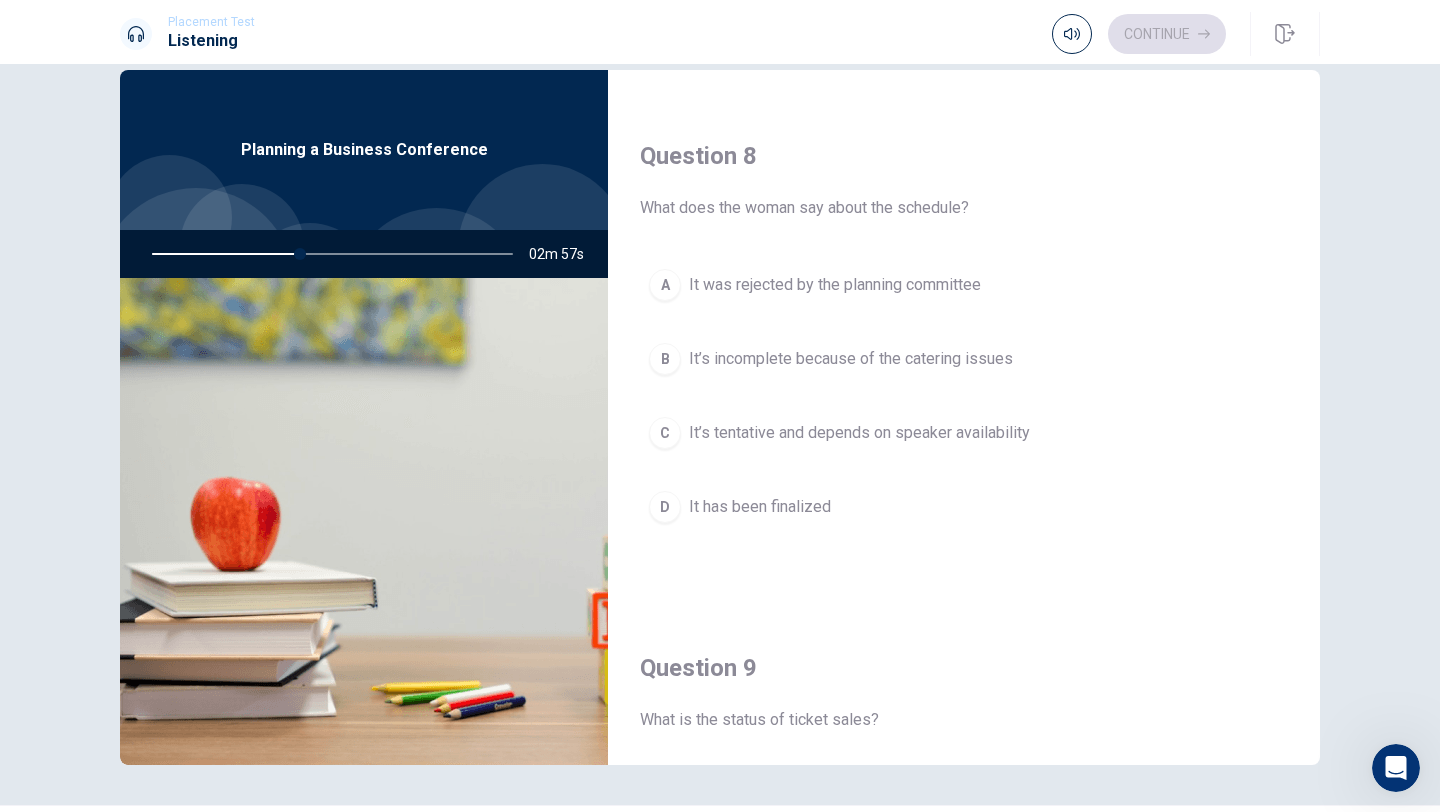 scroll, scrollTop: 989, scrollLeft: 0, axis: vertical 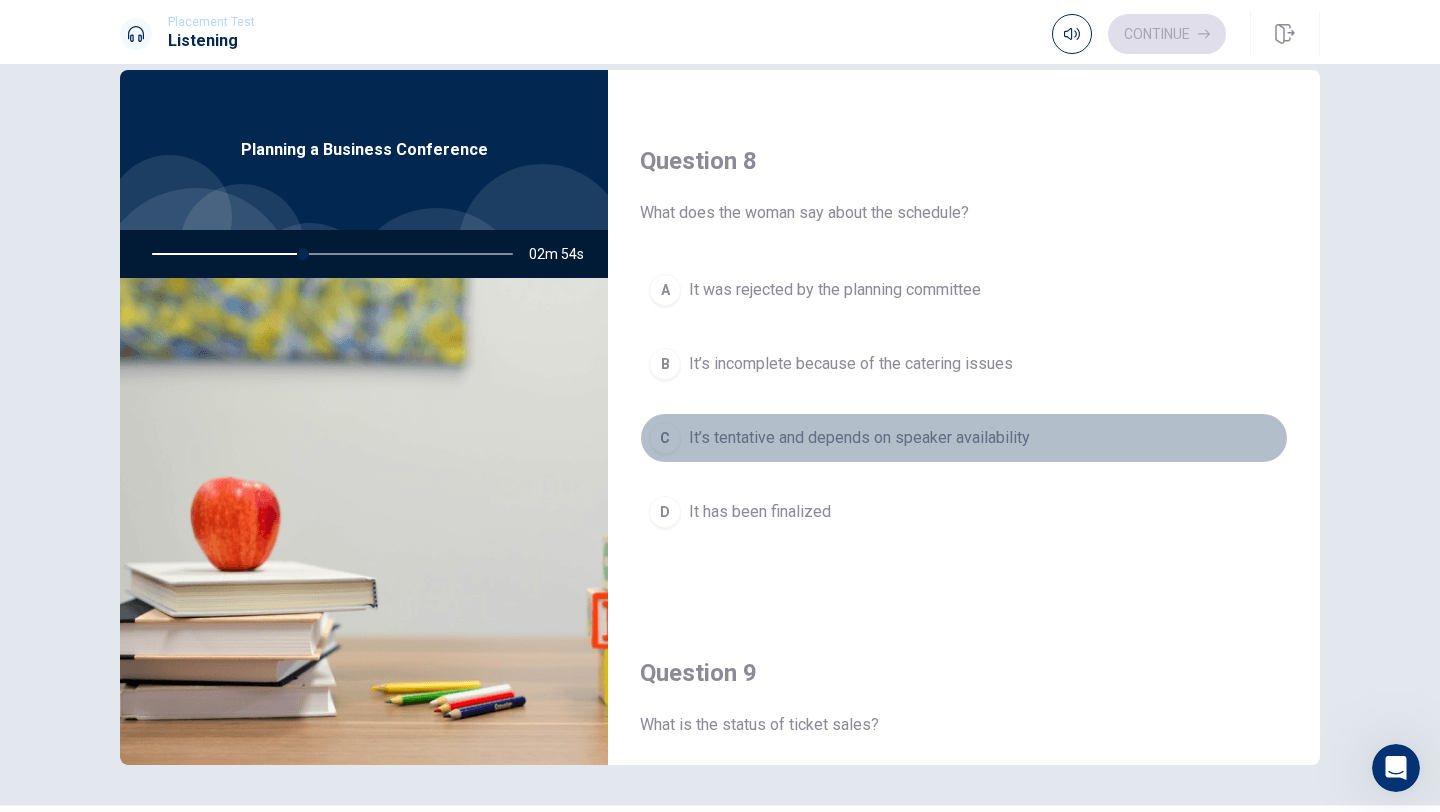 click on "C" at bounding box center (665, 438) 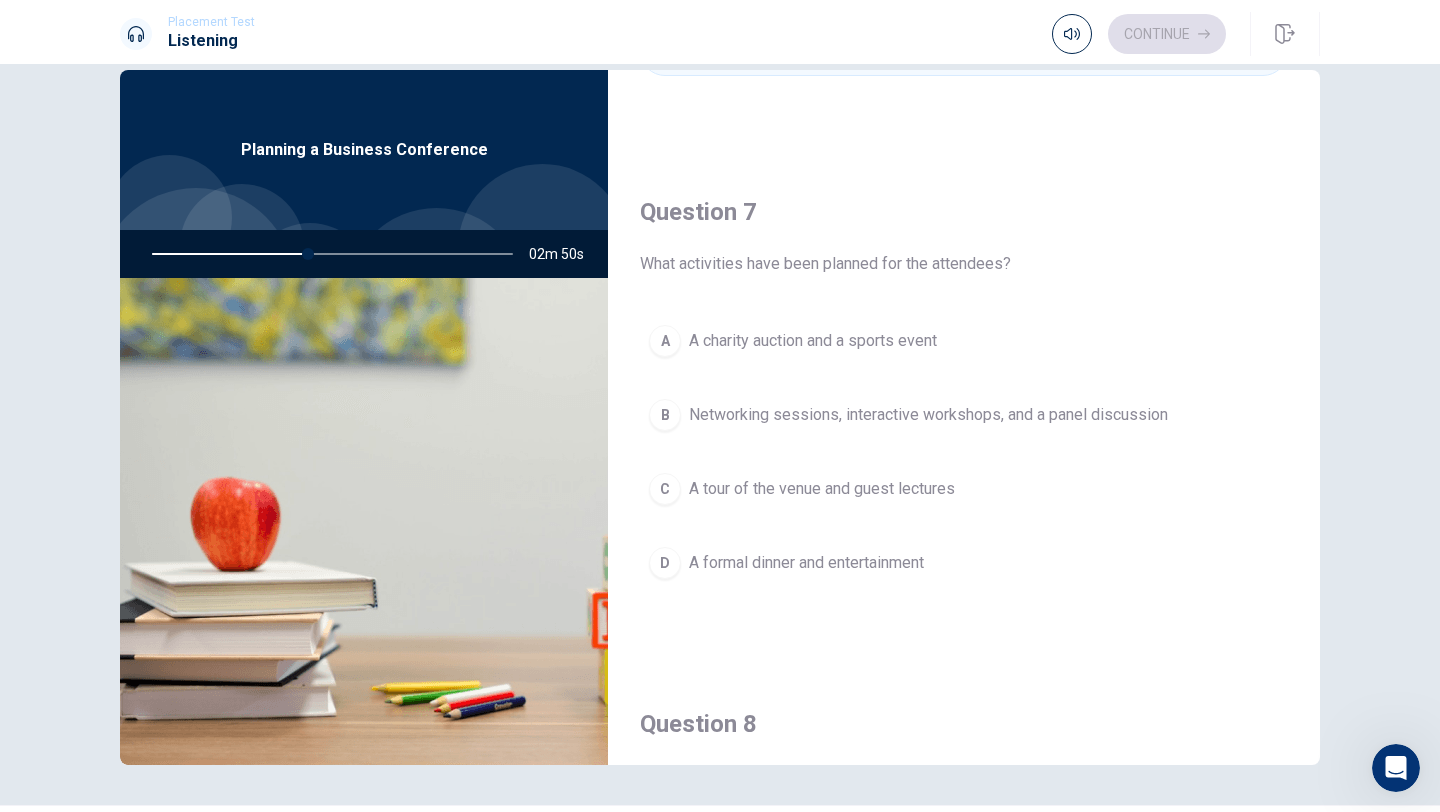 scroll, scrollTop: 429, scrollLeft: 0, axis: vertical 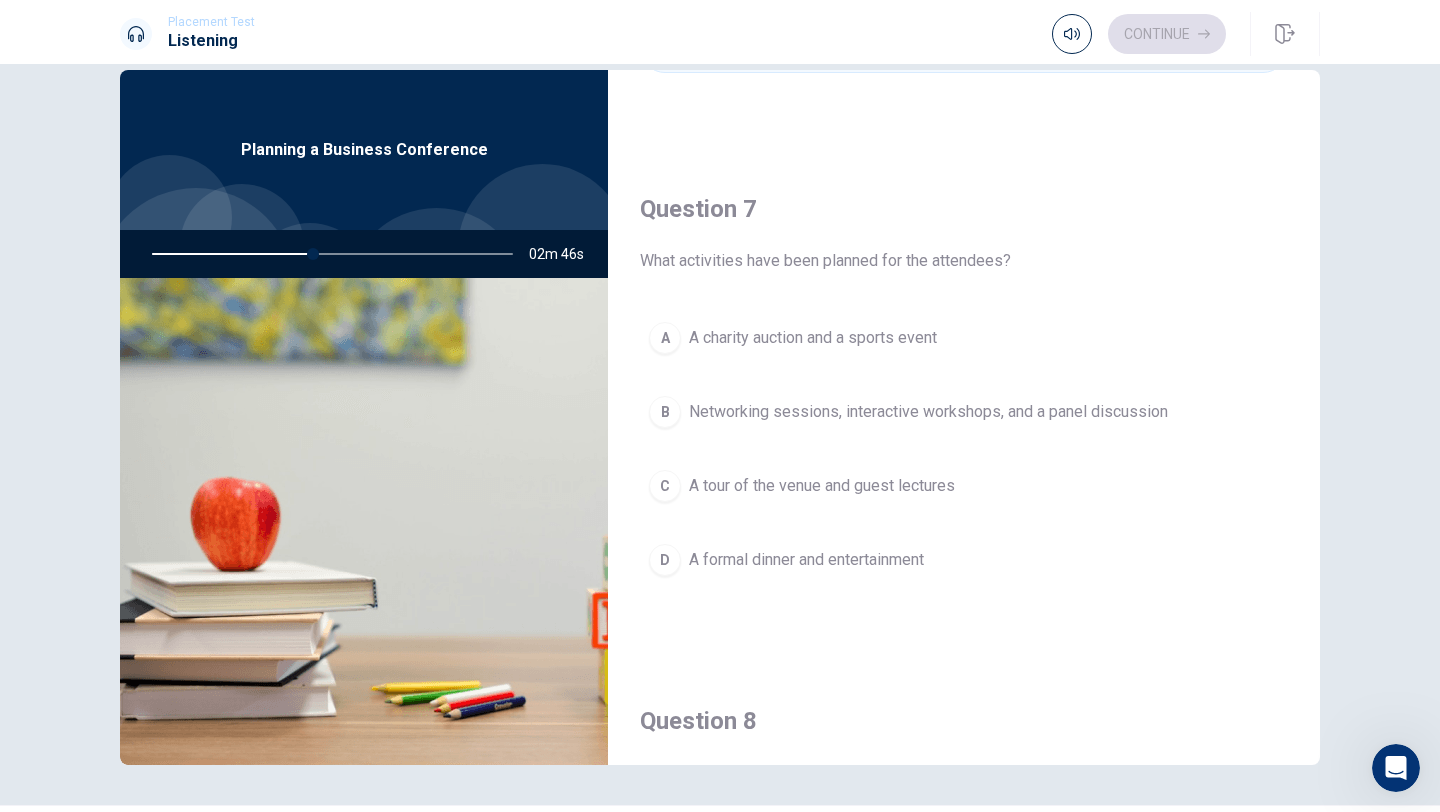 click on "B" at bounding box center (665, 412) 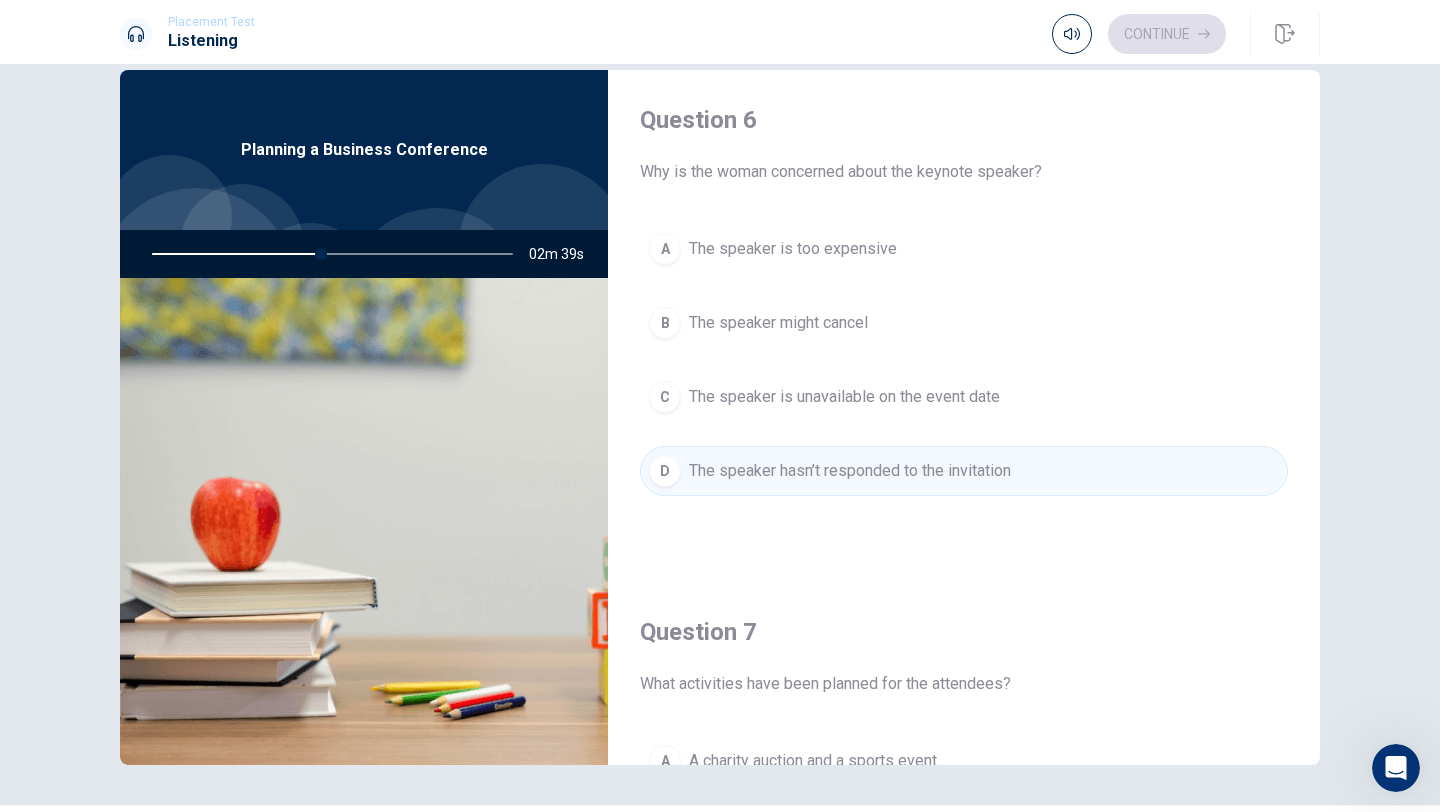 scroll, scrollTop: 0, scrollLeft: 0, axis: both 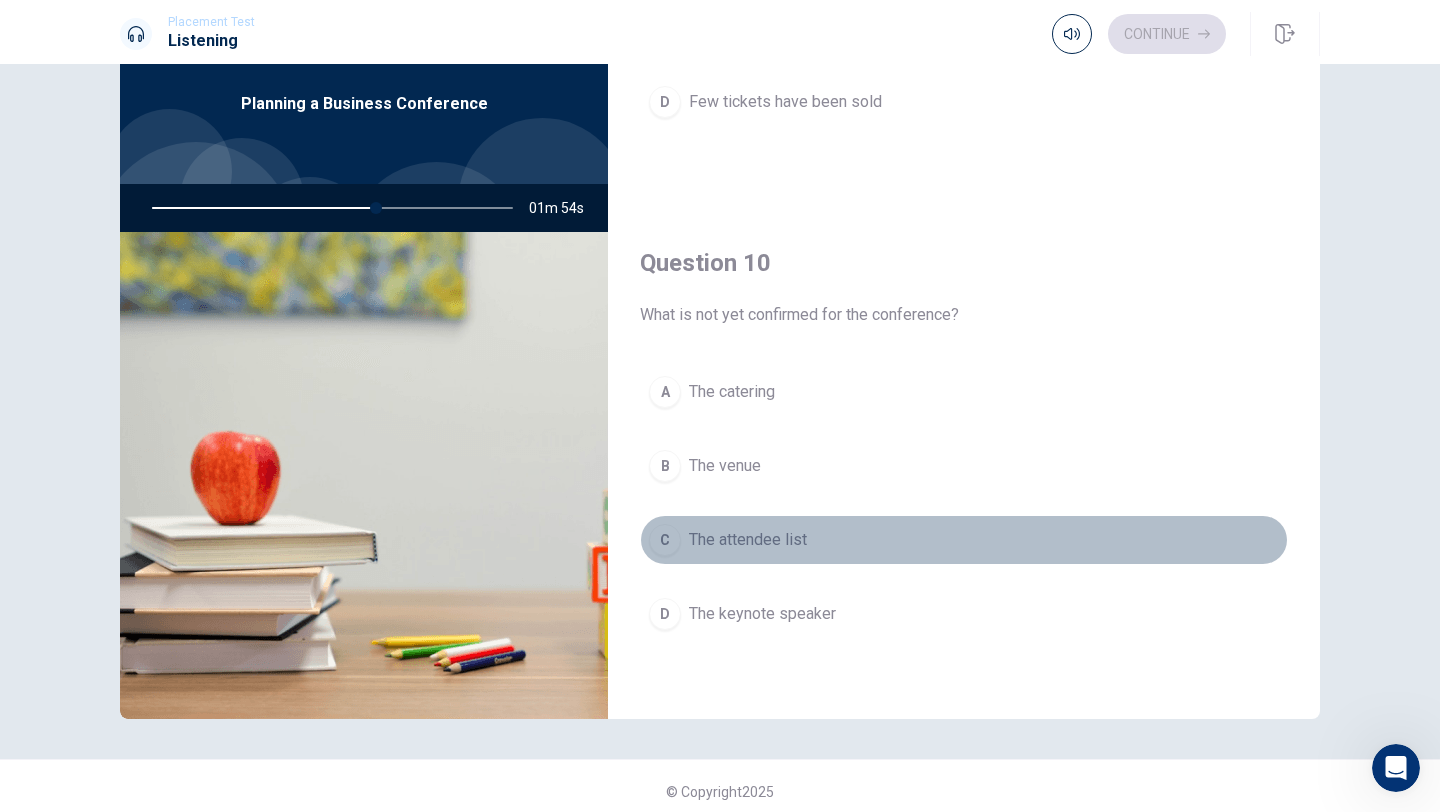 click on "C" at bounding box center [665, 540] 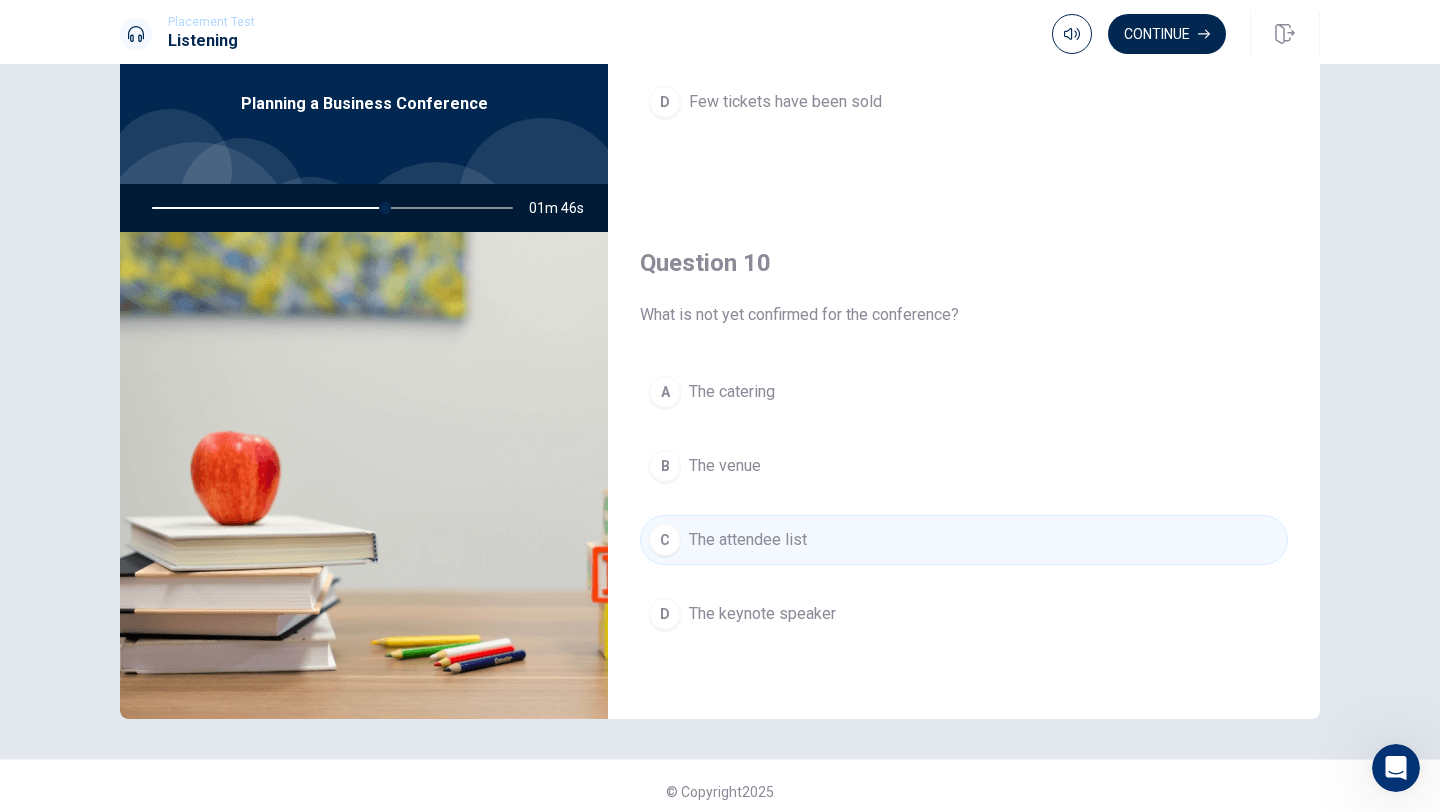 click on "D" at bounding box center [665, 614] 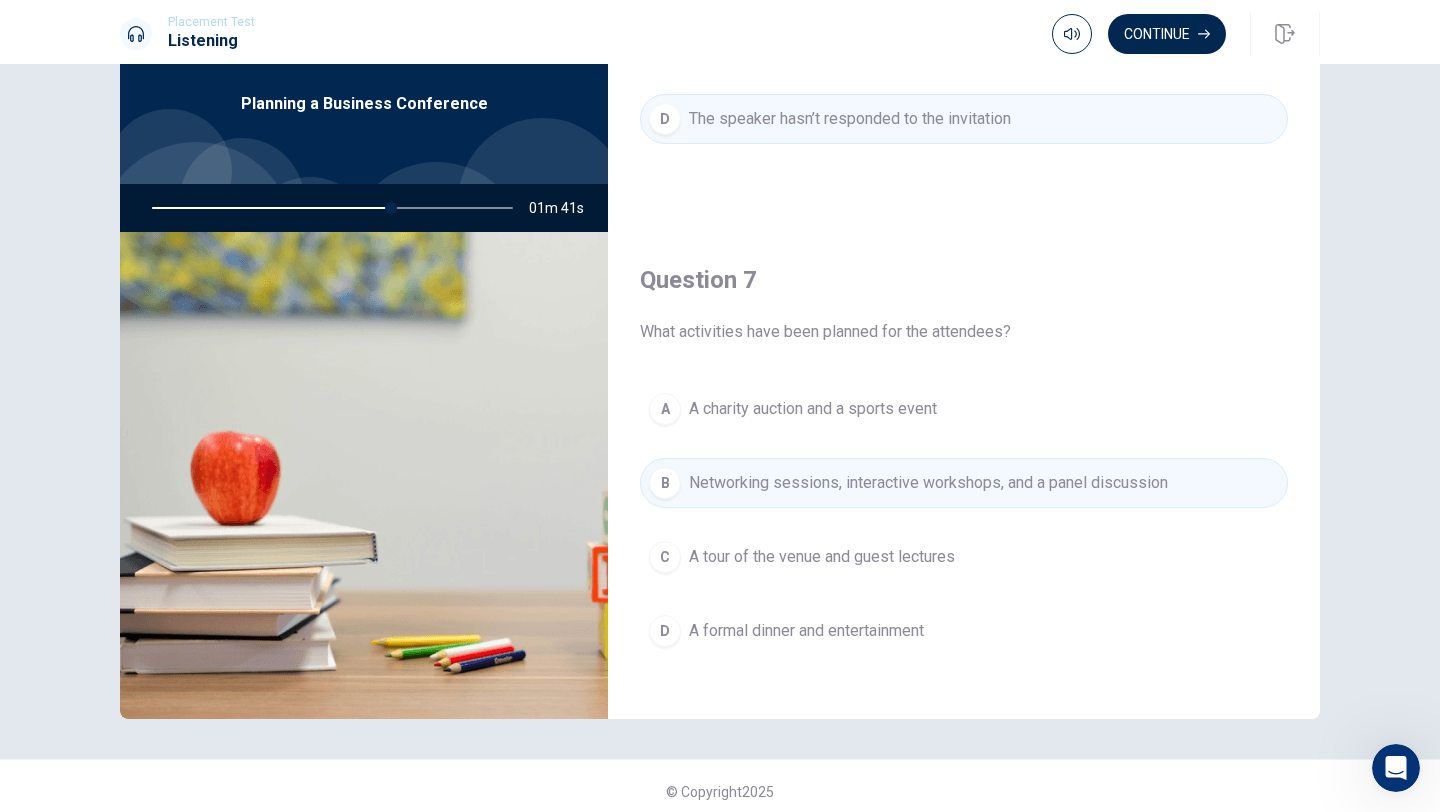 scroll, scrollTop: 0, scrollLeft: 0, axis: both 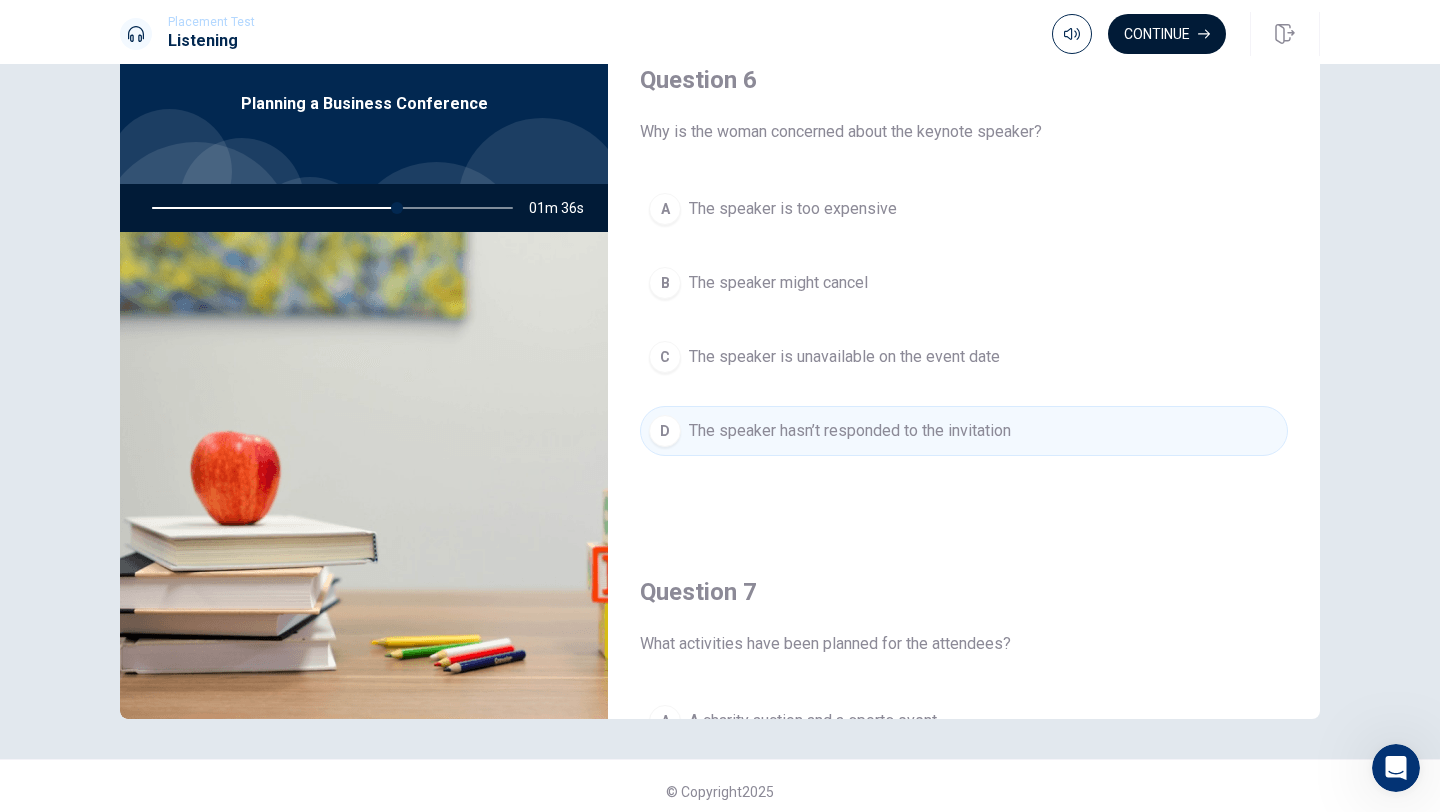 click on "Continue" at bounding box center (1167, 34) 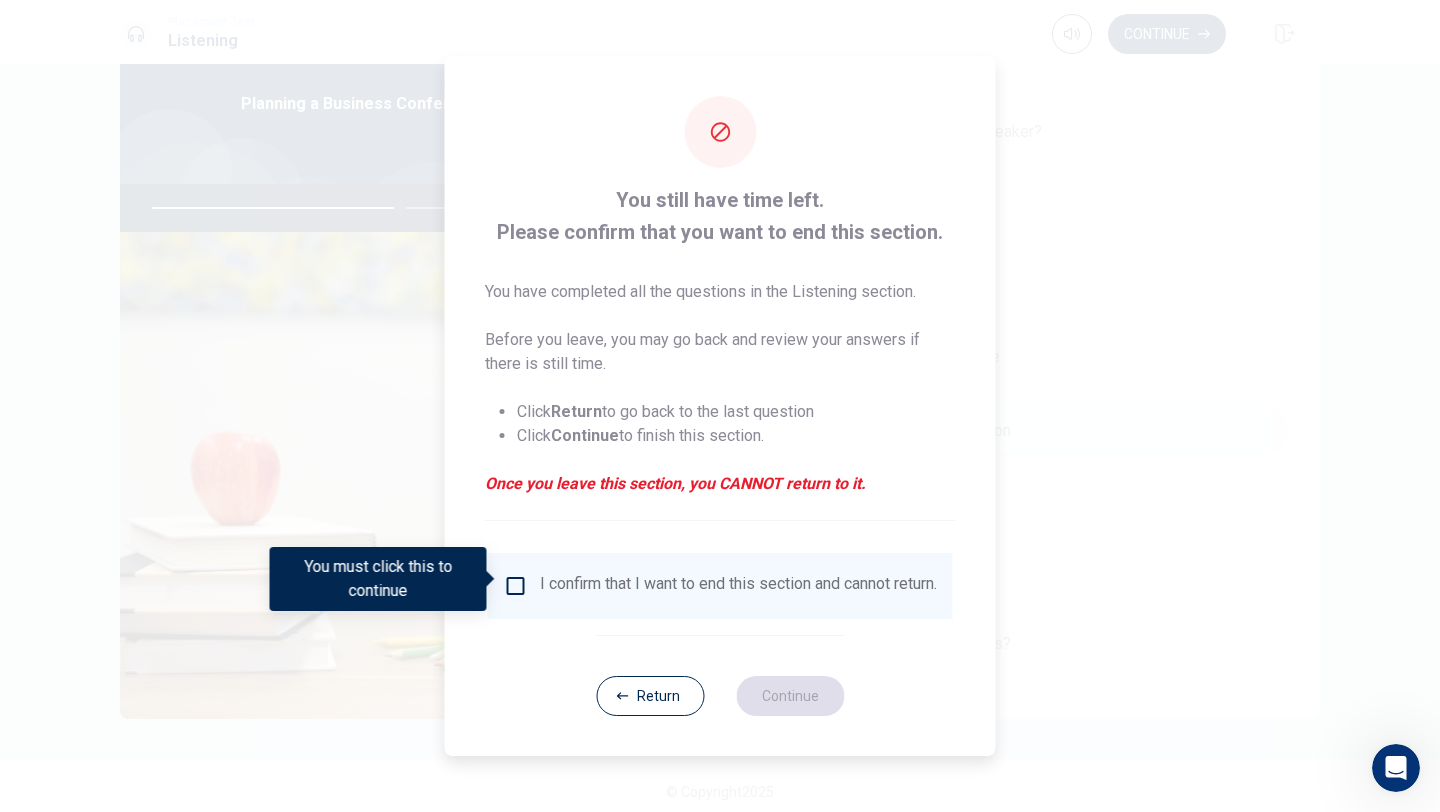 click at bounding box center (516, 586) 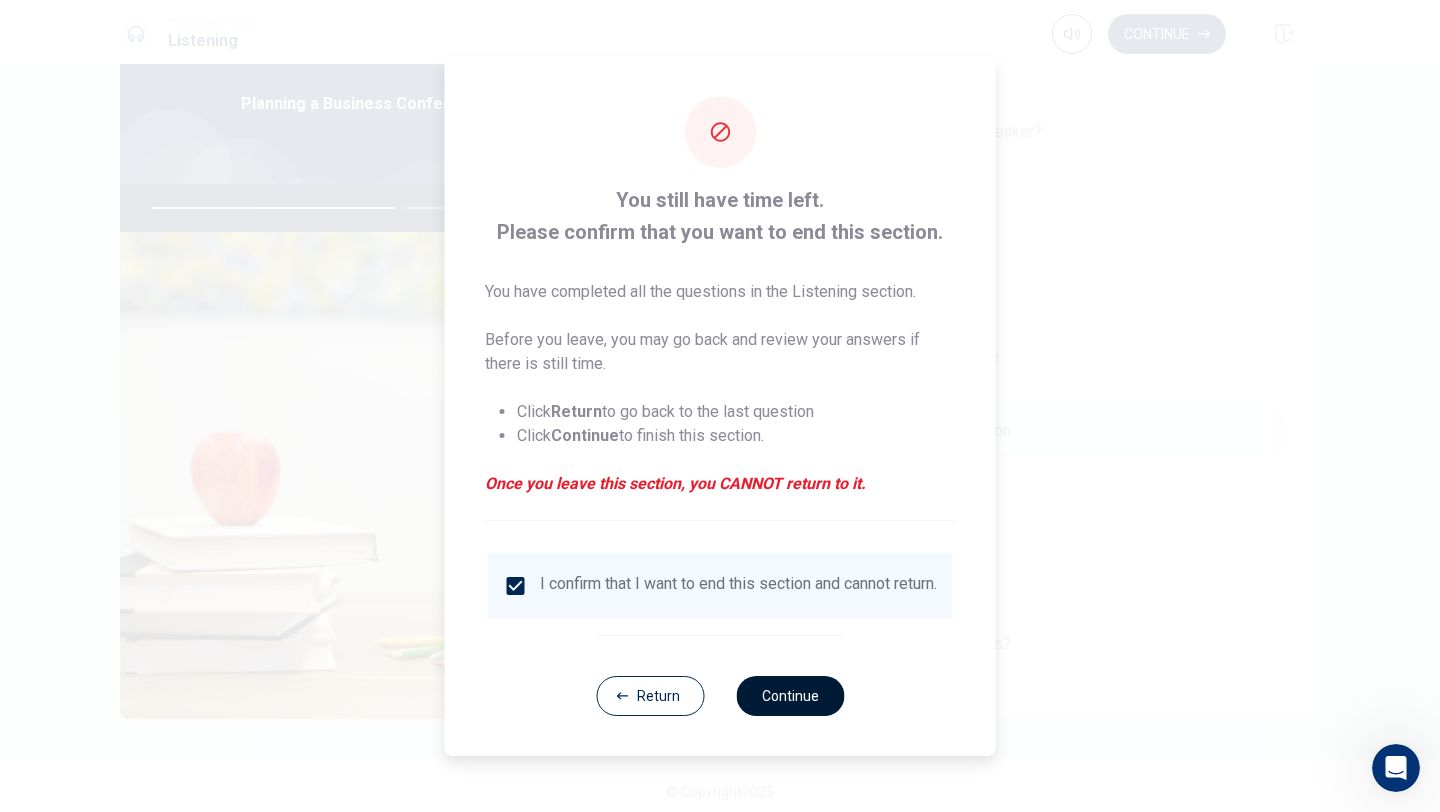 click on "Continue" at bounding box center (790, 696) 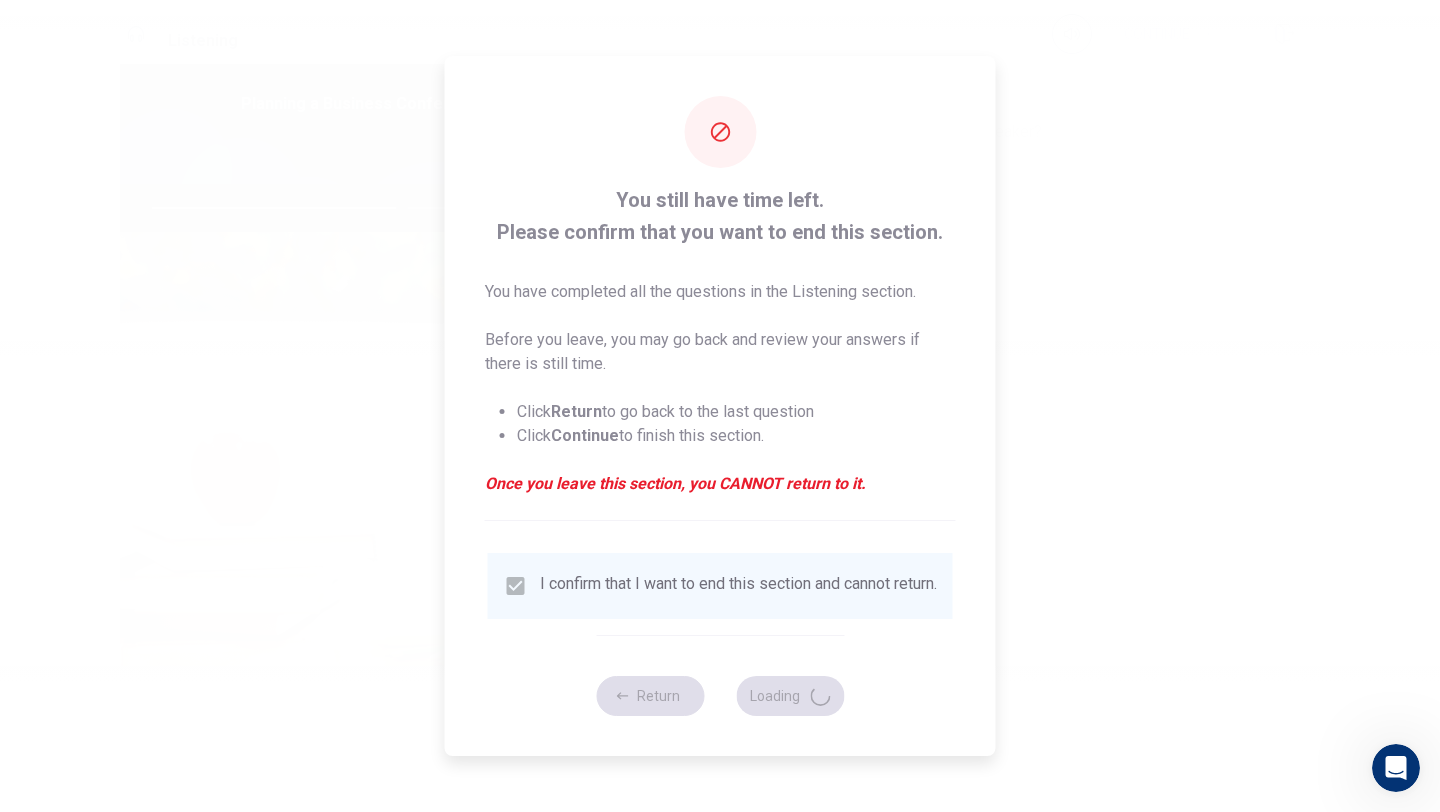 type on "70" 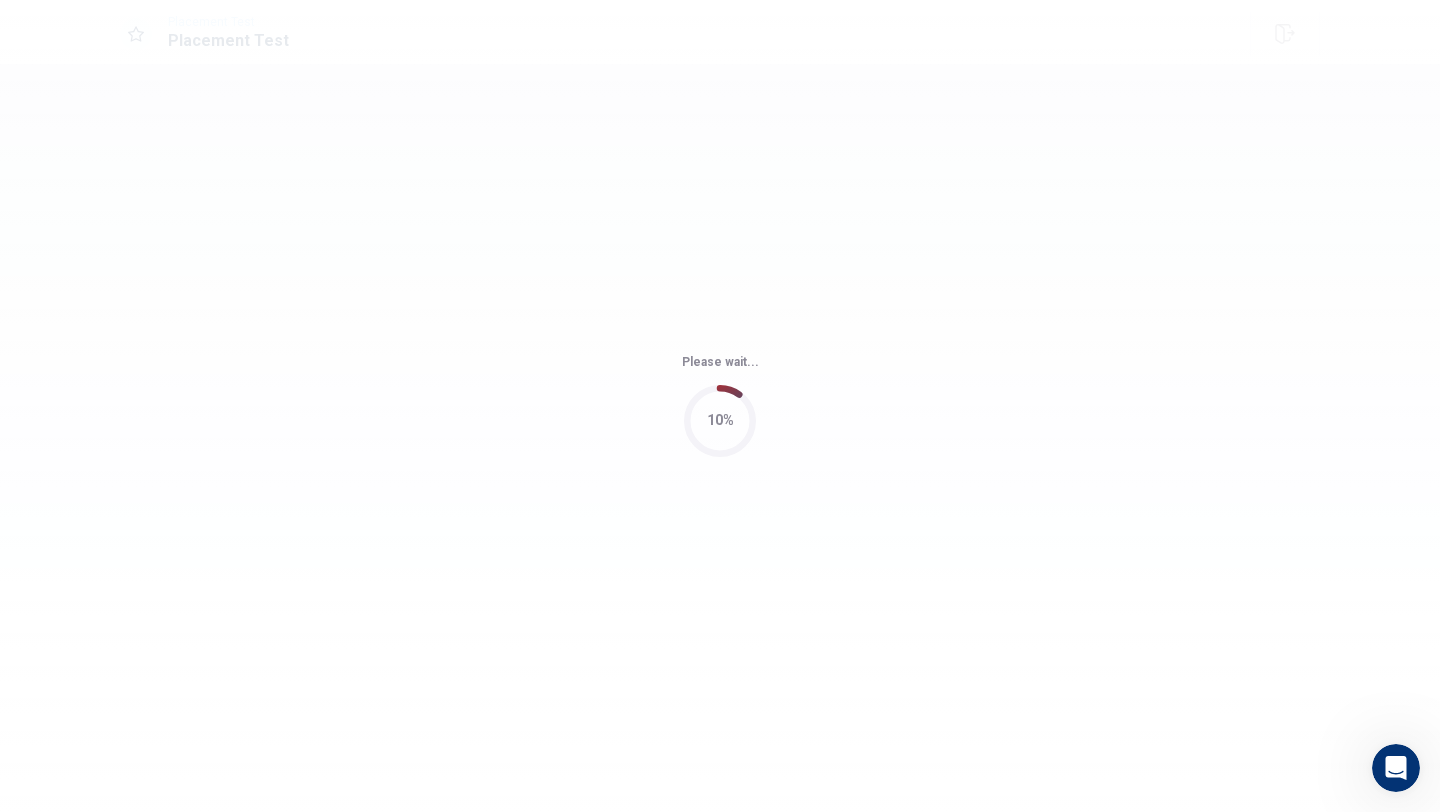 scroll, scrollTop: 0, scrollLeft: 0, axis: both 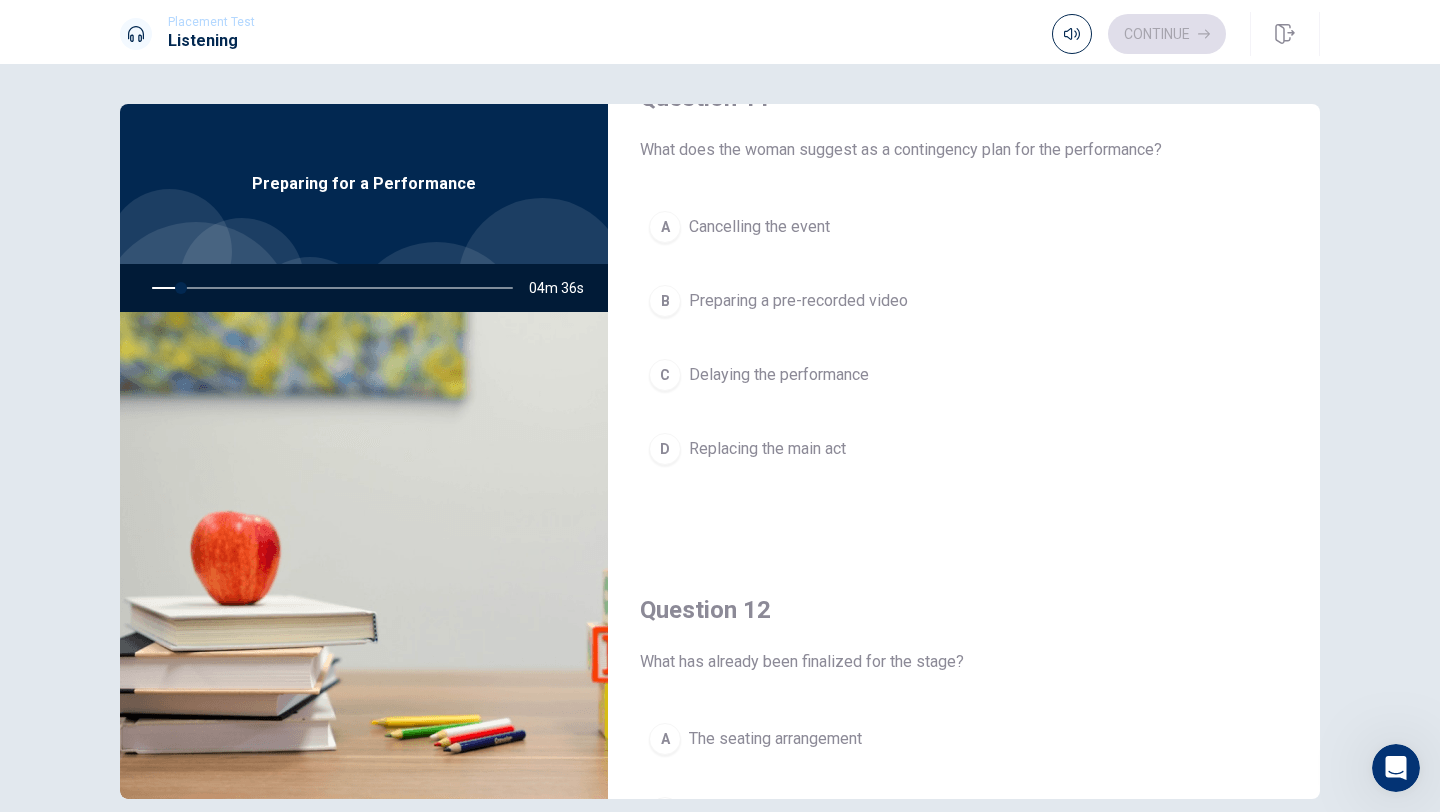 drag, startPoint x: 903, startPoint y: 144, endPoint x: 973, endPoint y: 144, distance: 70 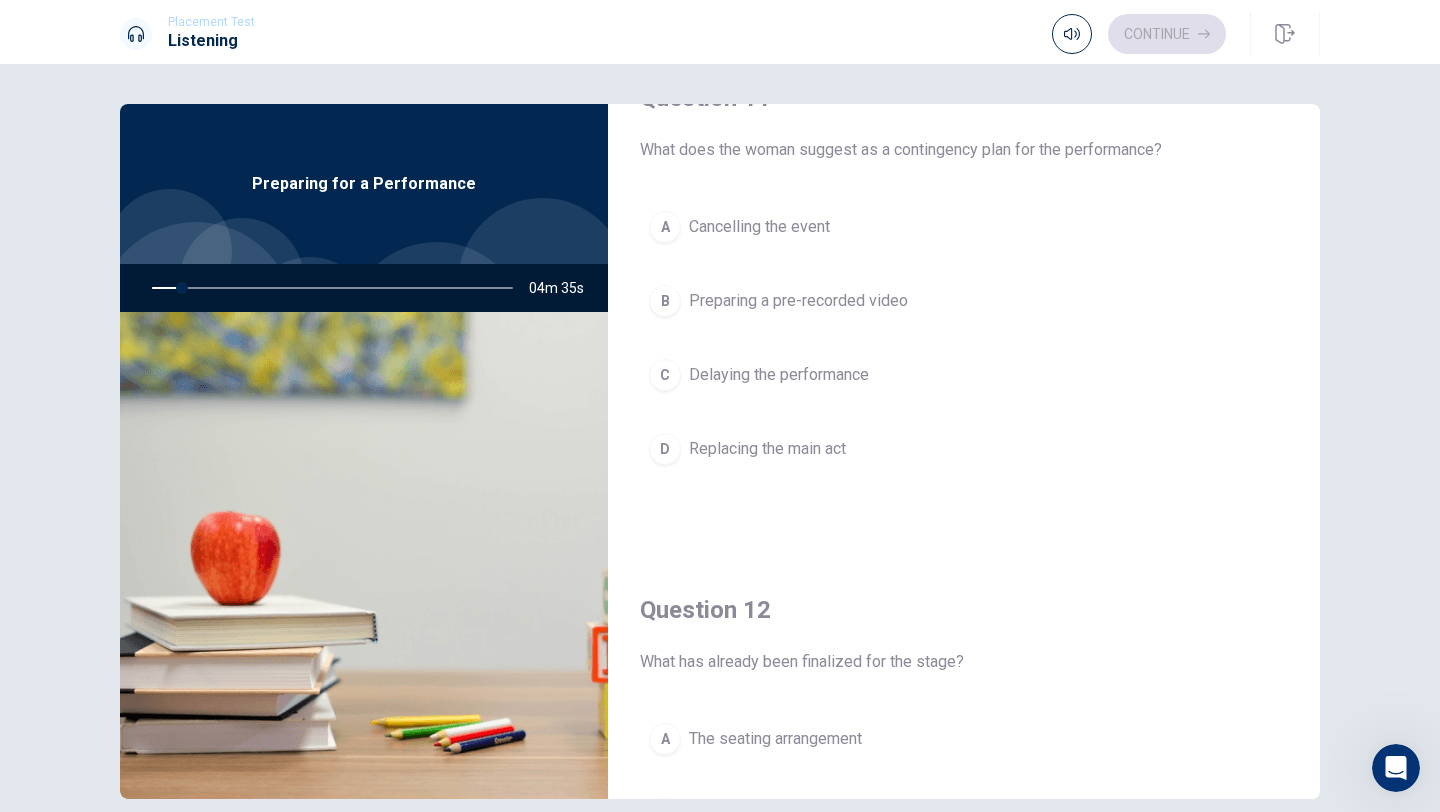 drag, startPoint x: 973, startPoint y: 144, endPoint x: 922, endPoint y: 150, distance: 51.351727 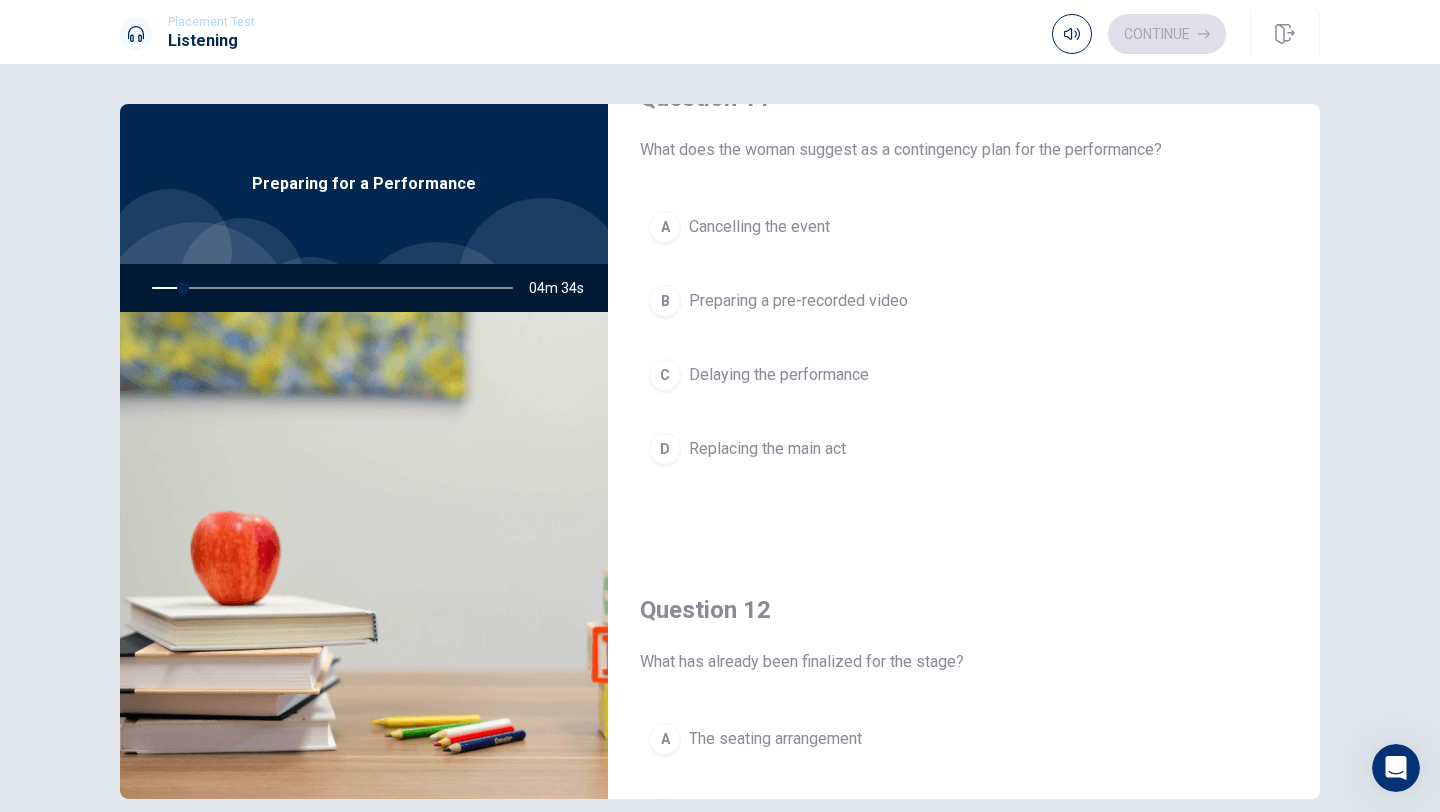 drag, startPoint x: 898, startPoint y: 151, endPoint x: 960, endPoint y: 152, distance: 62.008064 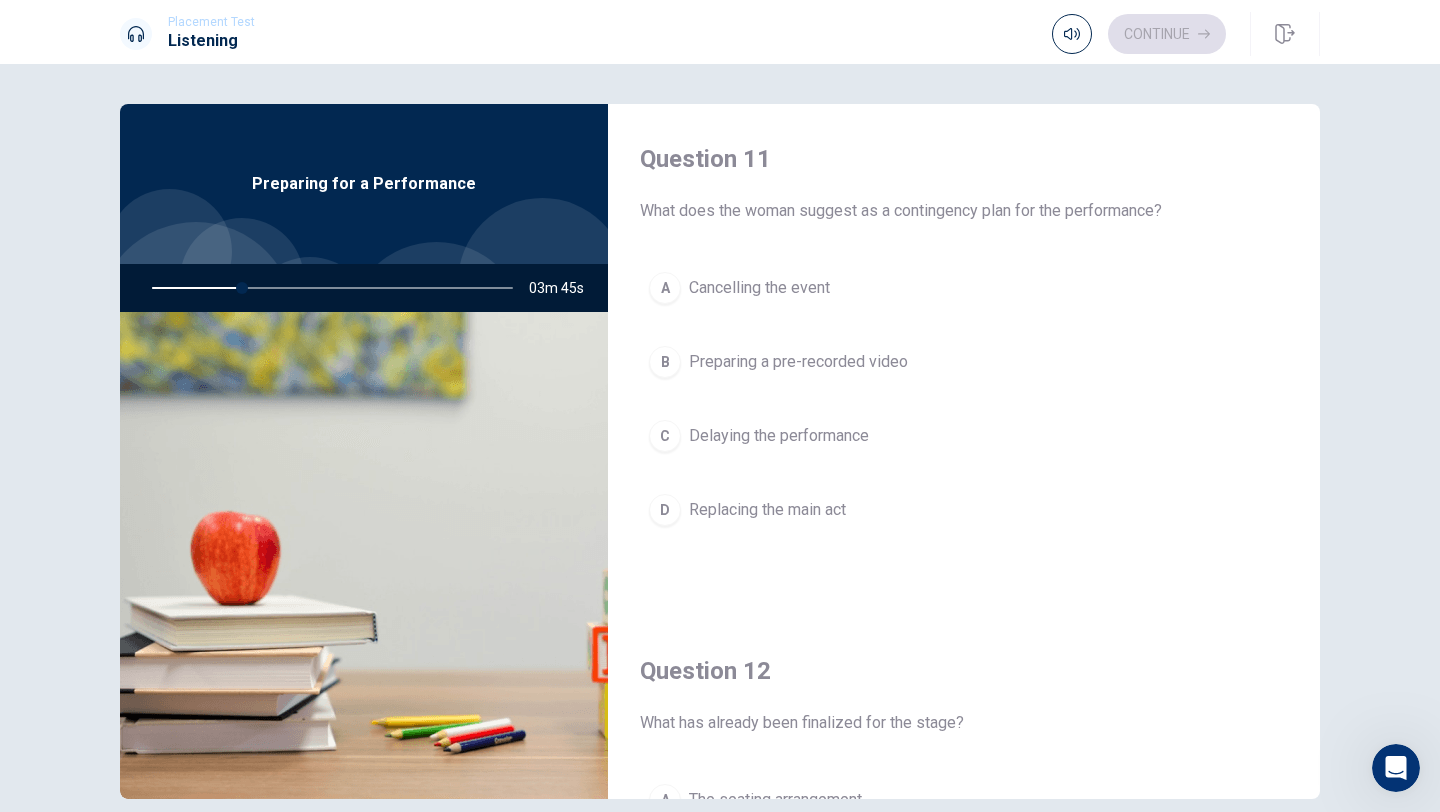 scroll, scrollTop: 0, scrollLeft: 0, axis: both 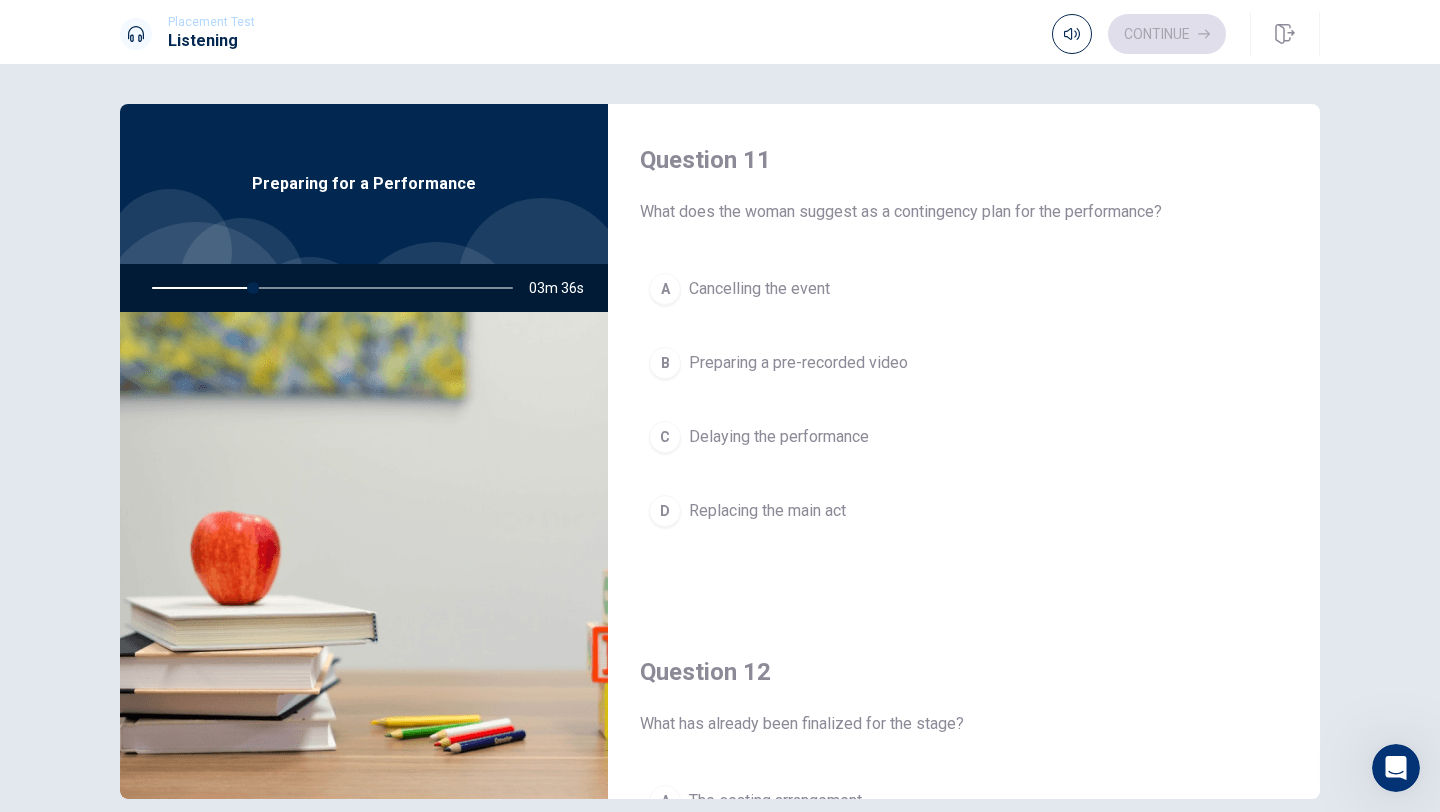 click on "C" at bounding box center (665, 437) 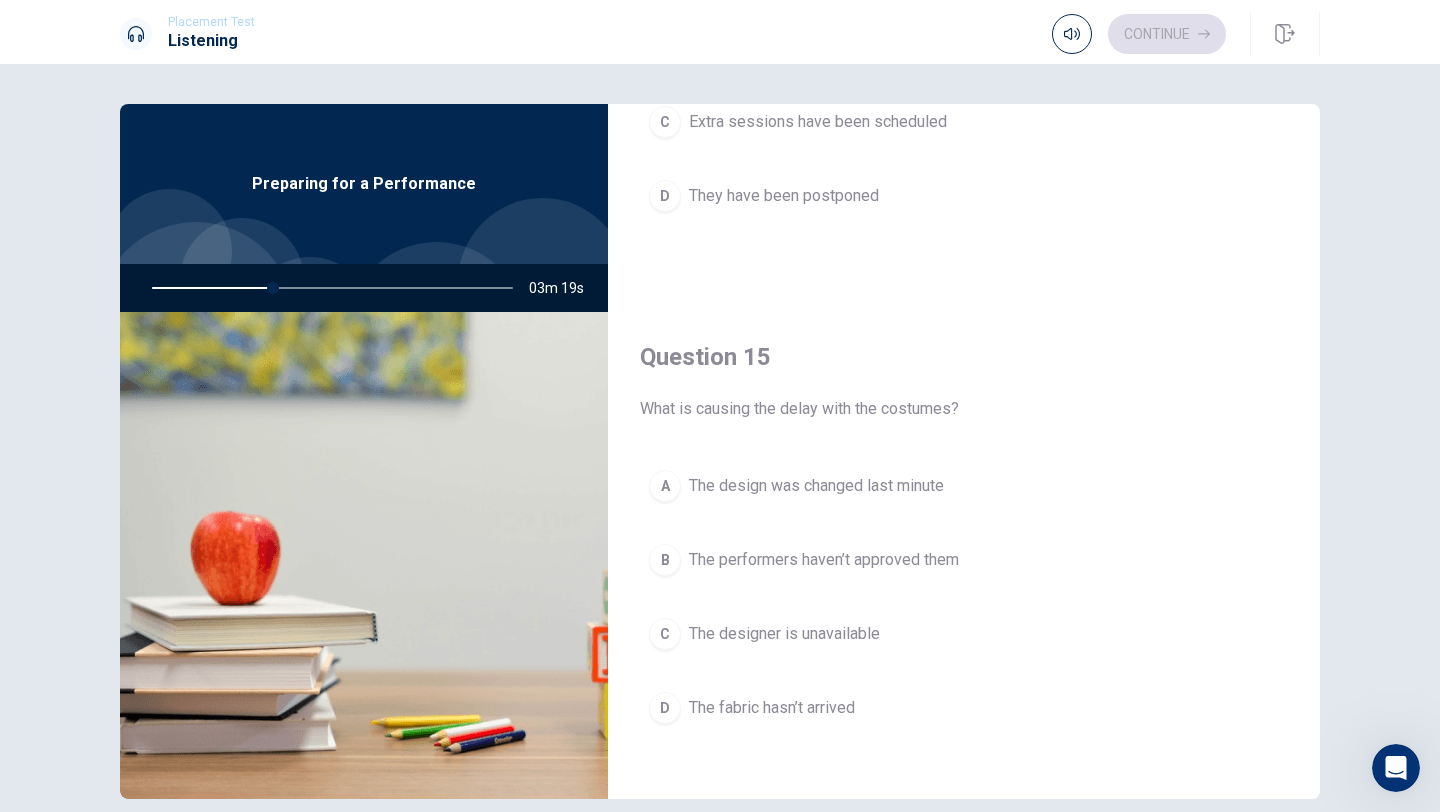 scroll, scrollTop: 1865, scrollLeft: 0, axis: vertical 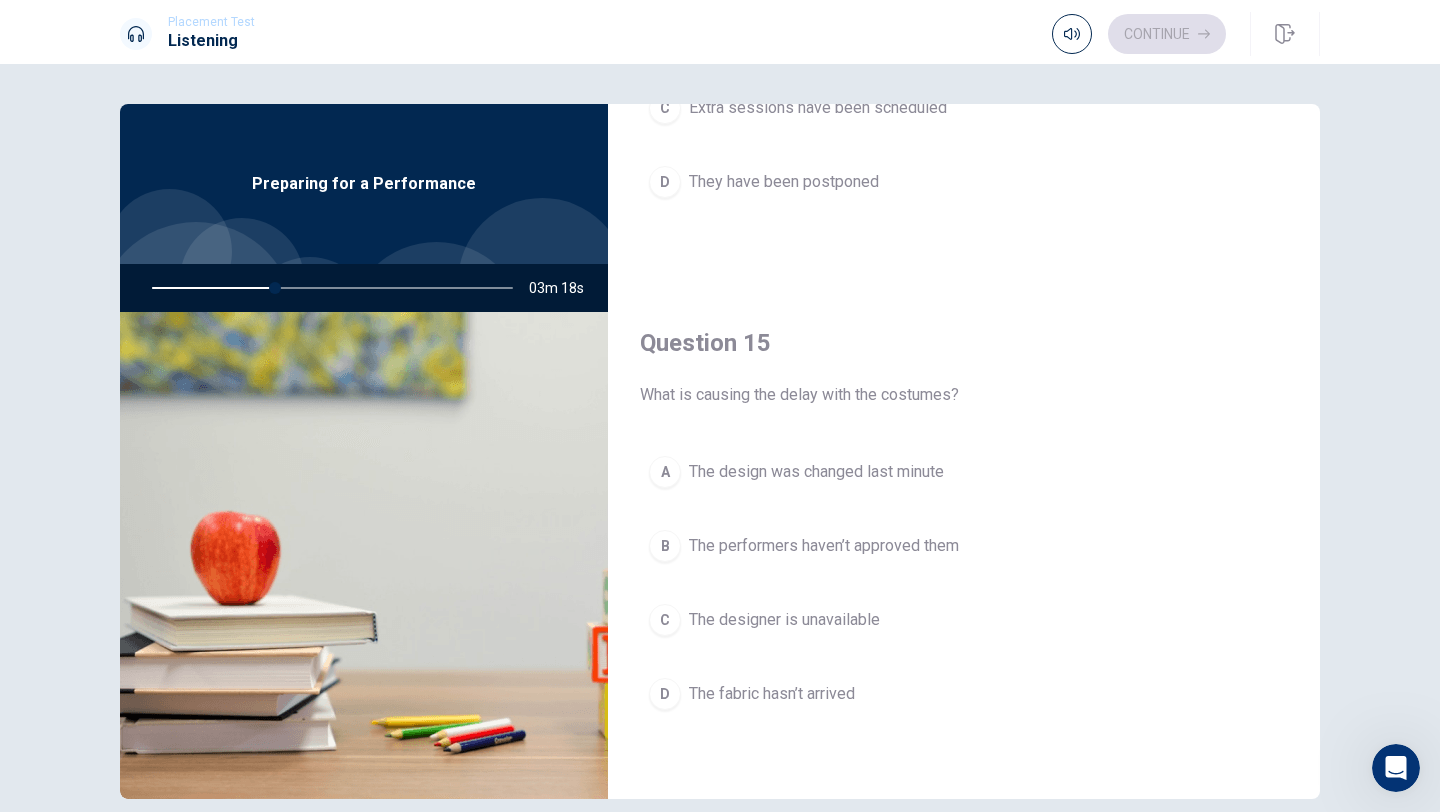 click on "A" at bounding box center [665, 472] 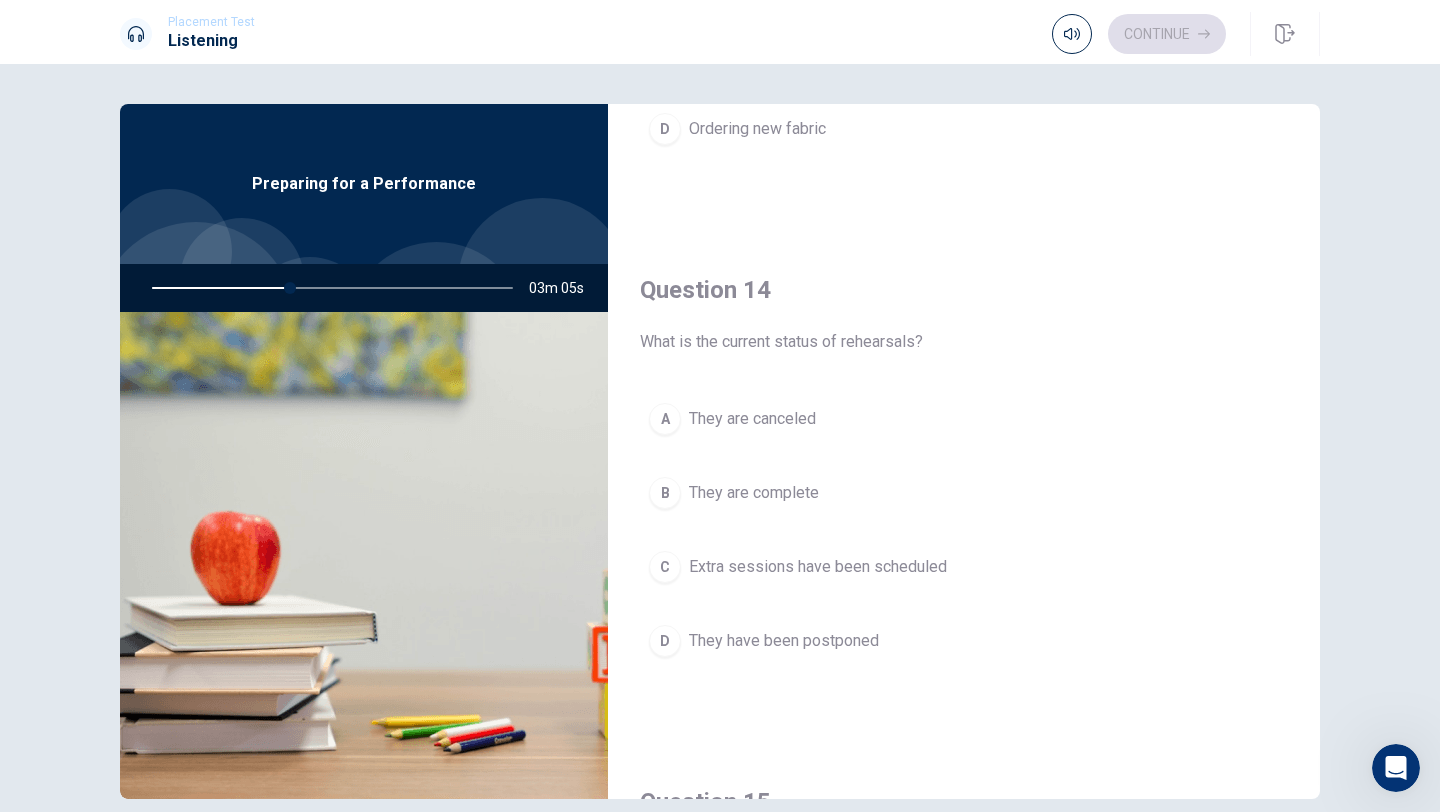 scroll, scrollTop: 1410, scrollLeft: 0, axis: vertical 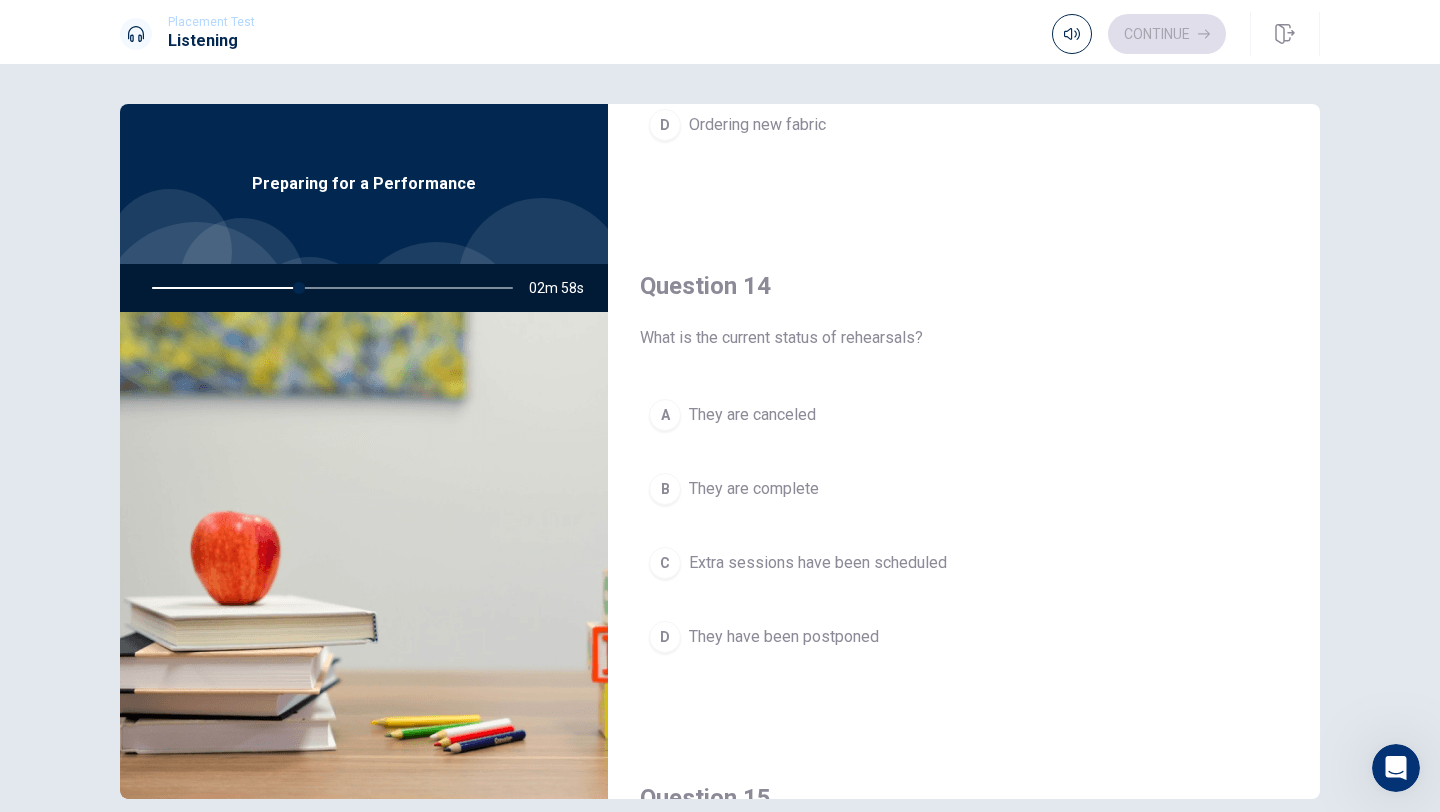 click on "C" at bounding box center [665, 563] 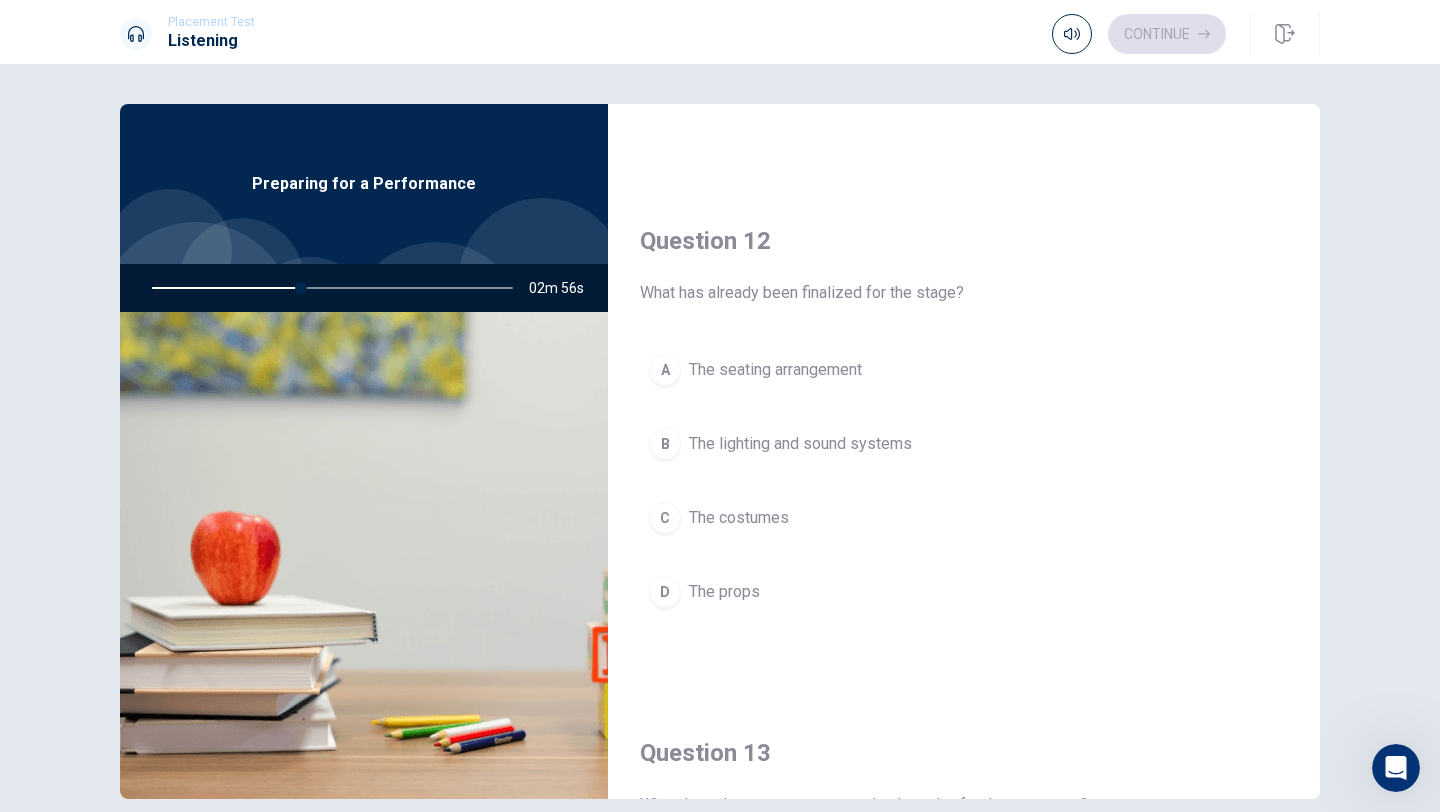 scroll, scrollTop: 428, scrollLeft: 0, axis: vertical 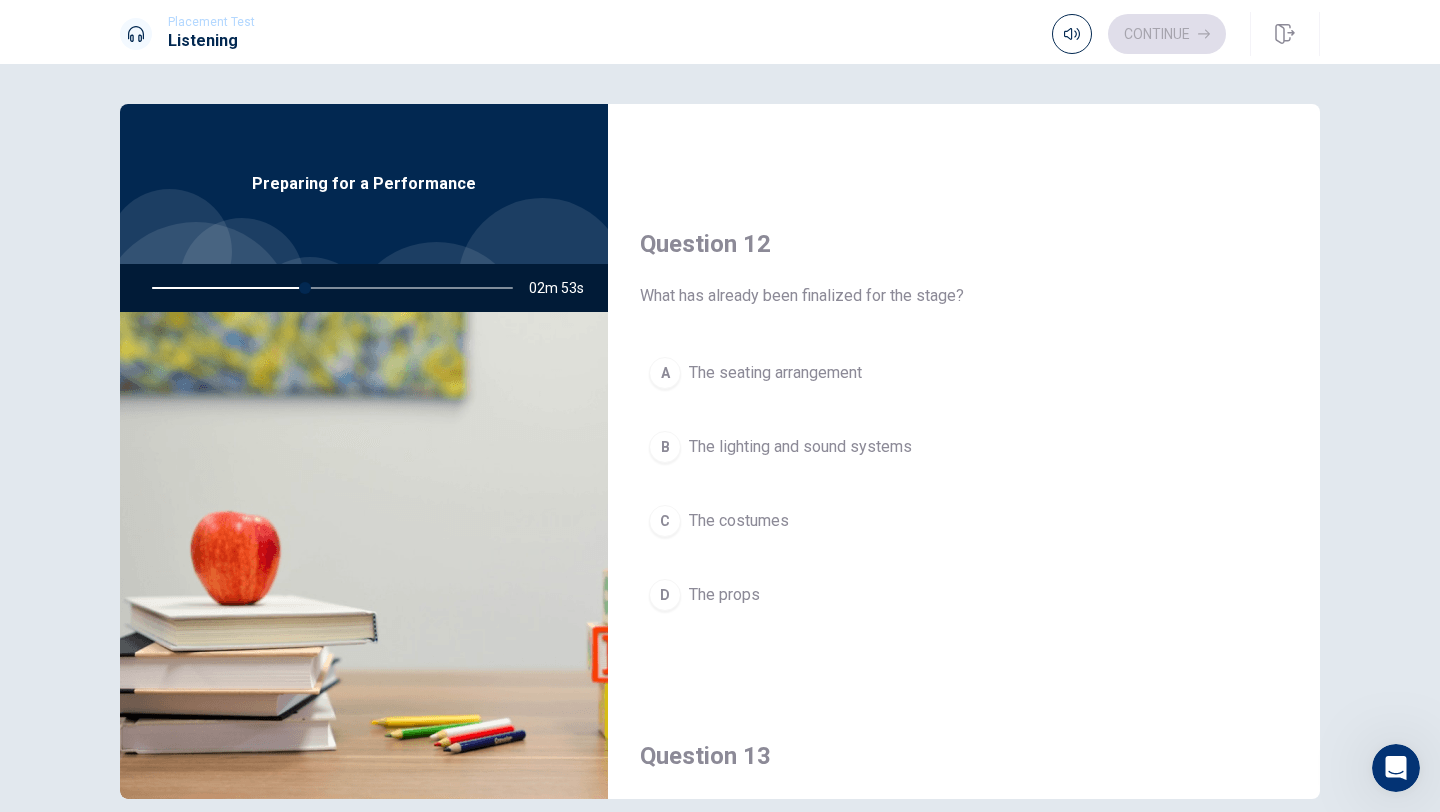 click on "B" at bounding box center [665, 447] 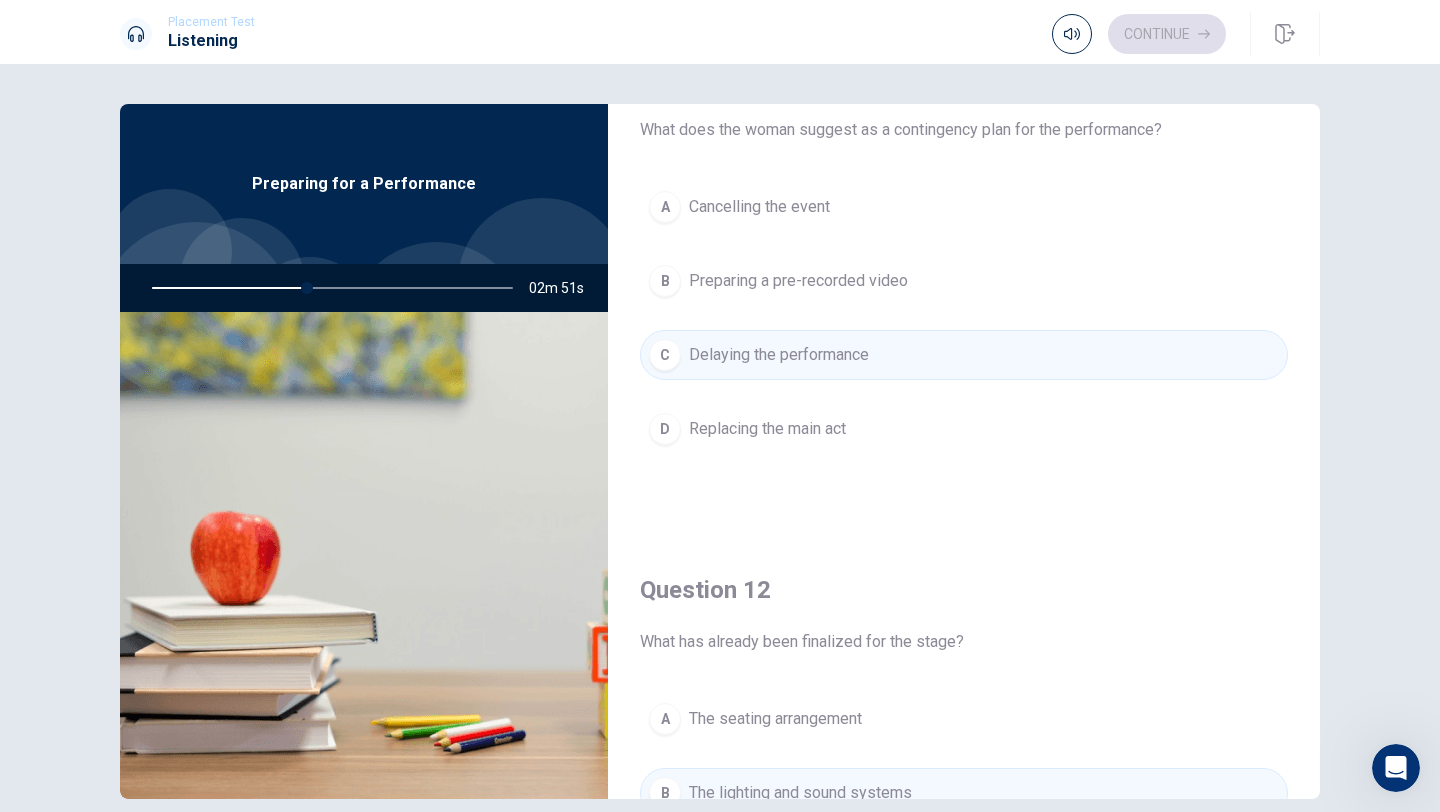 scroll, scrollTop: 0, scrollLeft: 0, axis: both 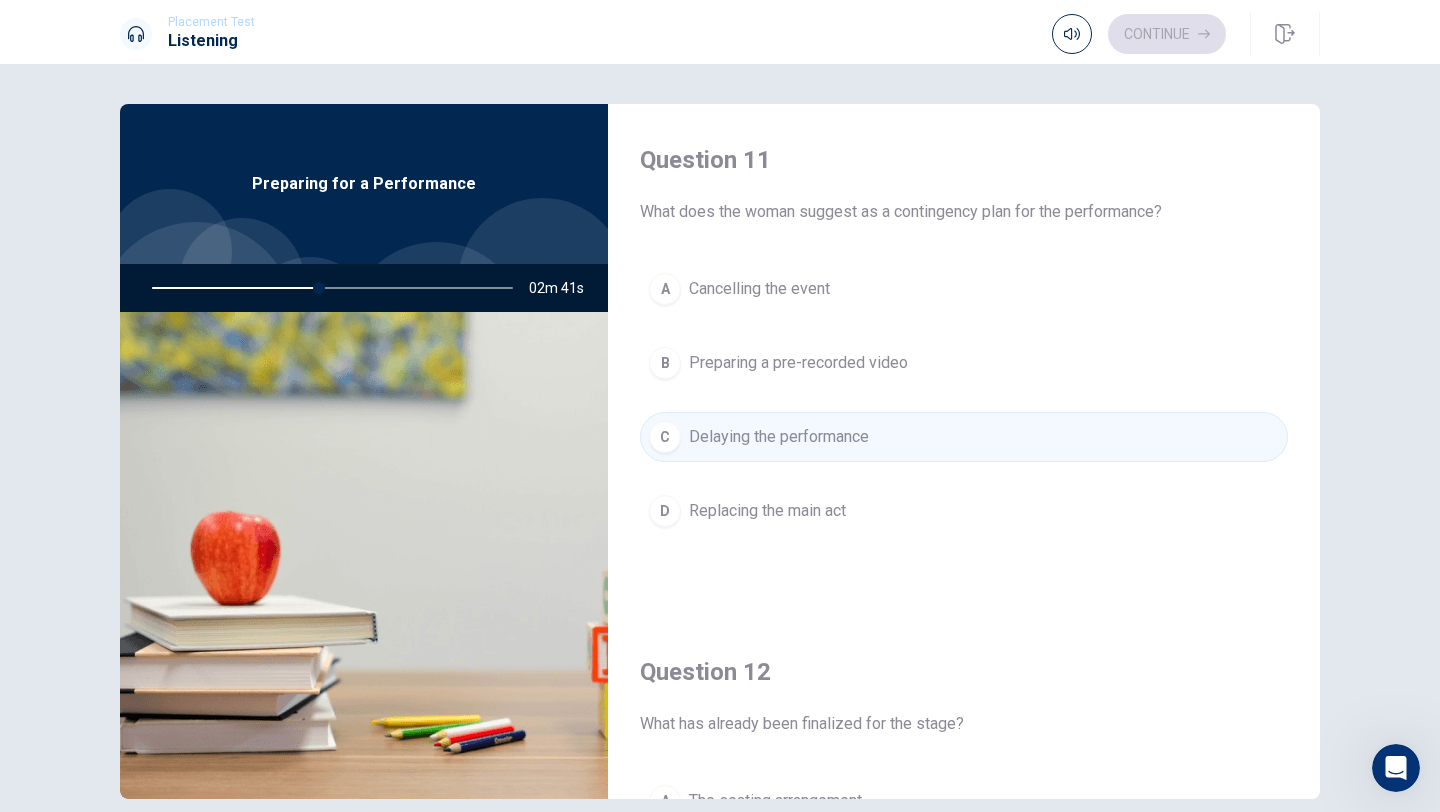 click on "B" at bounding box center [665, 363] 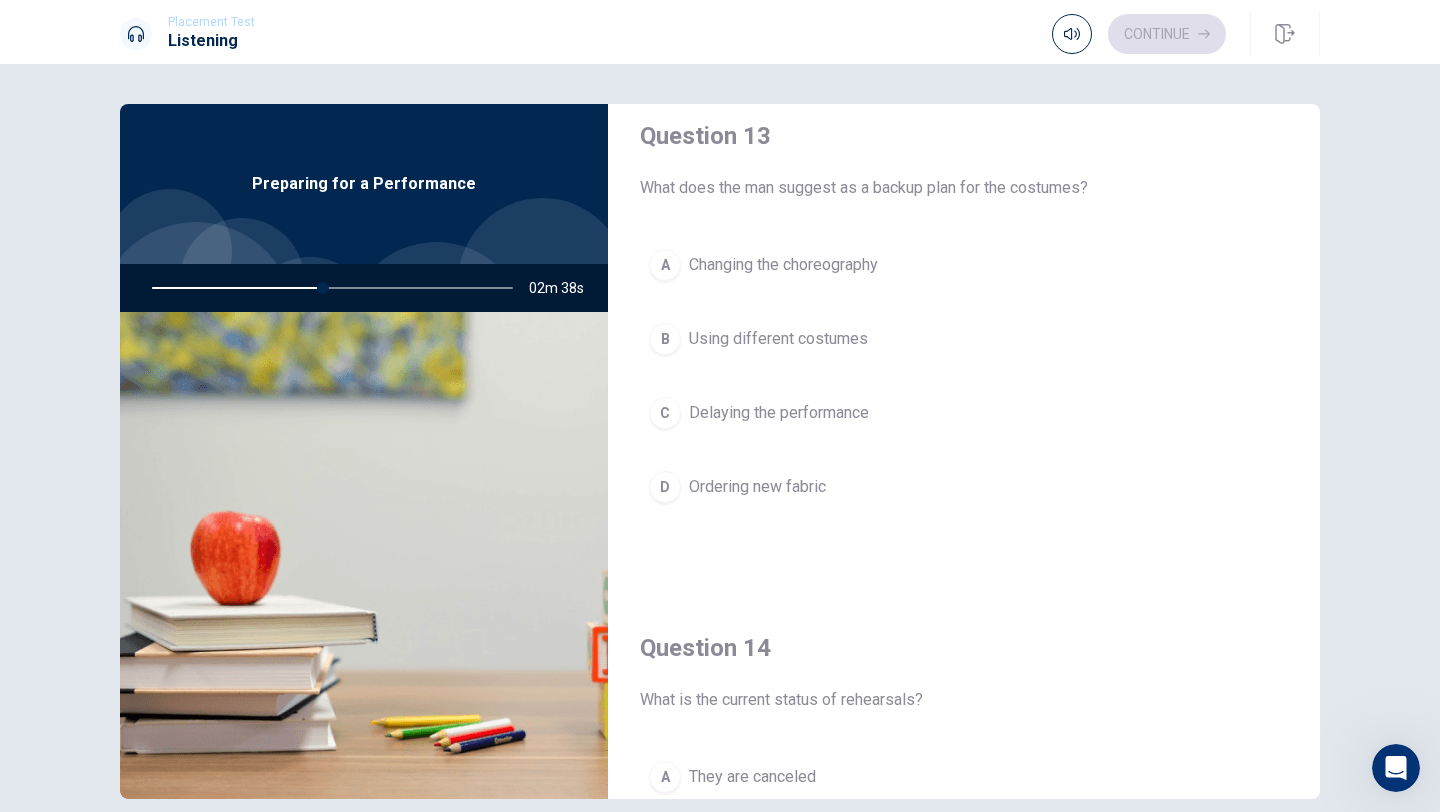 scroll, scrollTop: 1010, scrollLeft: 0, axis: vertical 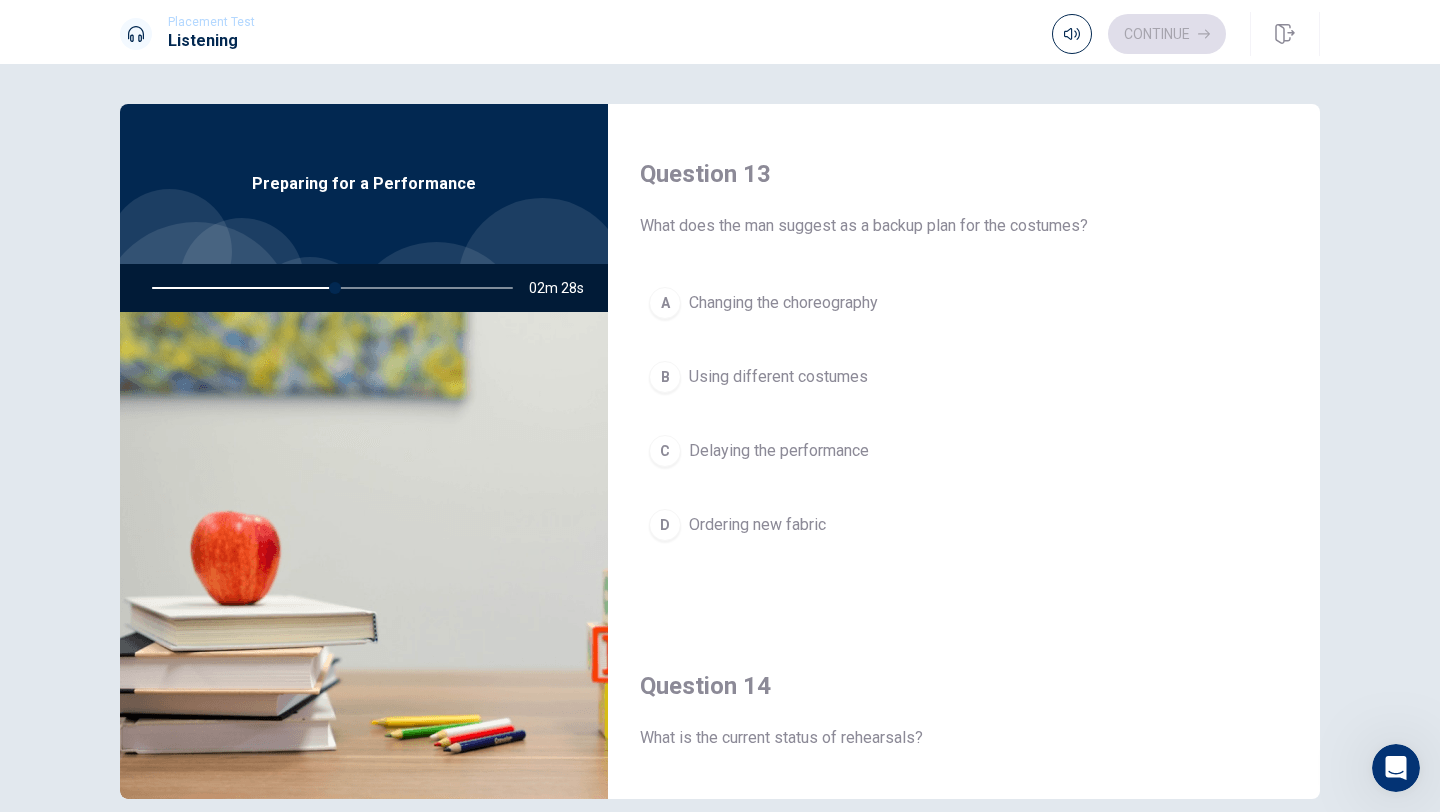 click on "C" at bounding box center (665, 451) 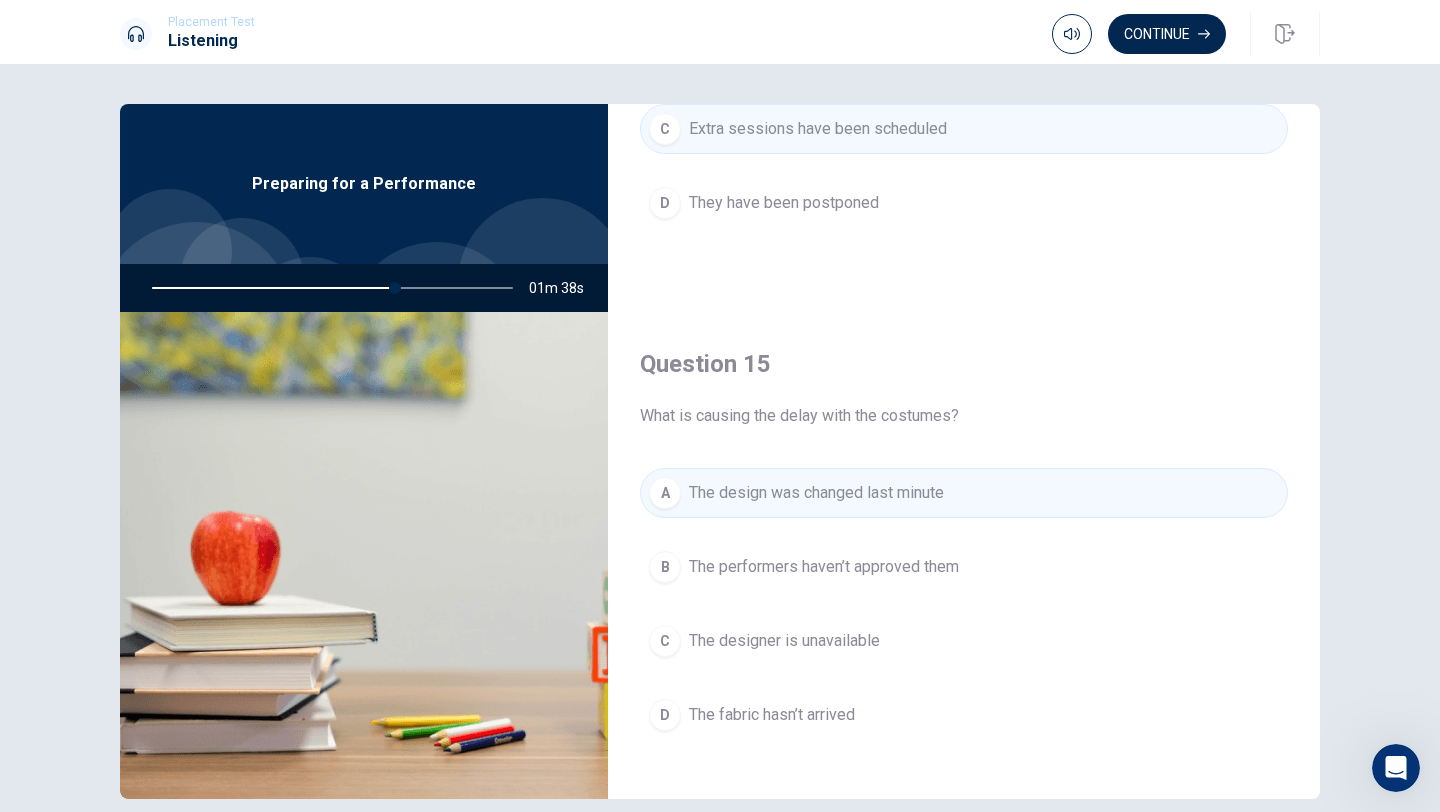 scroll, scrollTop: 1865, scrollLeft: 0, axis: vertical 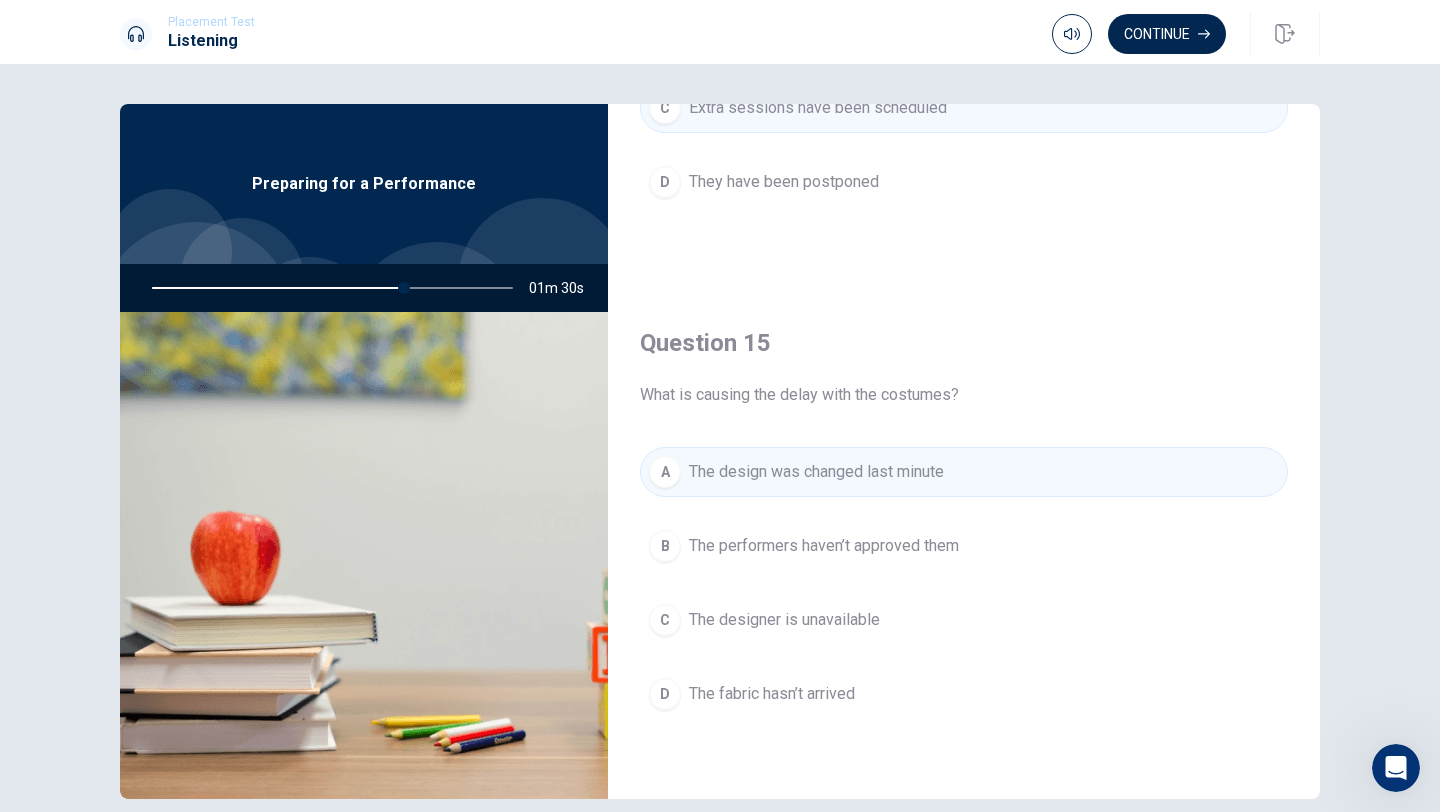 click on "B" at bounding box center (665, 546) 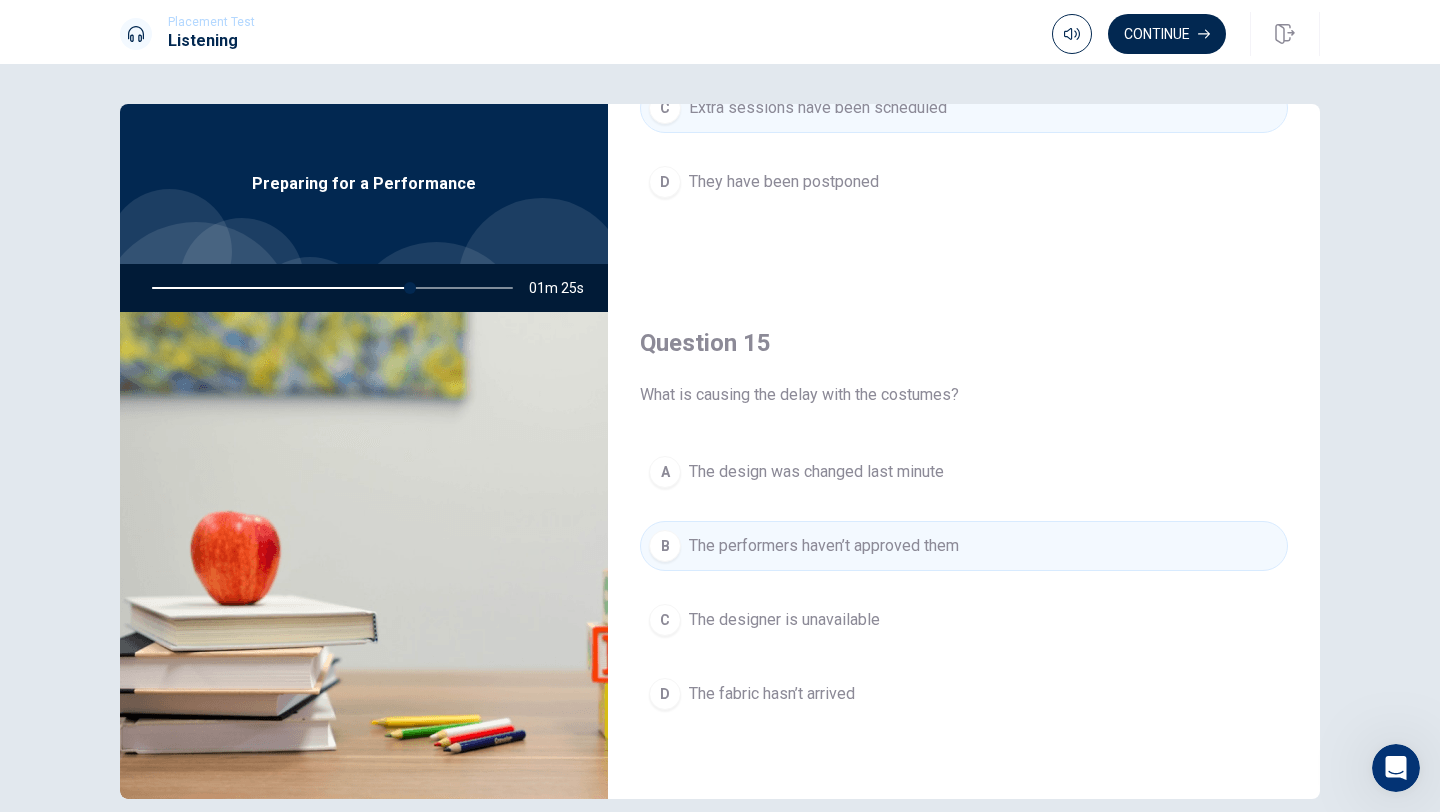 click on "A" at bounding box center (665, 472) 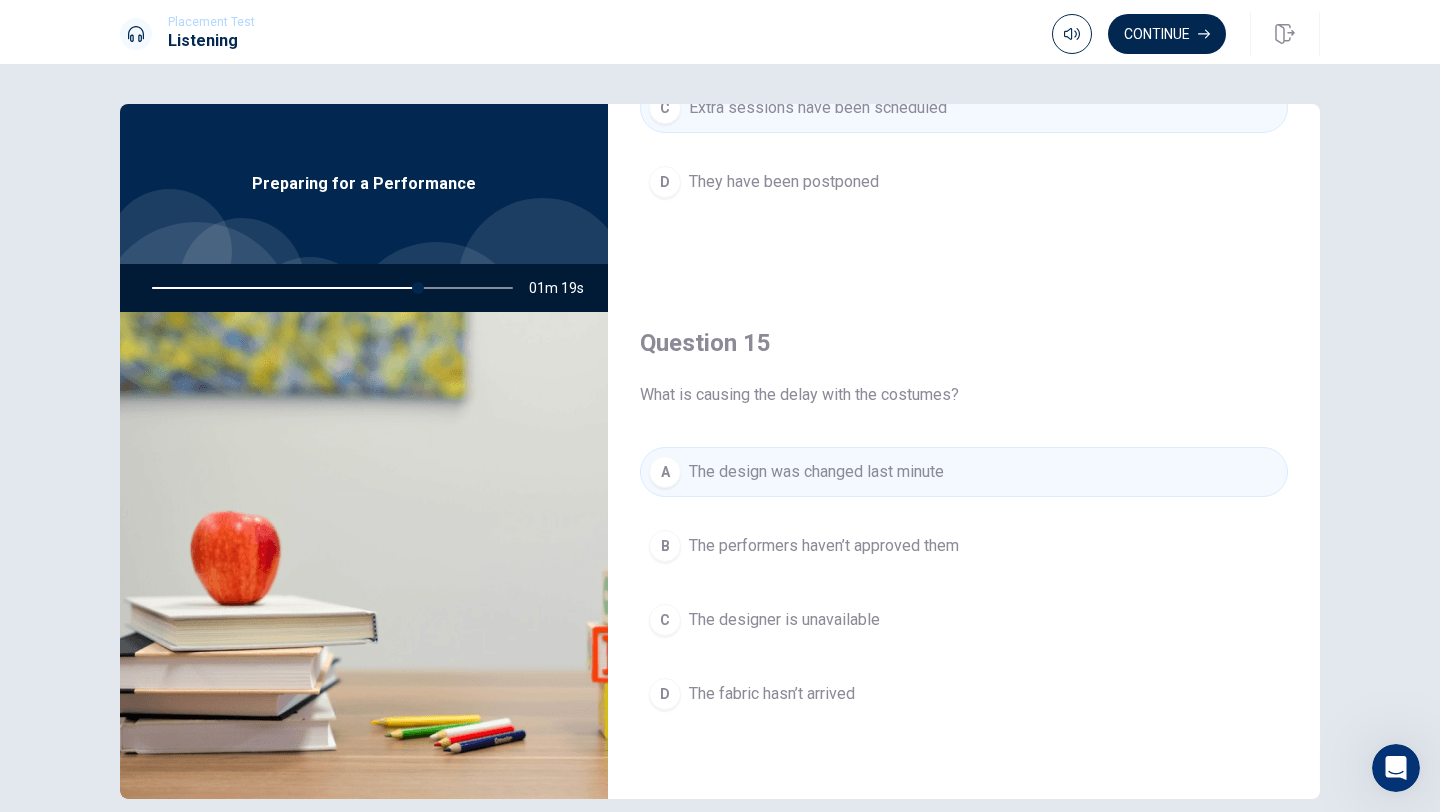 click on "D" at bounding box center [665, 694] 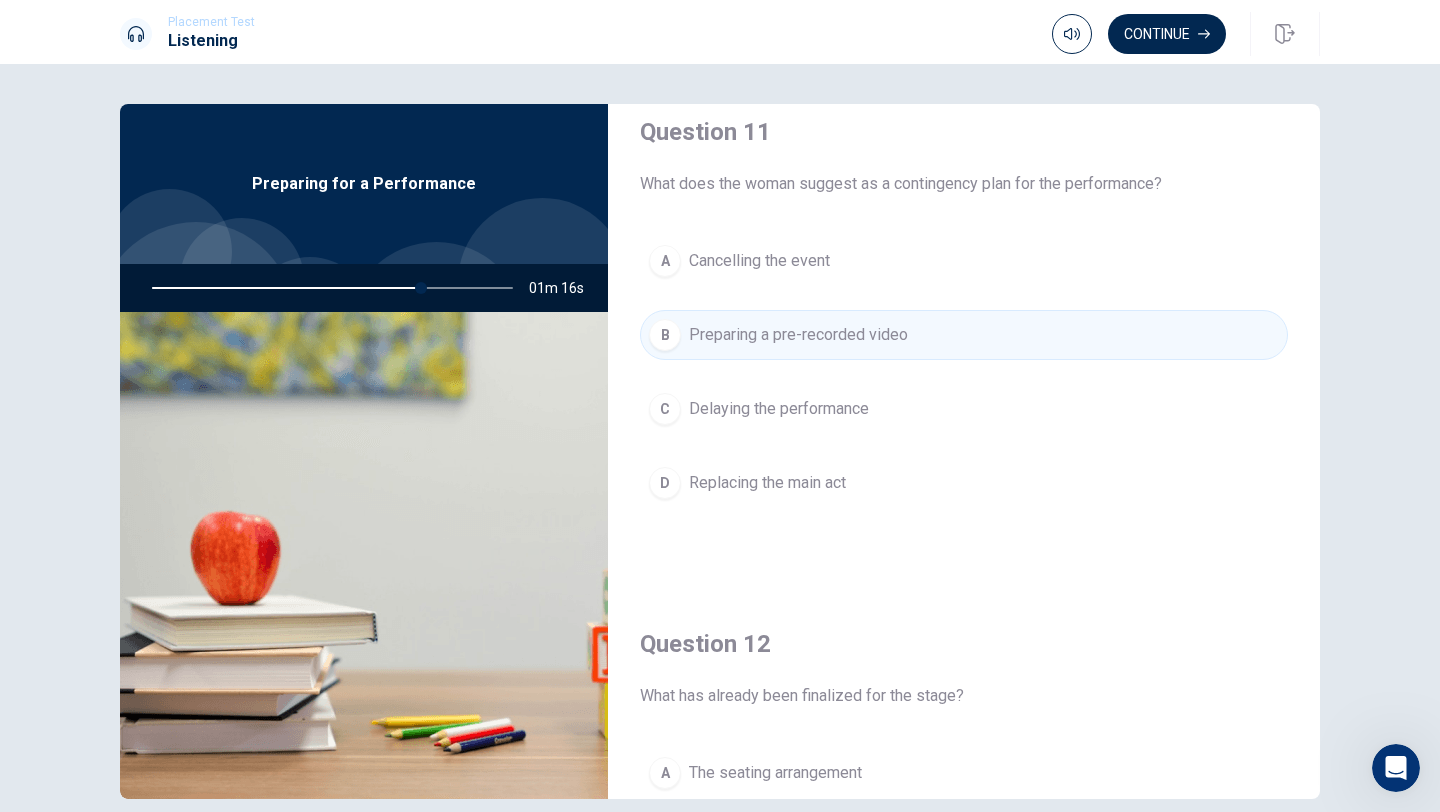 scroll, scrollTop: 0, scrollLeft: 0, axis: both 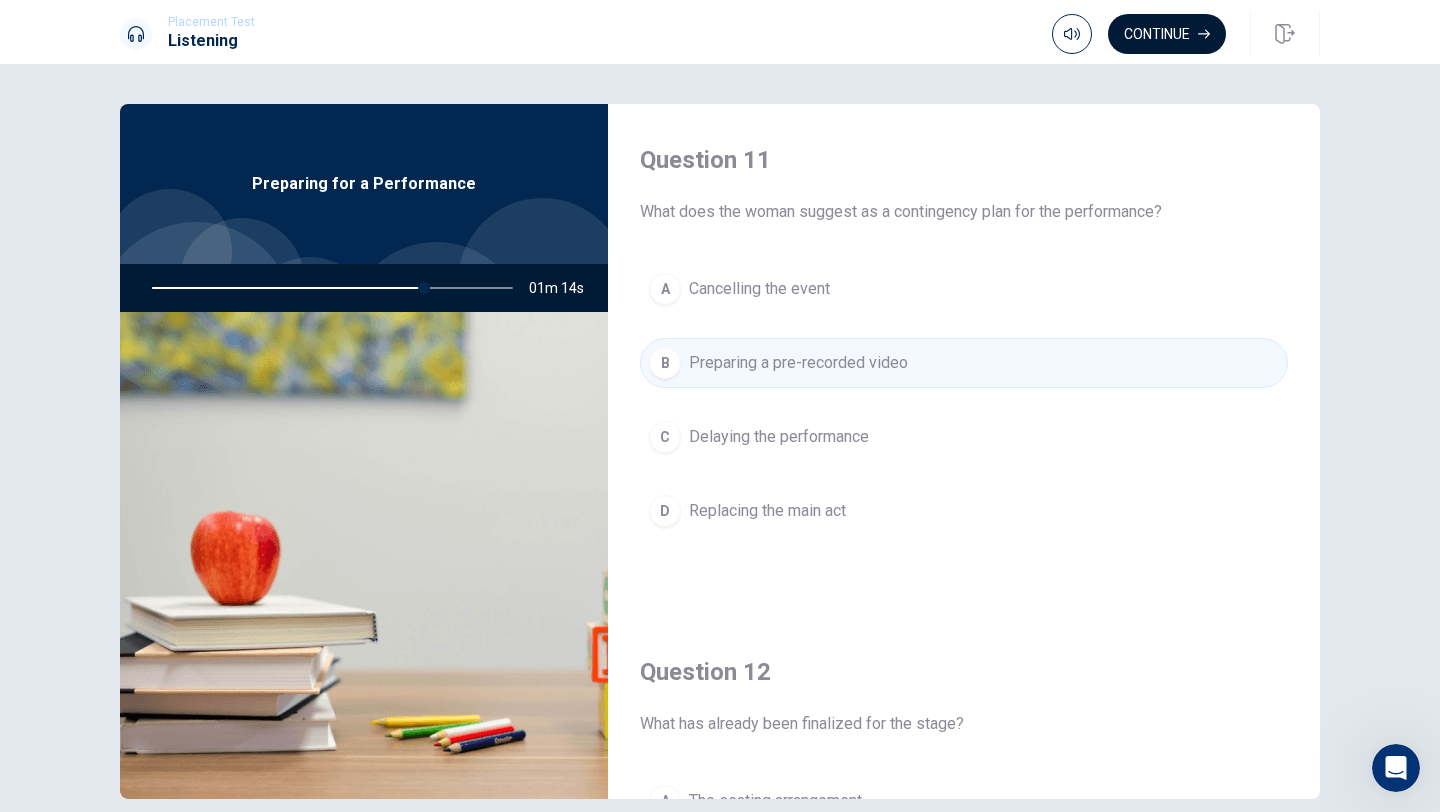 click on "Continue" at bounding box center [1167, 34] 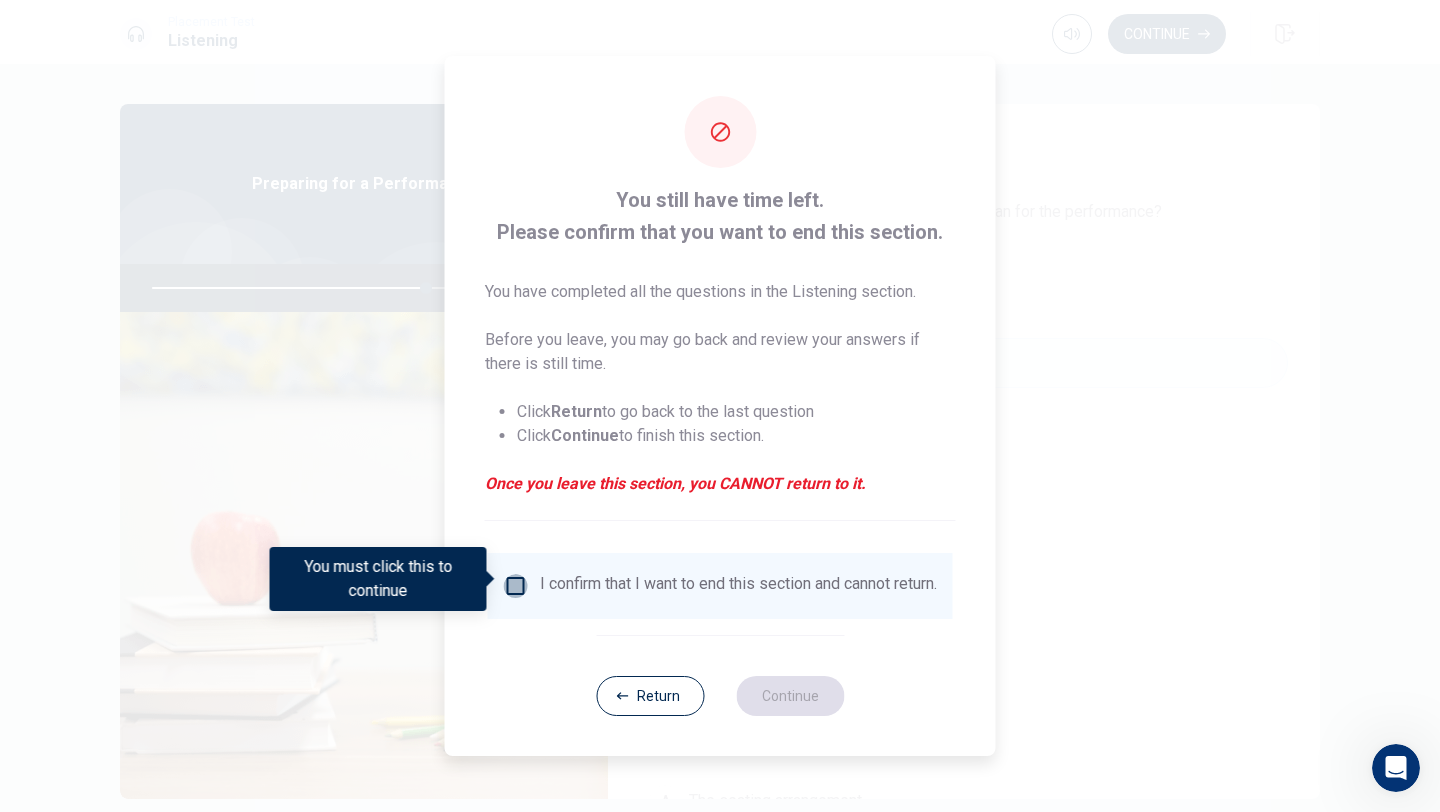 click at bounding box center [516, 586] 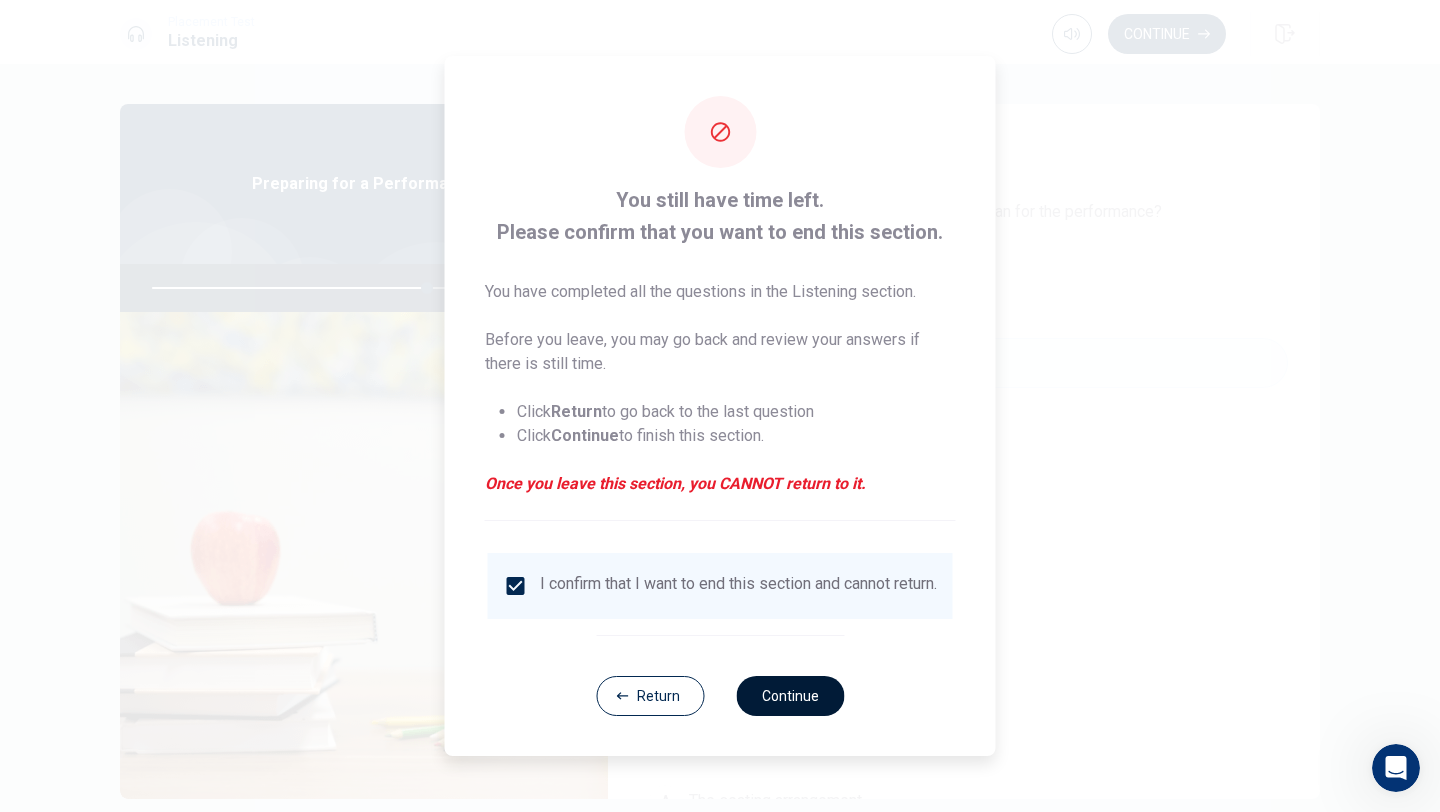 click on "Continue" at bounding box center [790, 696] 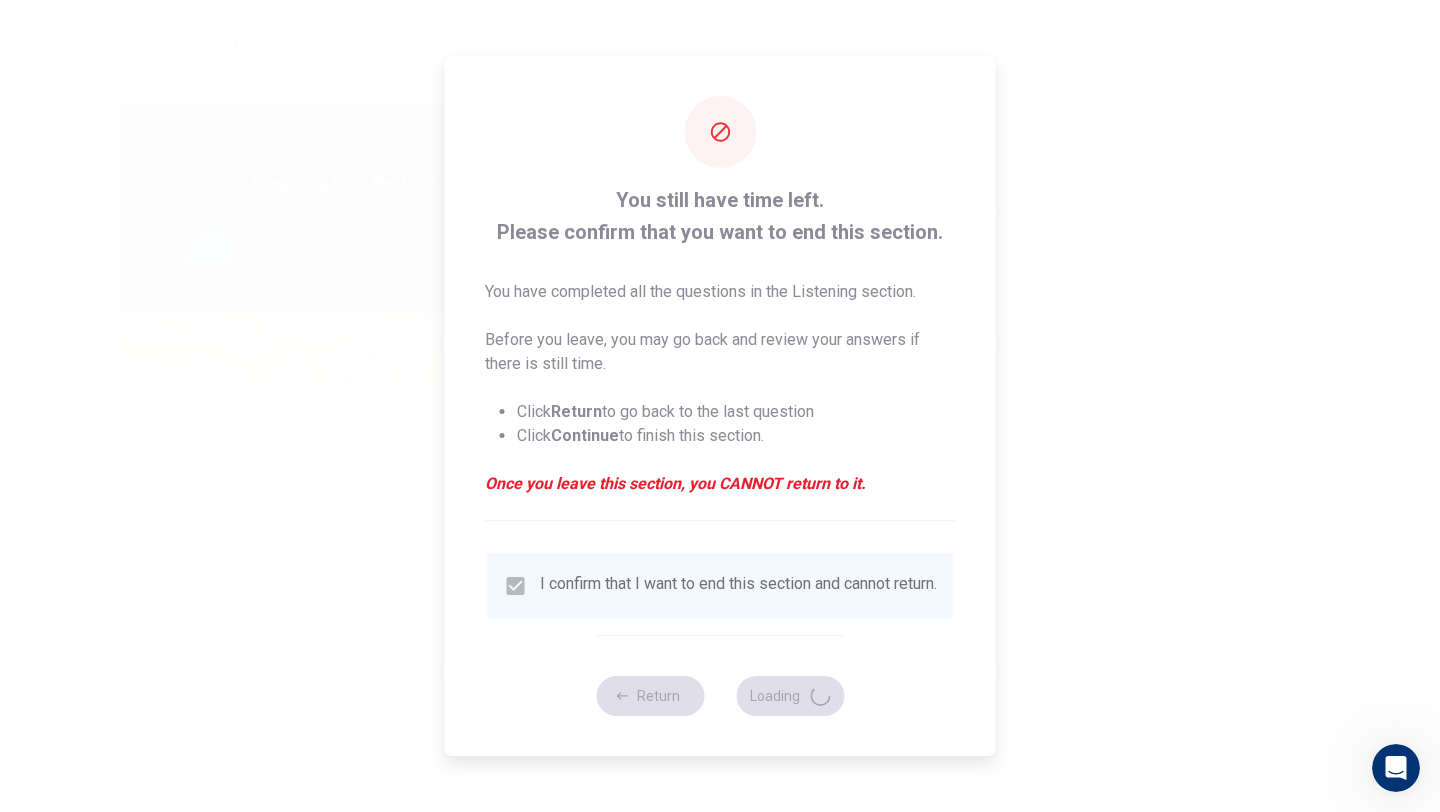 type on "77" 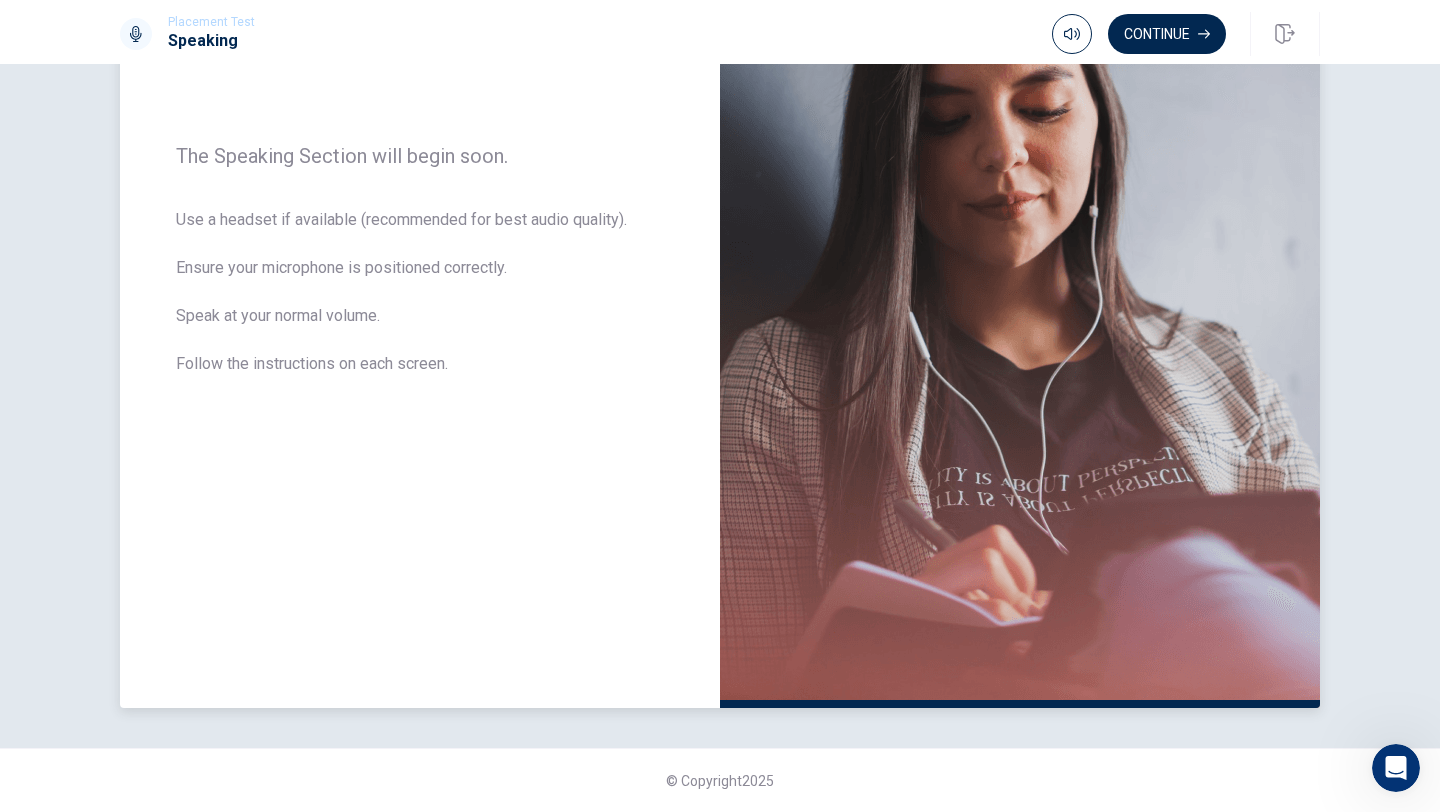 scroll, scrollTop: 0, scrollLeft: 0, axis: both 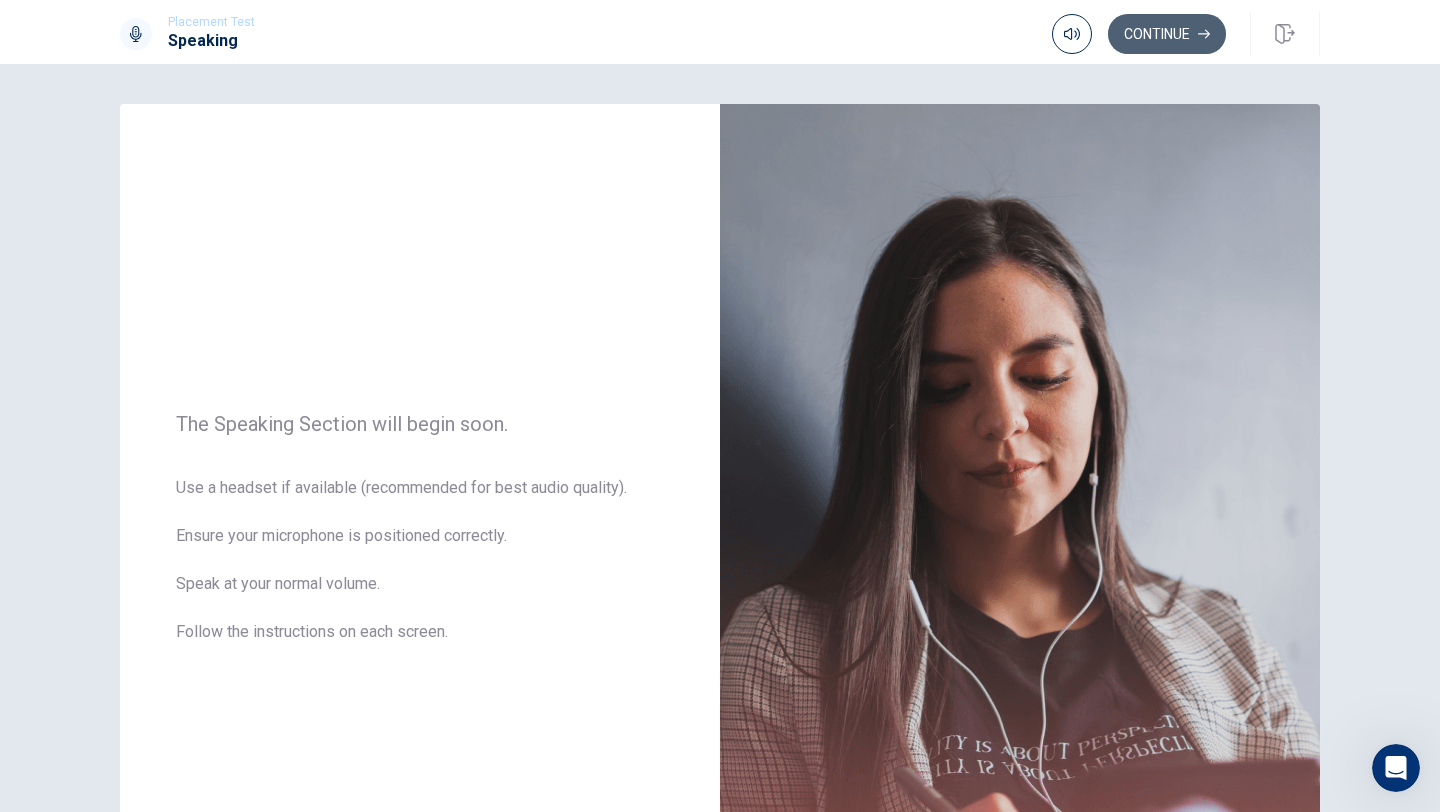click on "Continue" at bounding box center [1167, 34] 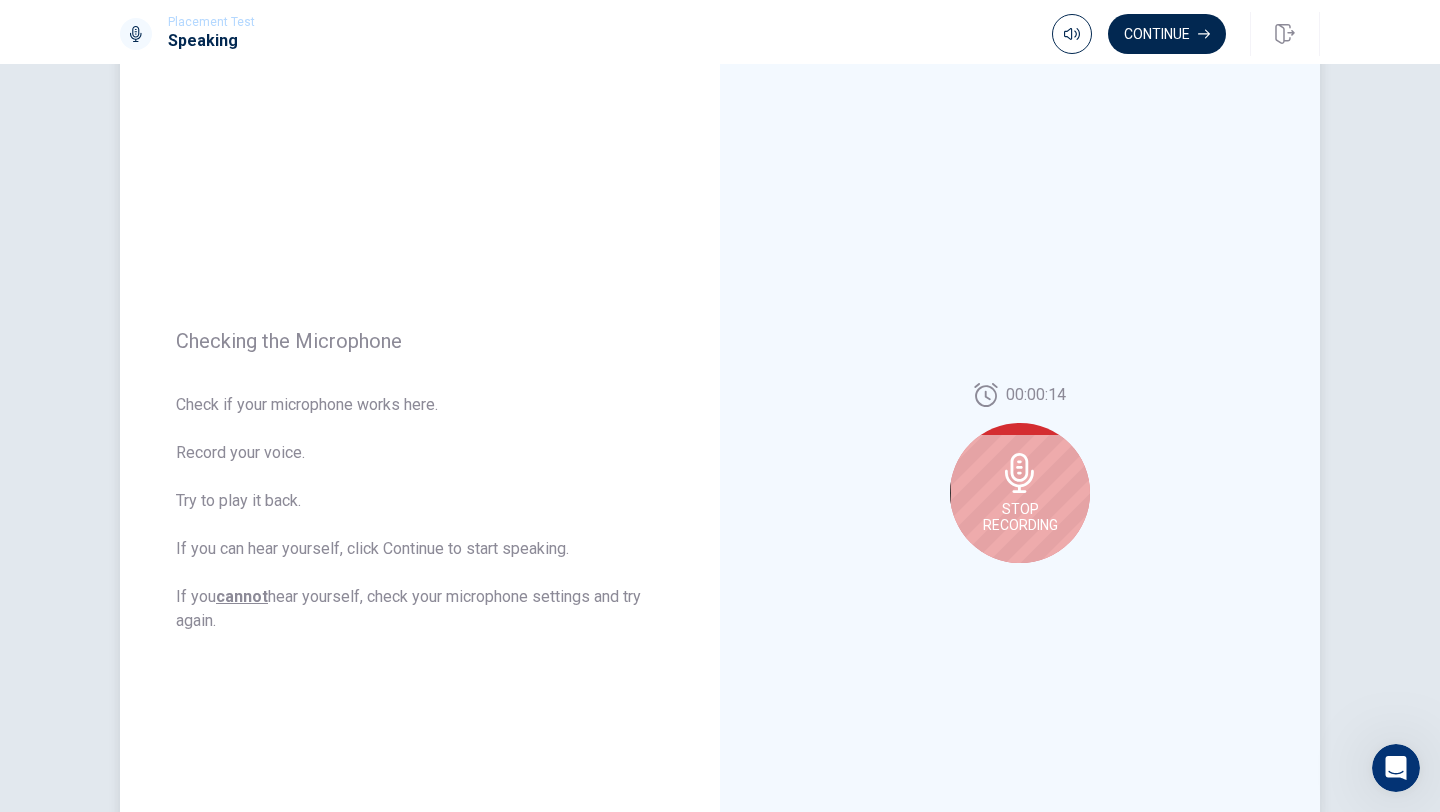 scroll, scrollTop: 92, scrollLeft: 0, axis: vertical 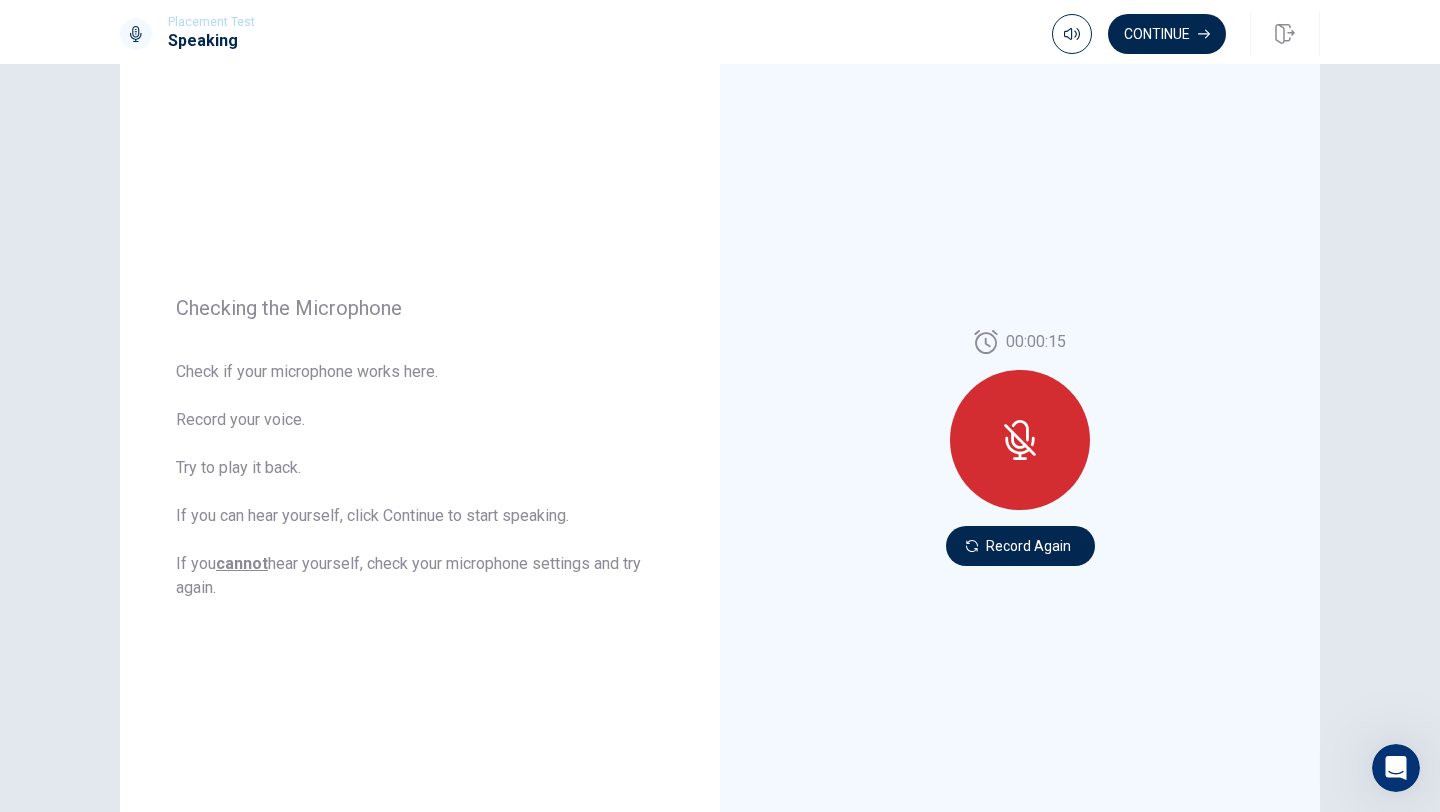 click 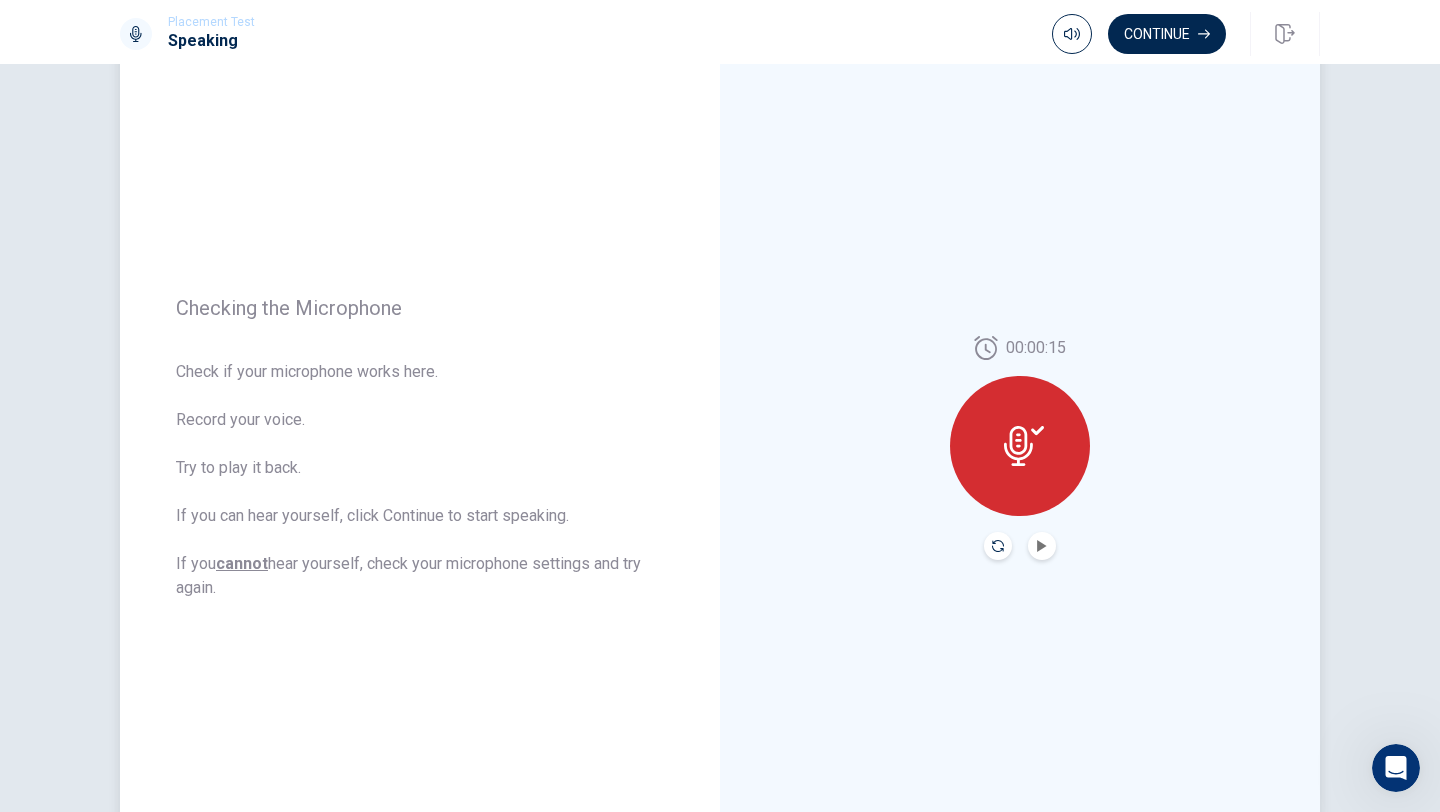 click 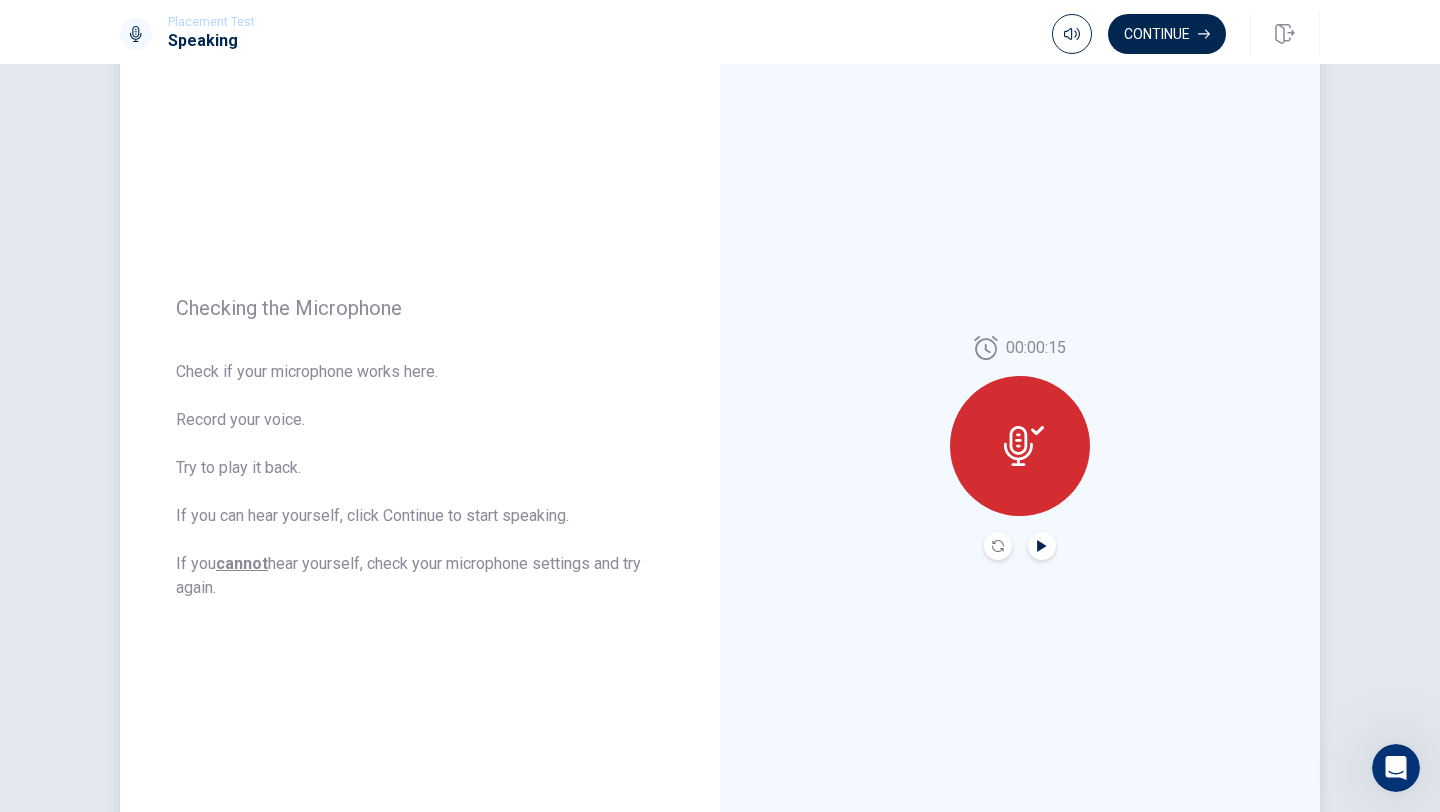 click 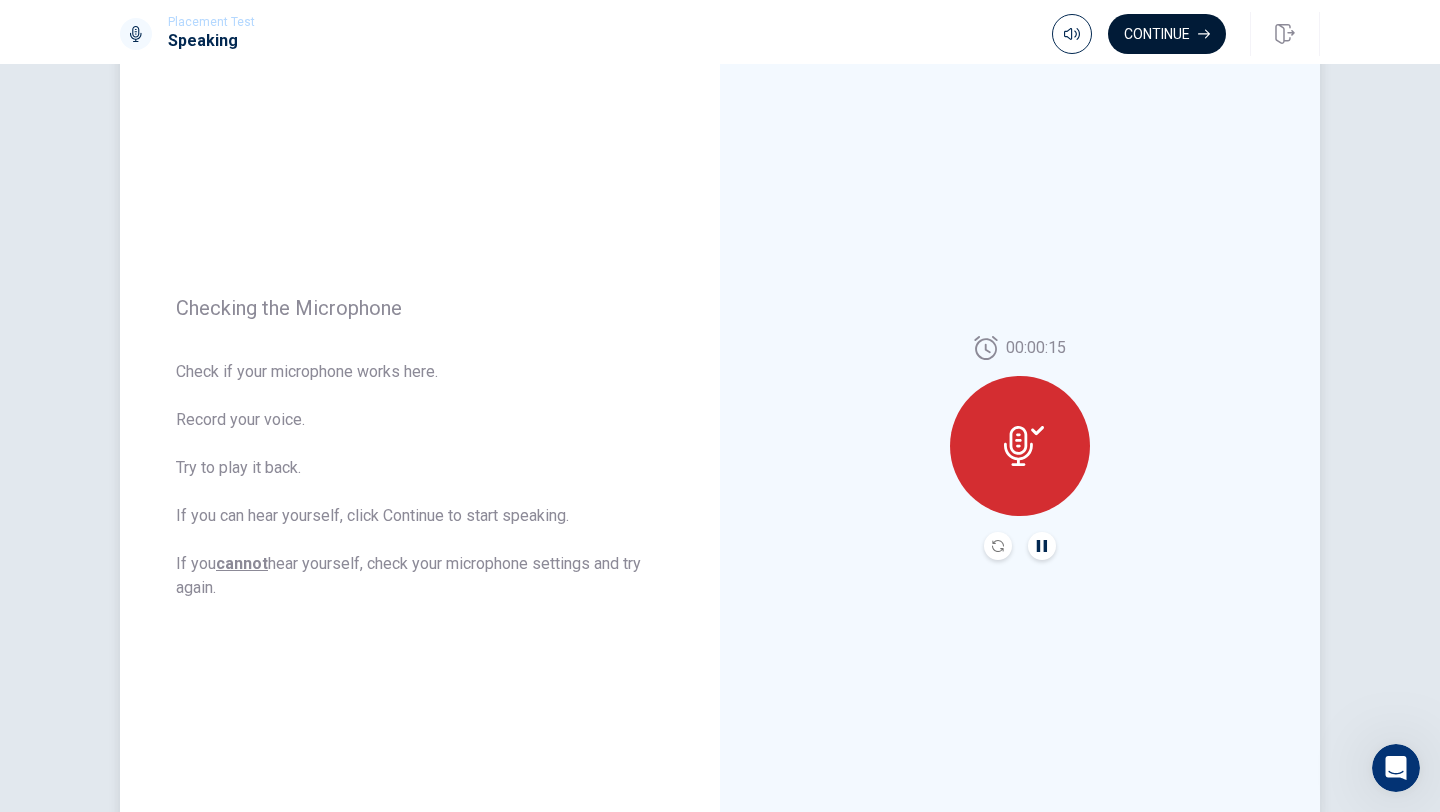 click on "Continue" at bounding box center (1167, 34) 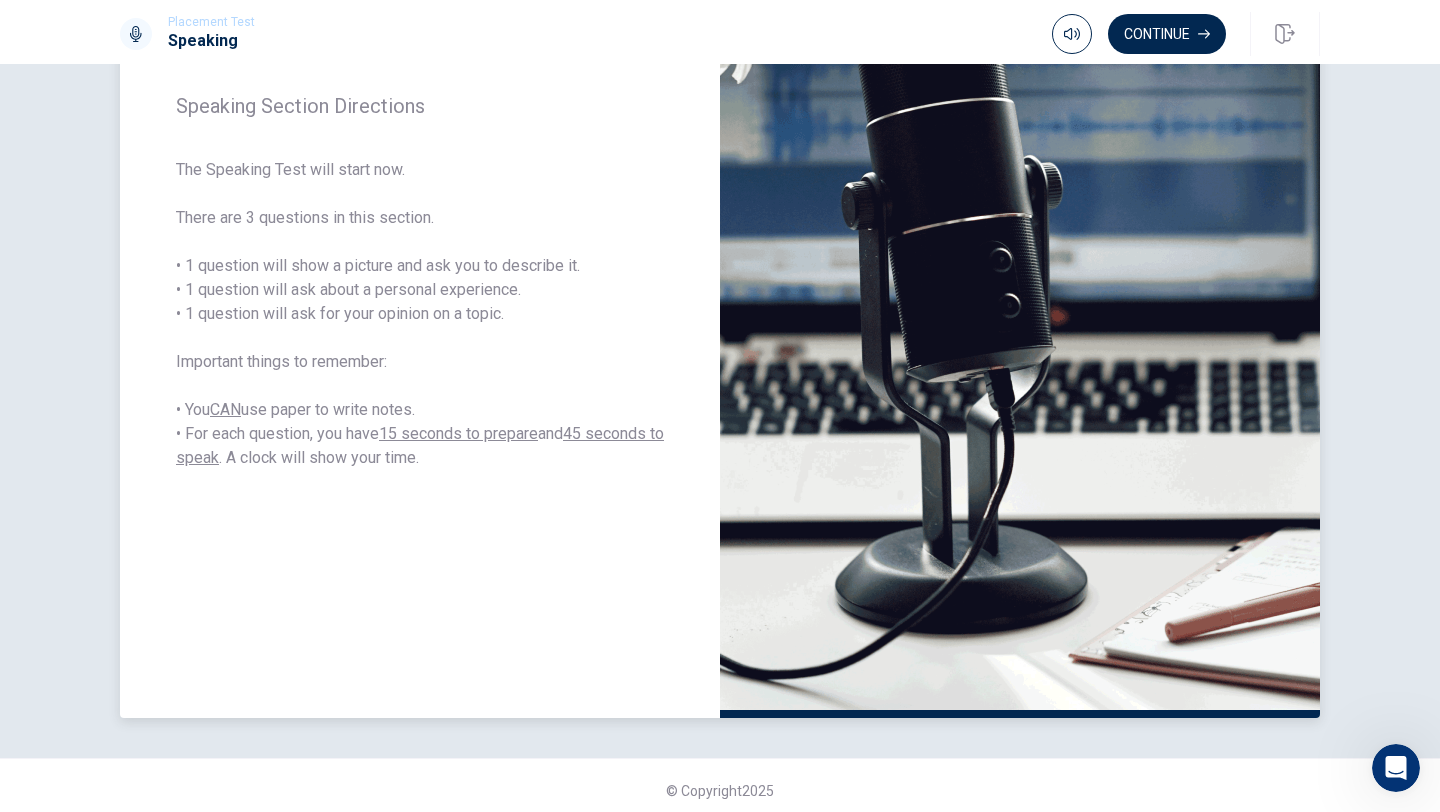 scroll, scrollTop: 262, scrollLeft: 0, axis: vertical 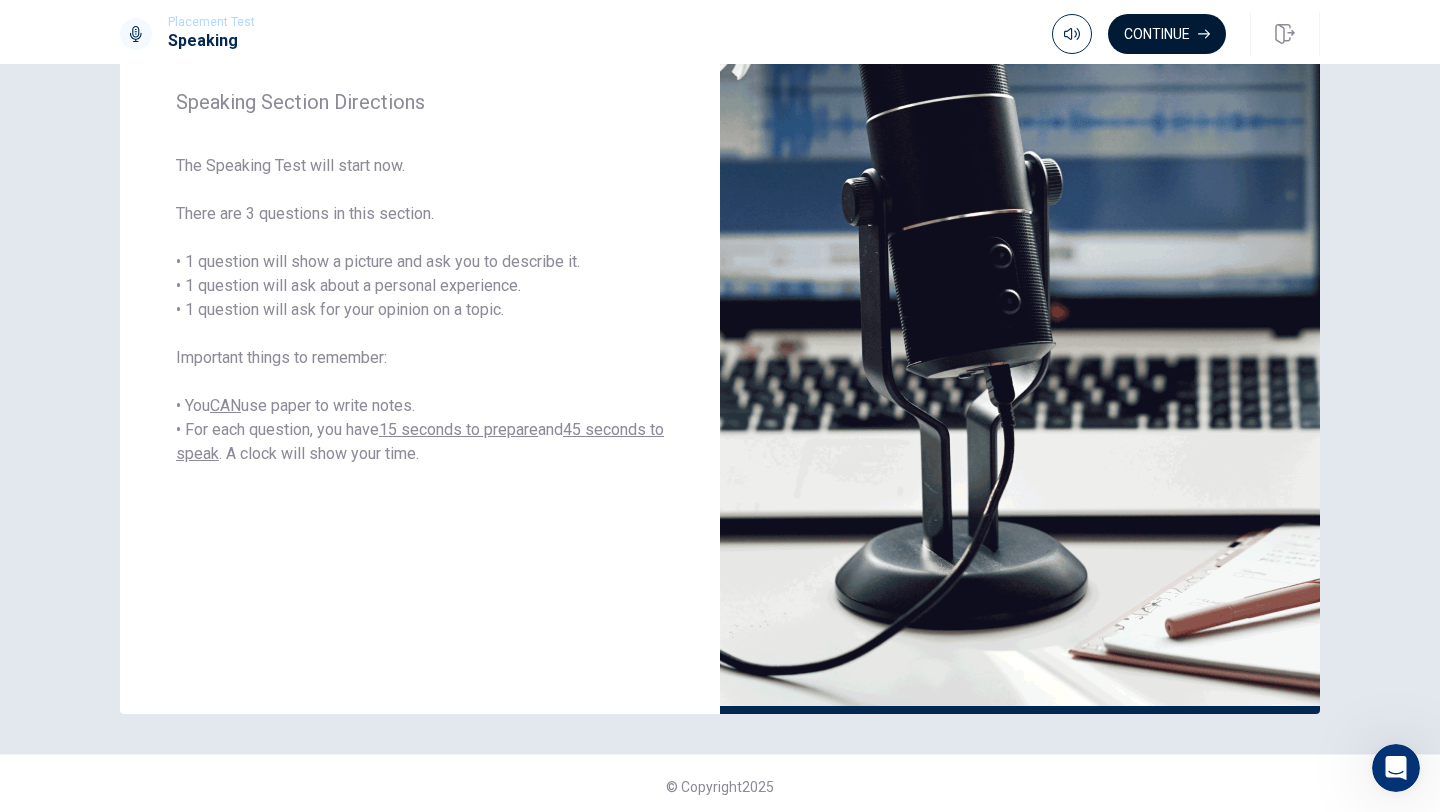 click on "Continue" at bounding box center [1167, 34] 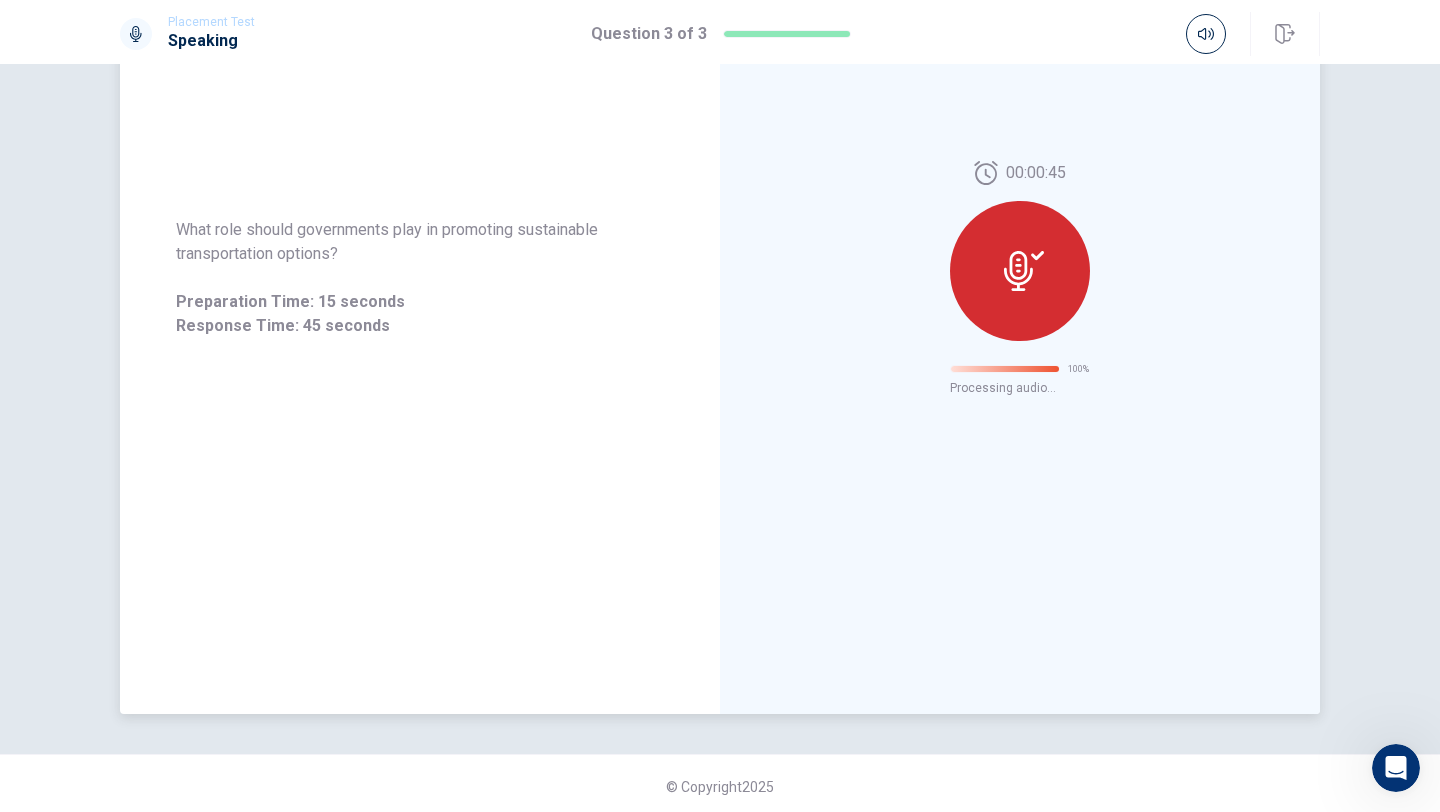 scroll, scrollTop: 0, scrollLeft: 0, axis: both 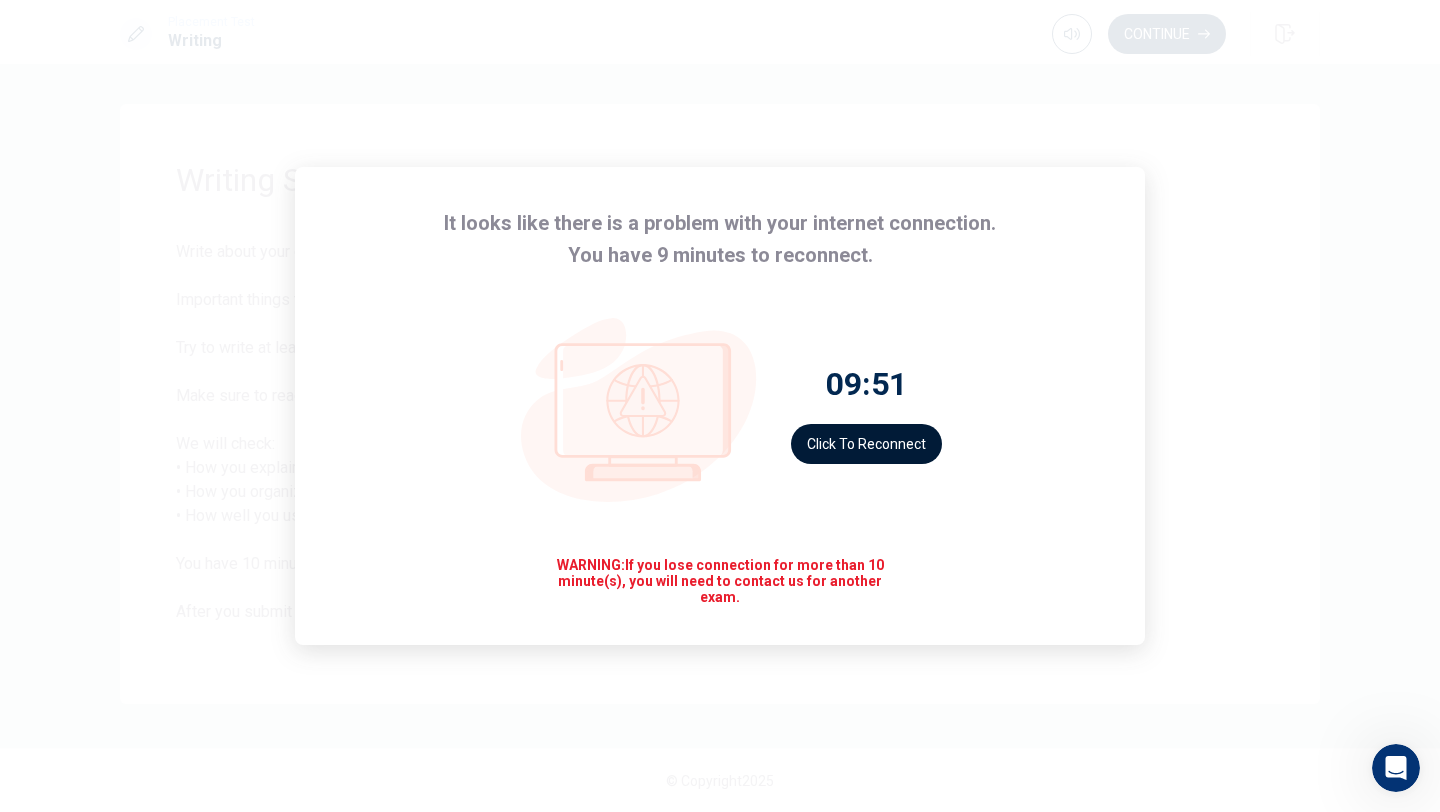 click on "Click to reconnect" at bounding box center (866, 444) 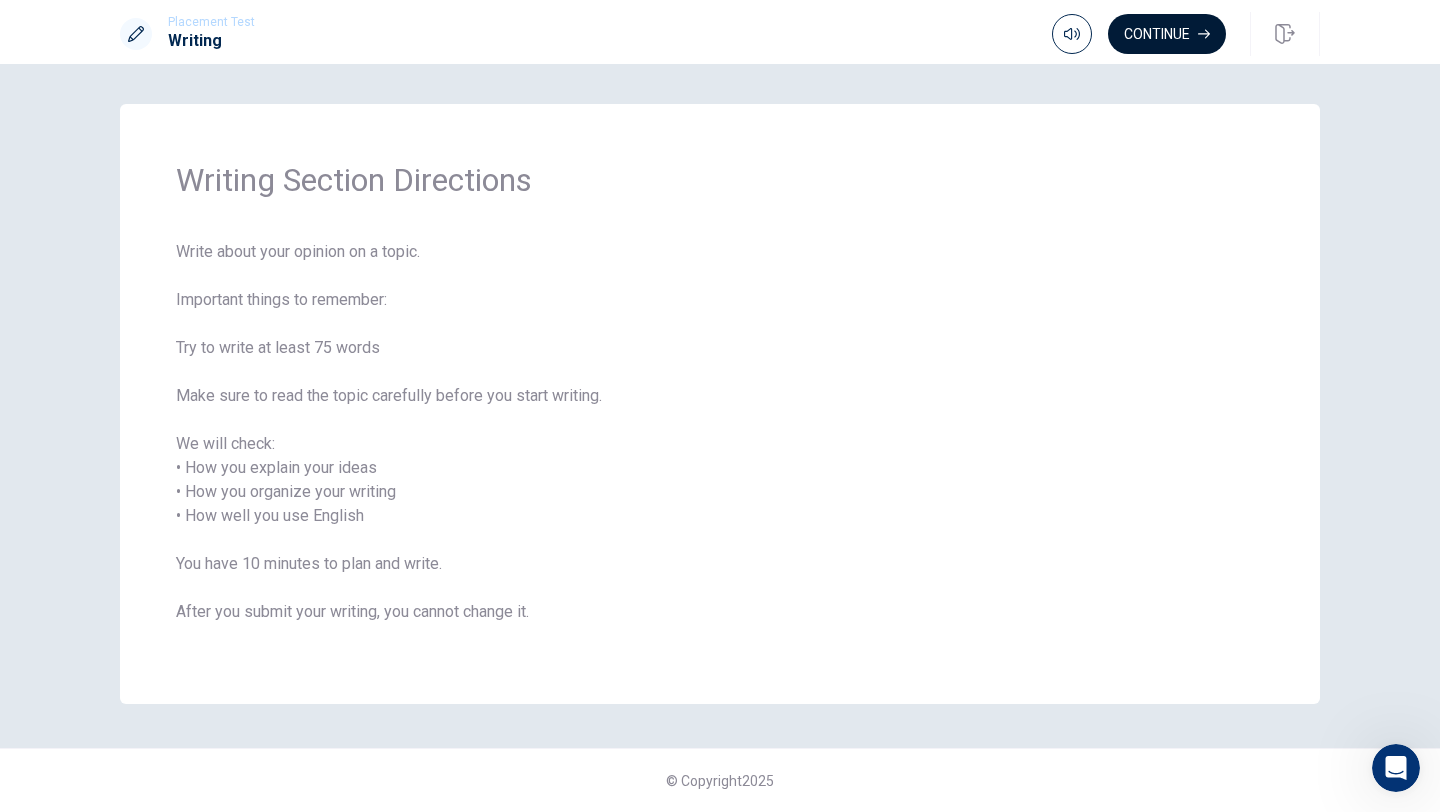 click on "Continue" at bounding box center (1167, 34) 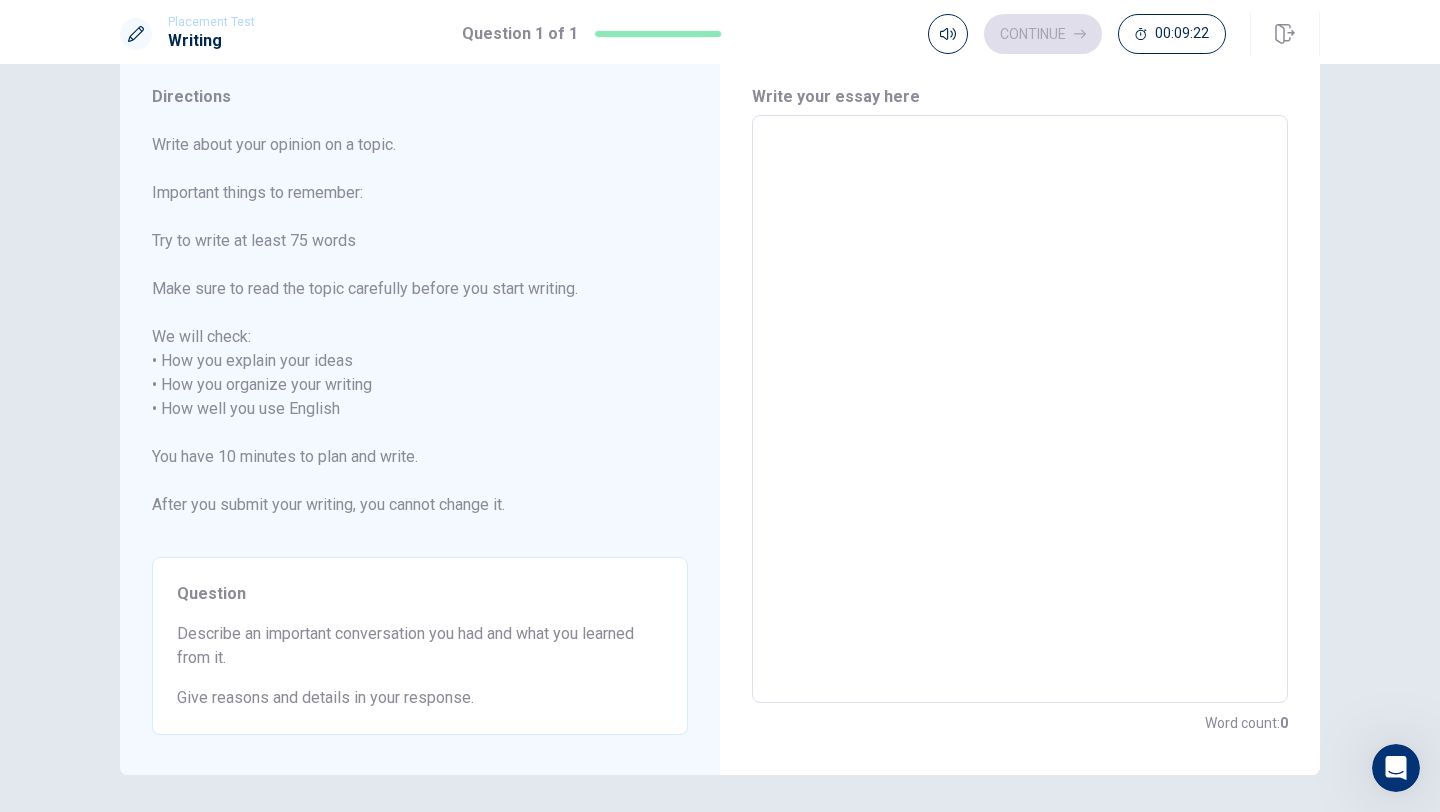 scroll, scrollTop: 64, scrollLeft: 0, axis: vertical 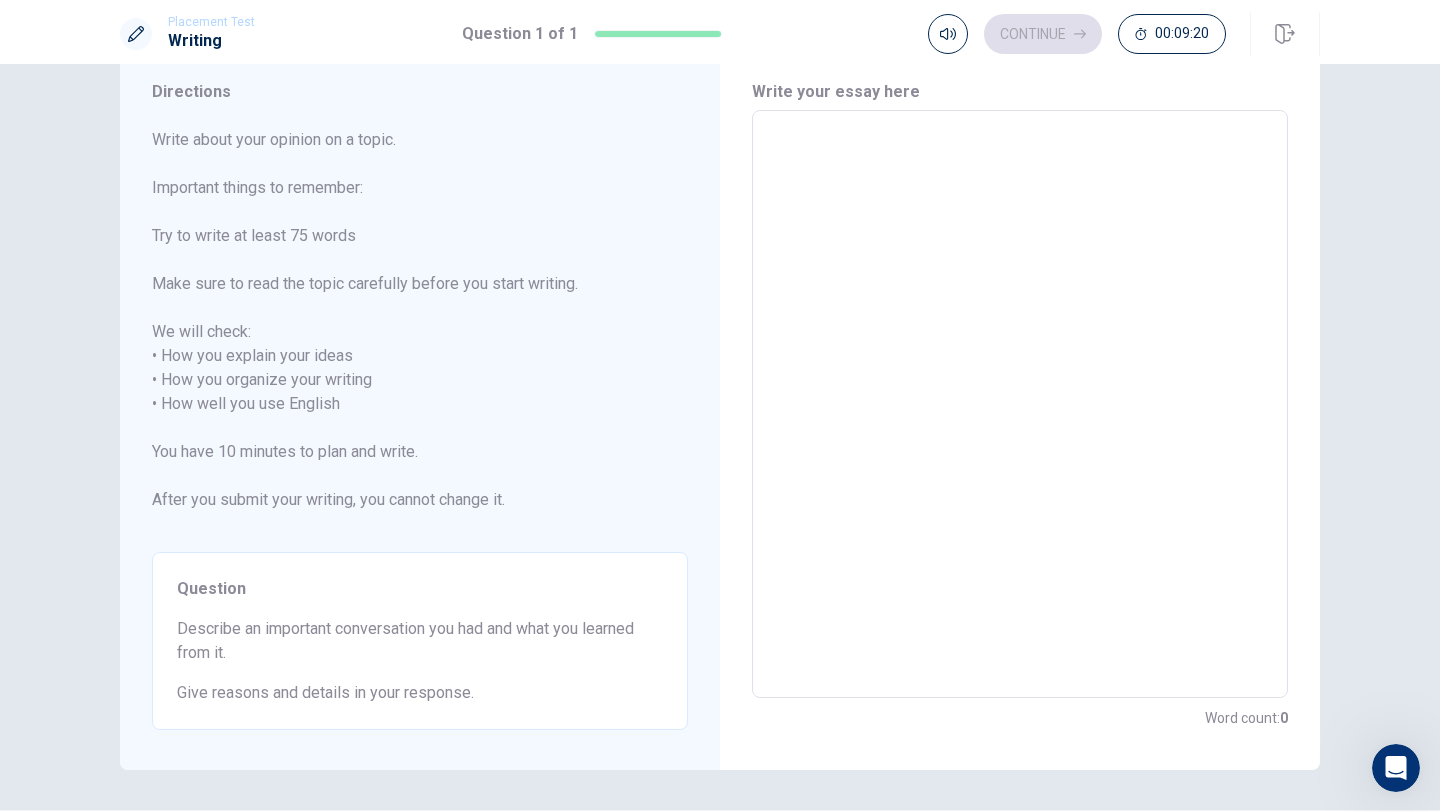 click at bounding box center (1020, 404) 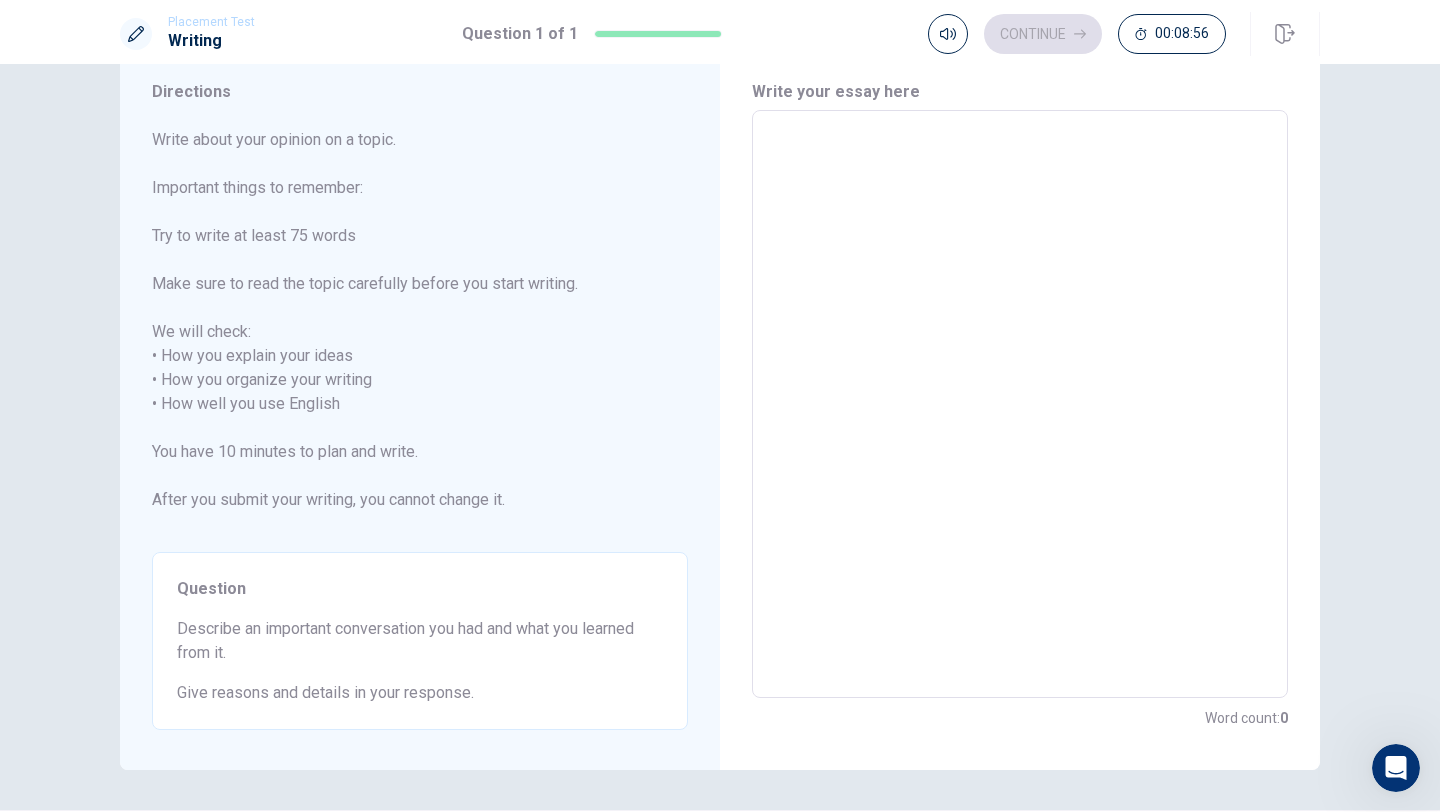 type 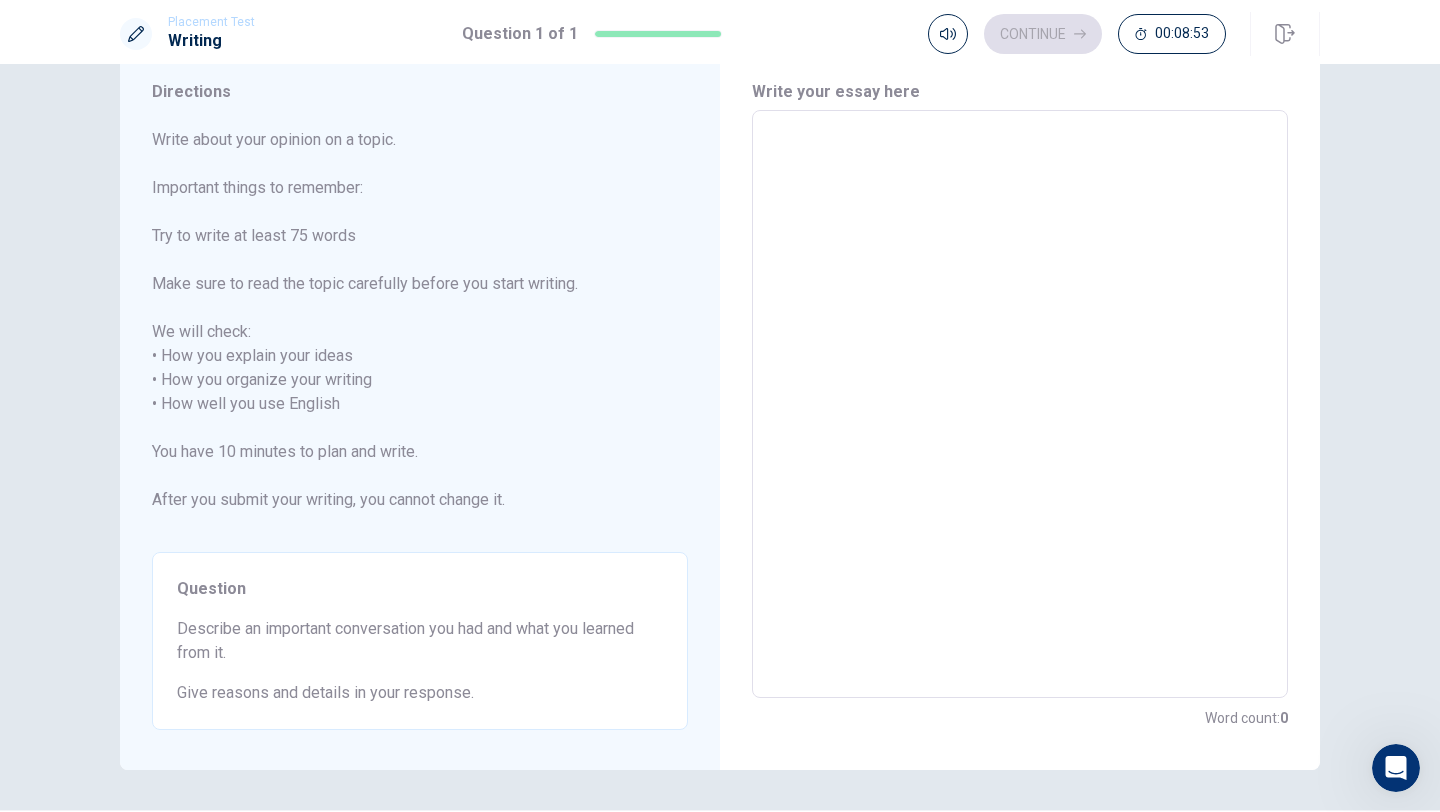 click at bounding box center [1020, 404] 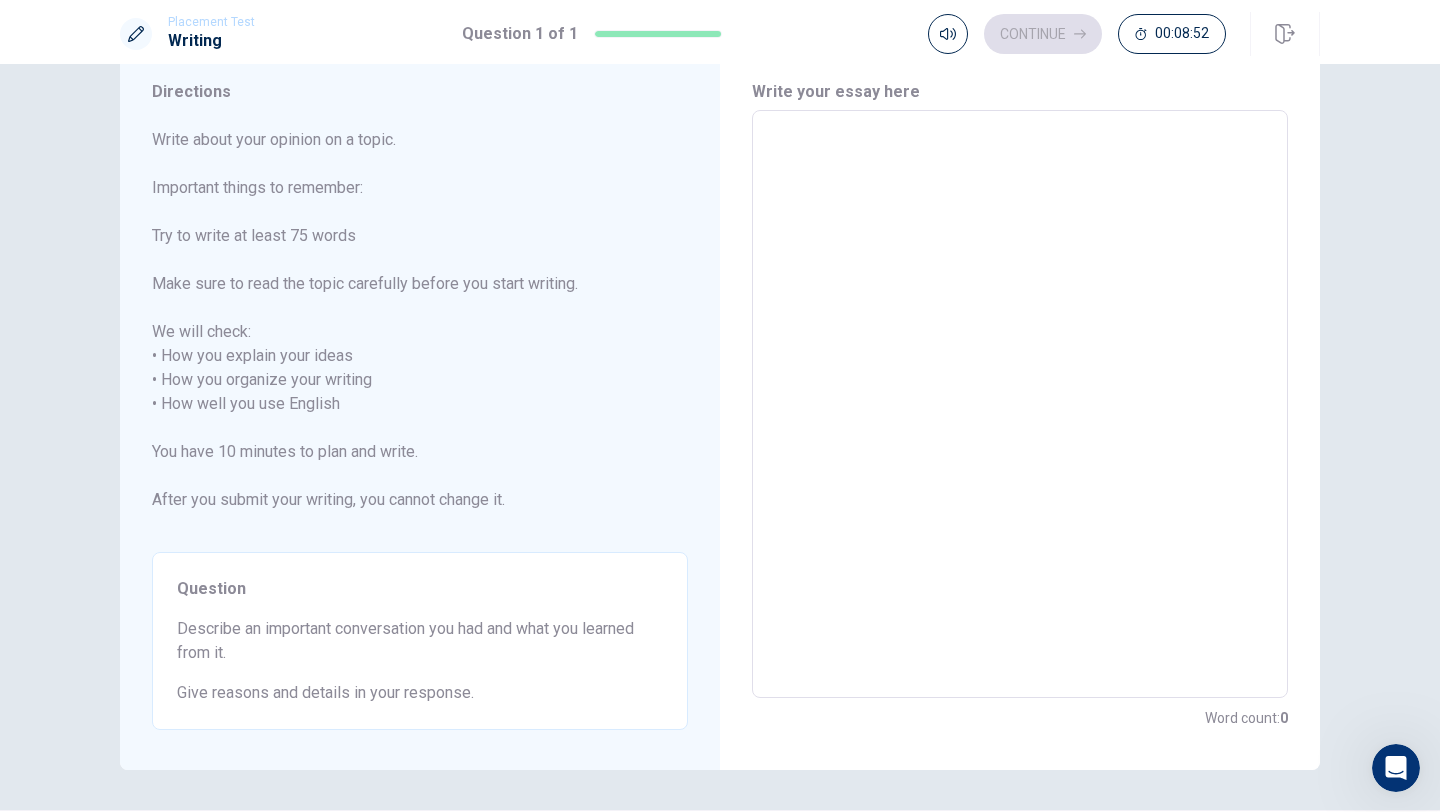 type 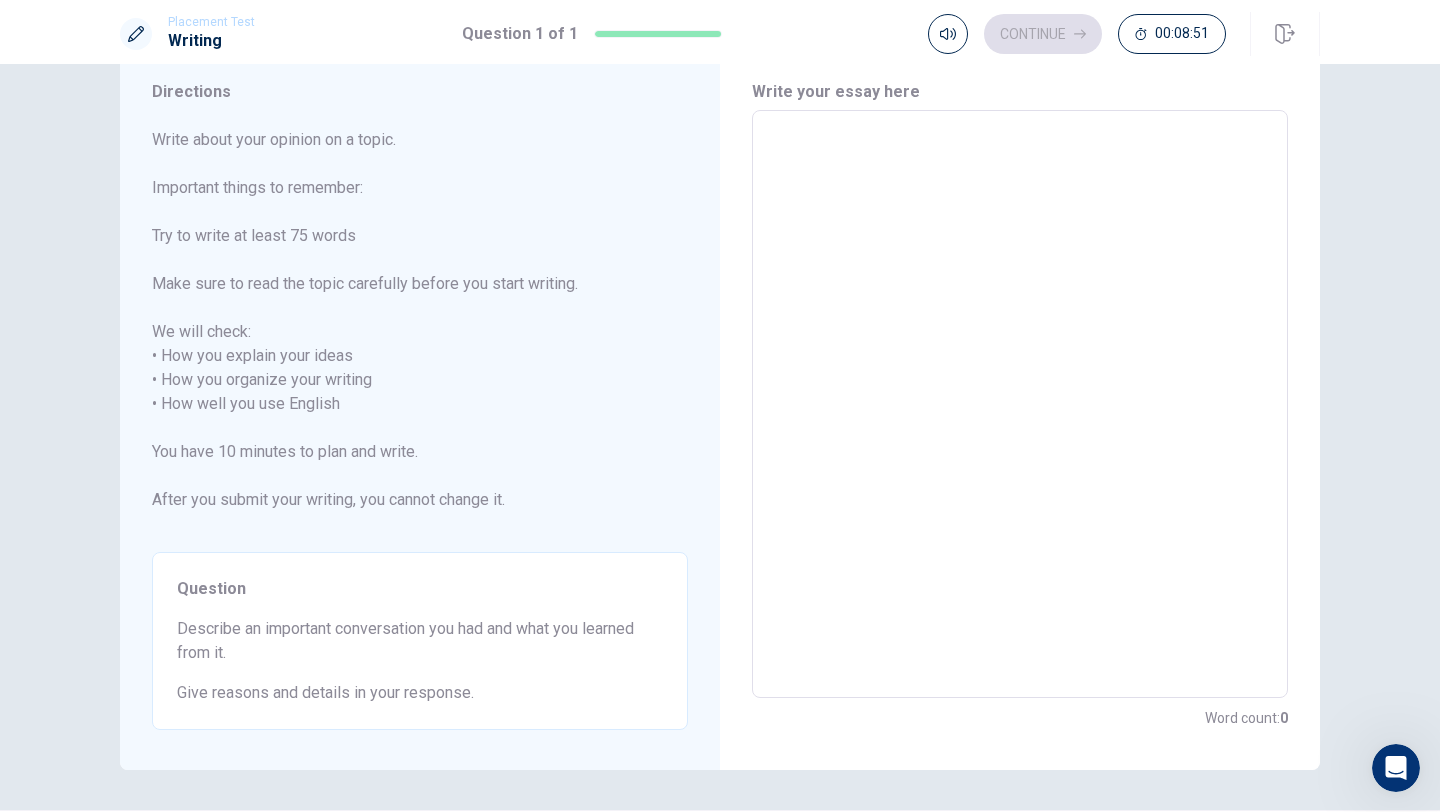 type 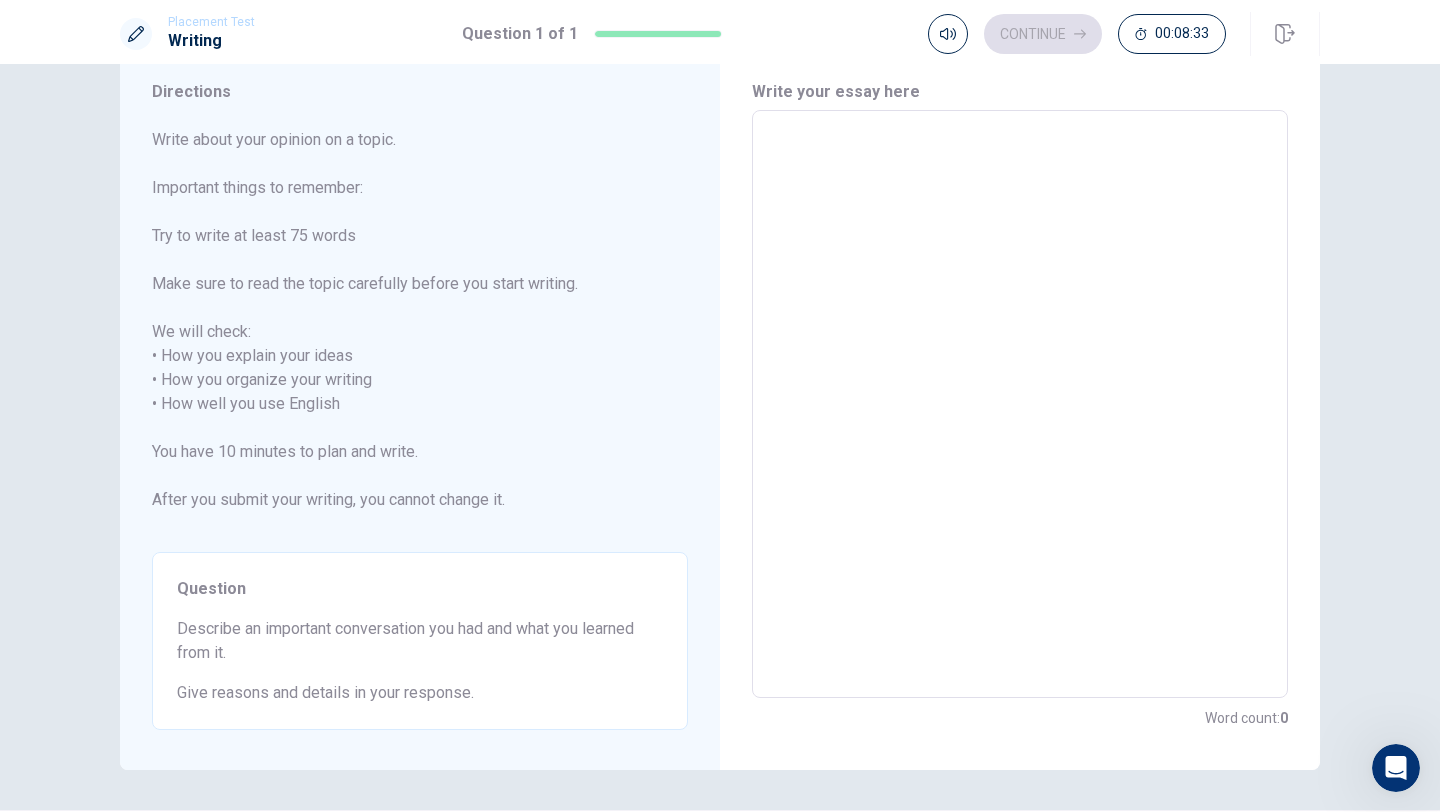 type on "x" 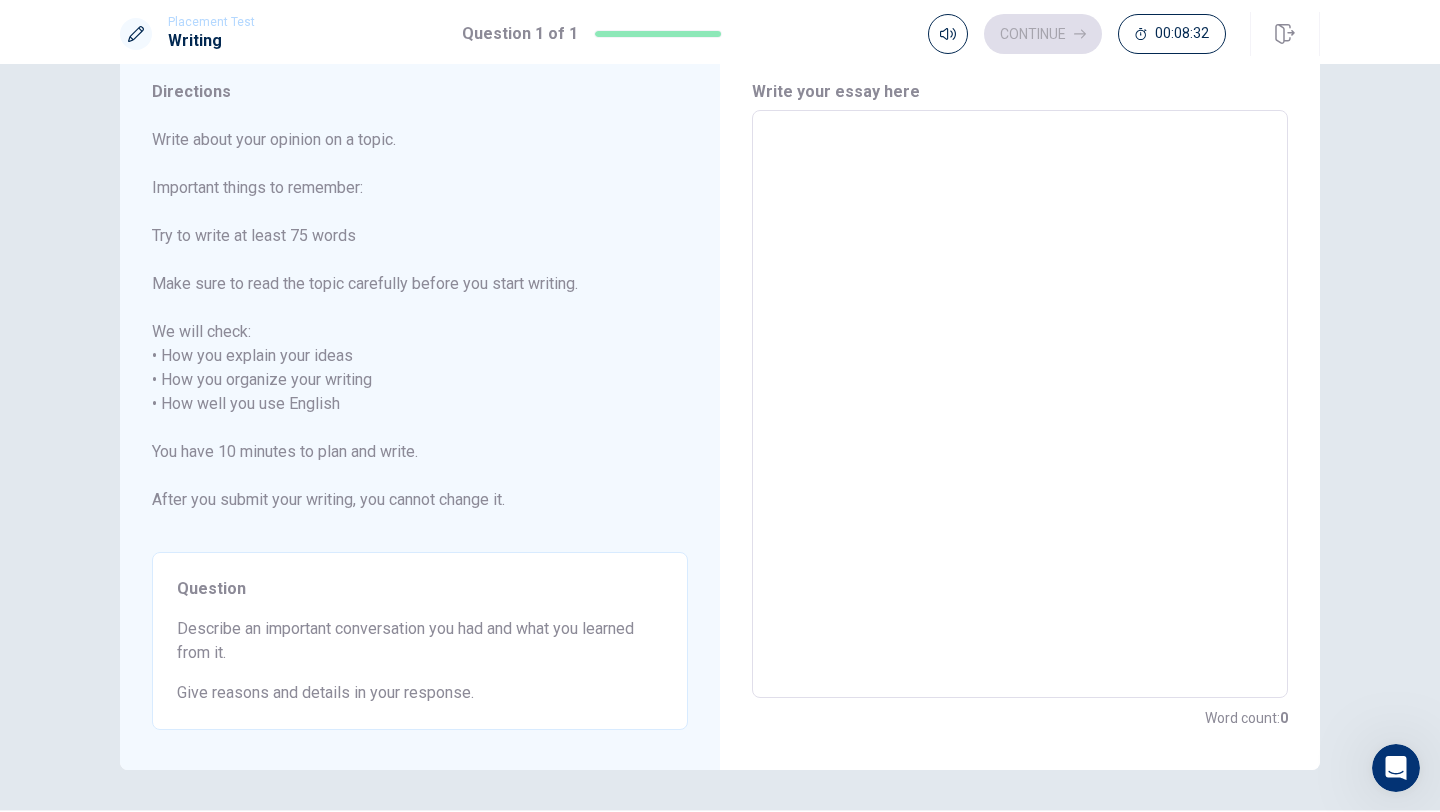 type on "W" 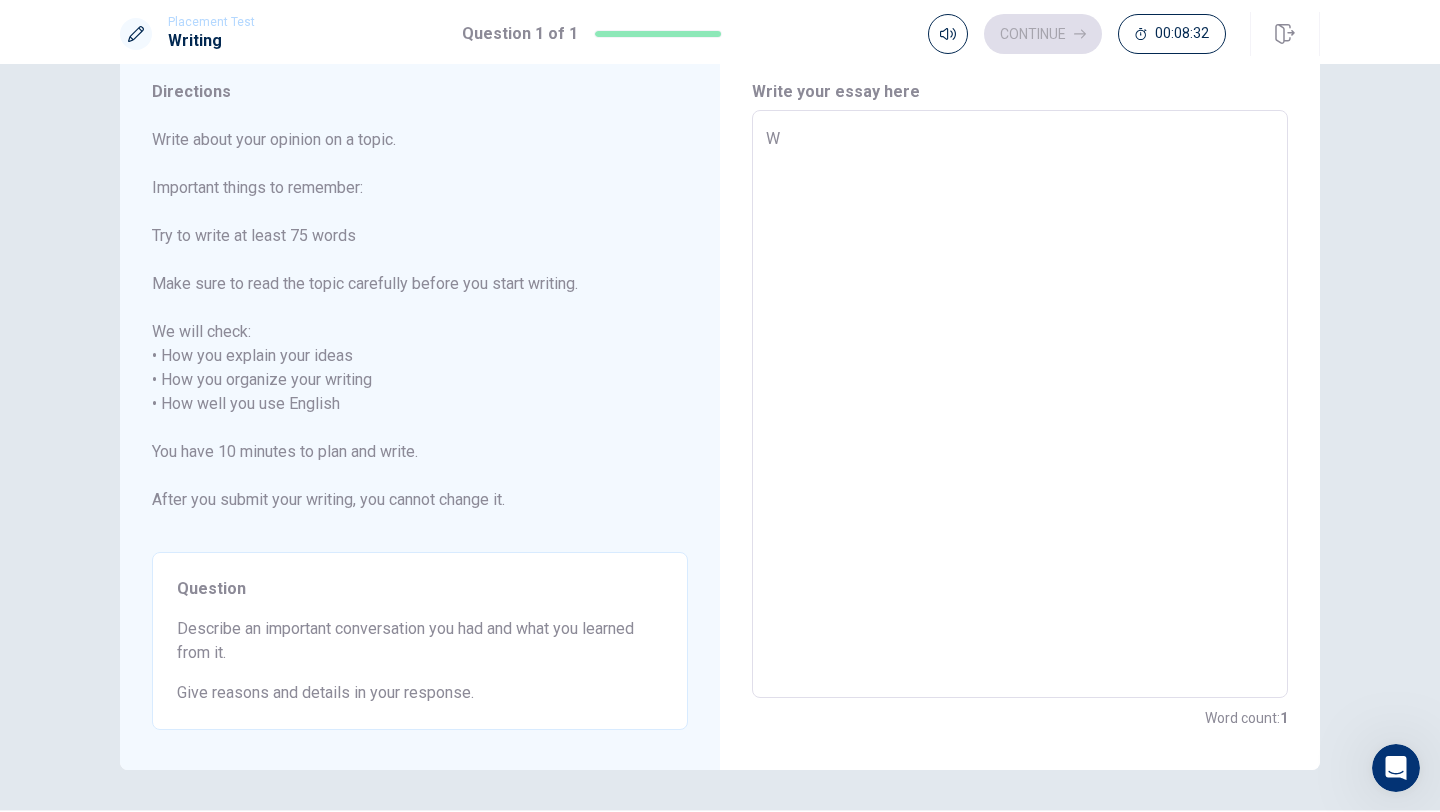 type on "x" 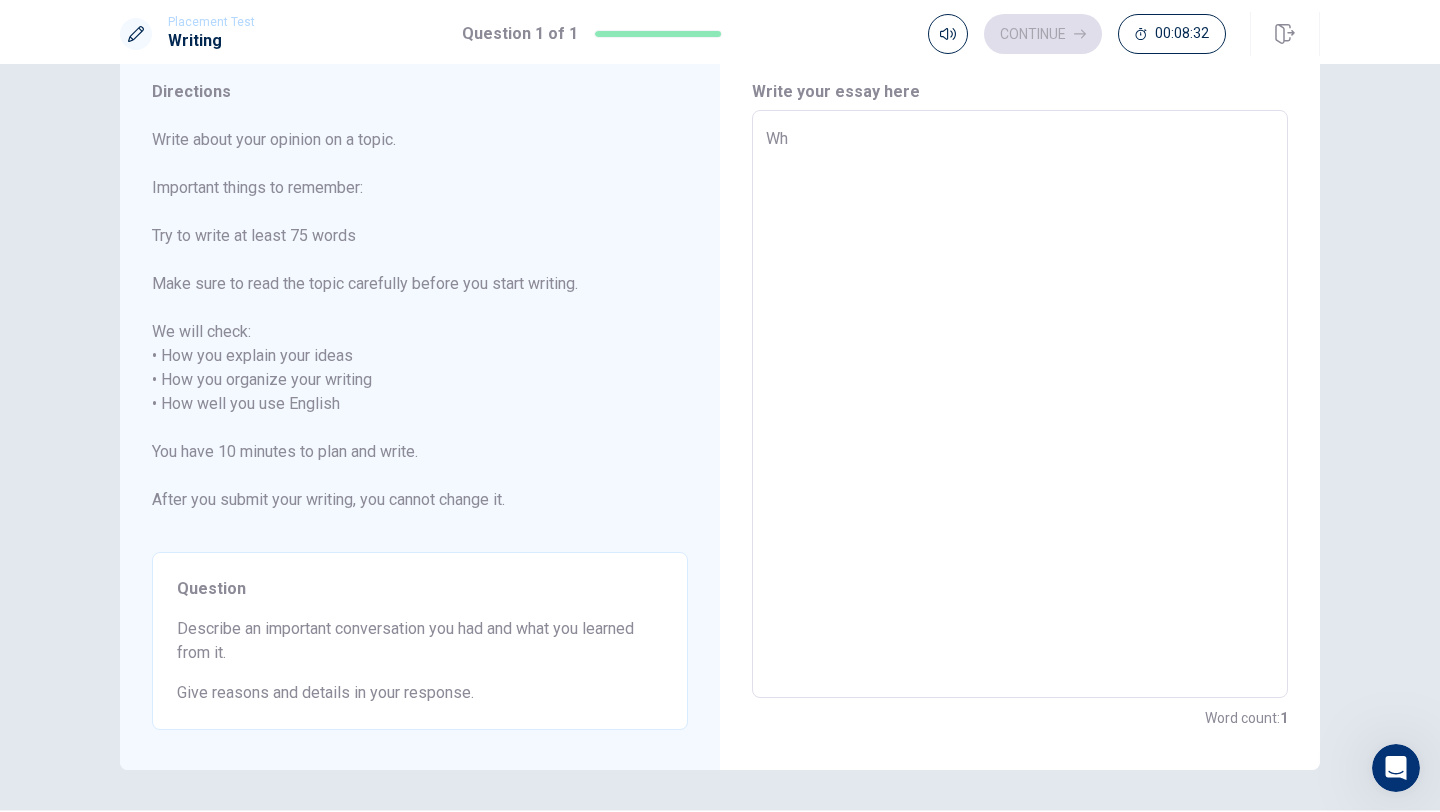type on "x" 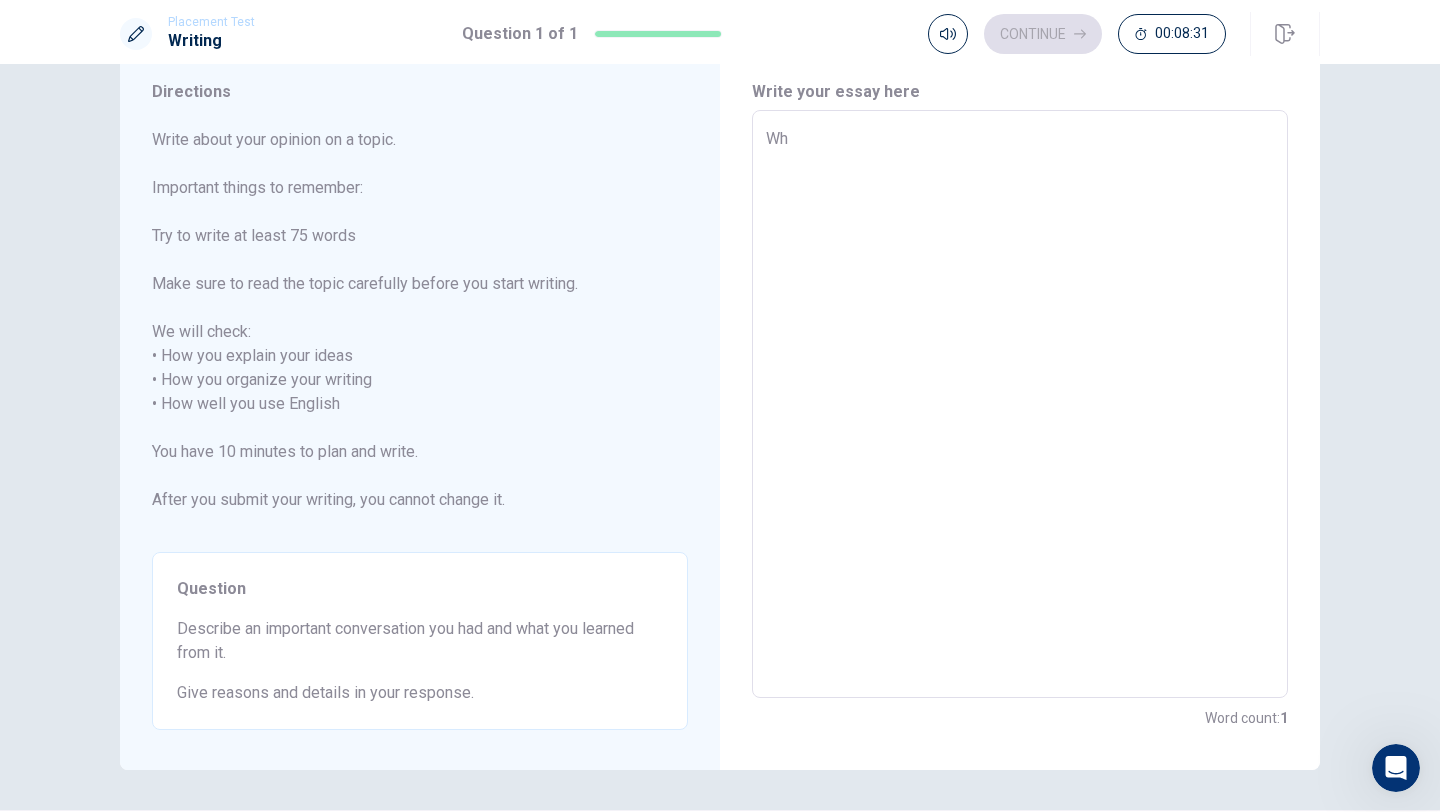 type on "Whe" 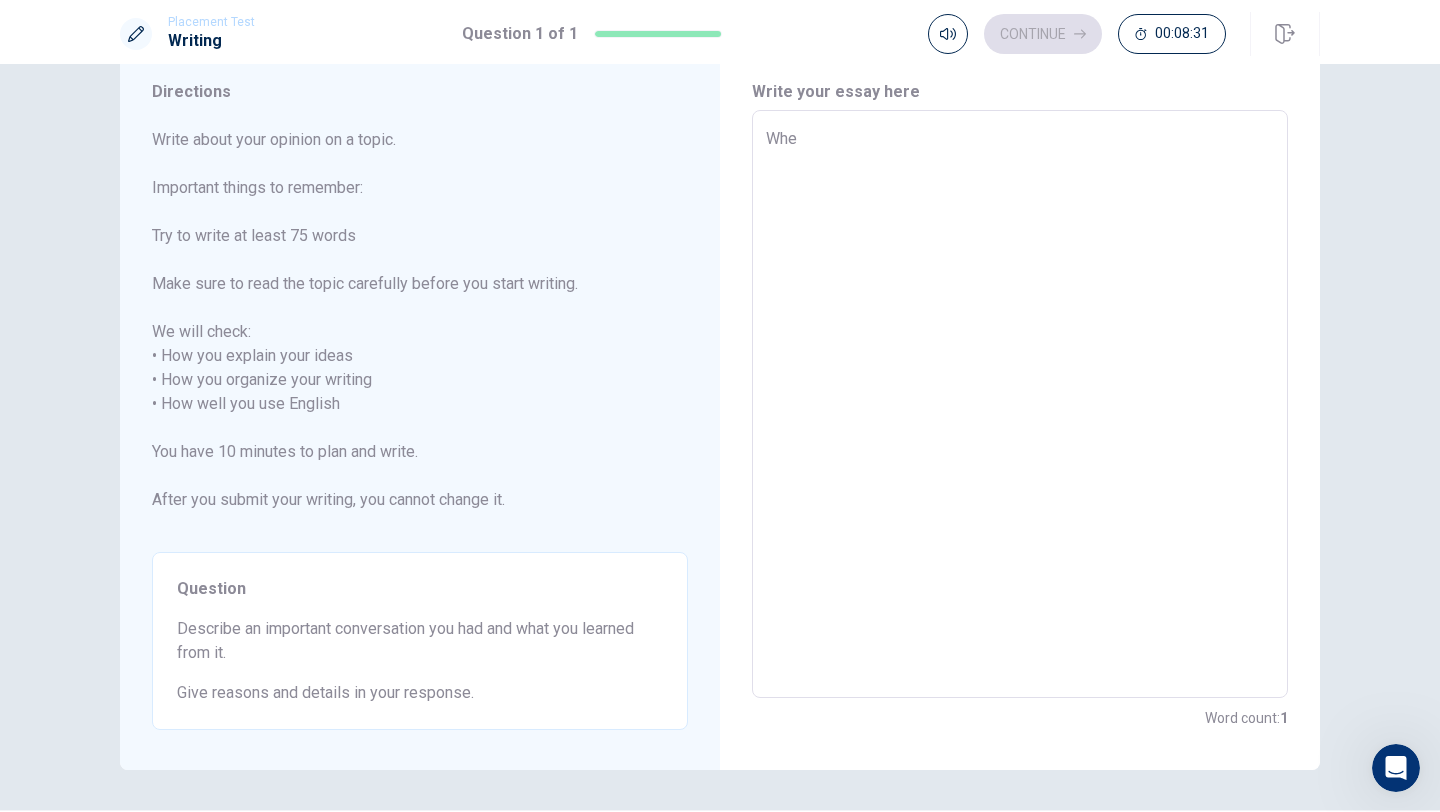 type on "x" 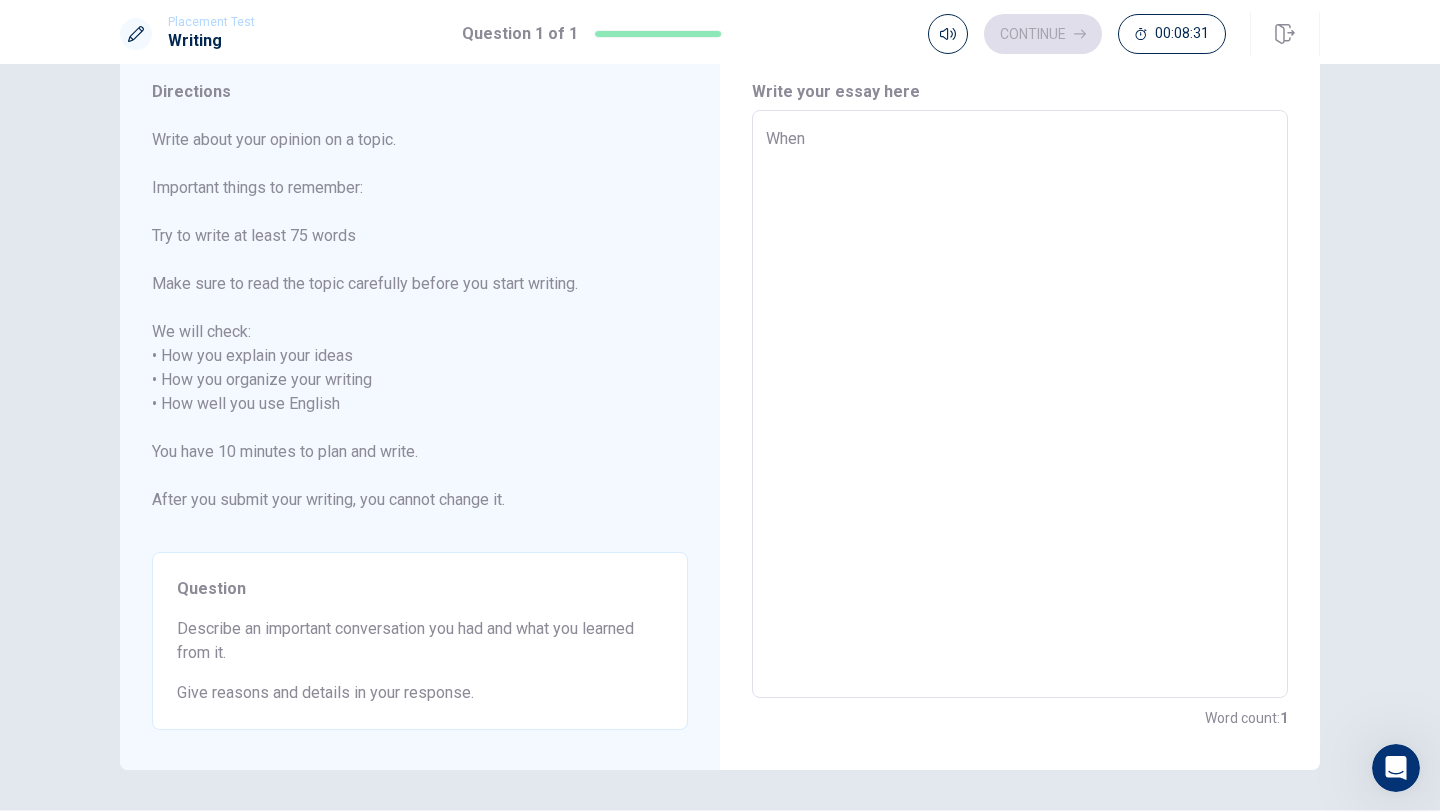 type on "x" 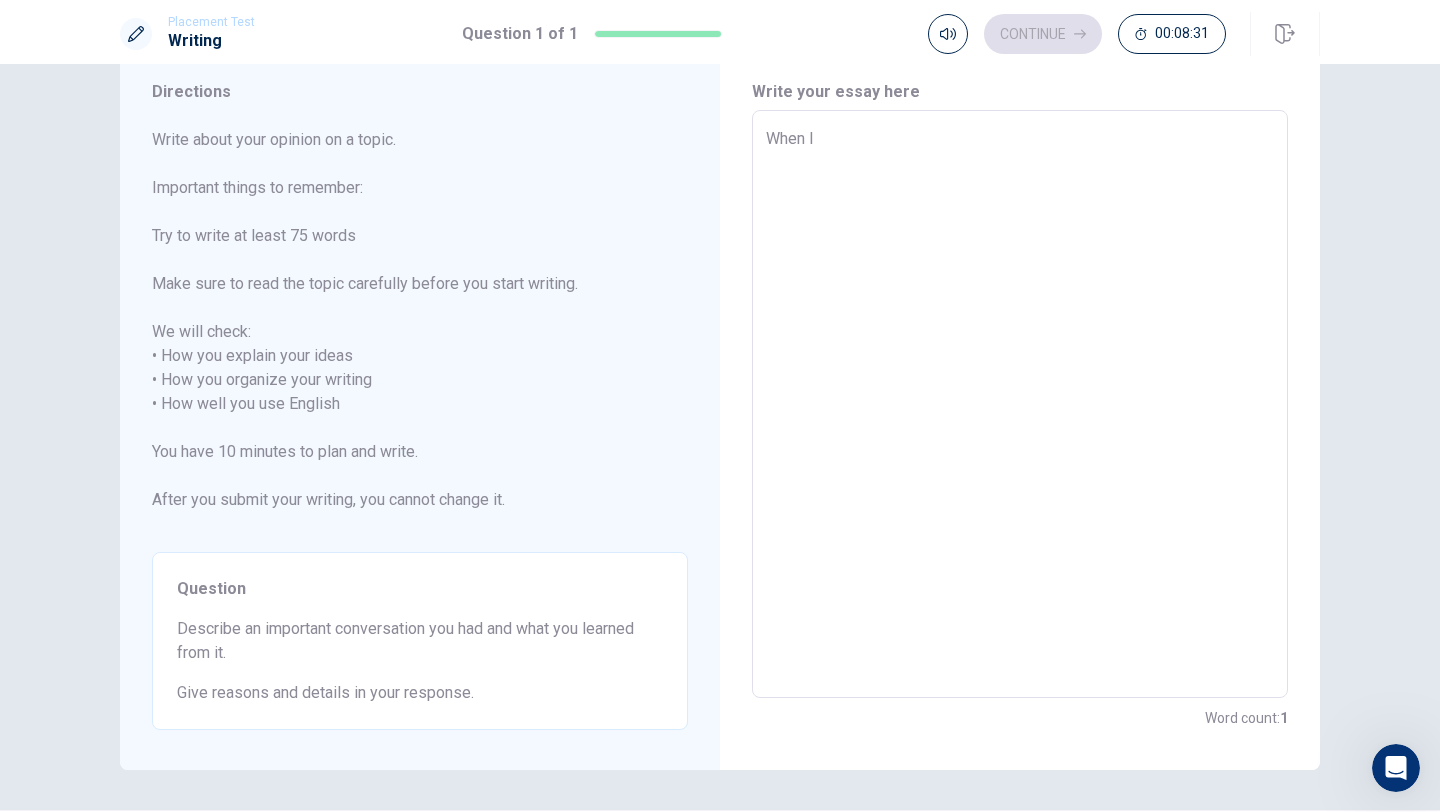 type on "x" 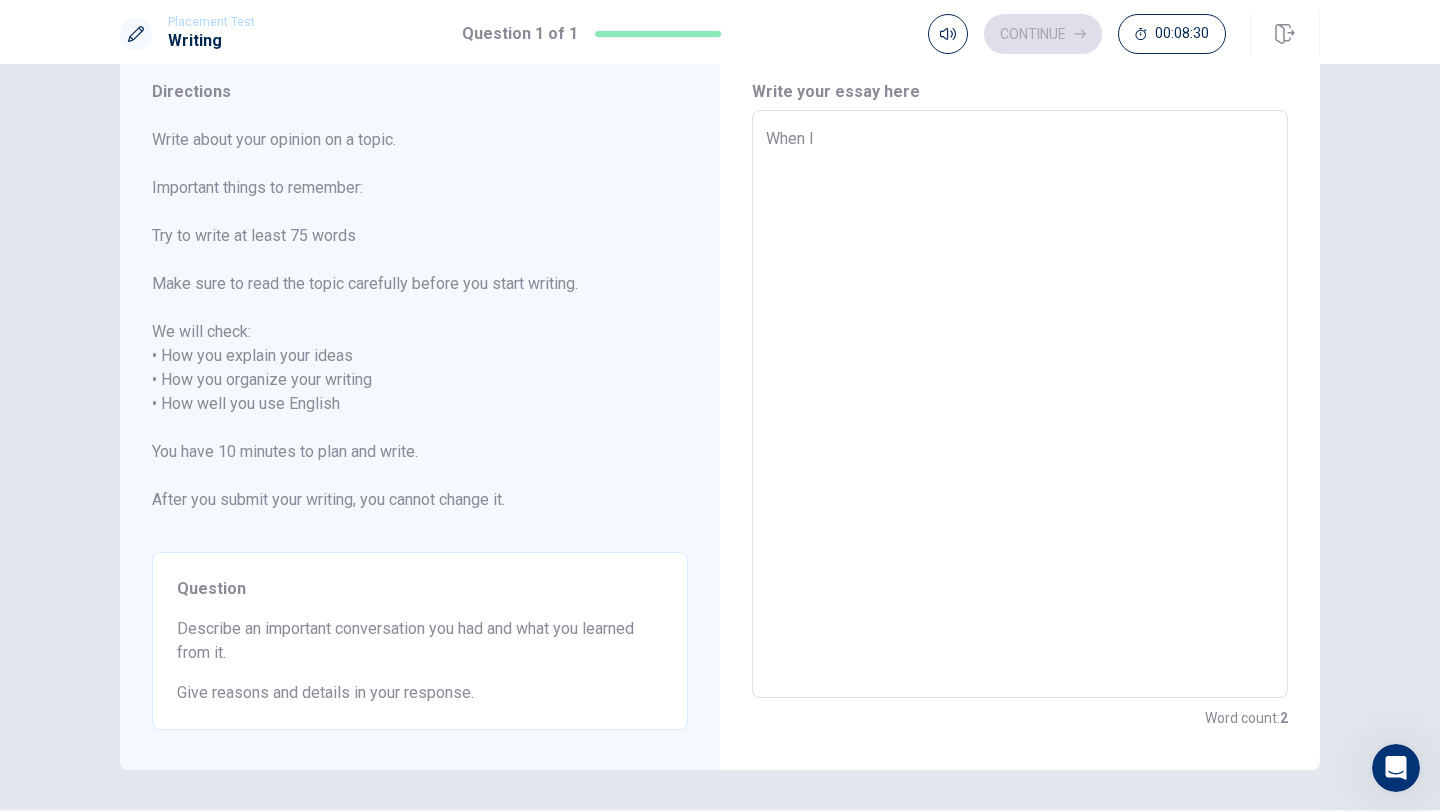 type on "When I" 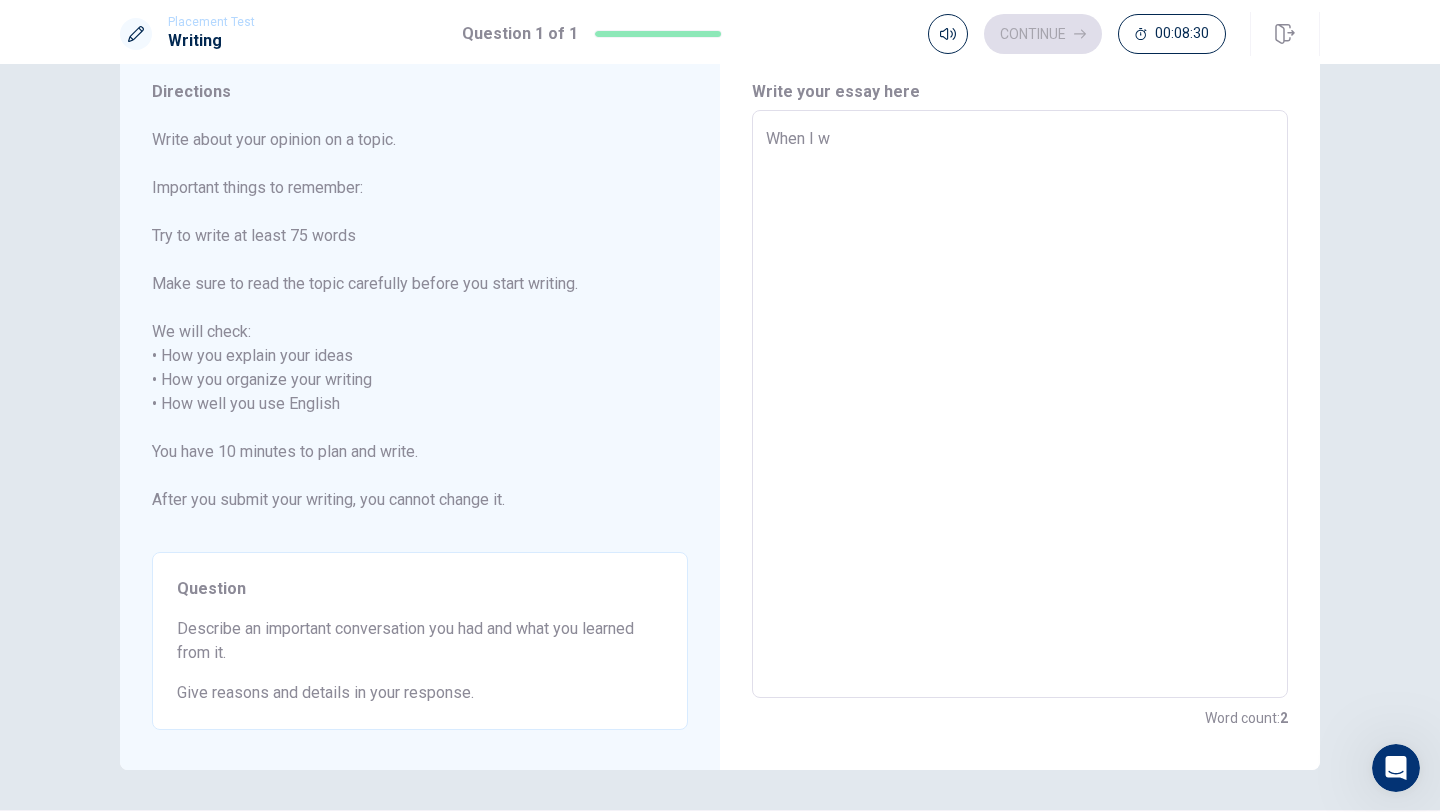 type on "x" 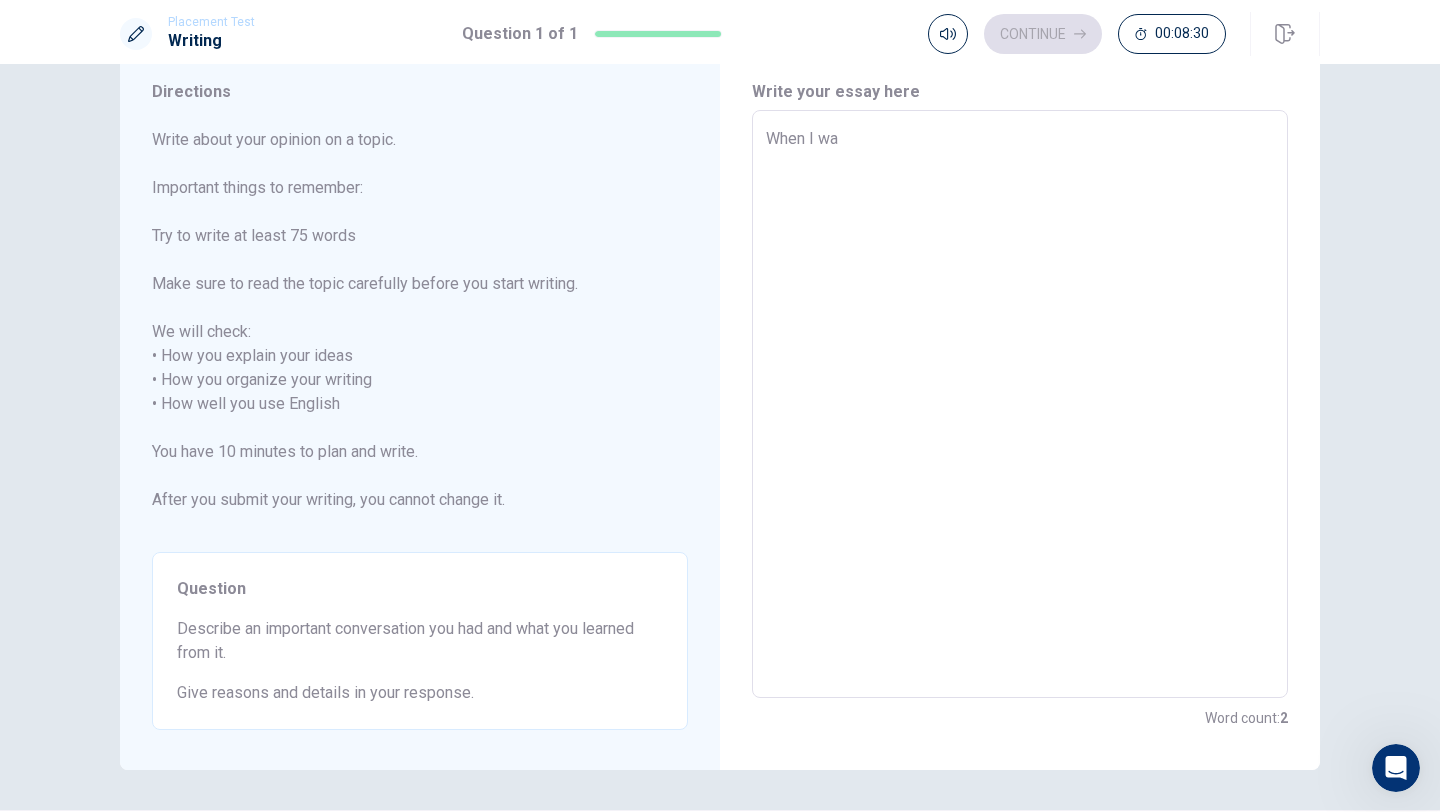 type on "x" 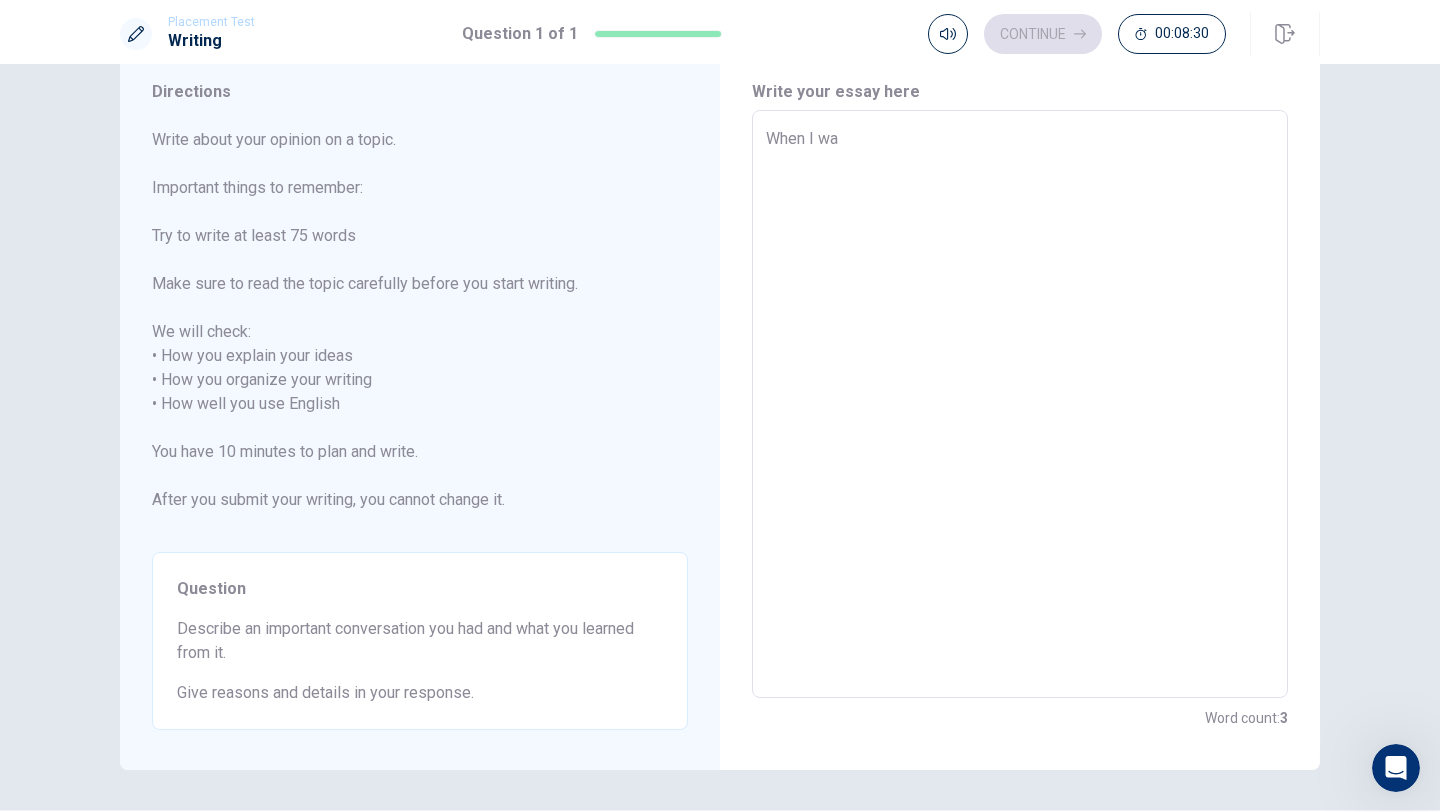 type on "When I was" 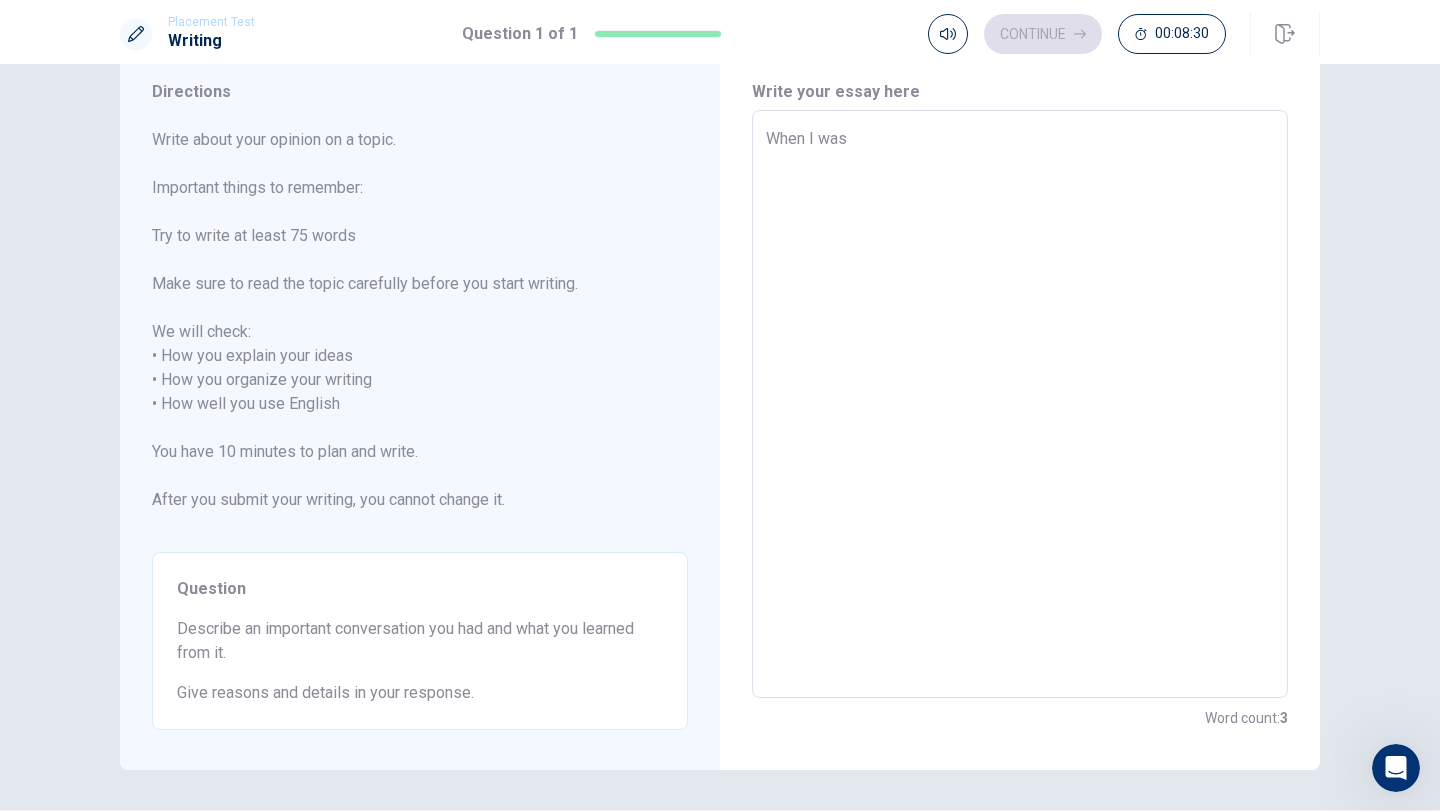 type on "x" 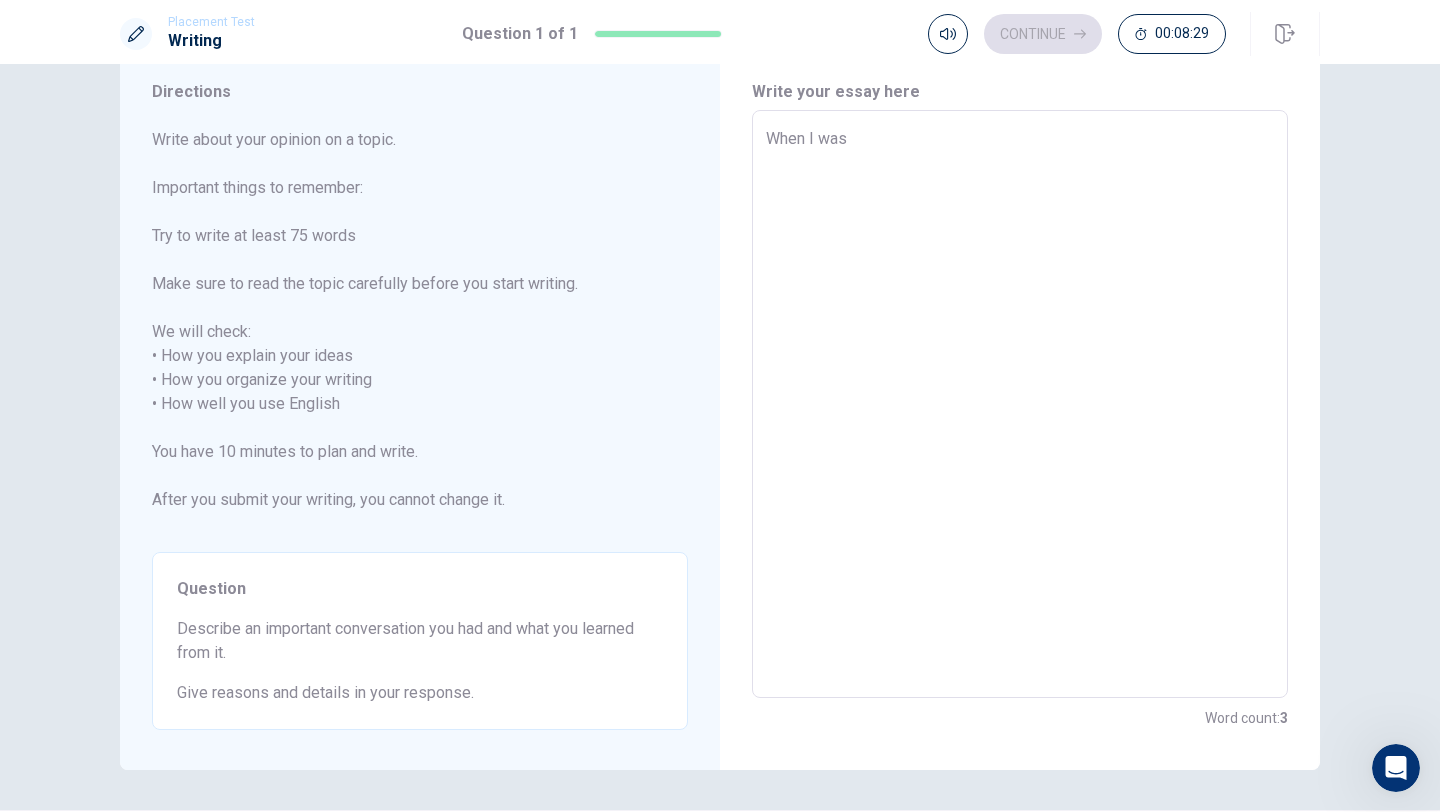 type on "When I was" 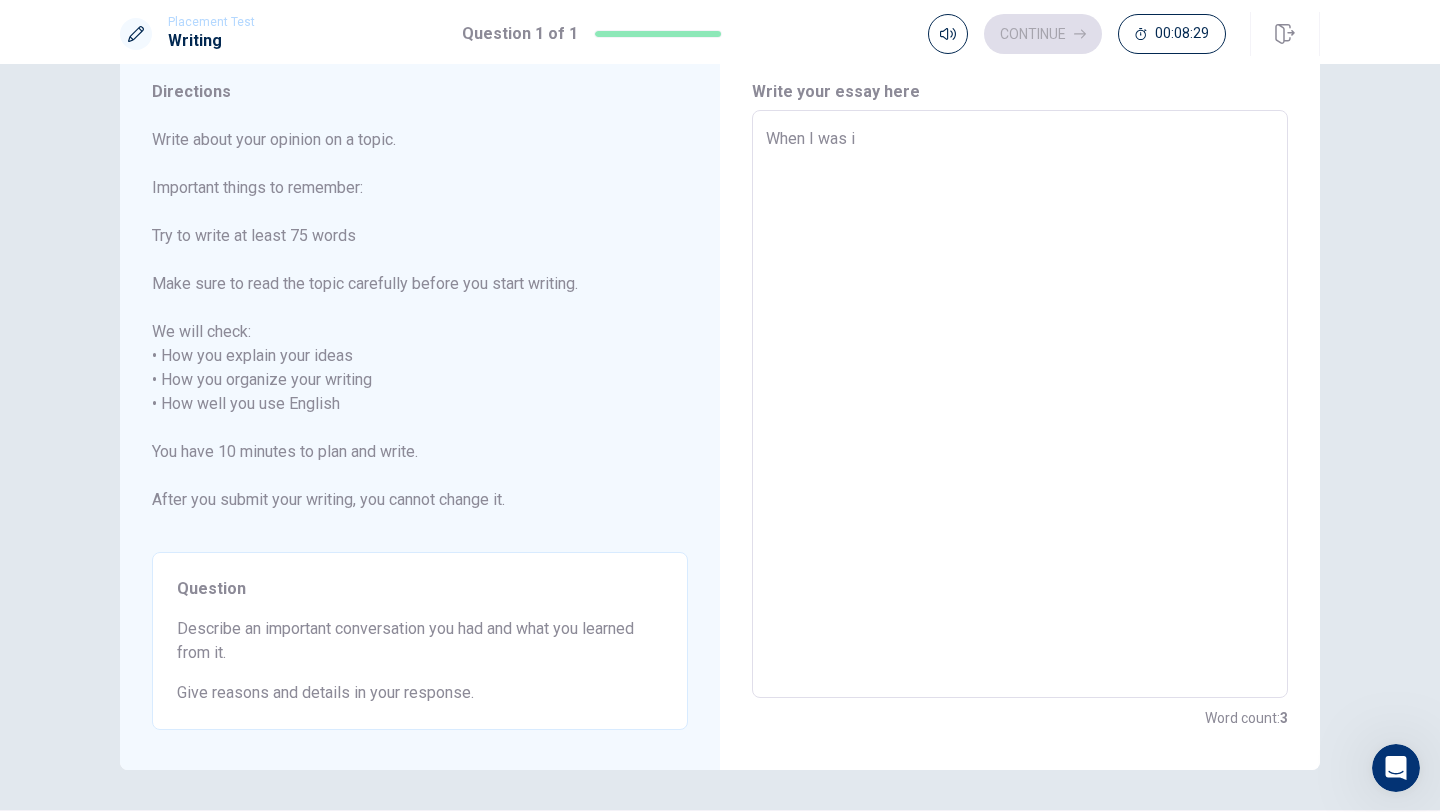 type on "x" 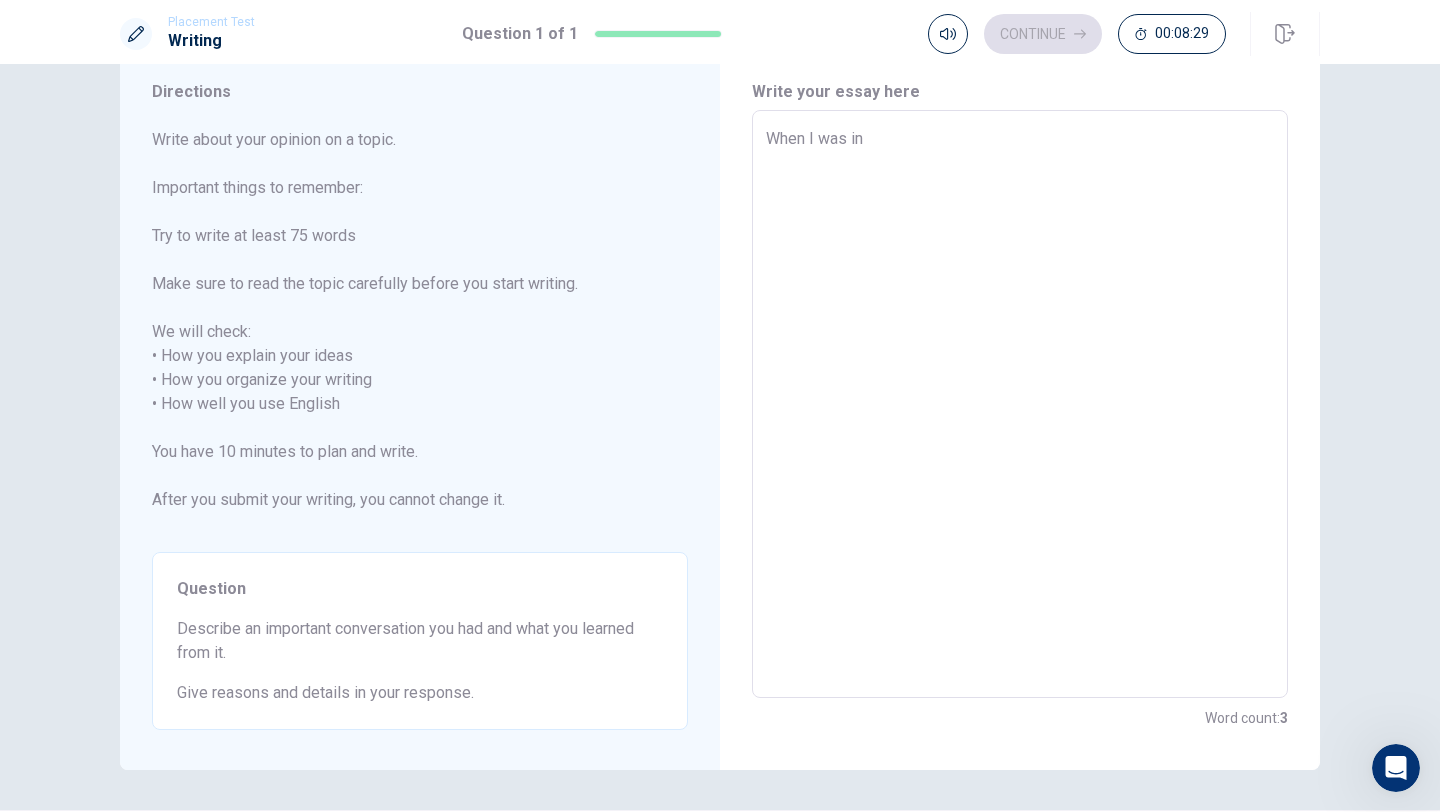 type on "x" 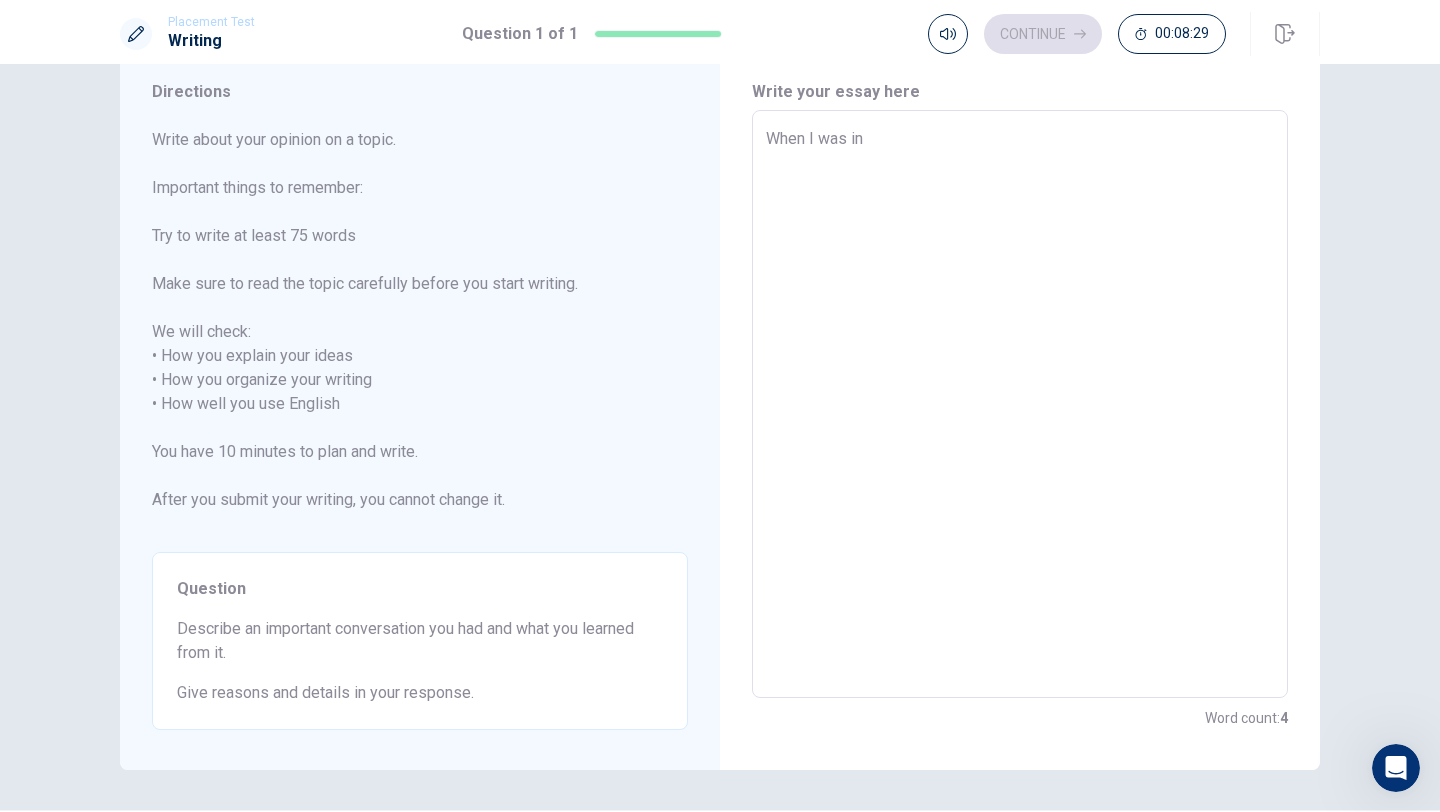 type on "When I was in" 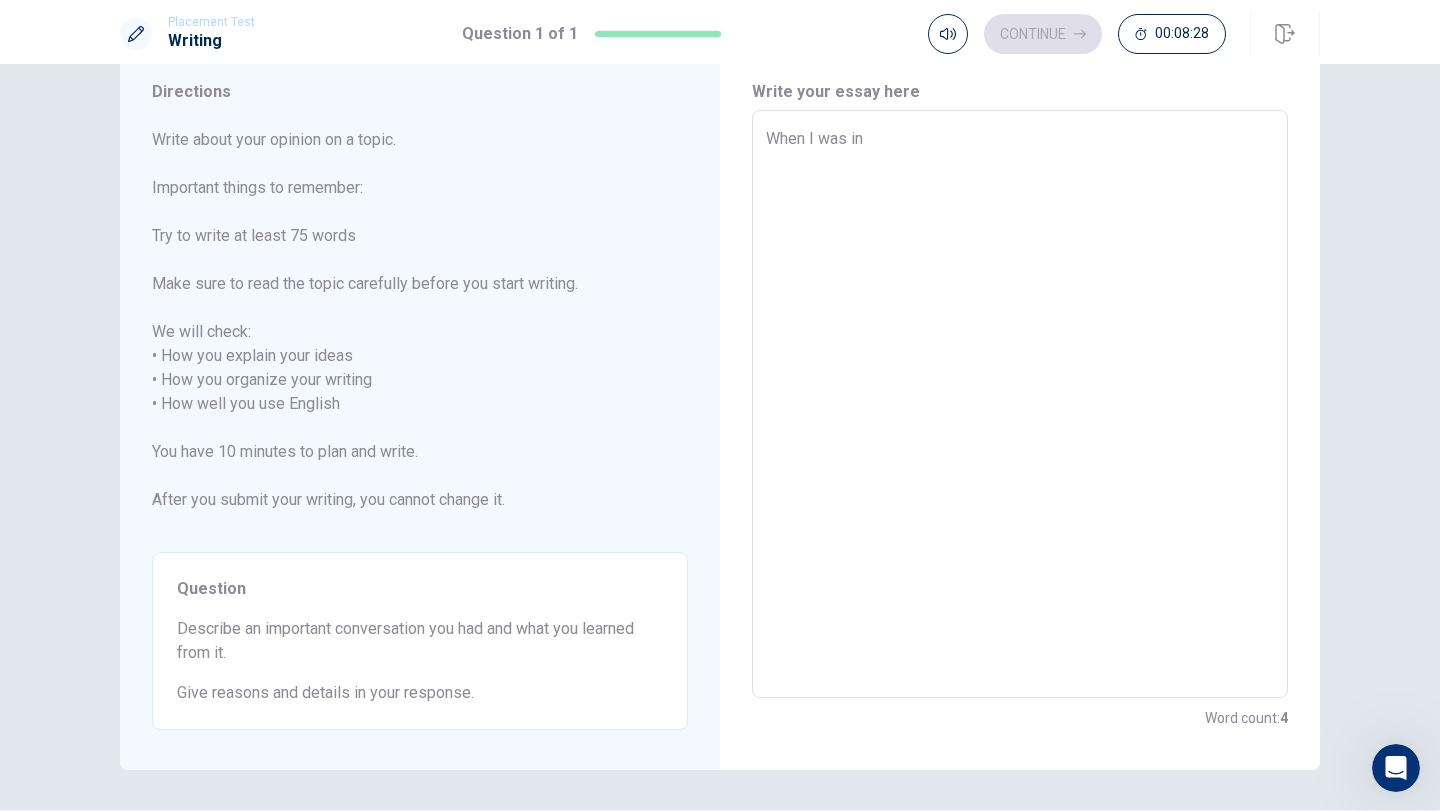 type on "When I was in j" 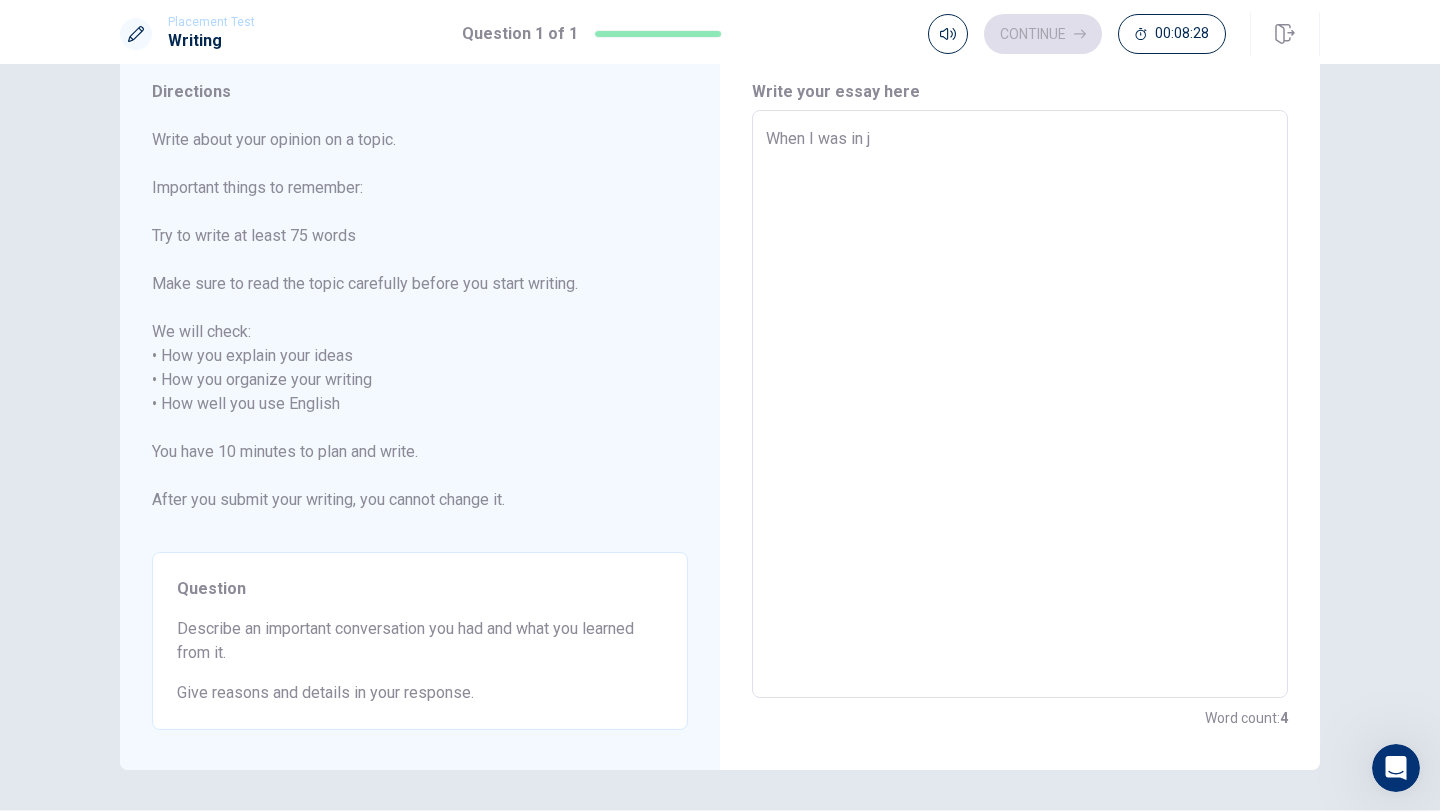 type on "x" 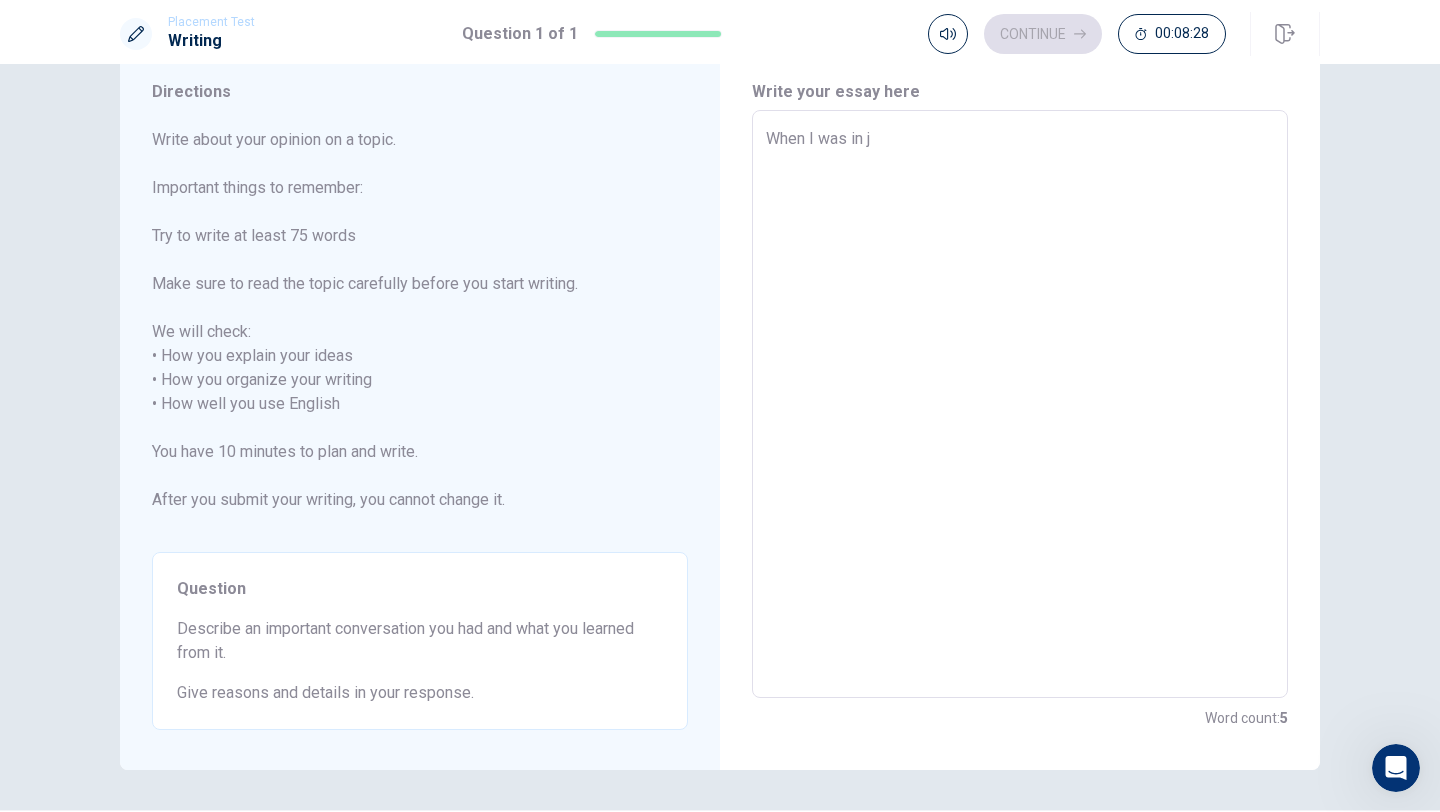 type on "When I was in ju" 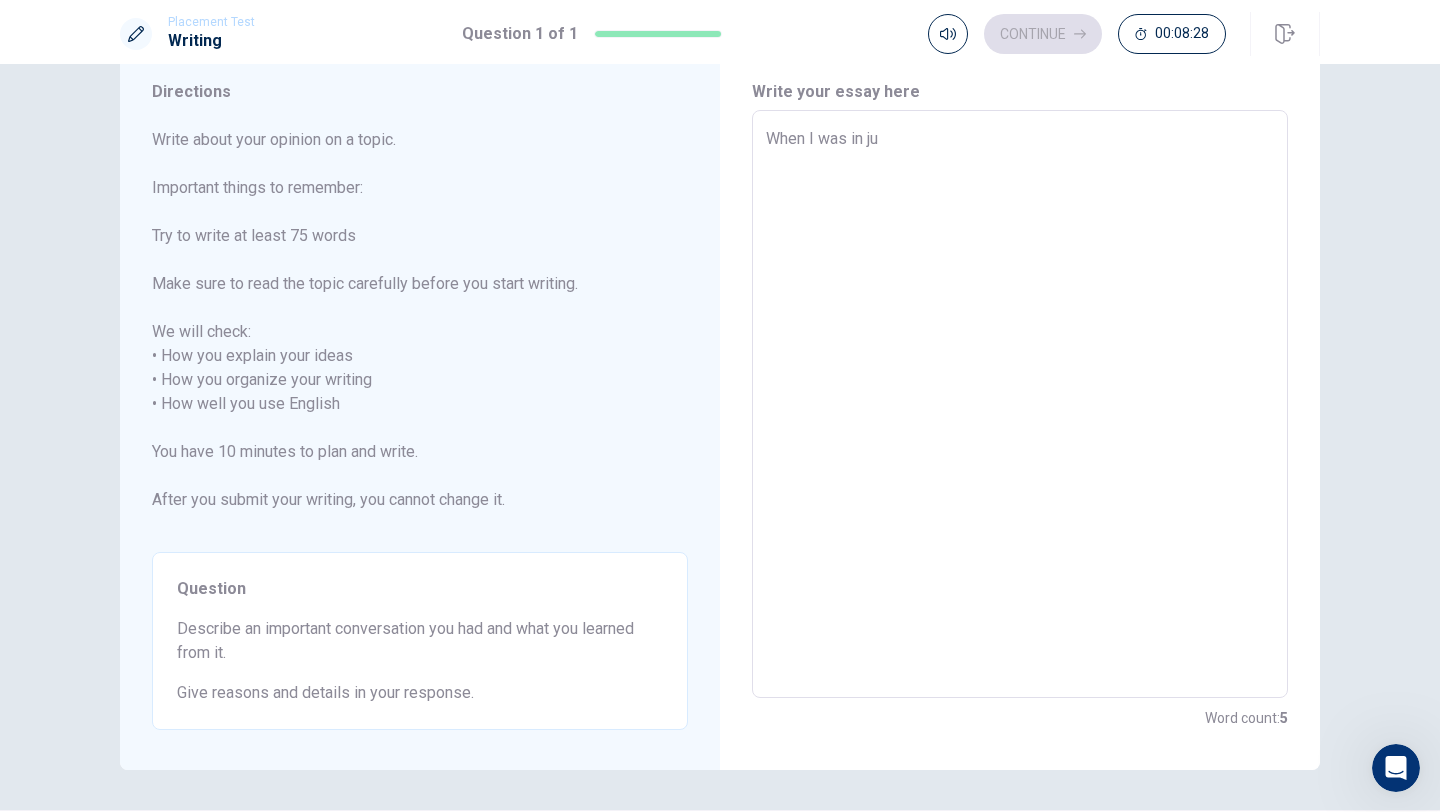 type on "x" 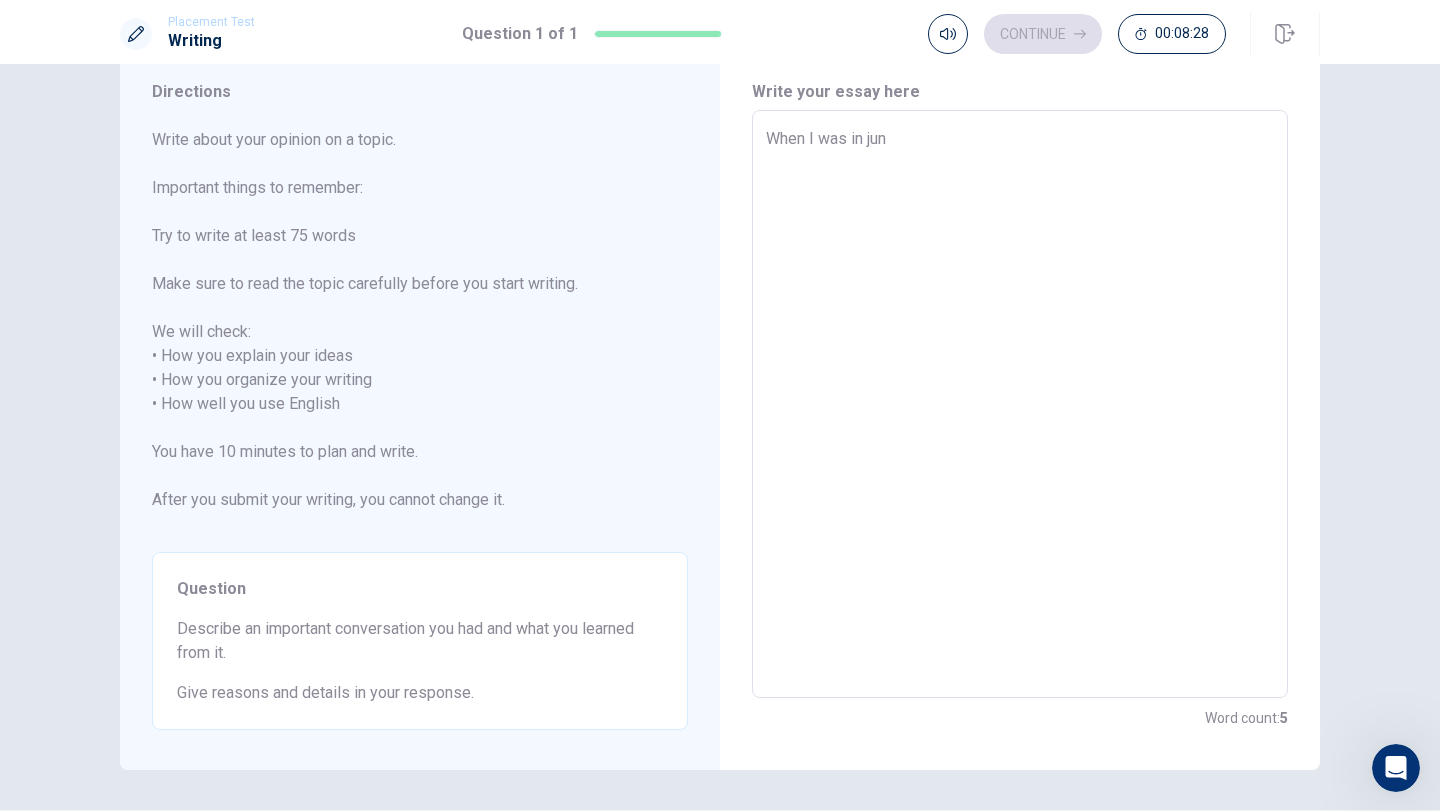 type on "x" 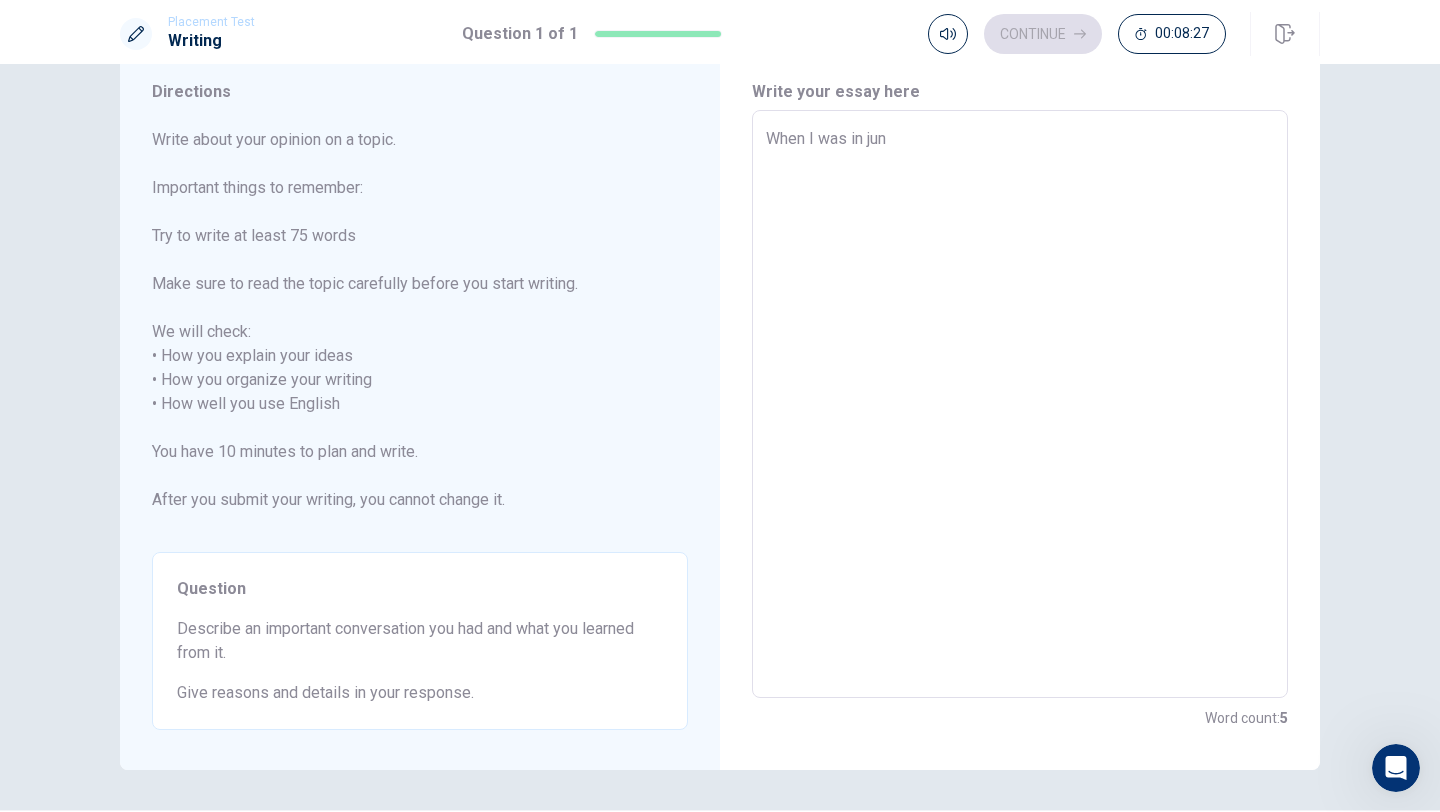 type on "When I was in juni" 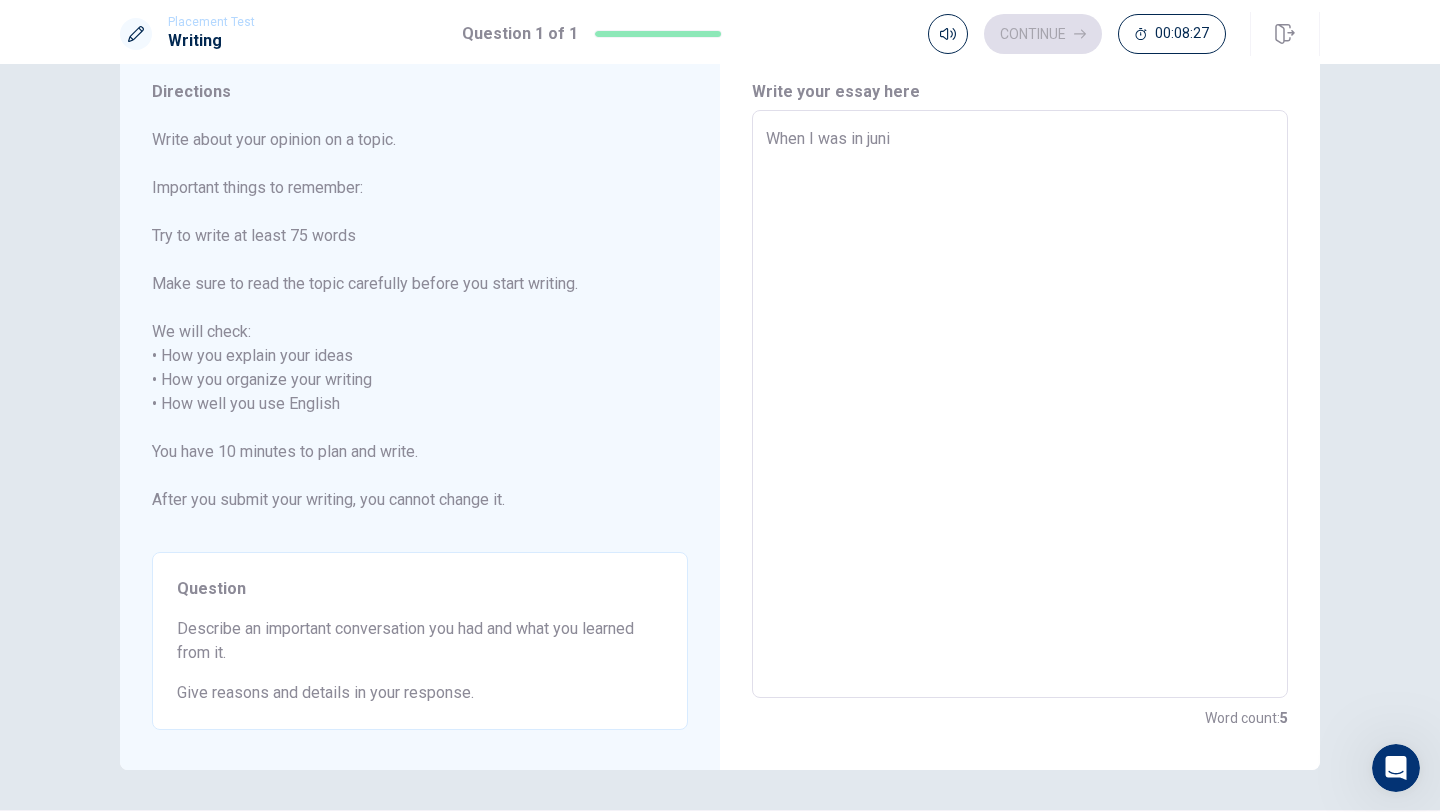 type on "x" 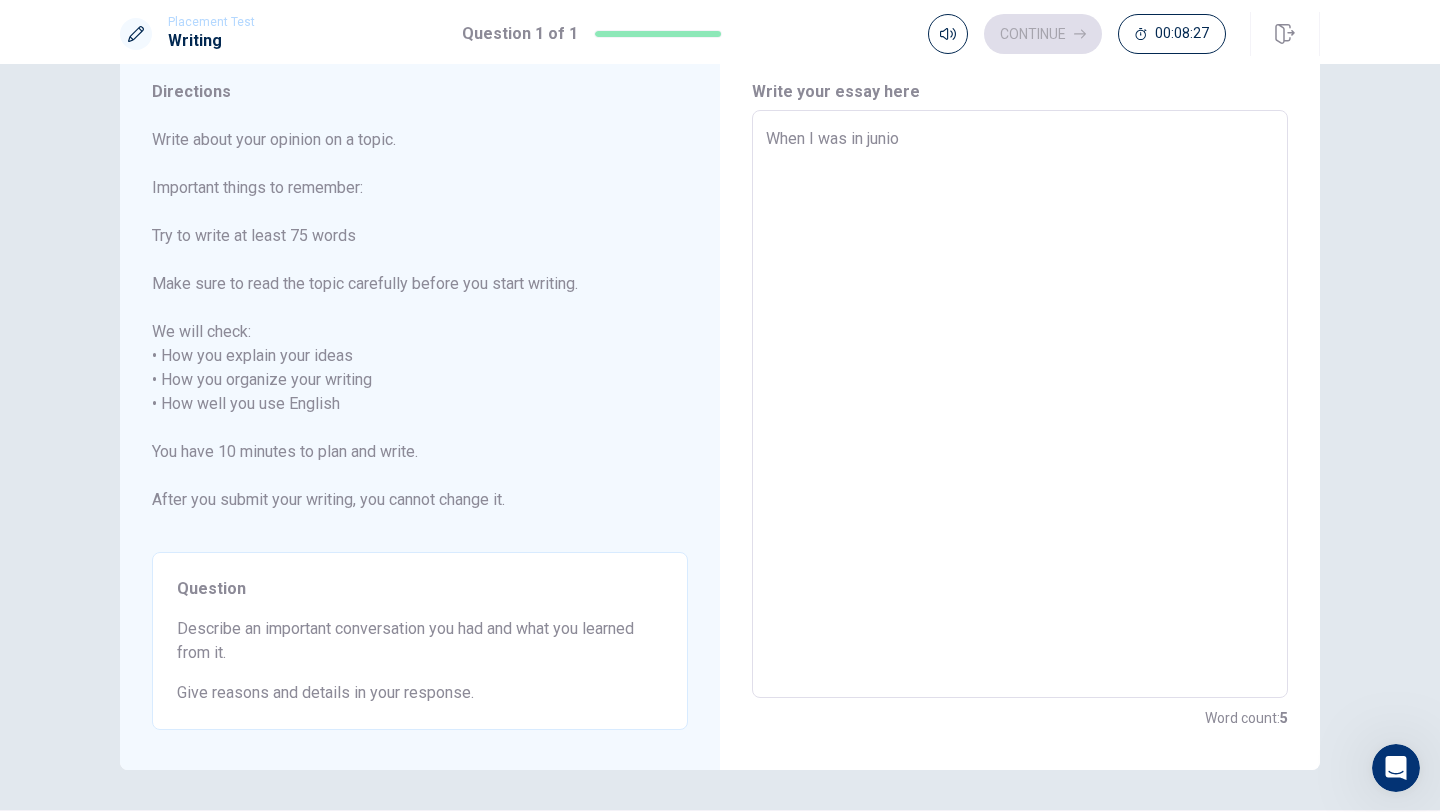 type on "x" 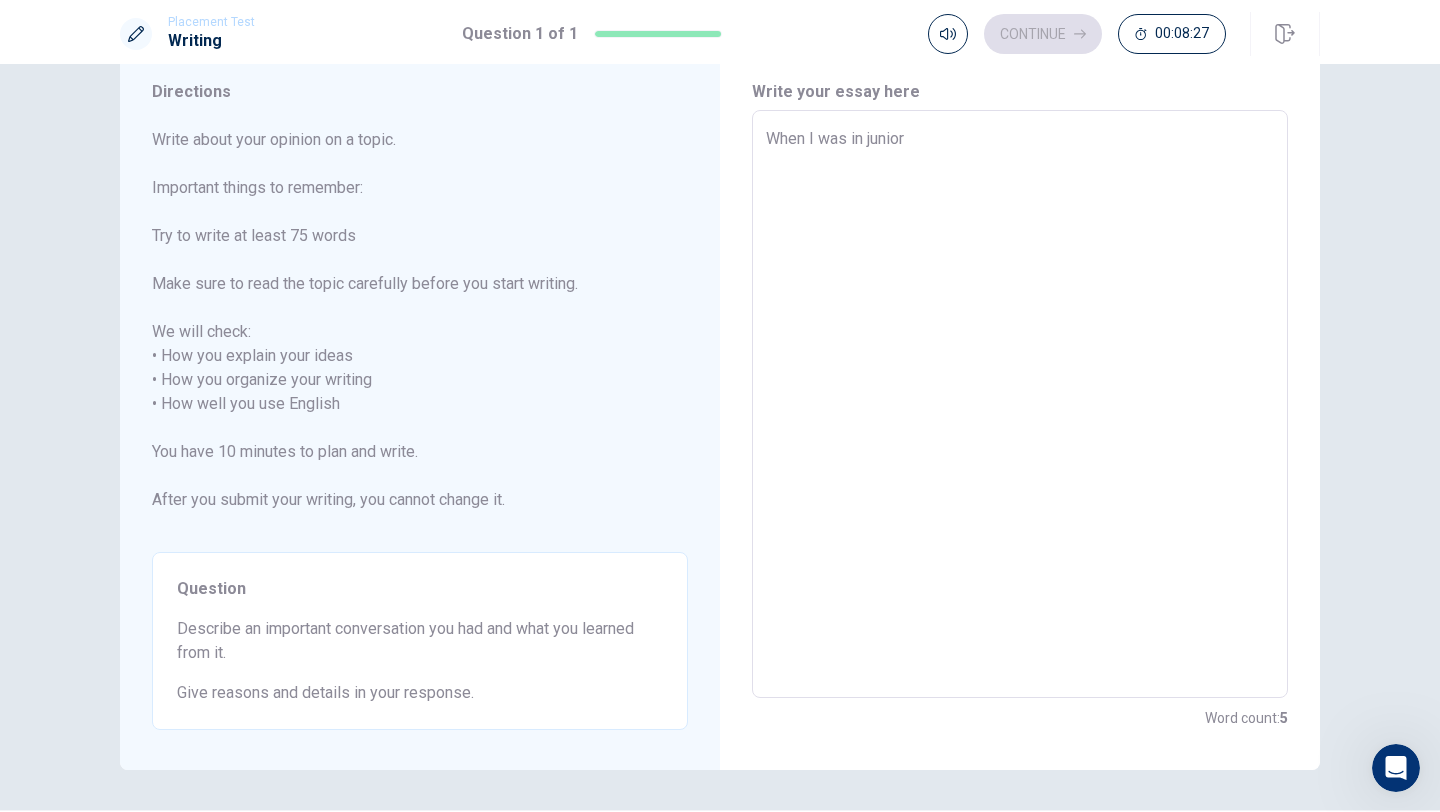 type on "x" 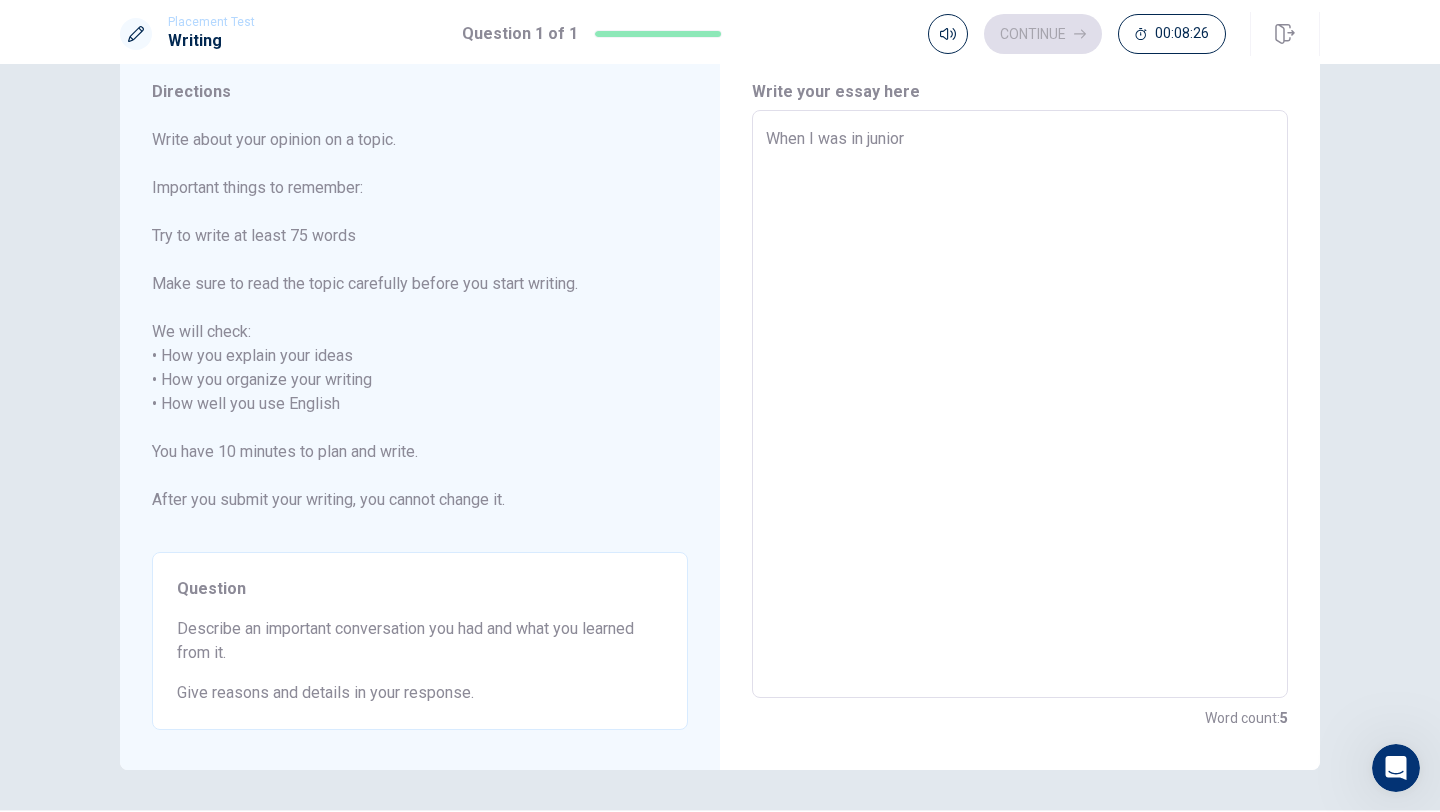 type on "When I was in junior h" 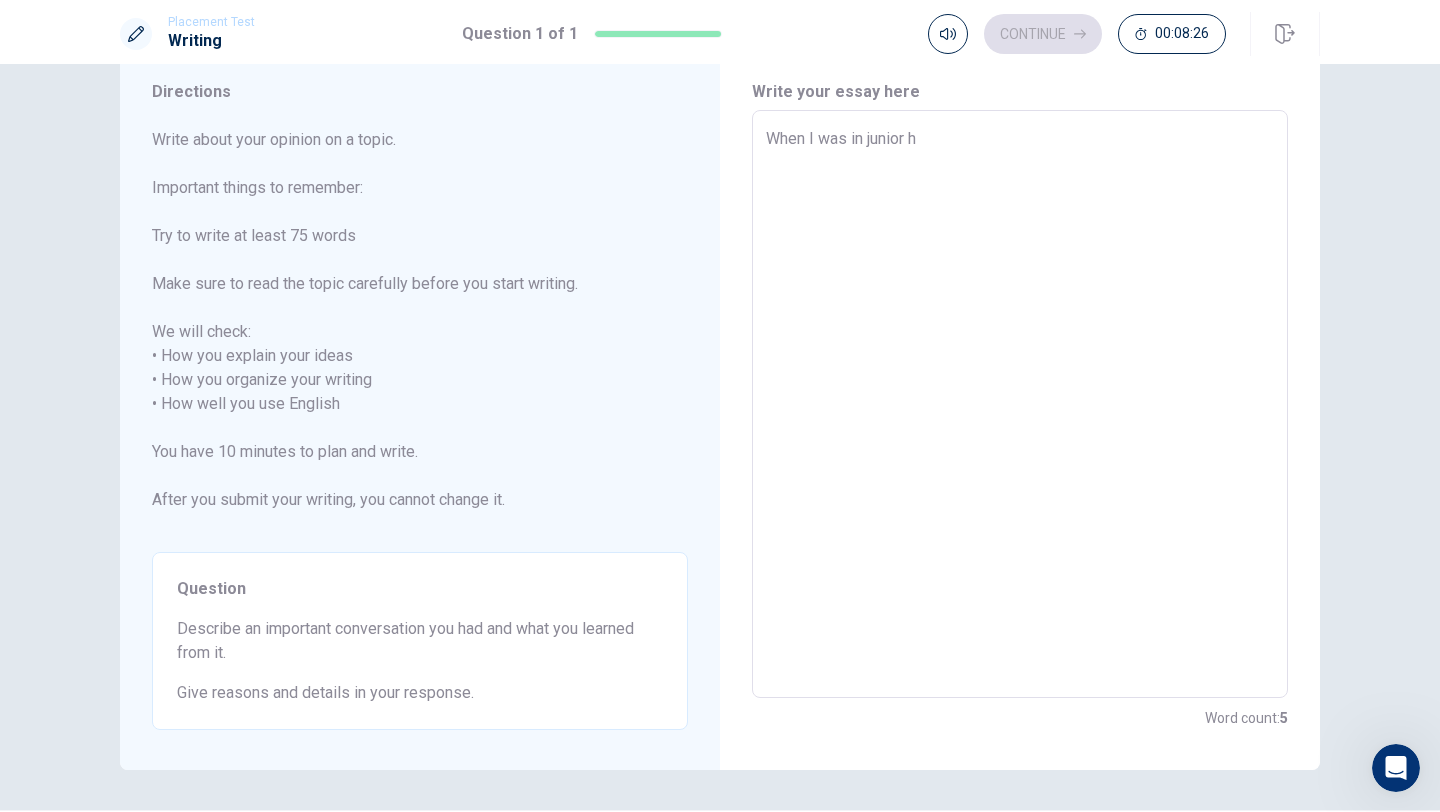 type on "x" 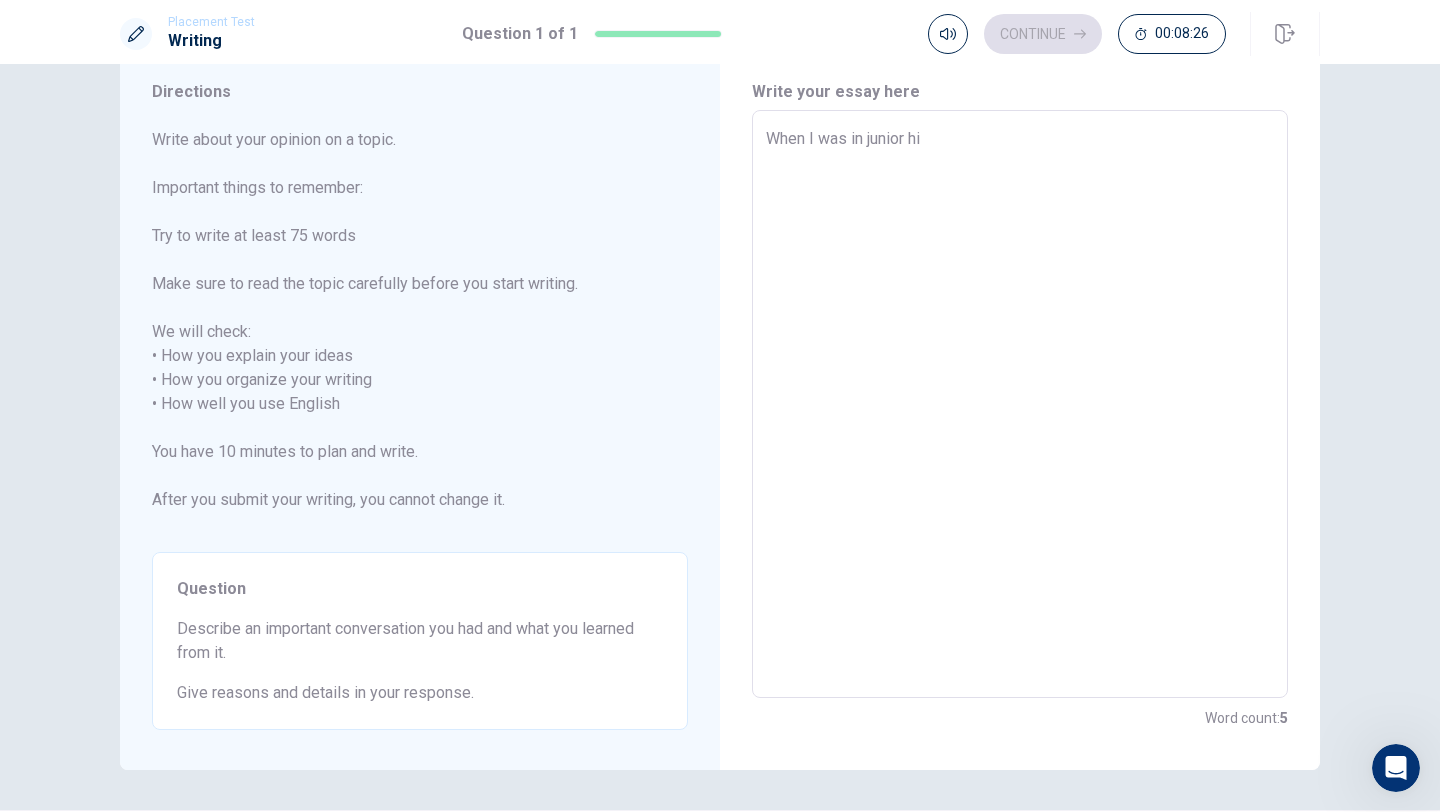 type on "x" 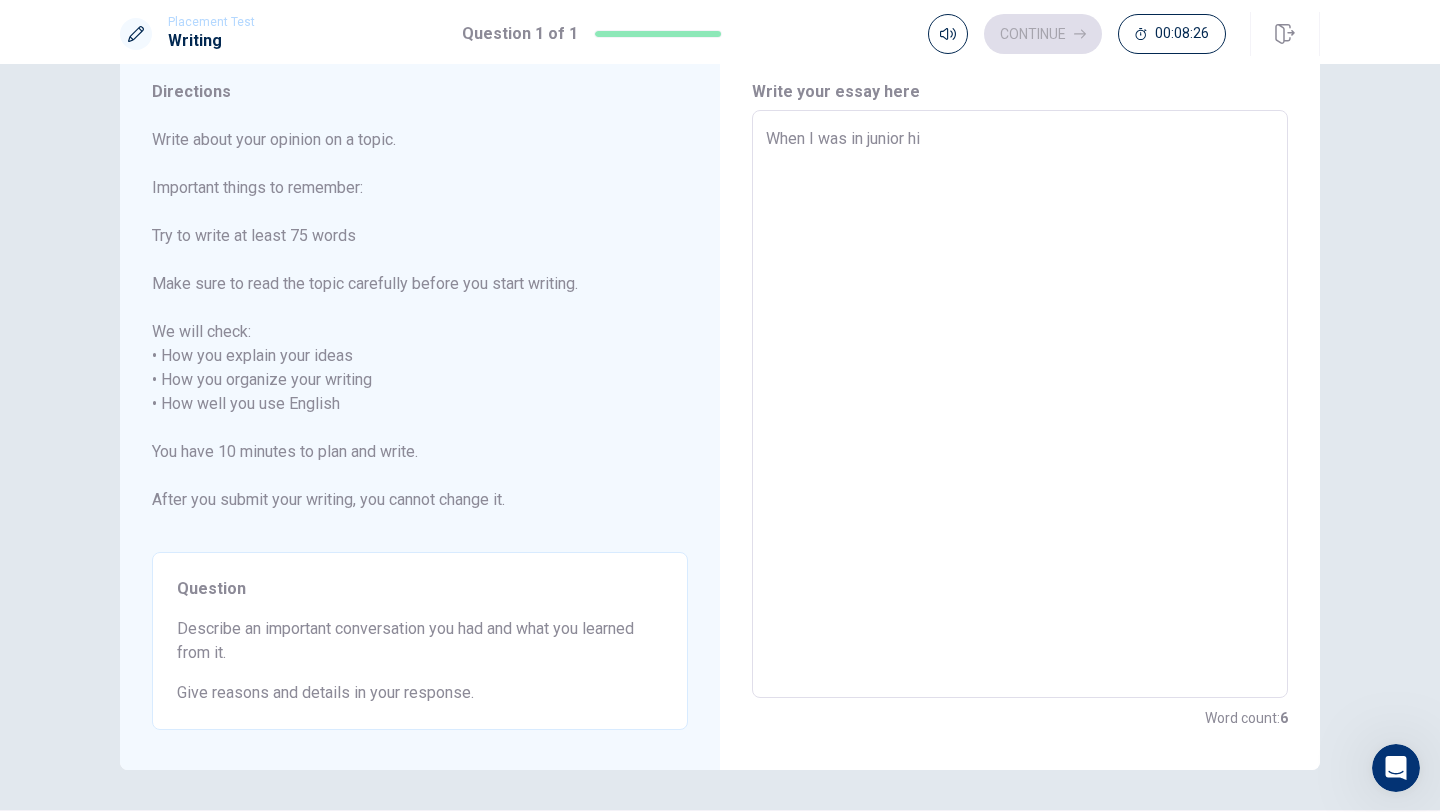 type on "When I was in junior hig" 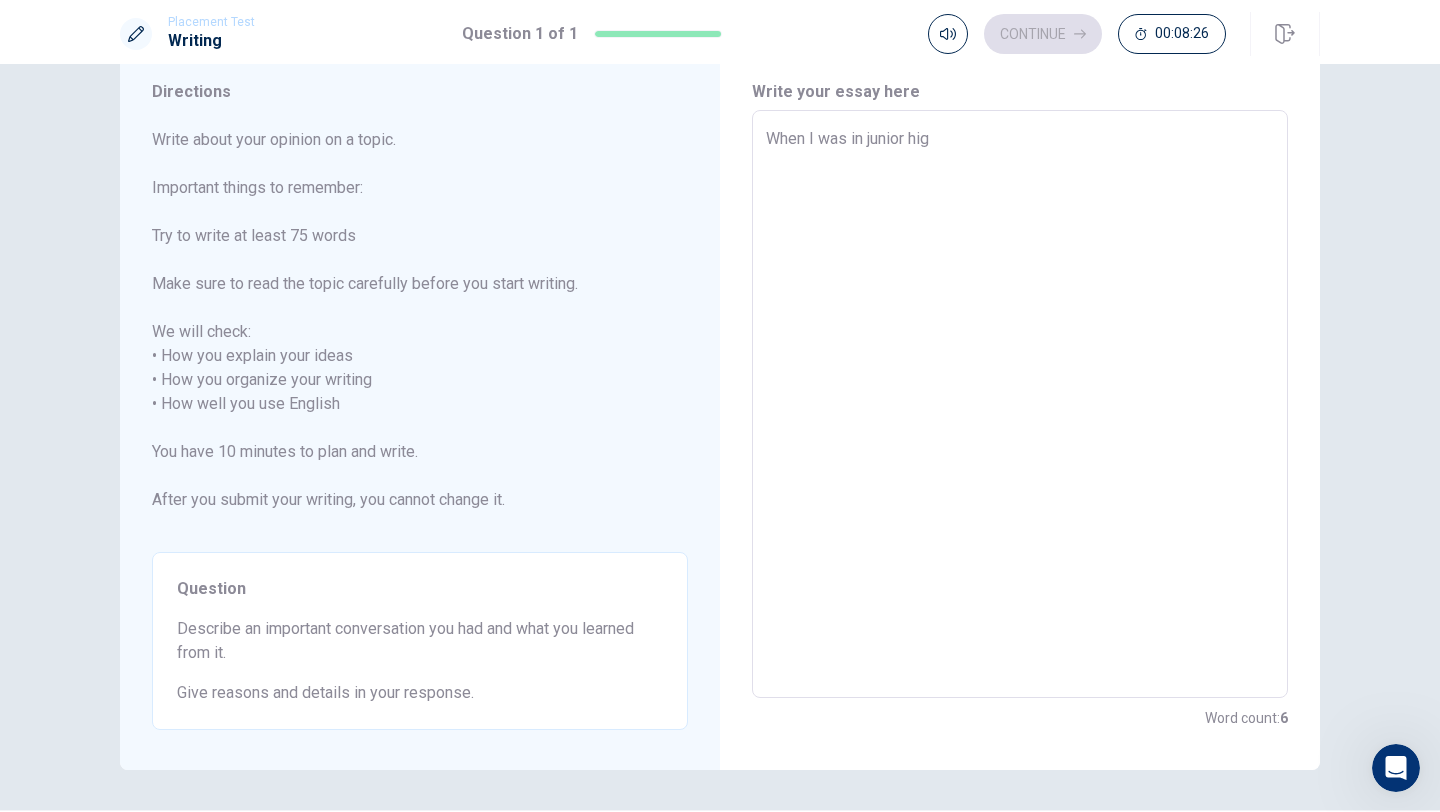 type on "x" 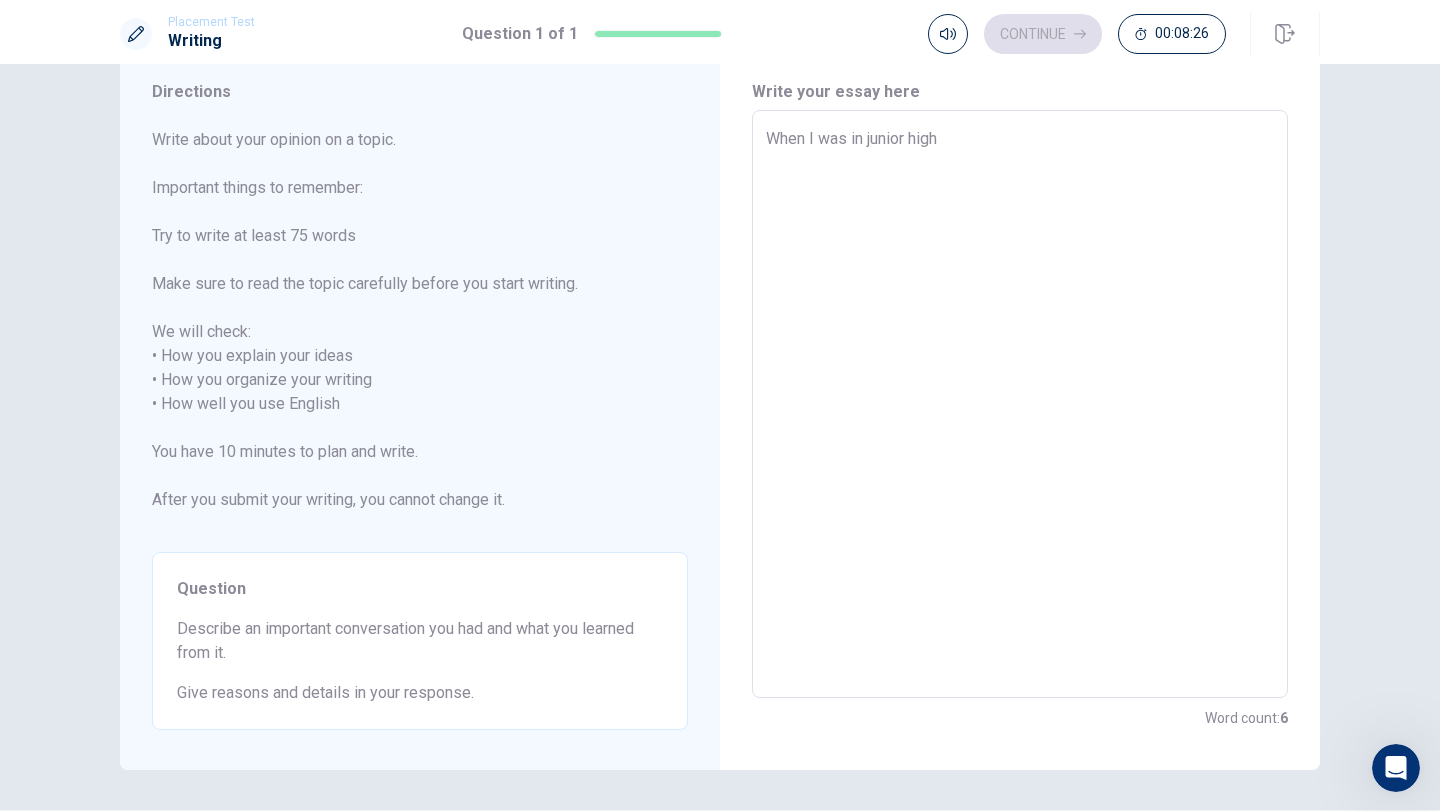 type on "x" 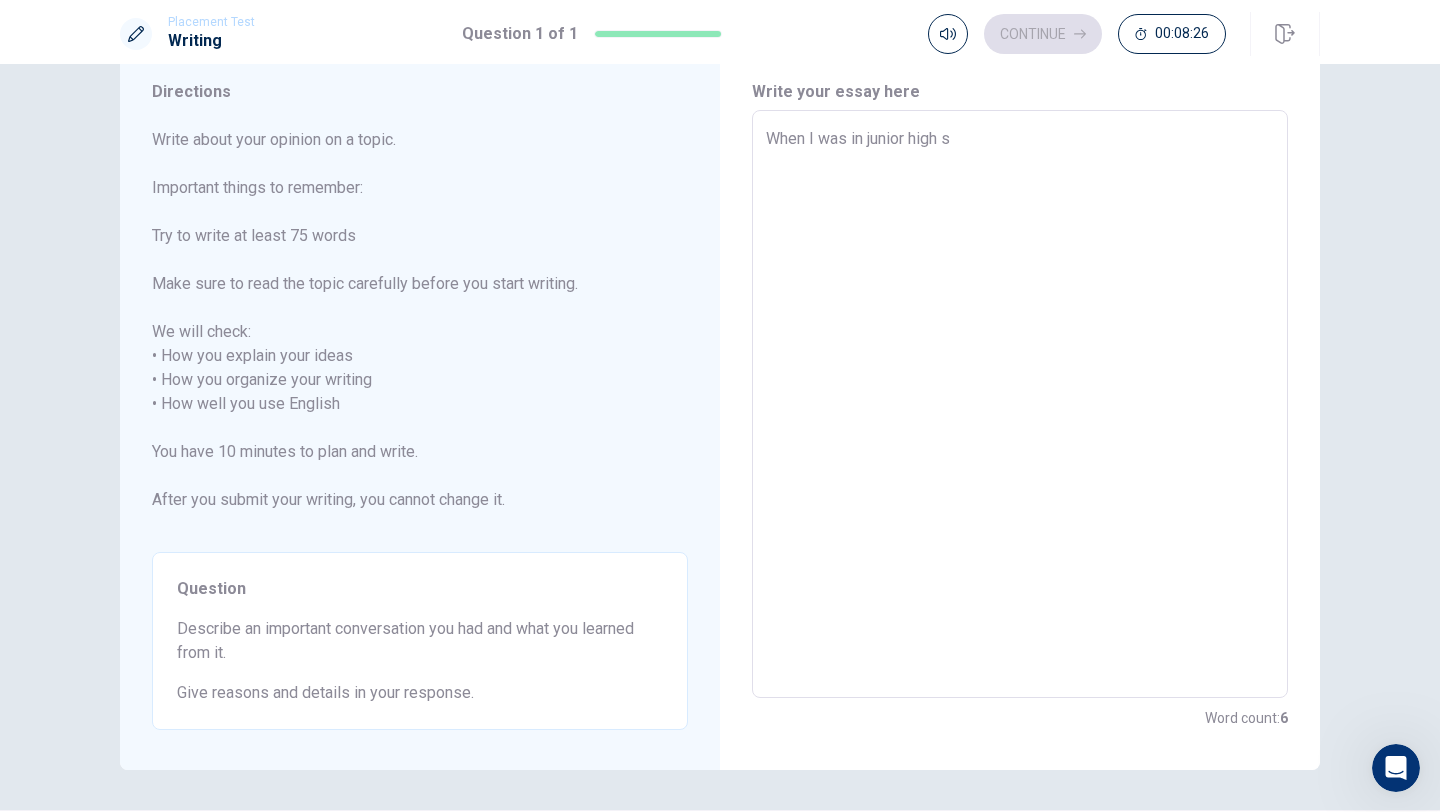 type on "x" 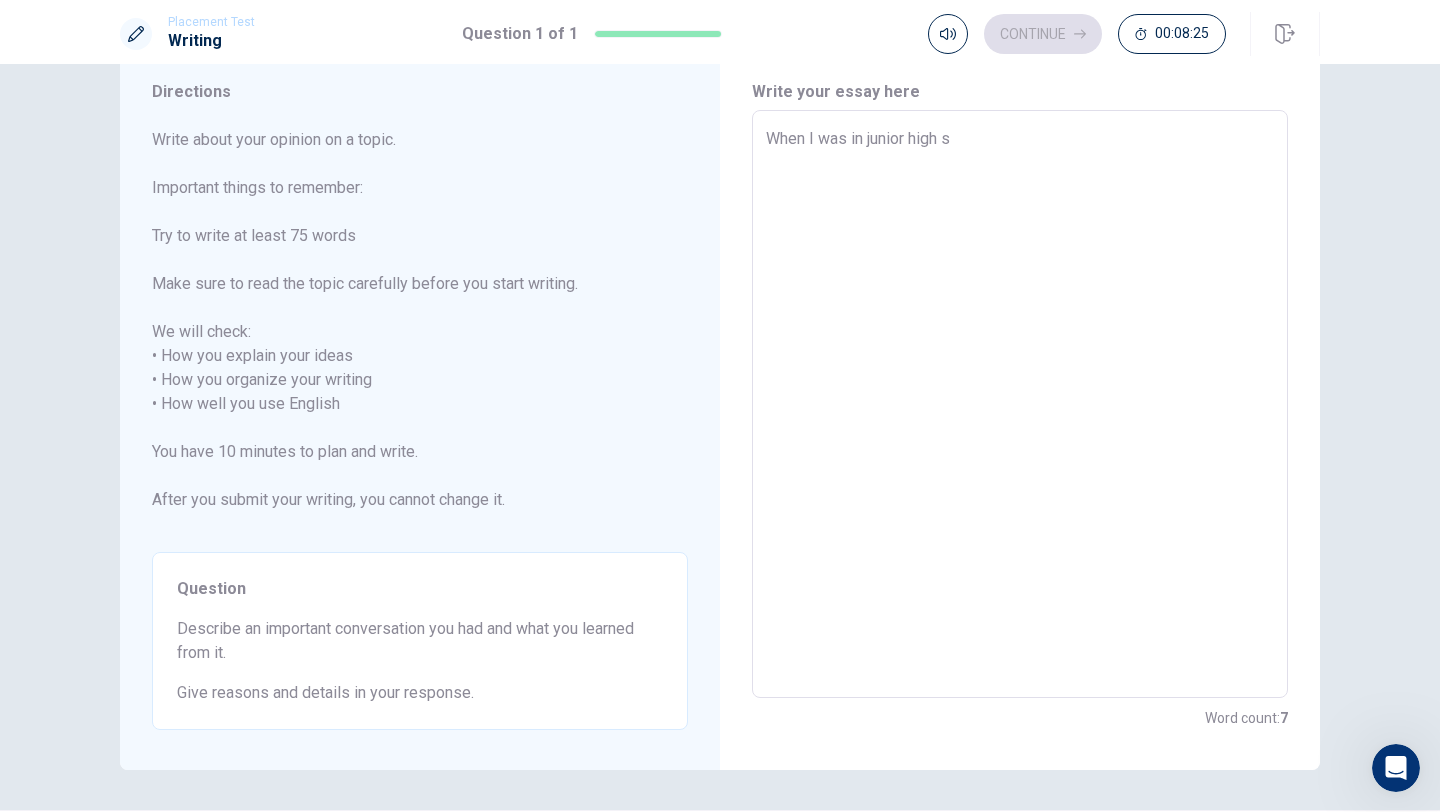 type on "When I was in junior high sc" 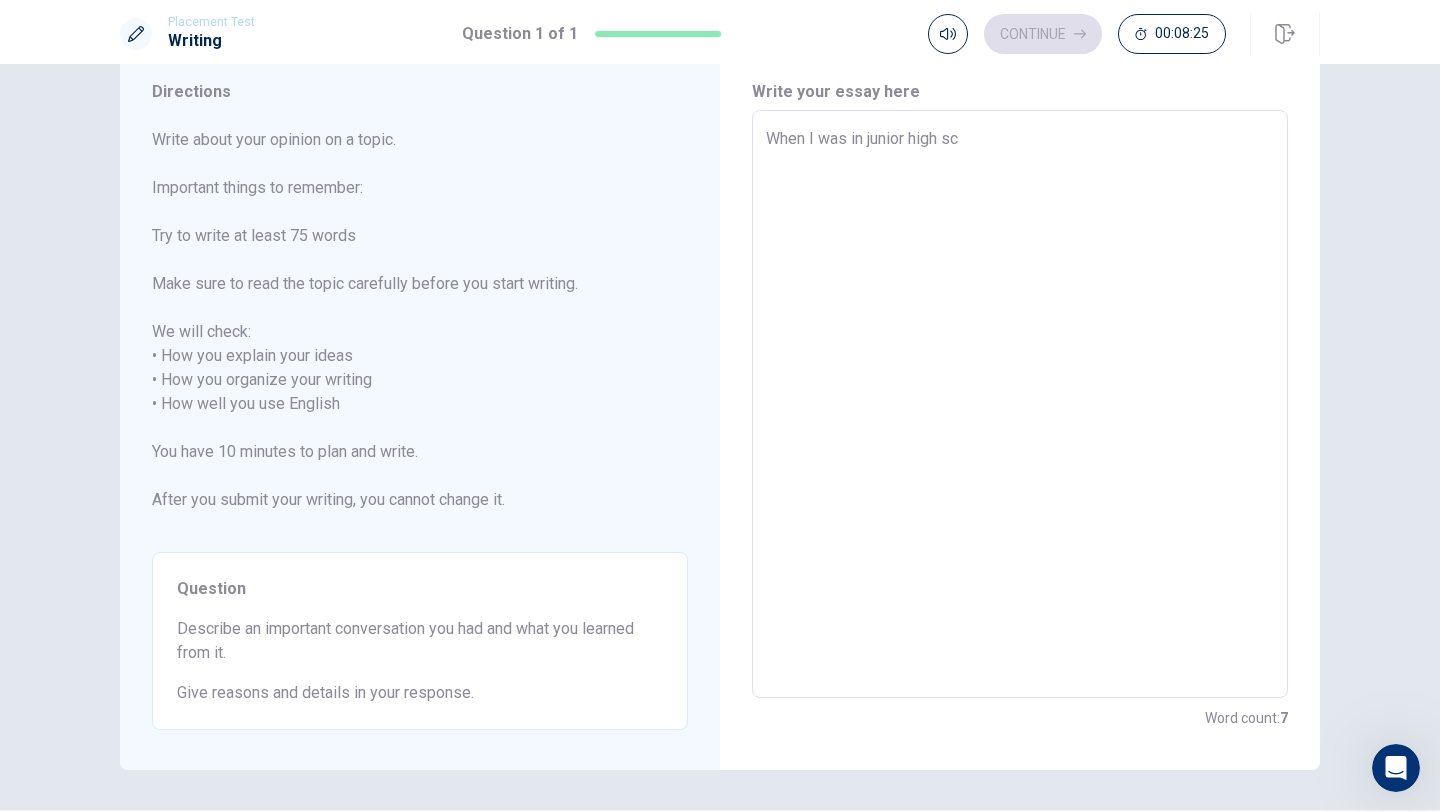 type on "x" 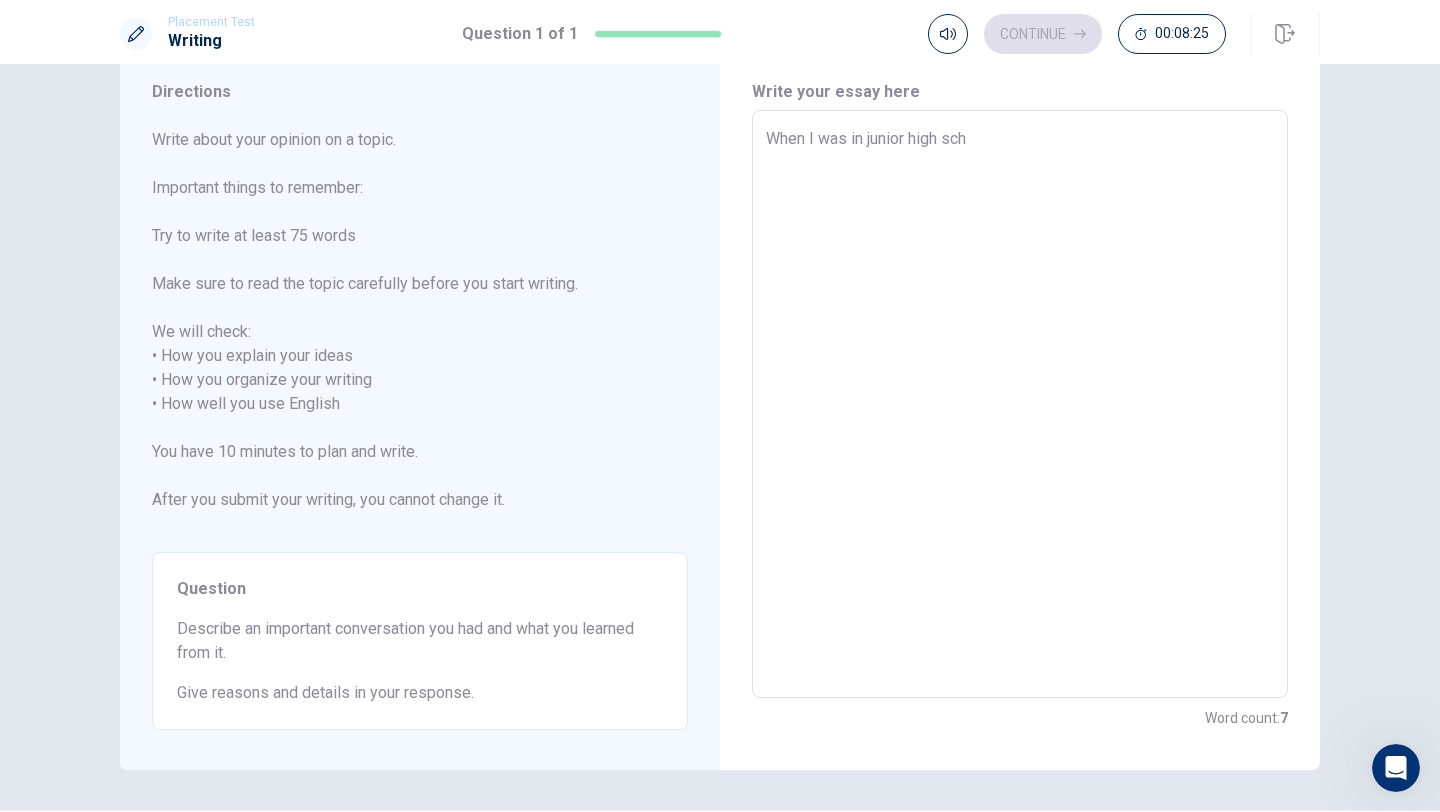 type on "x" 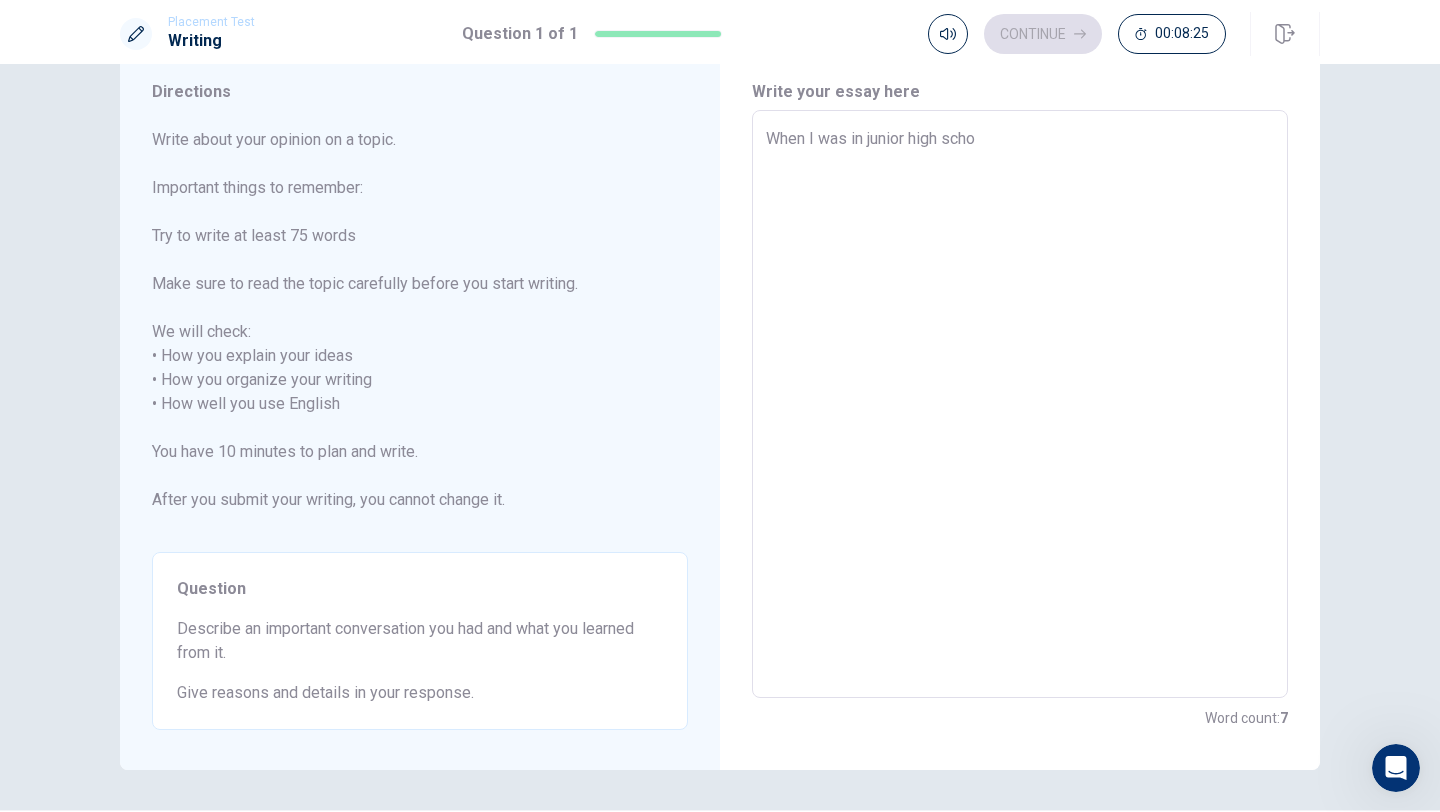 type on "x" 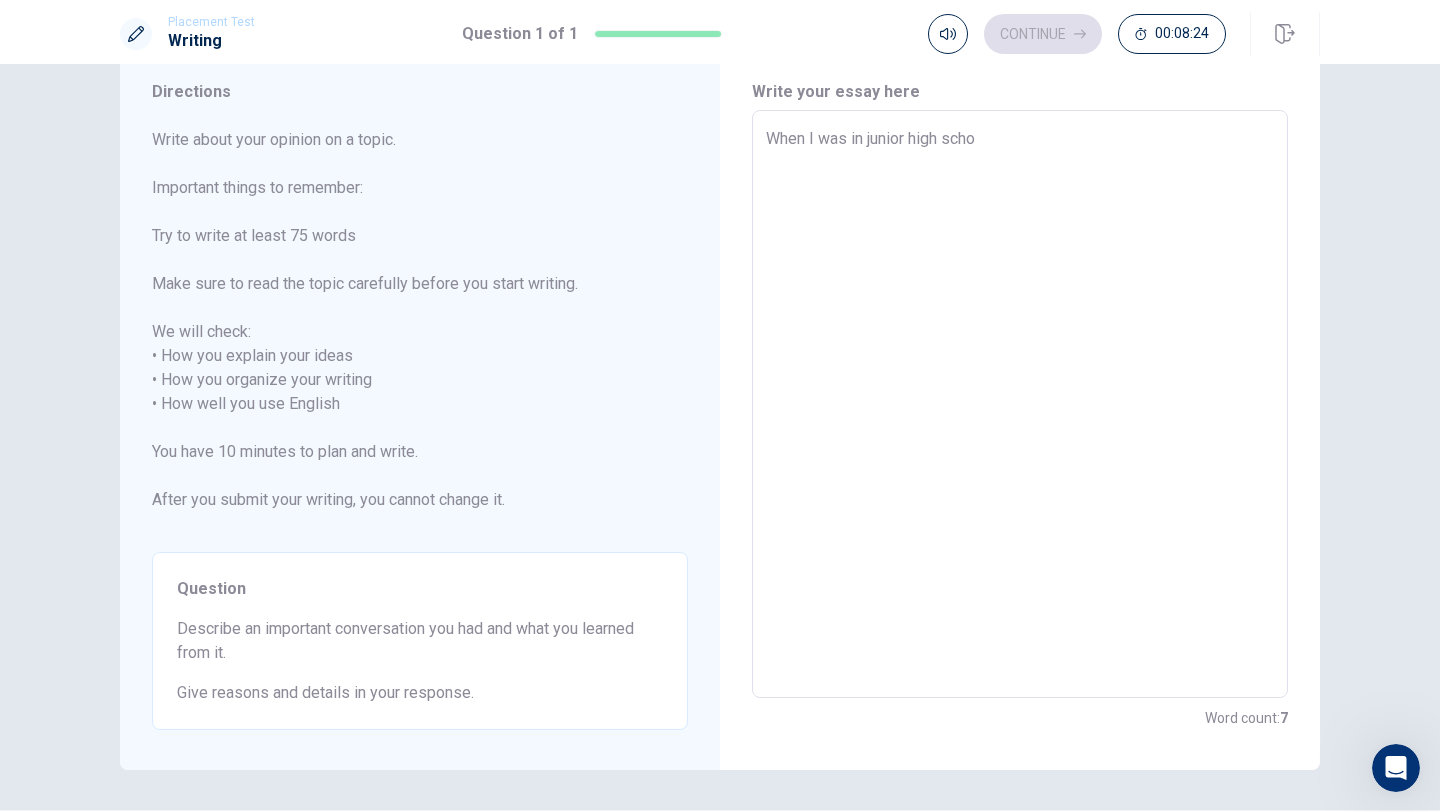 type on "When I was in junior high sch" 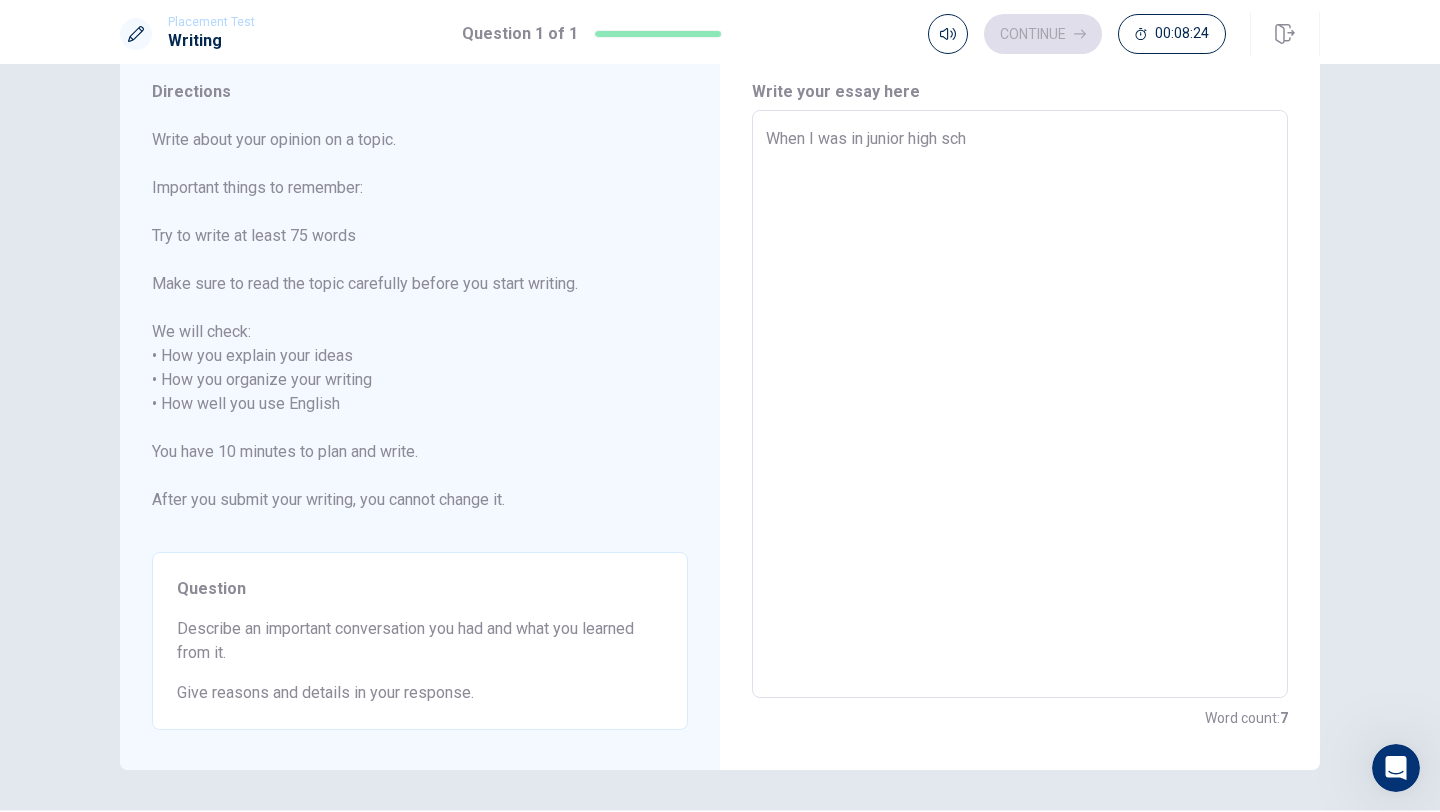 type on "x" 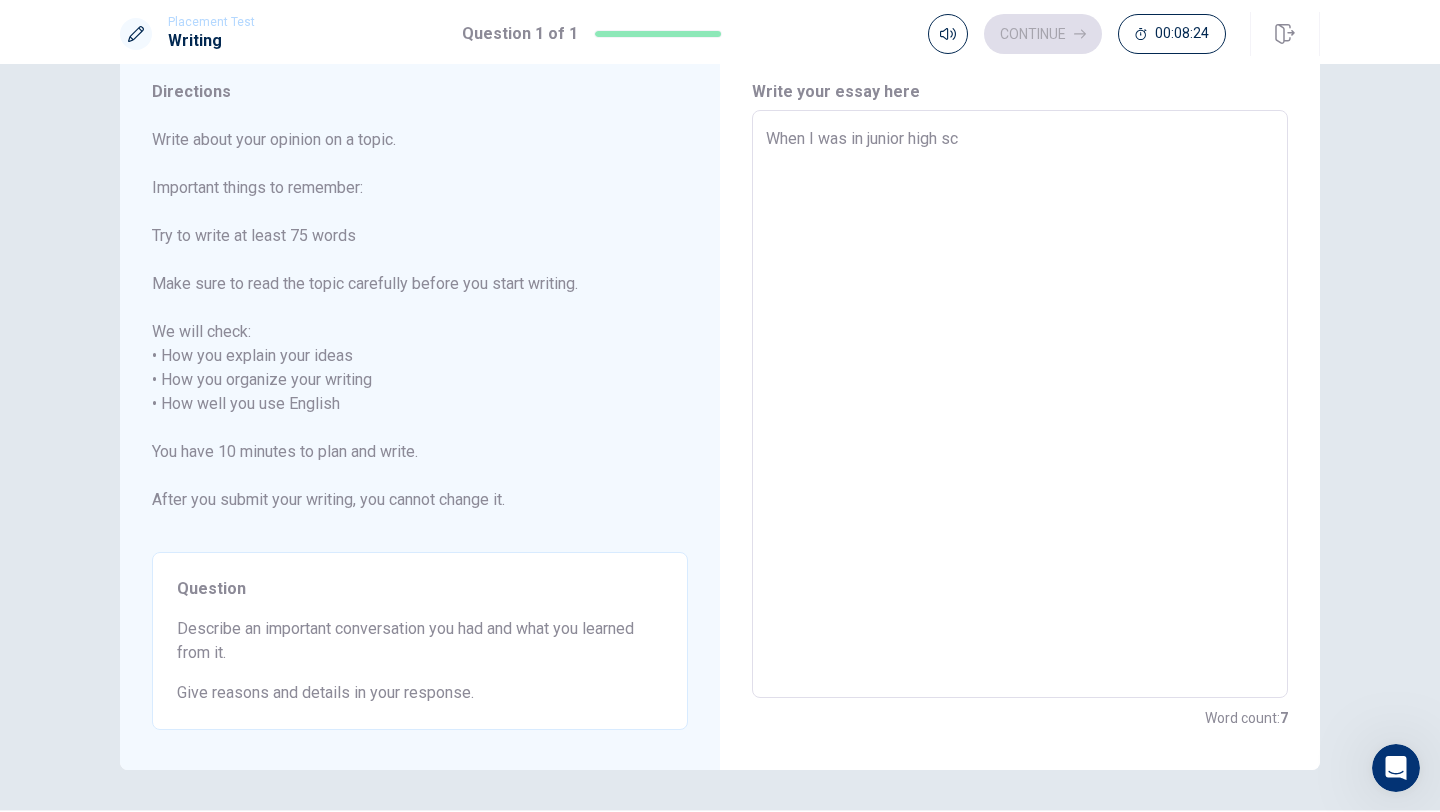 type on "x" 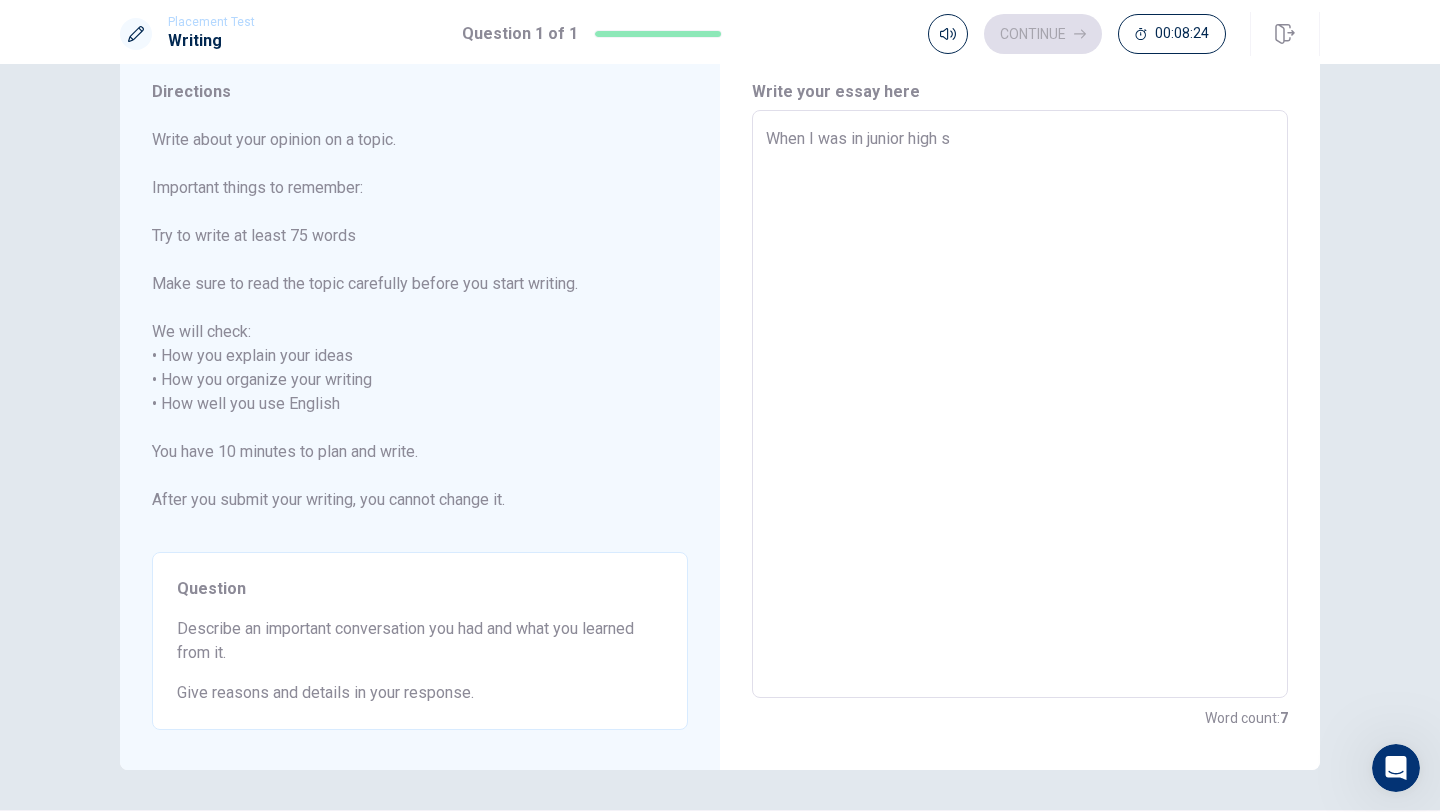 type on "x" 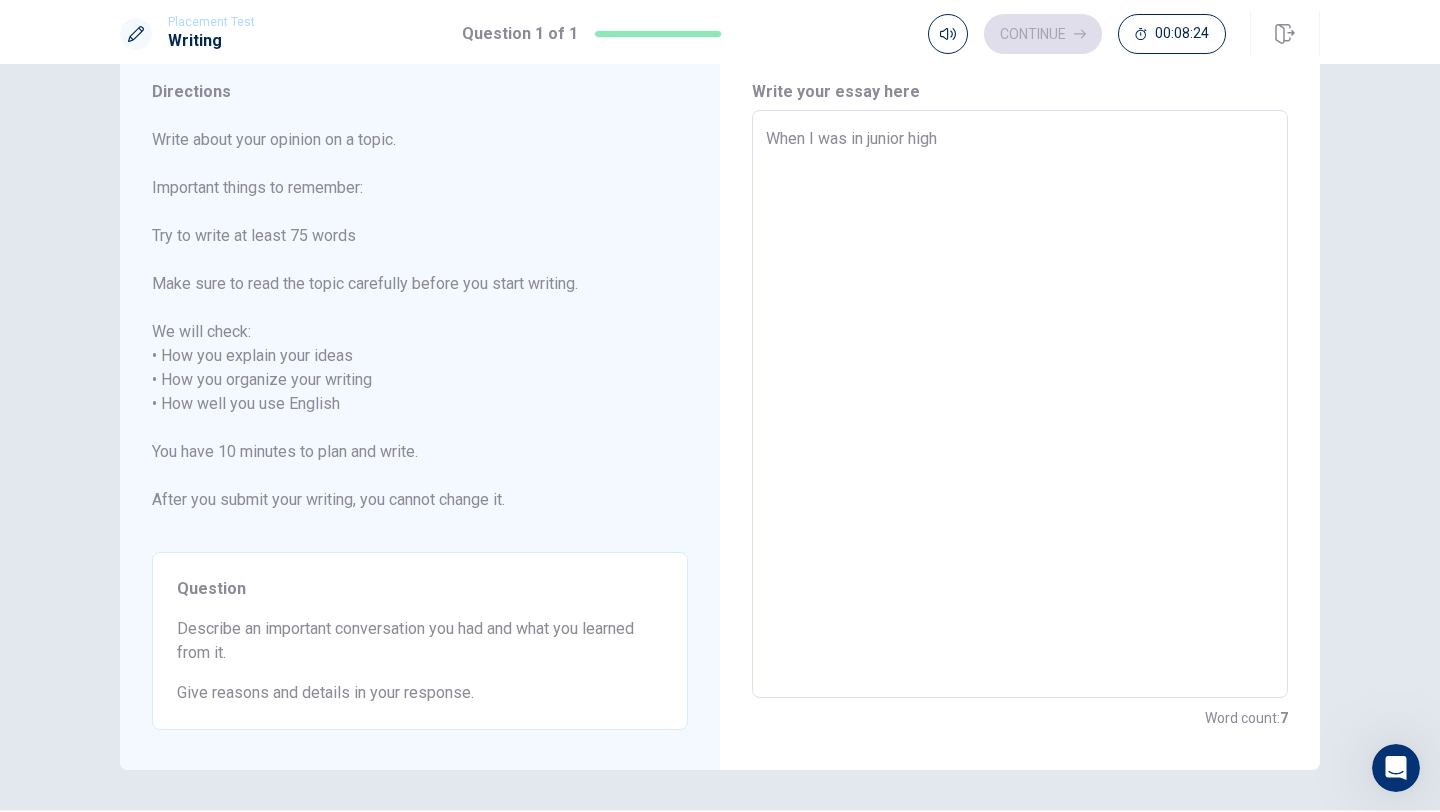 type on "x" 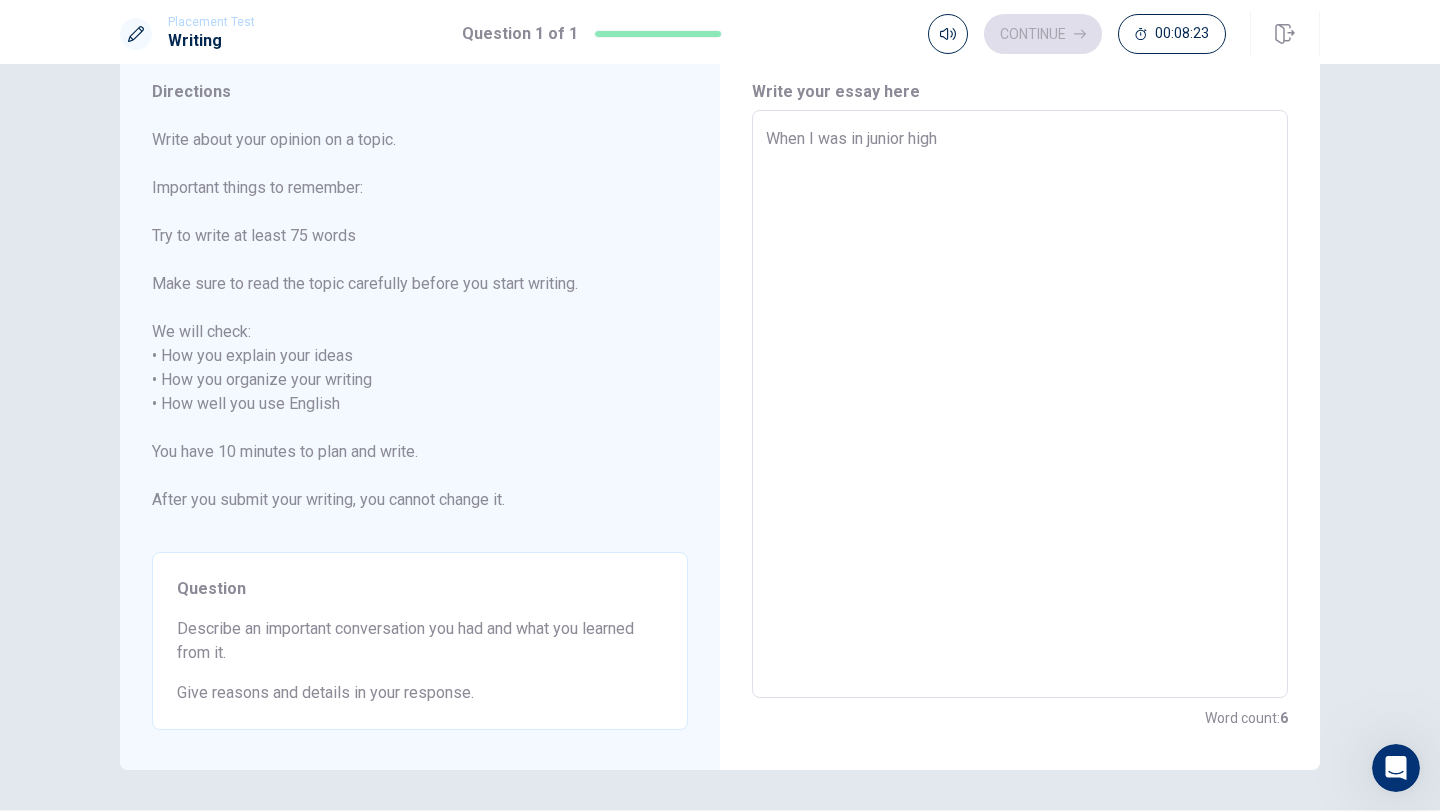 type on "When I was in junior high" 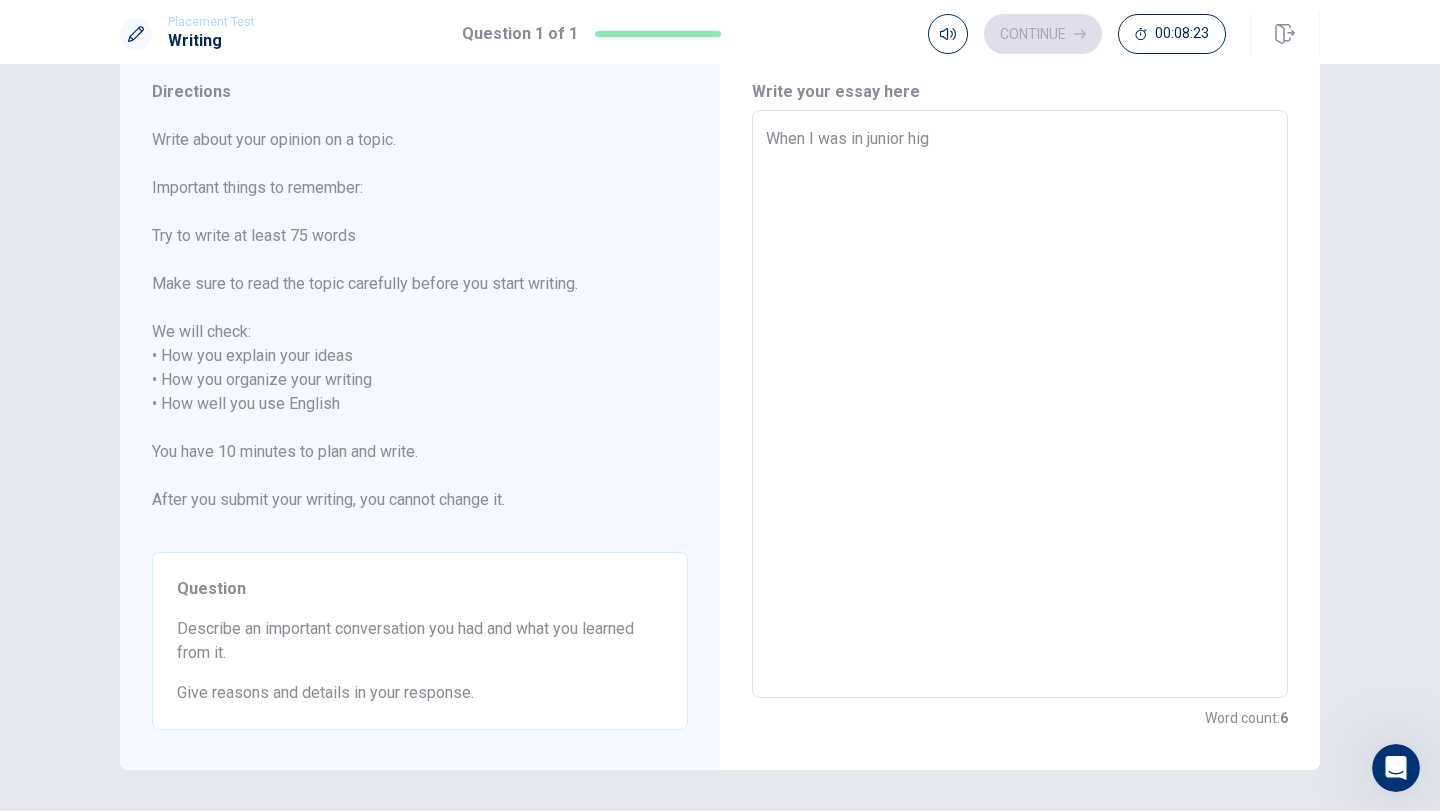 type on "x" 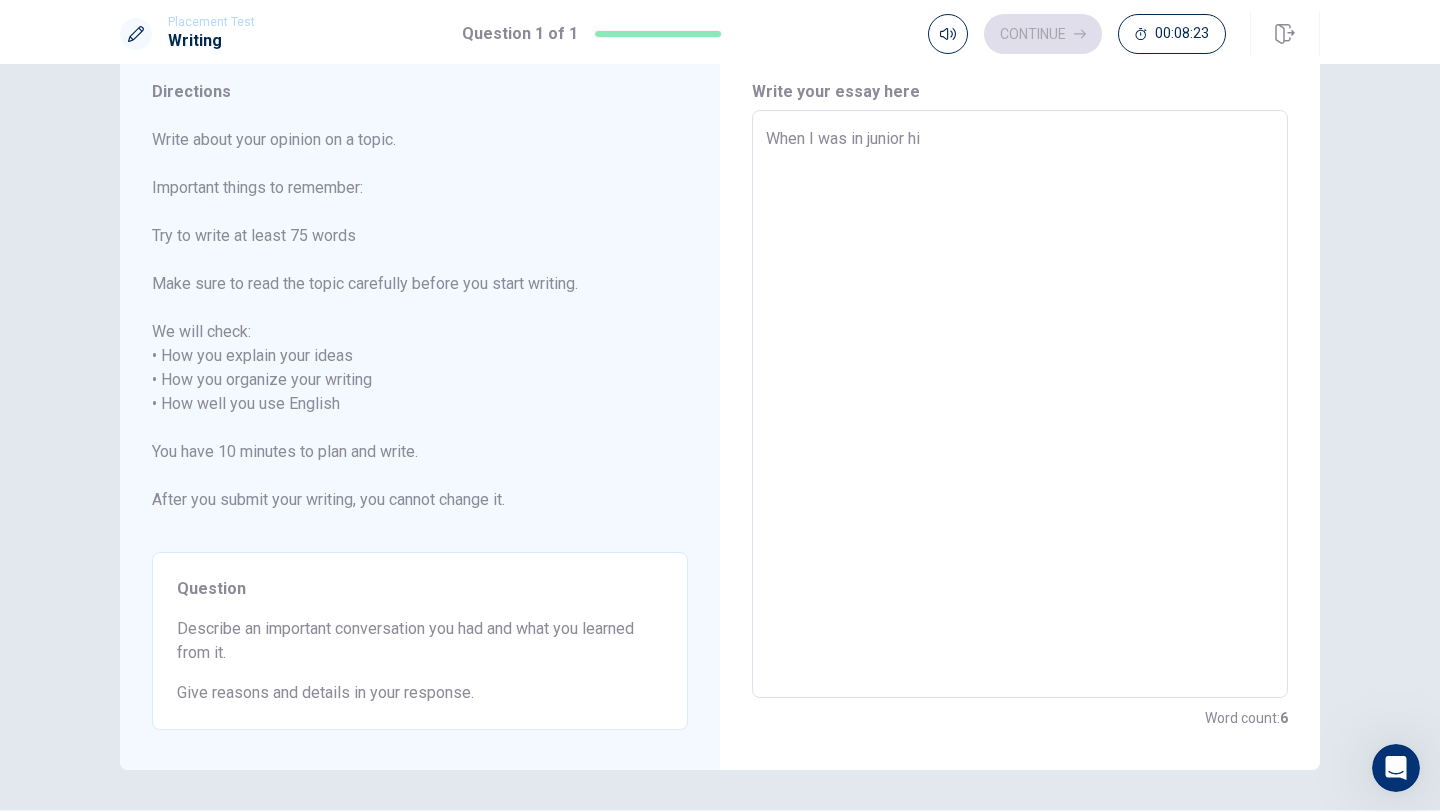 type on "x" 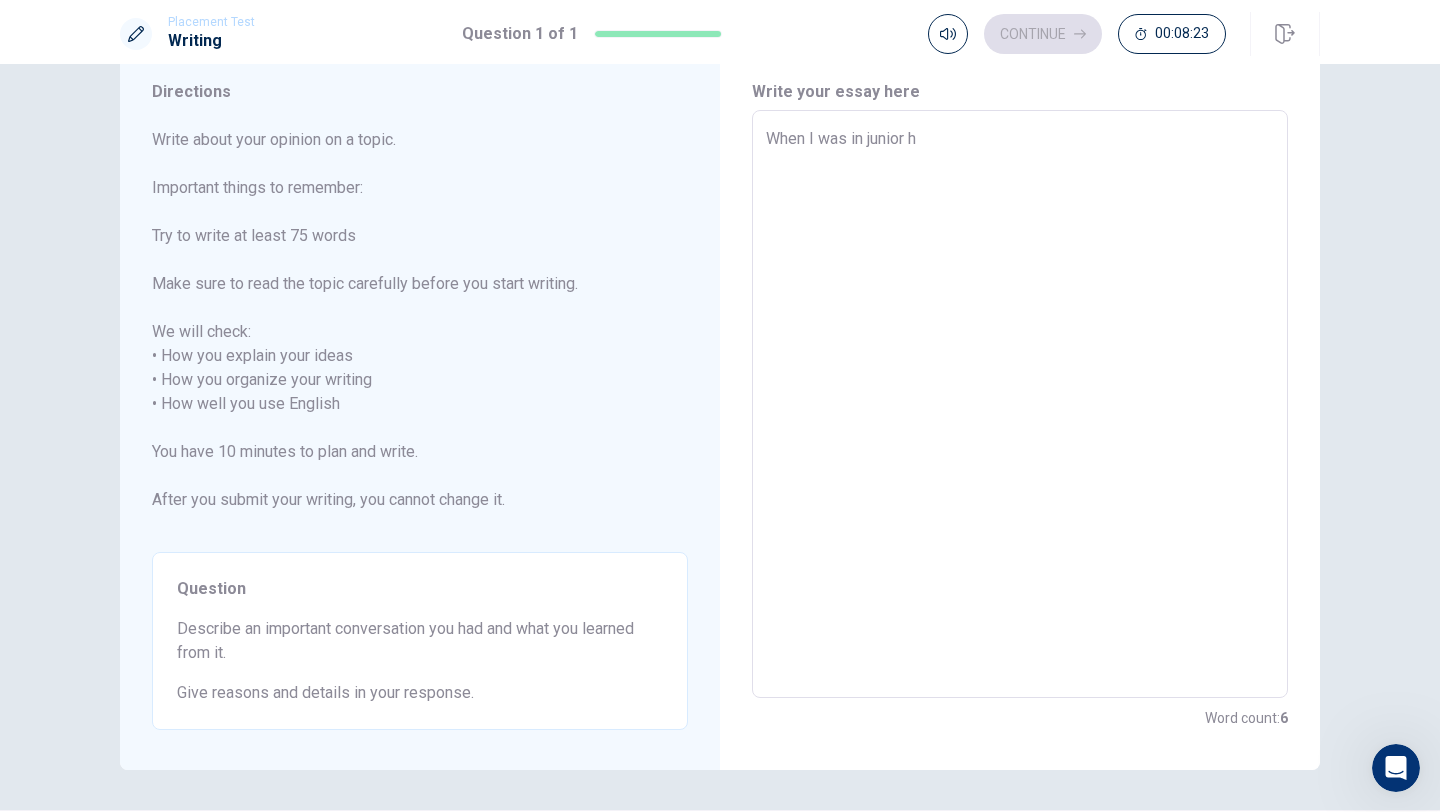 type on "x" 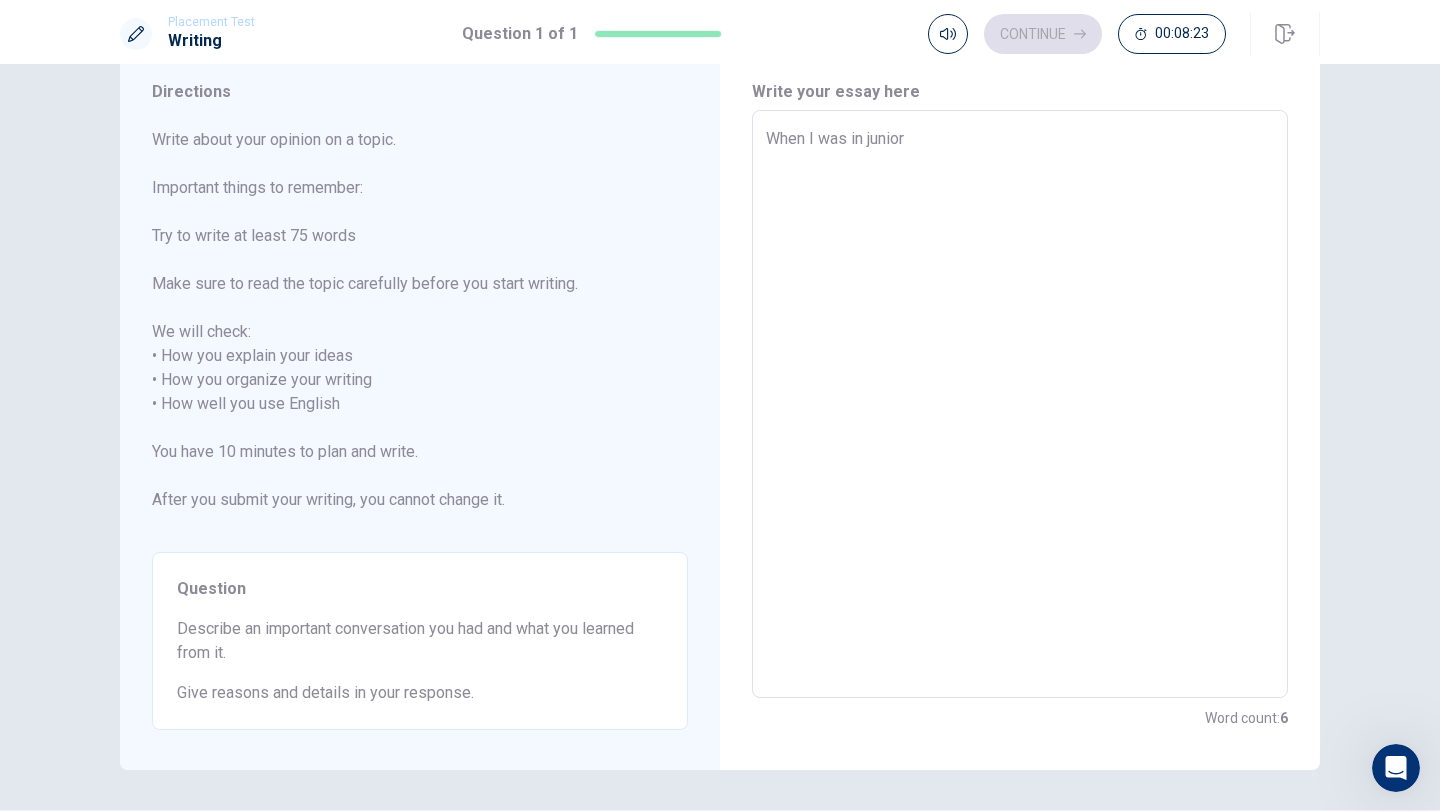 type on "x" 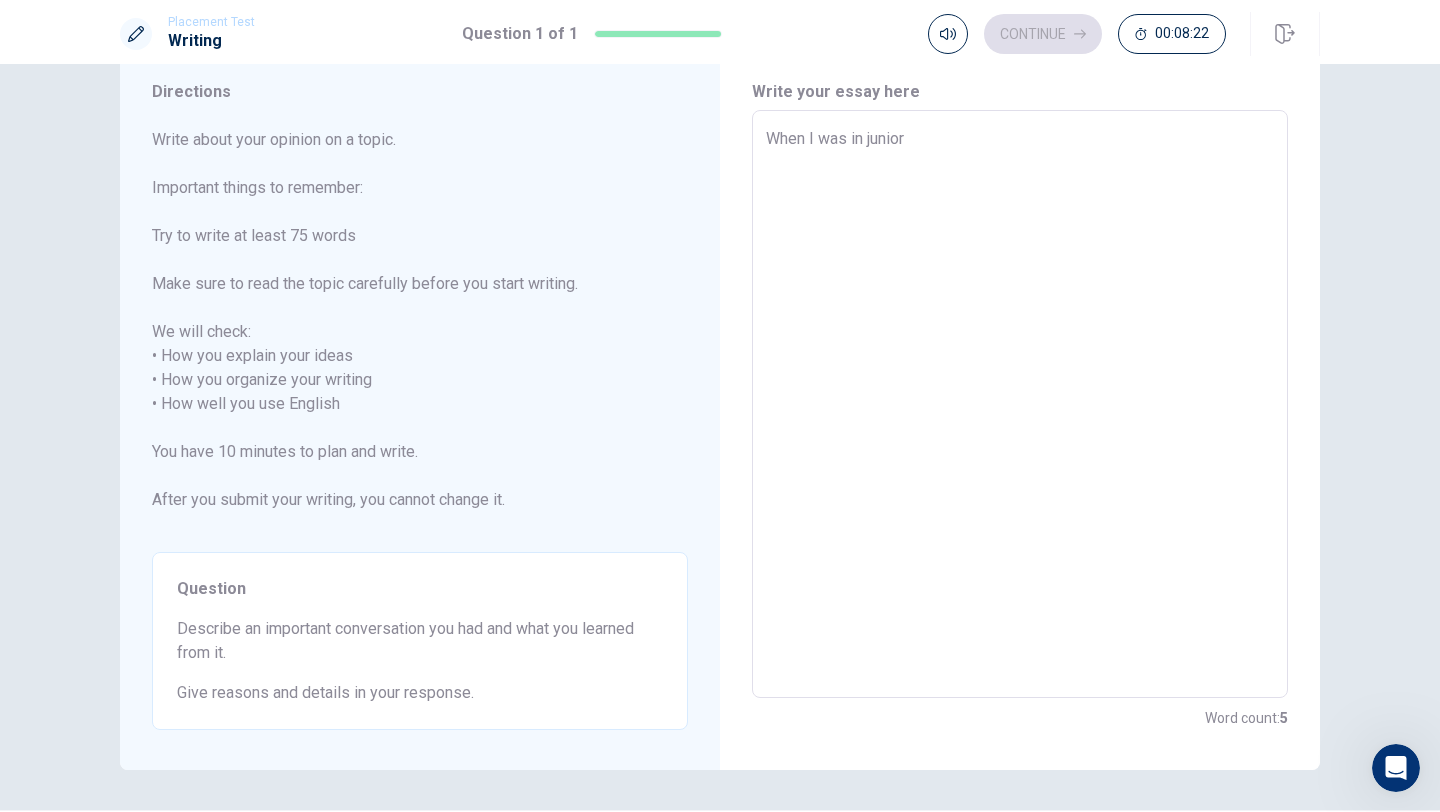 type on "When I was in junior" 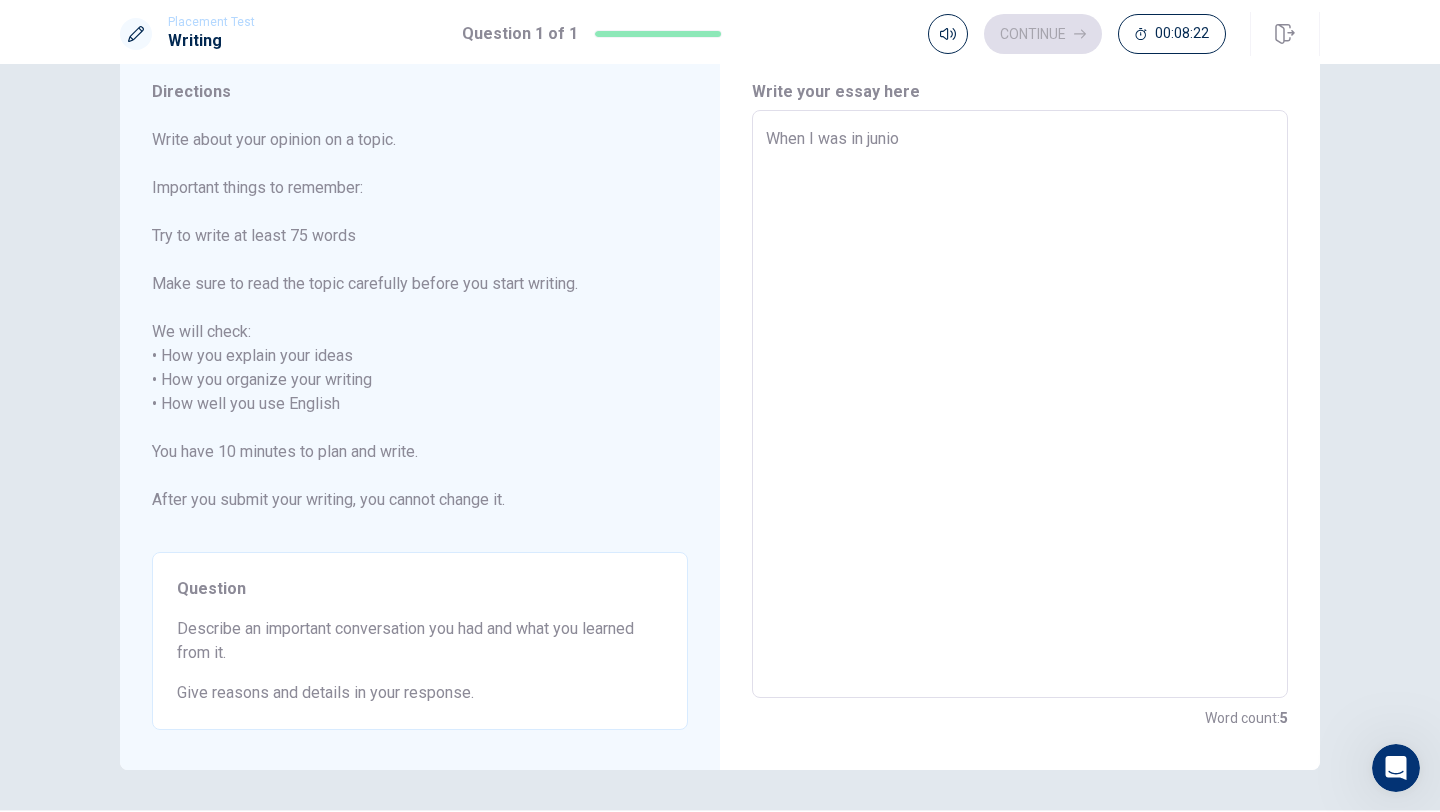 type on "x" 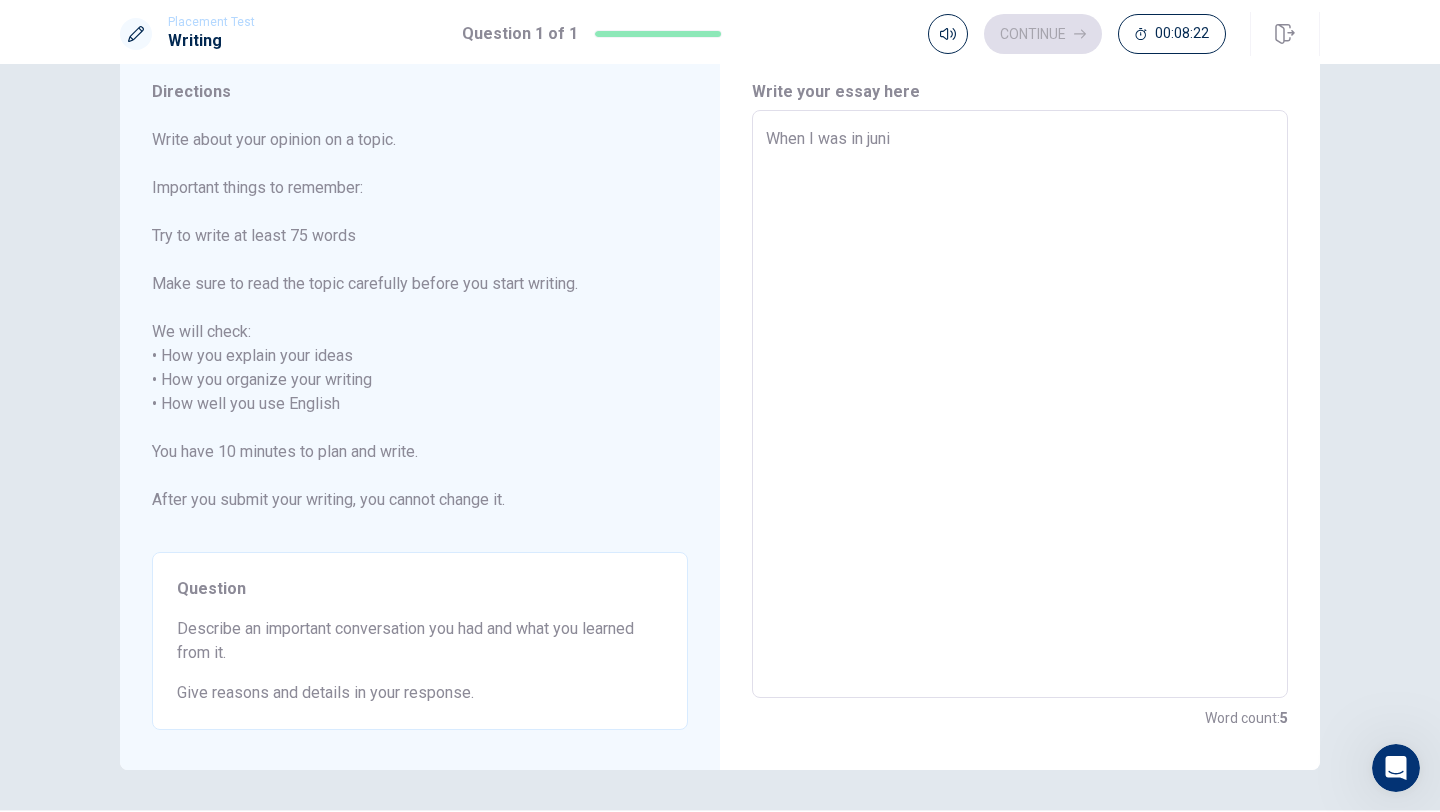 type on "x" 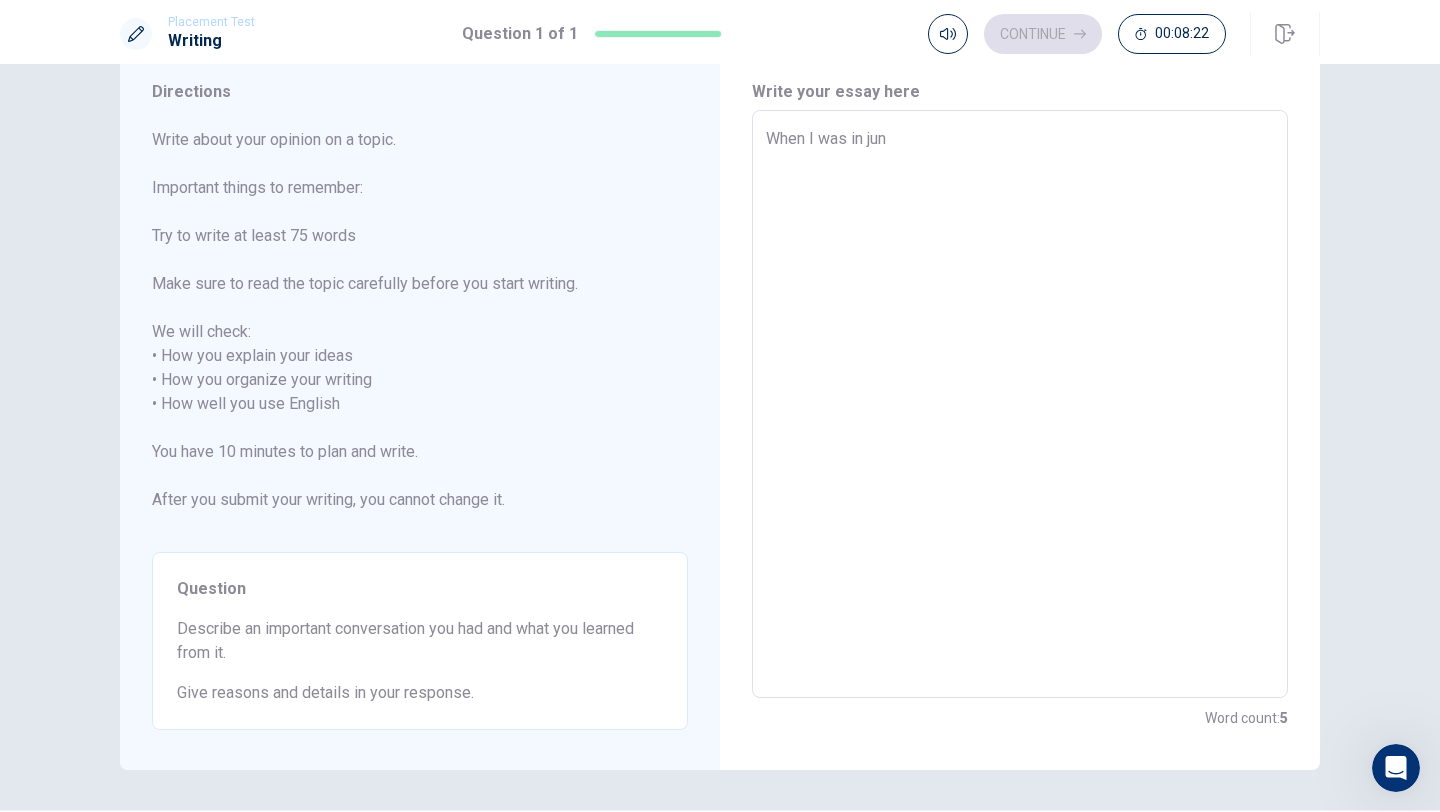 type on "x" 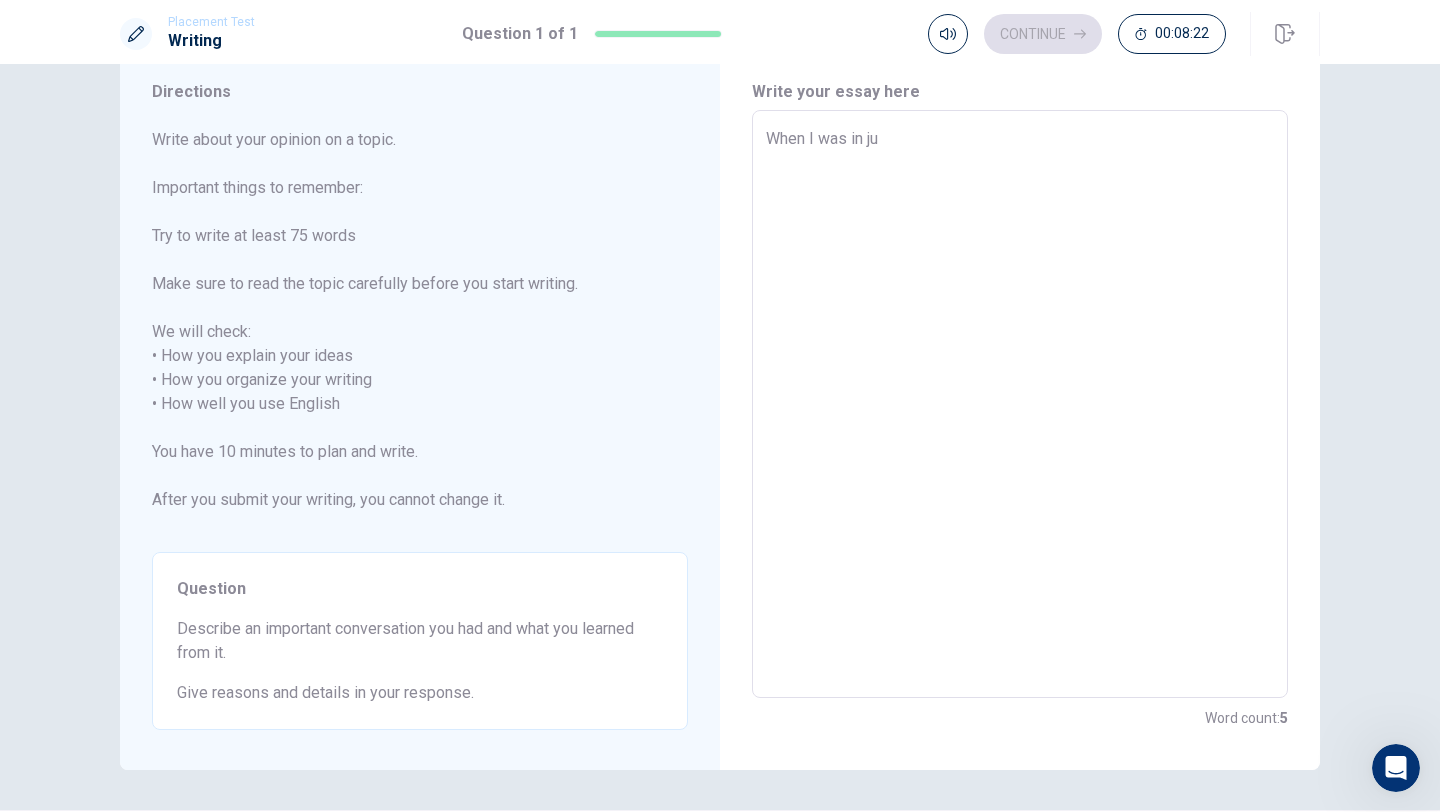 type on "x" 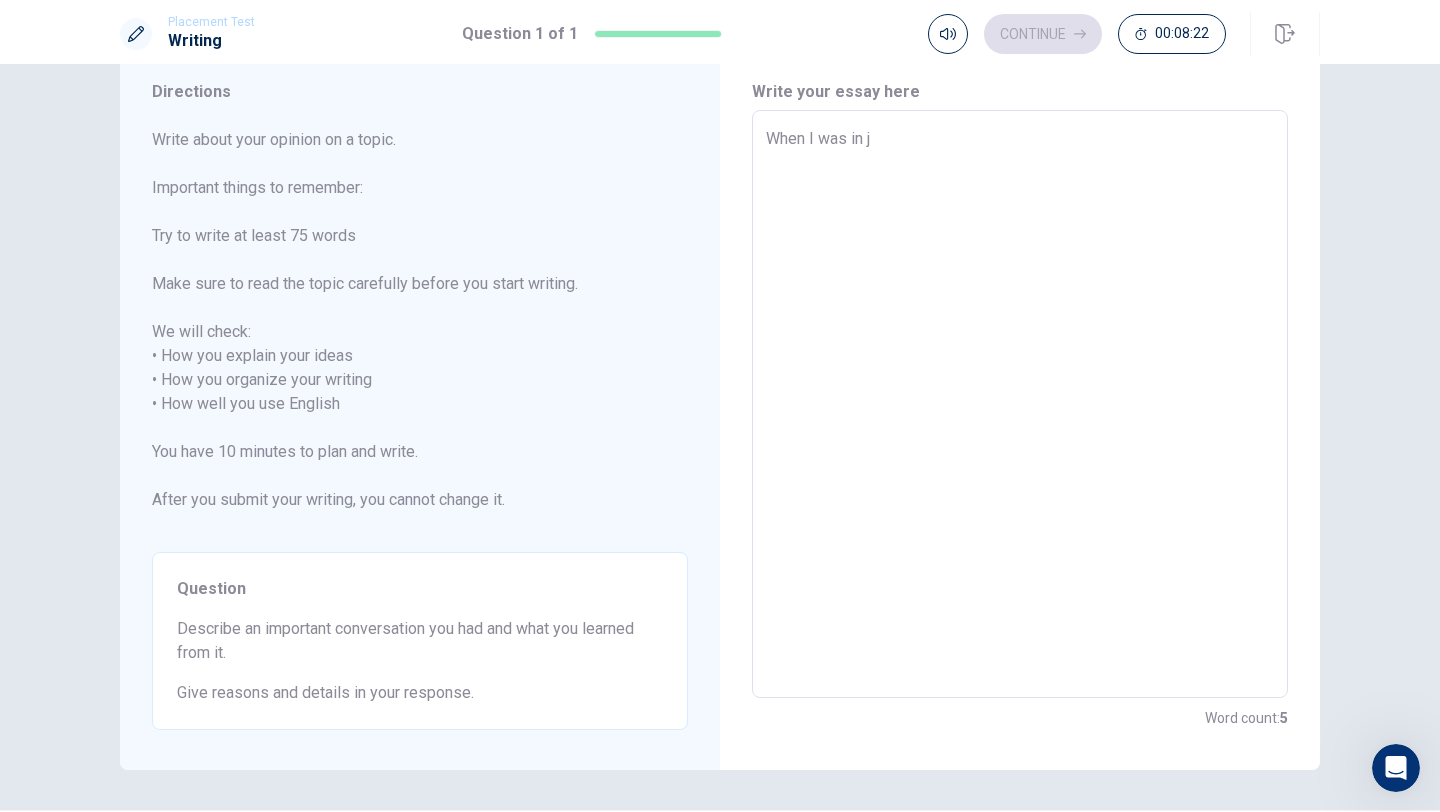 type on "x" 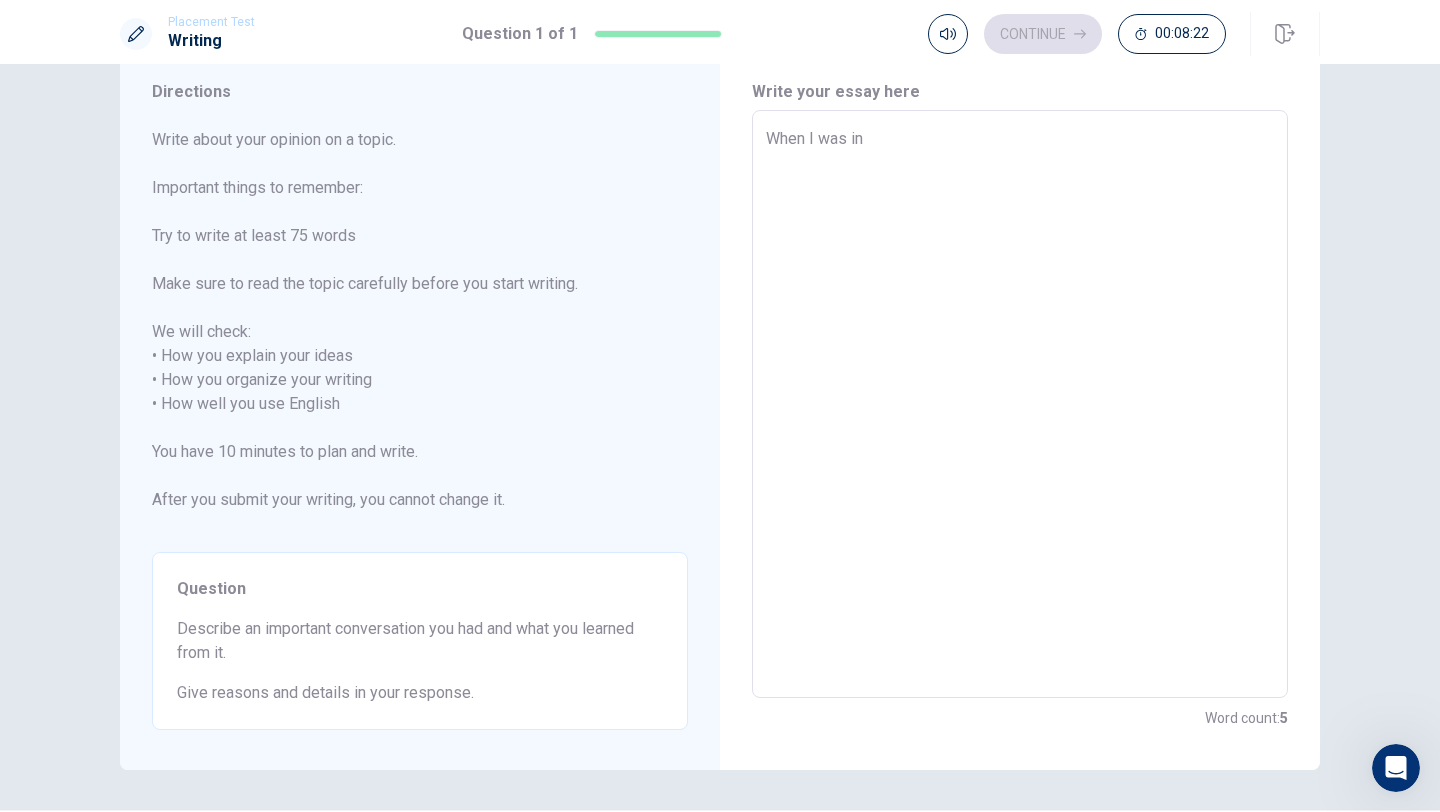 type on "x" 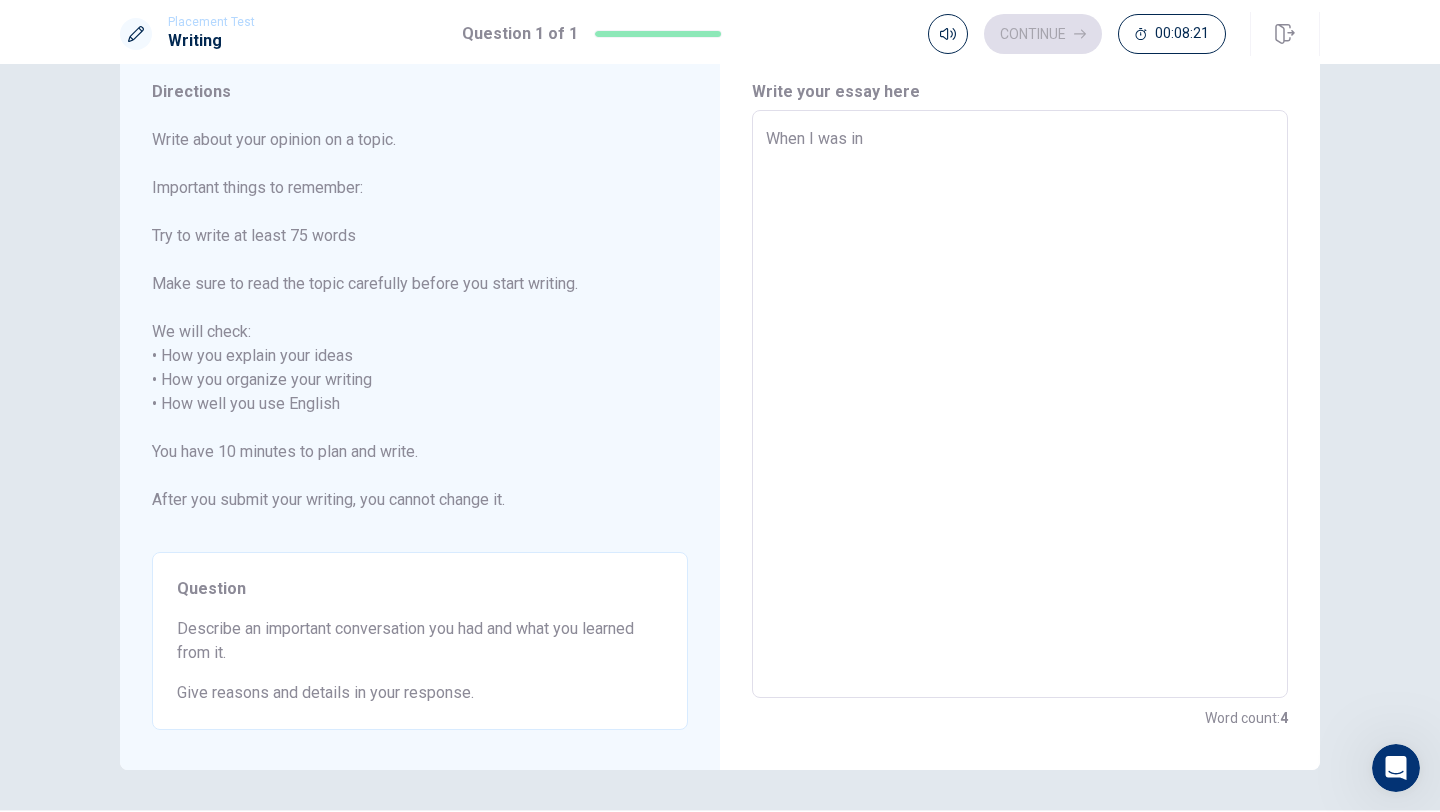 type on "When I was in j" 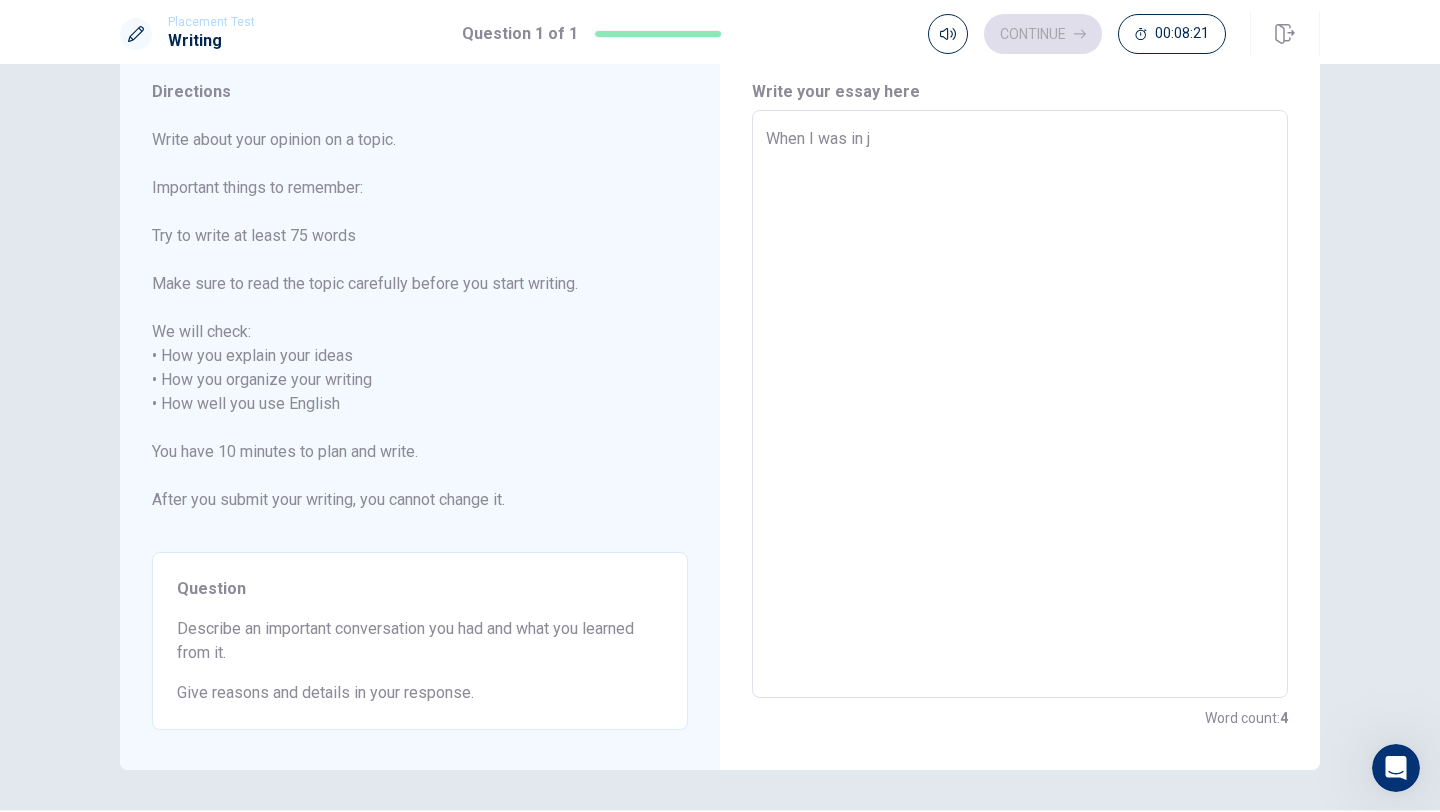 type on "x" 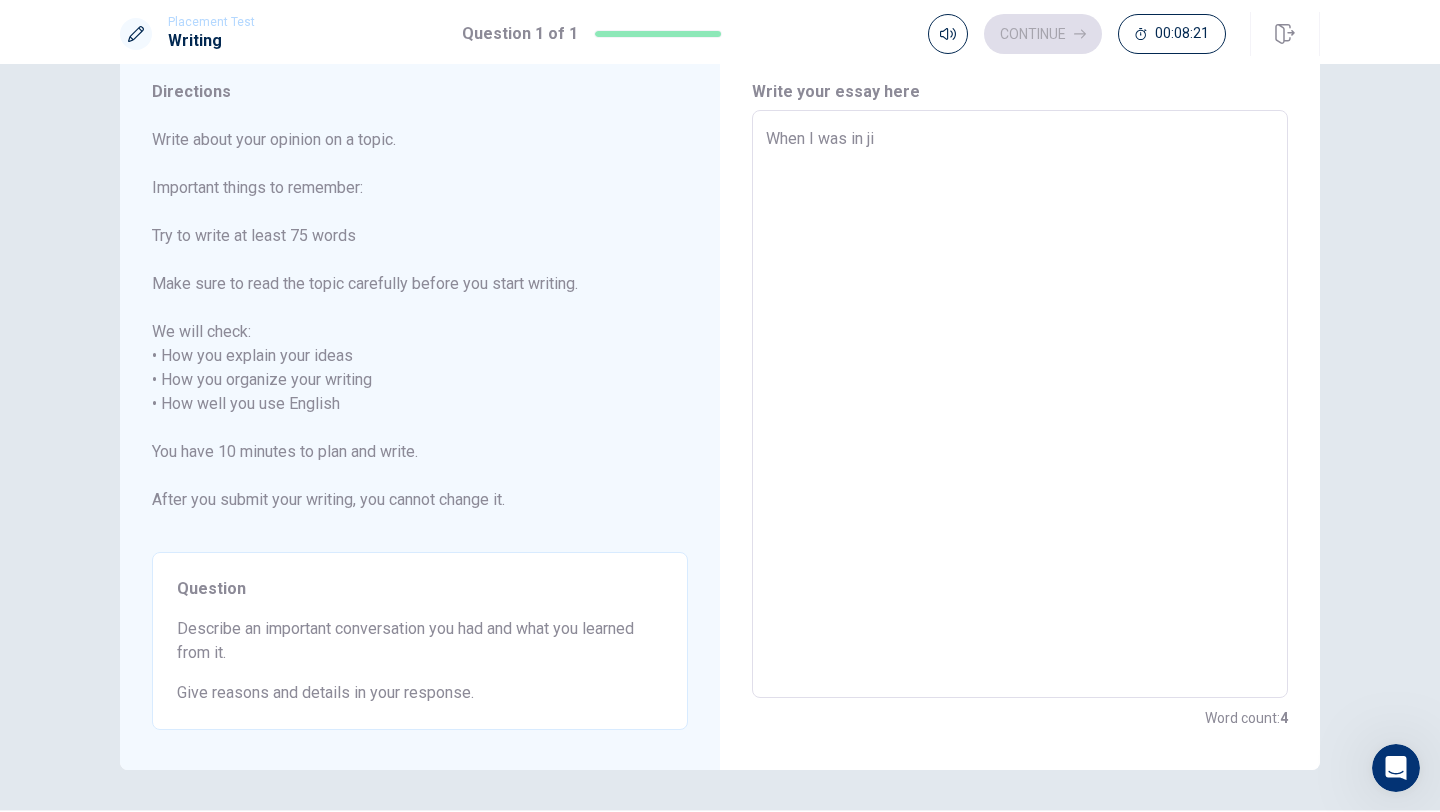 type on "x" 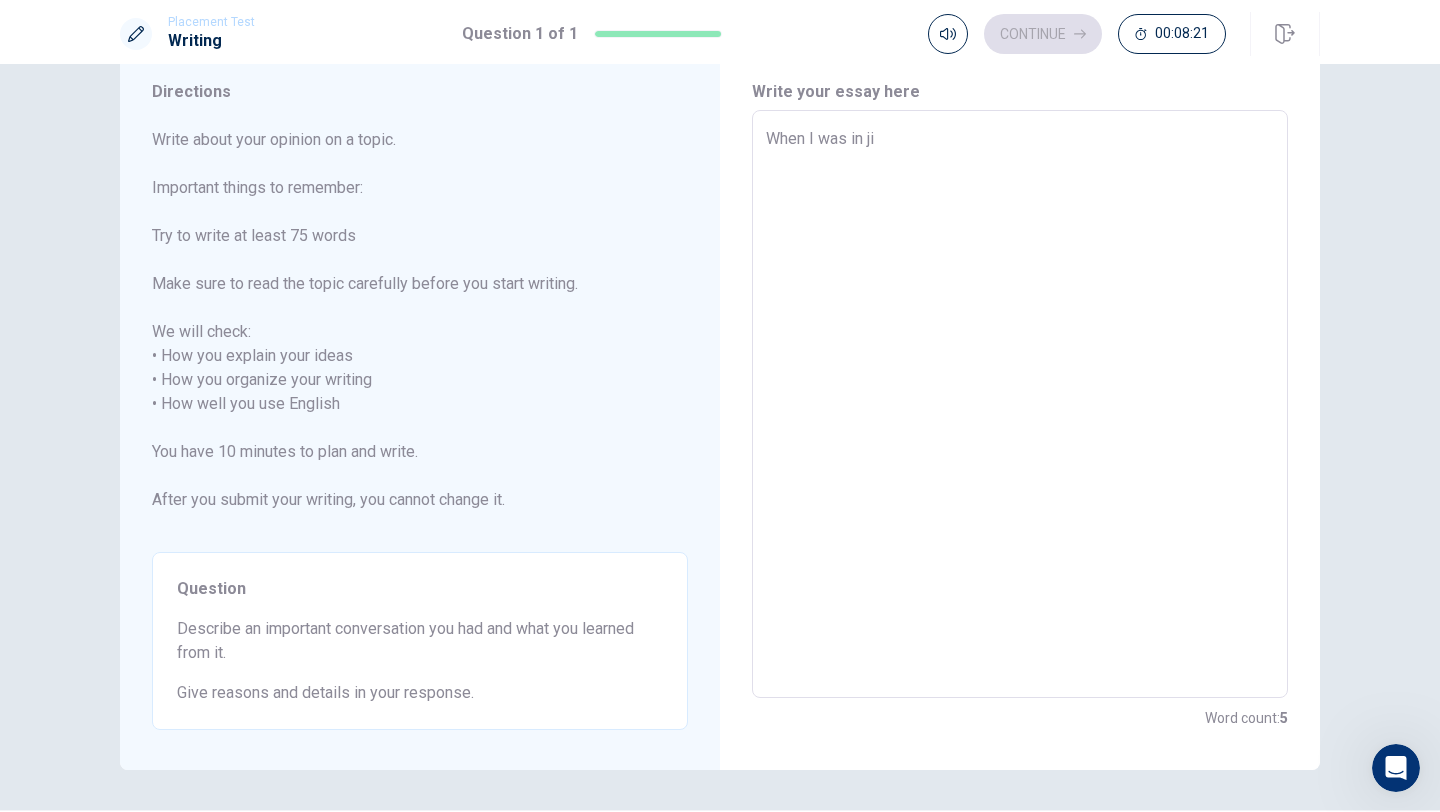 type on "When I was in jiu" 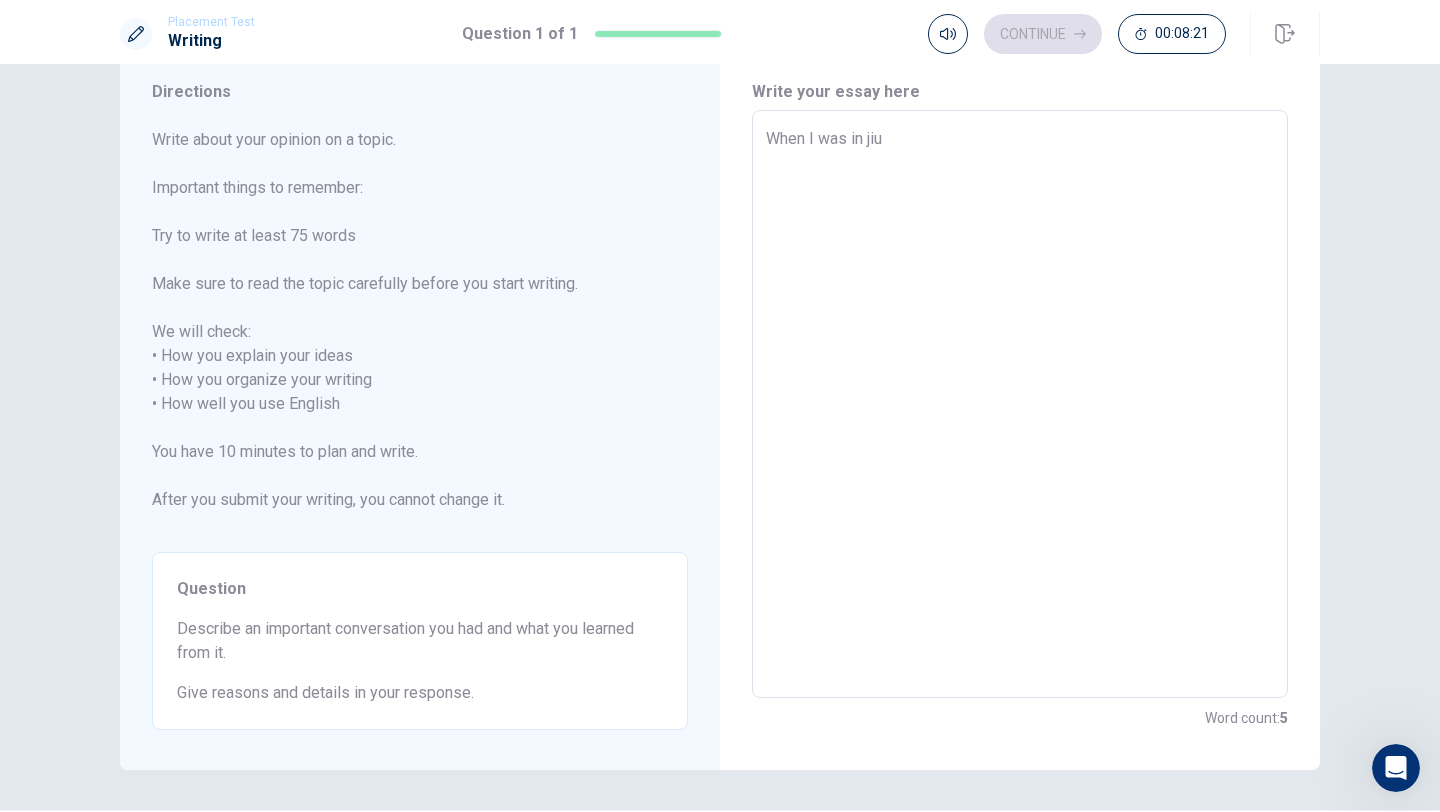 type on "x" 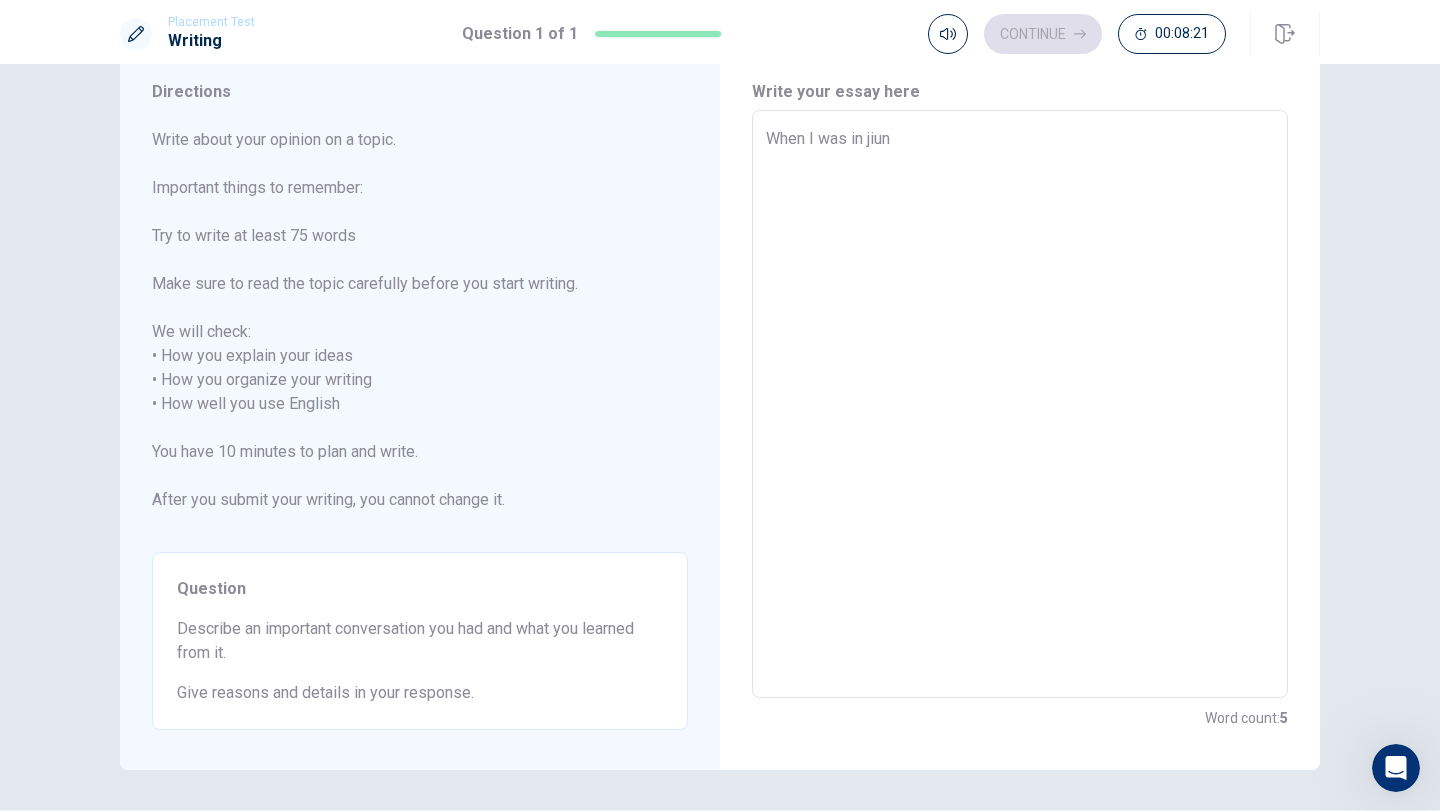 type on "x" 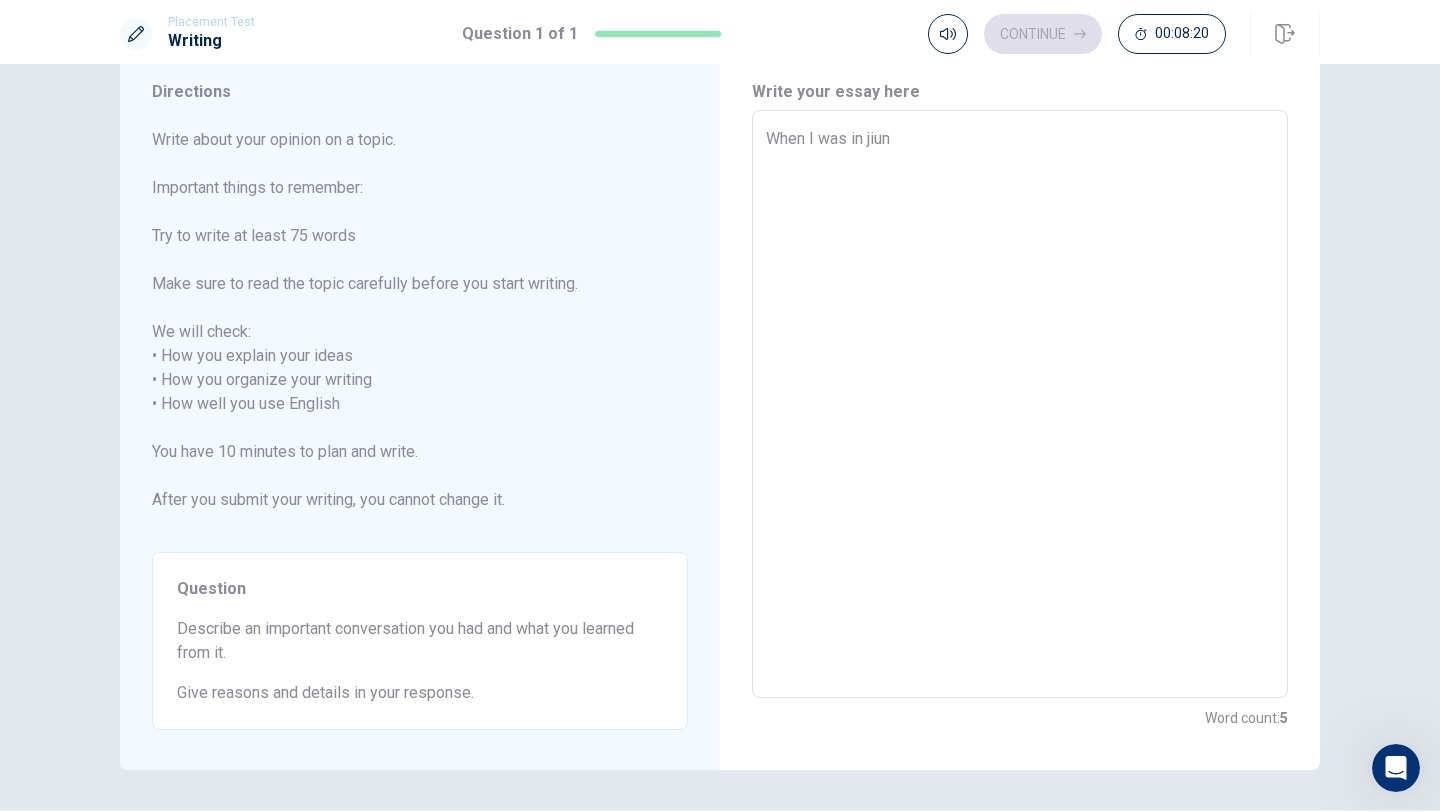 type on "When I was in [GEOGRAPHIC_DATA]" 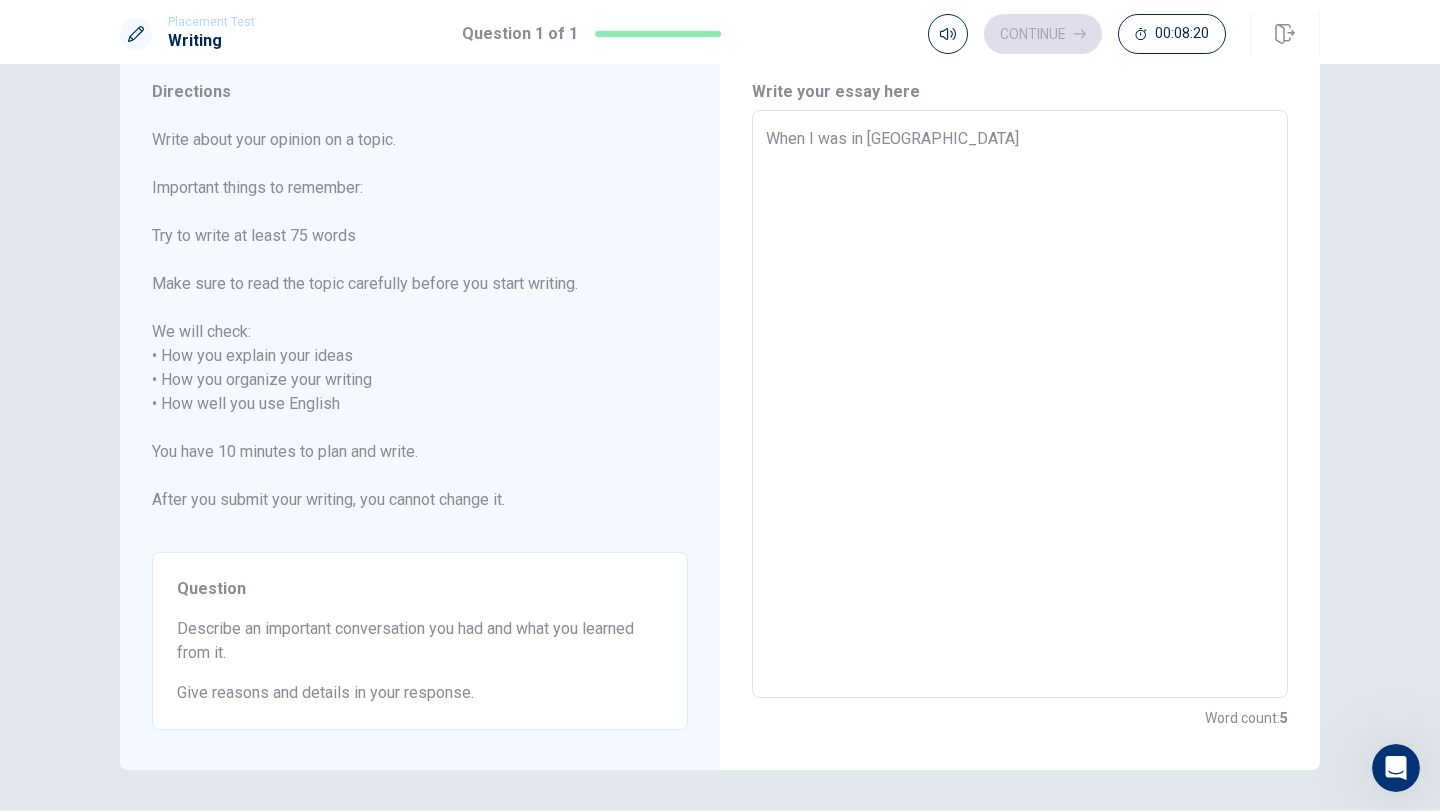 type on "x" 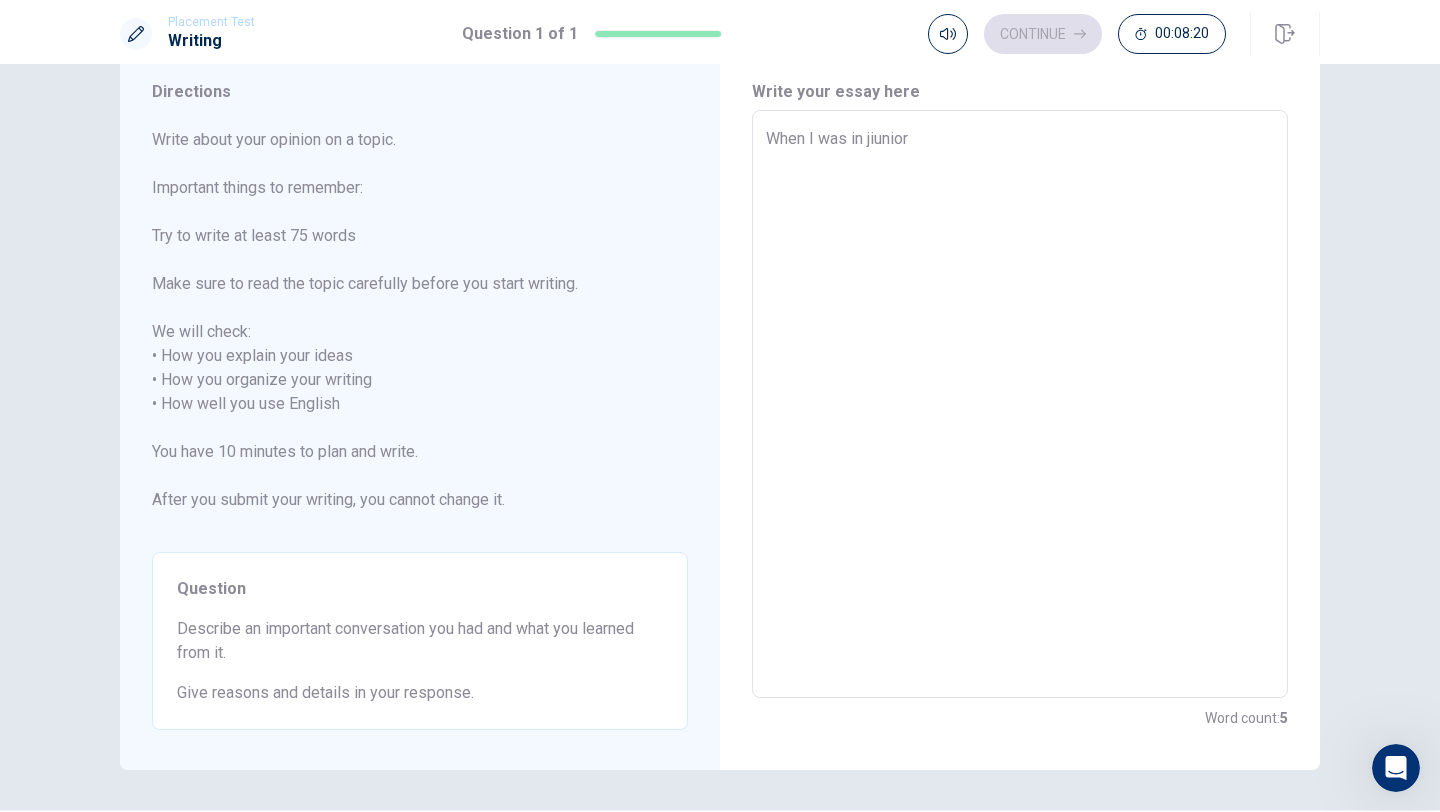 type on "x" 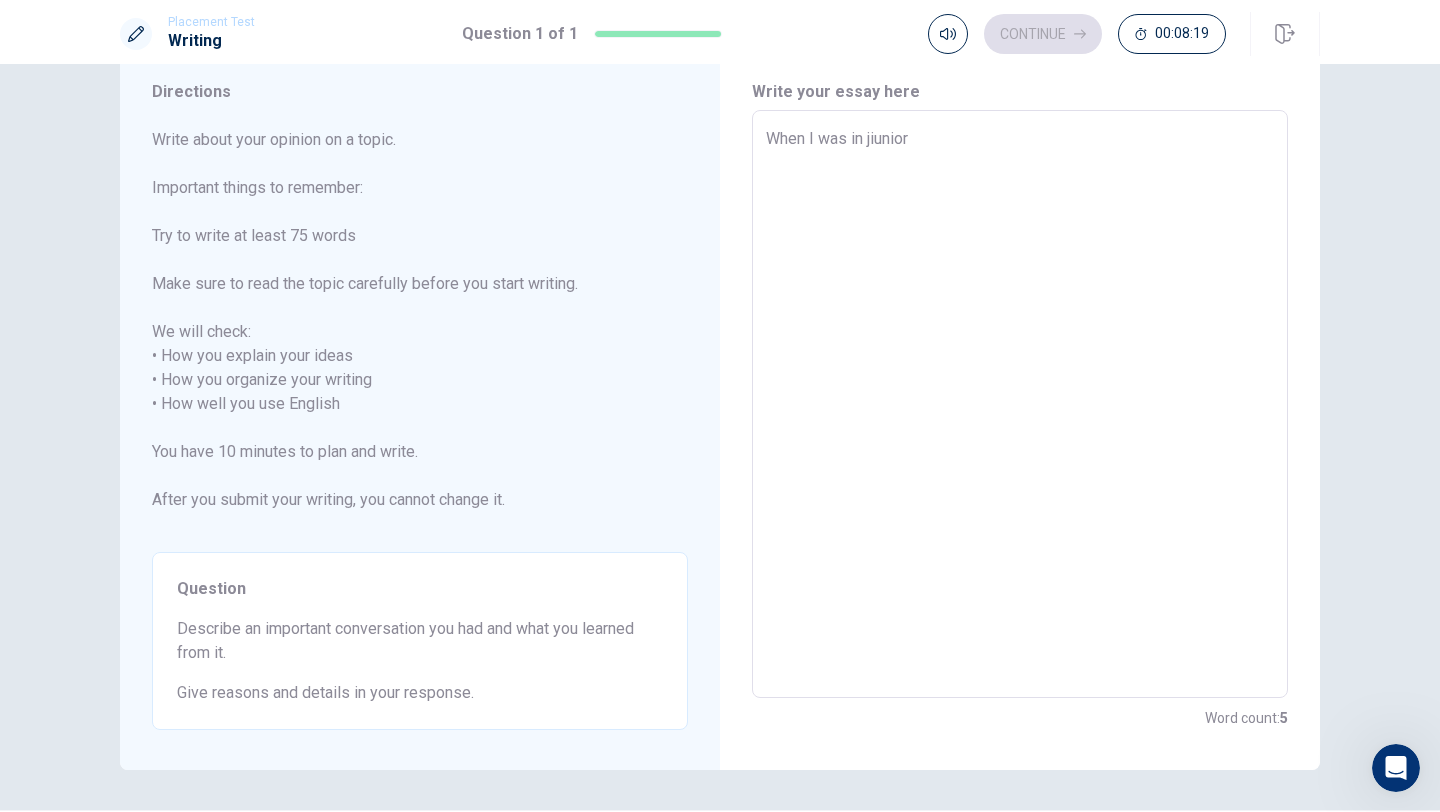 type on "When I was in jiunior h" 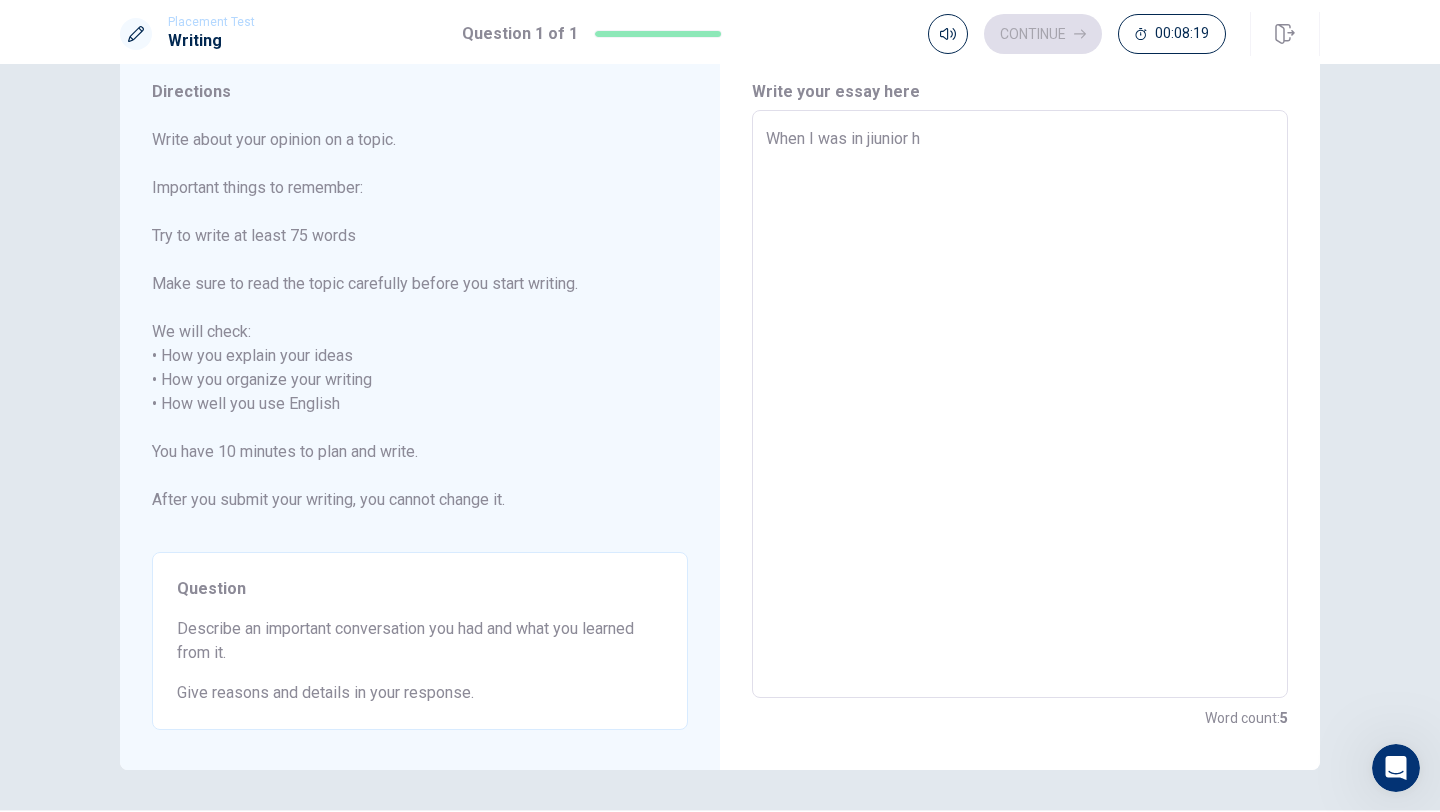 type on "x" 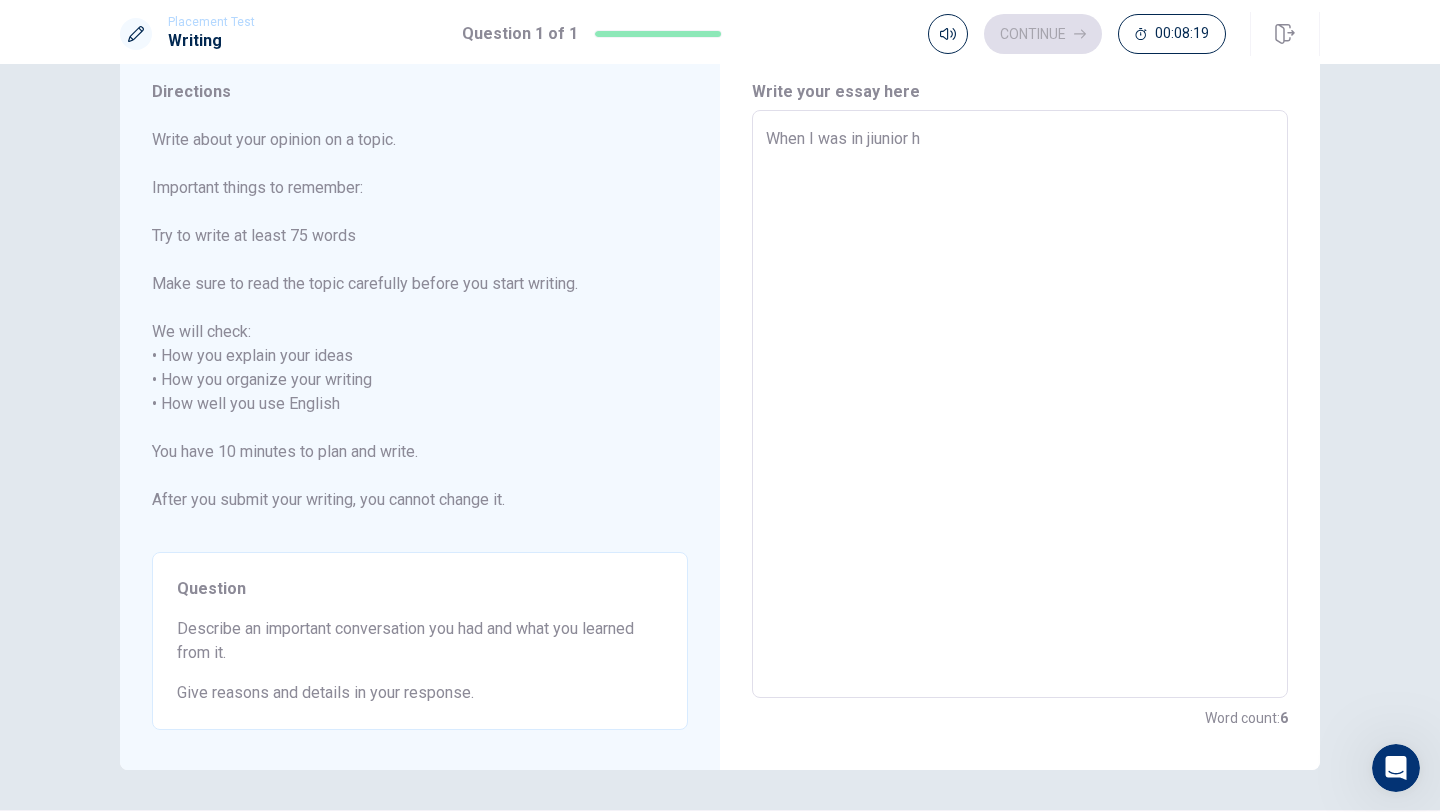type on "When I was in jiunior hi" 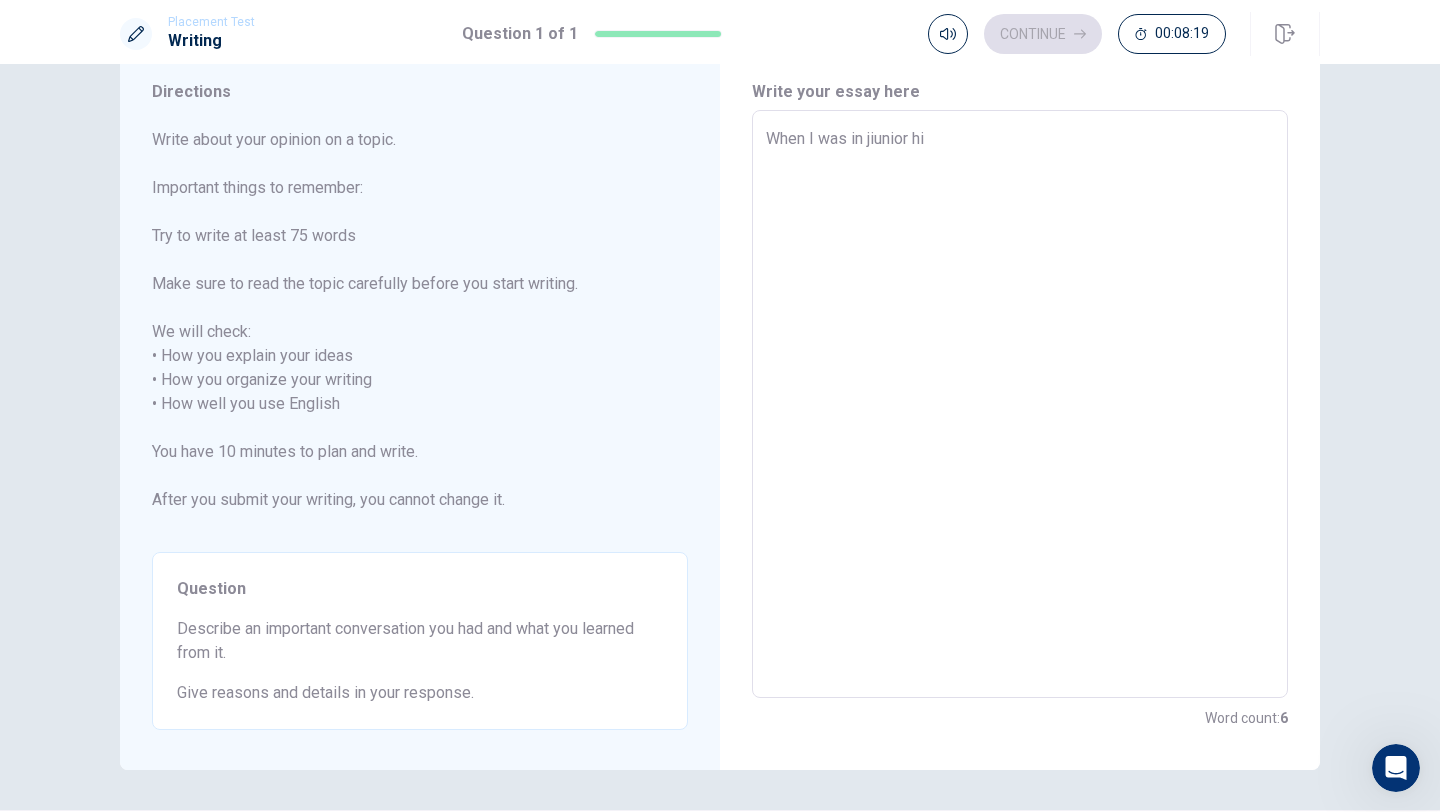 type on "x" 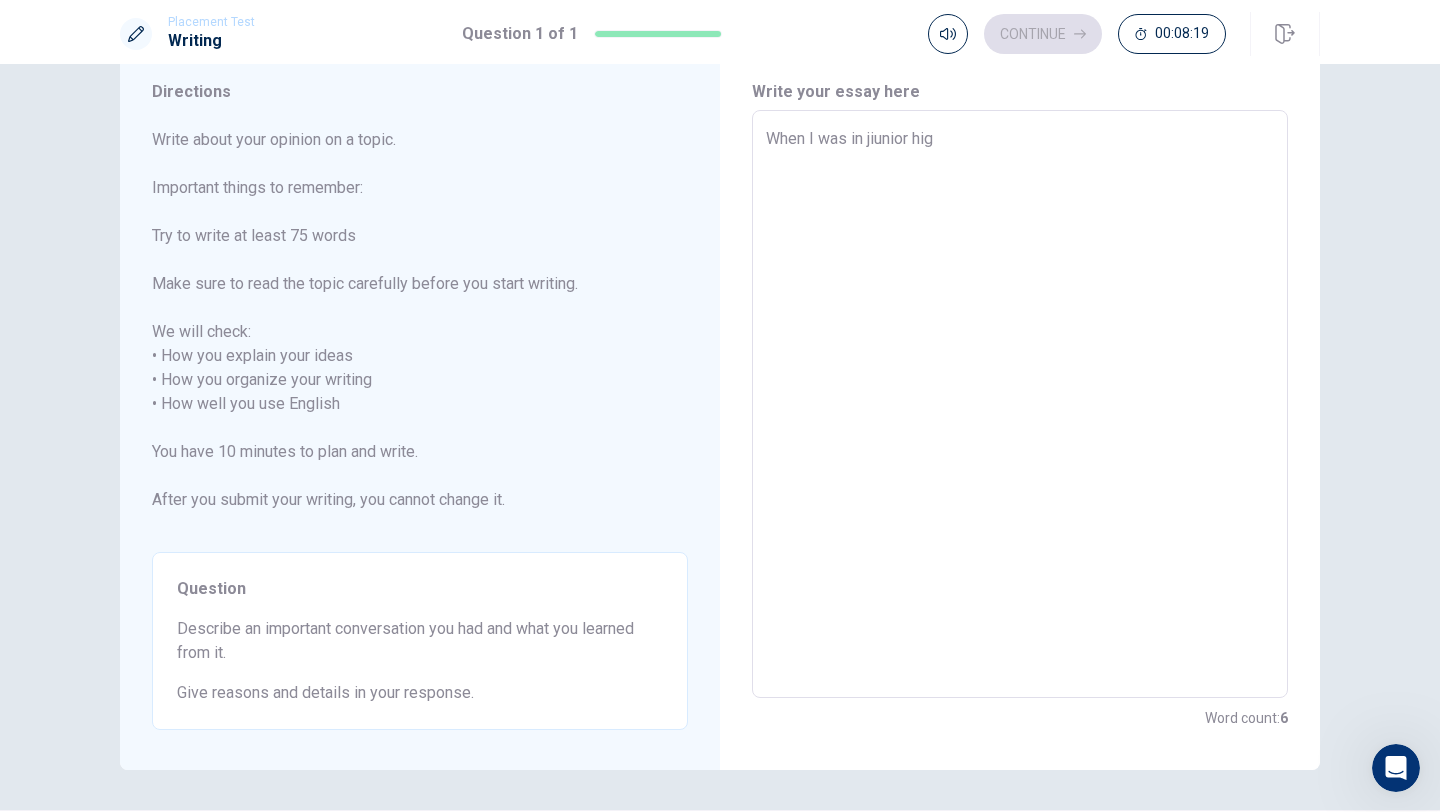 type on "x" 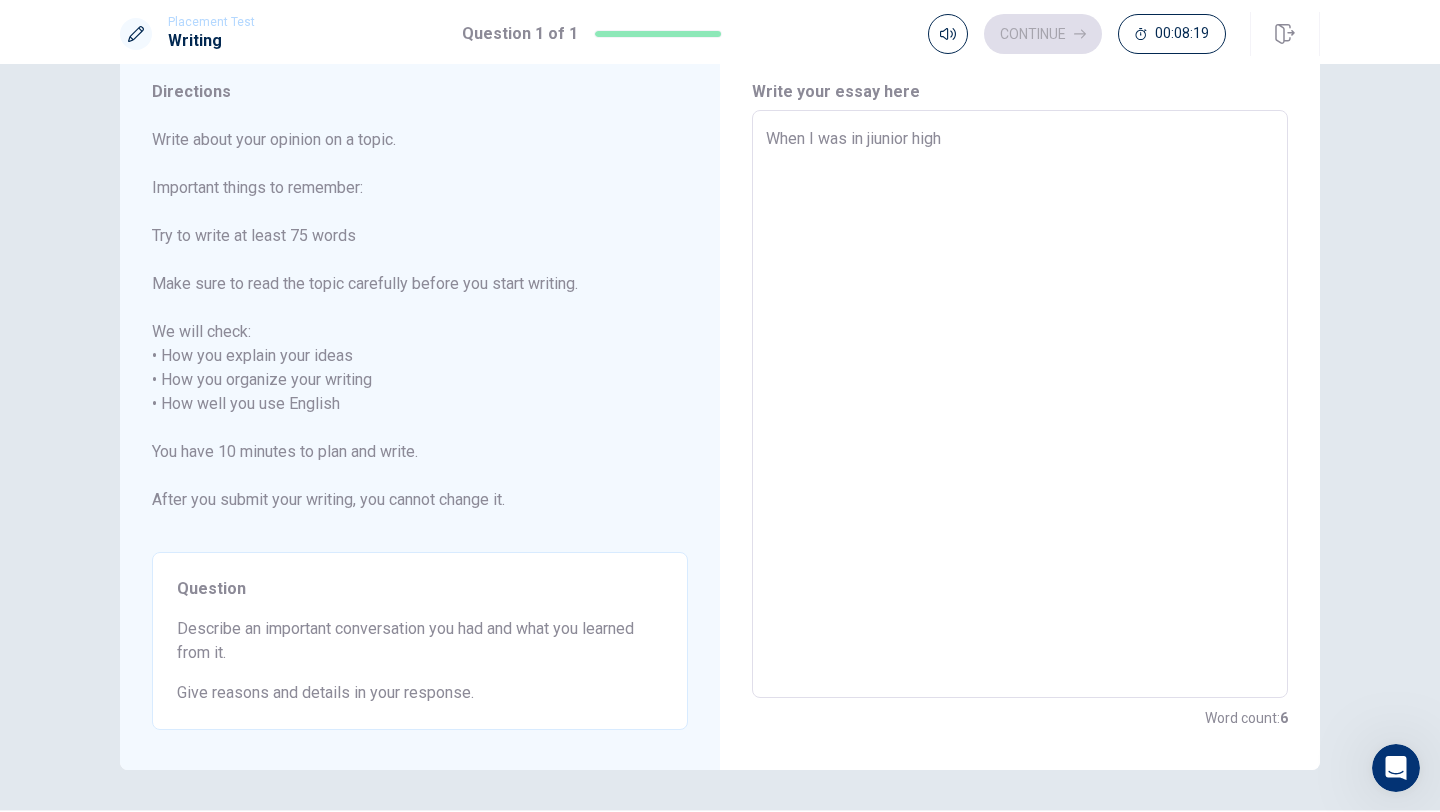 type on "x" 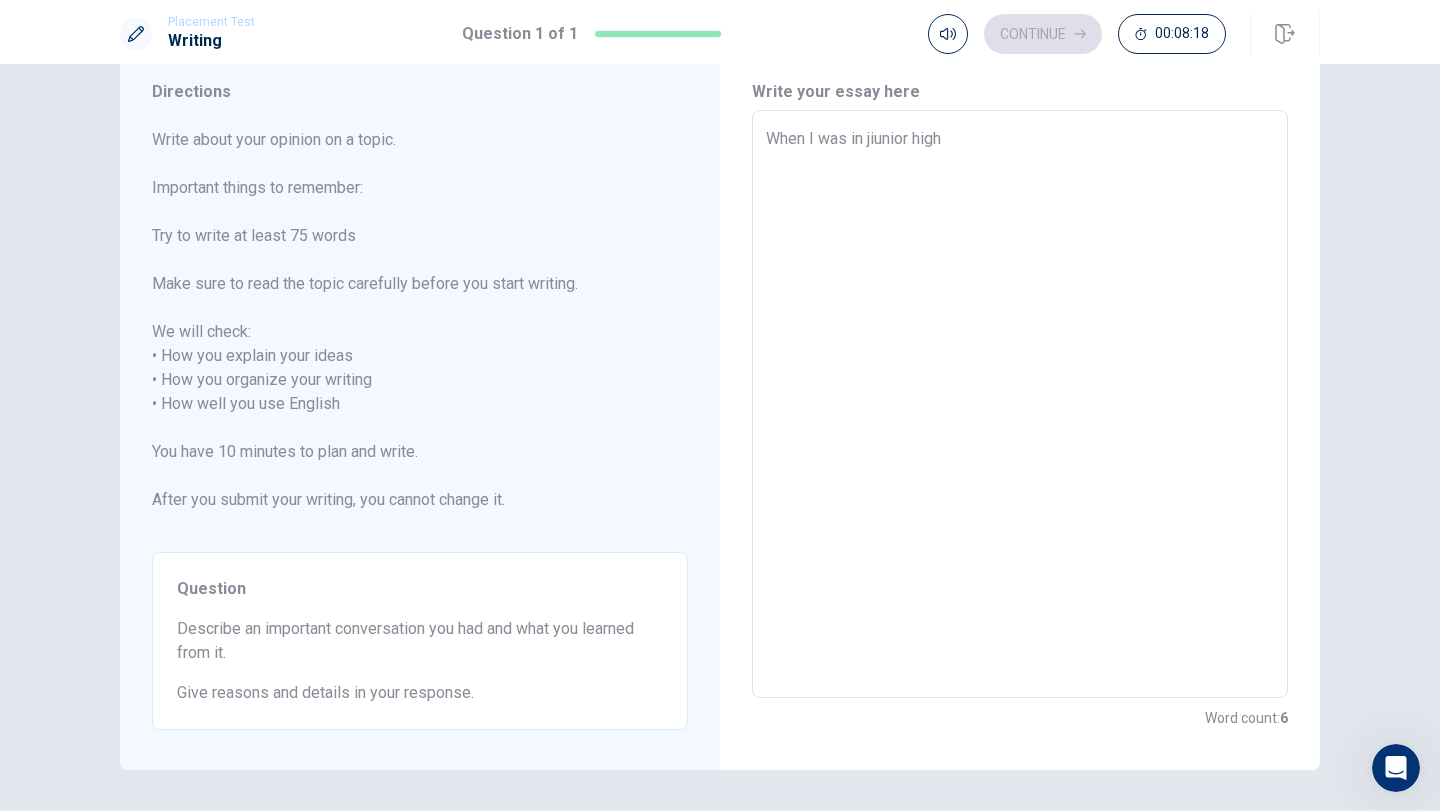 type on "When I was in jiunior high s" 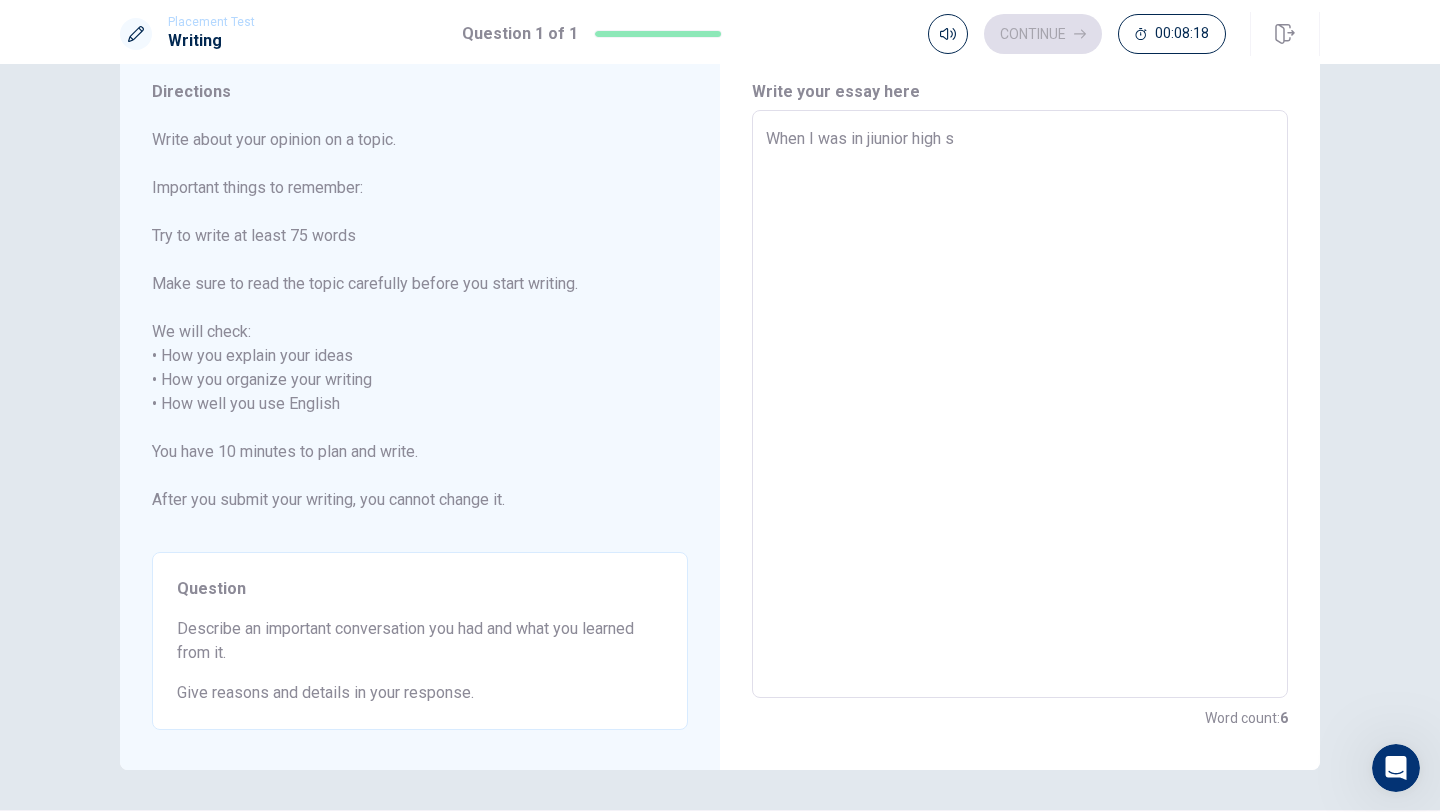 type on "x" 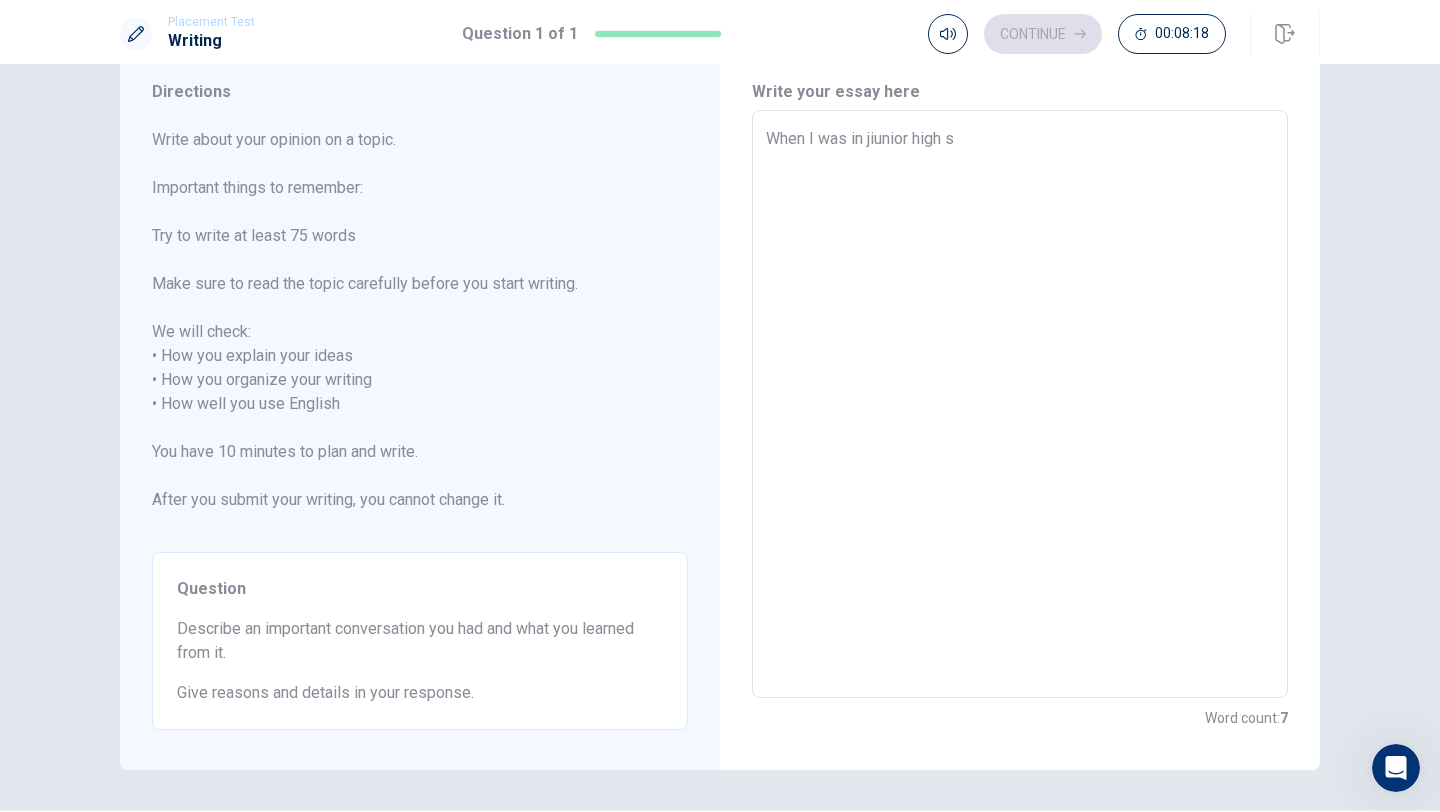 type on "When I was in jiunior high sc" 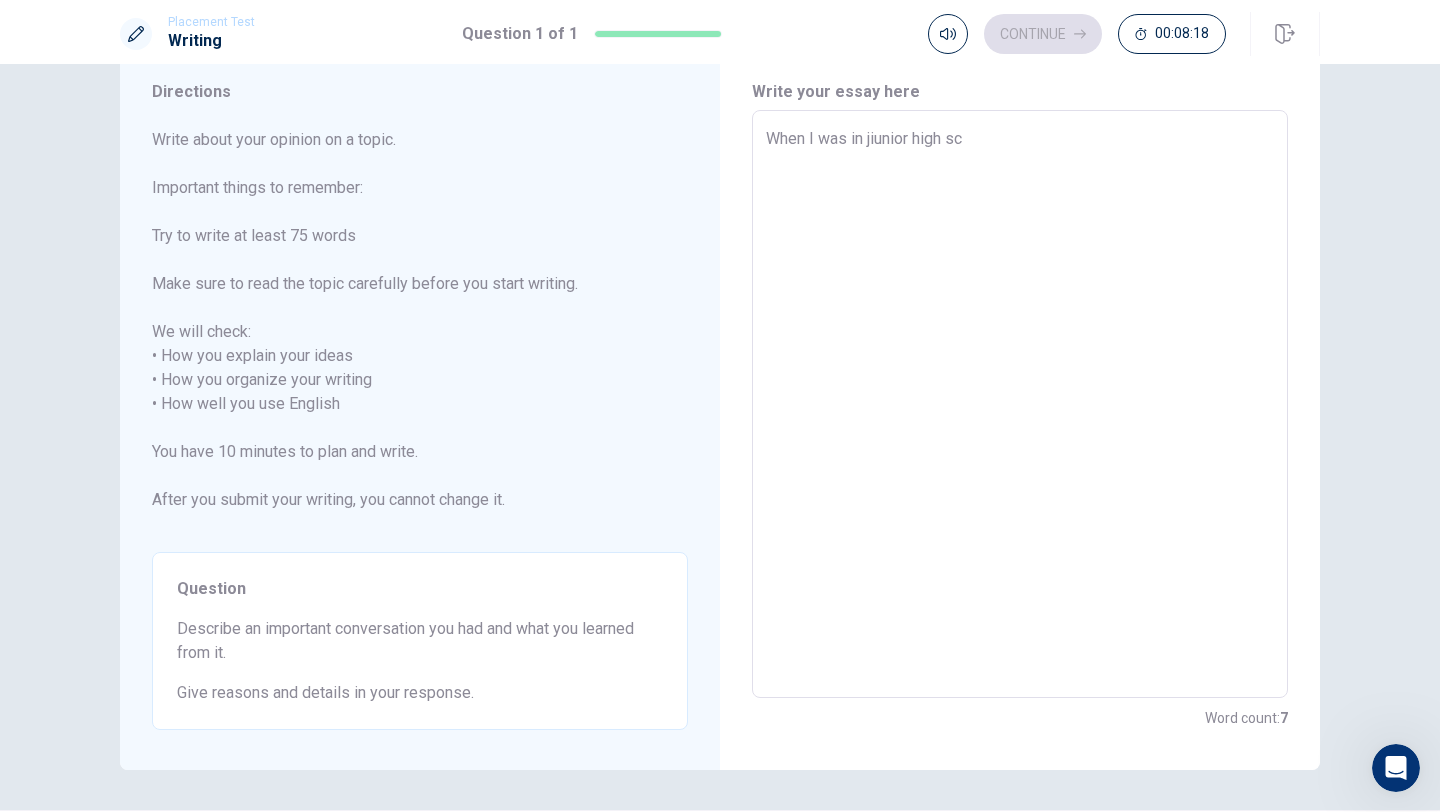 type on "x" 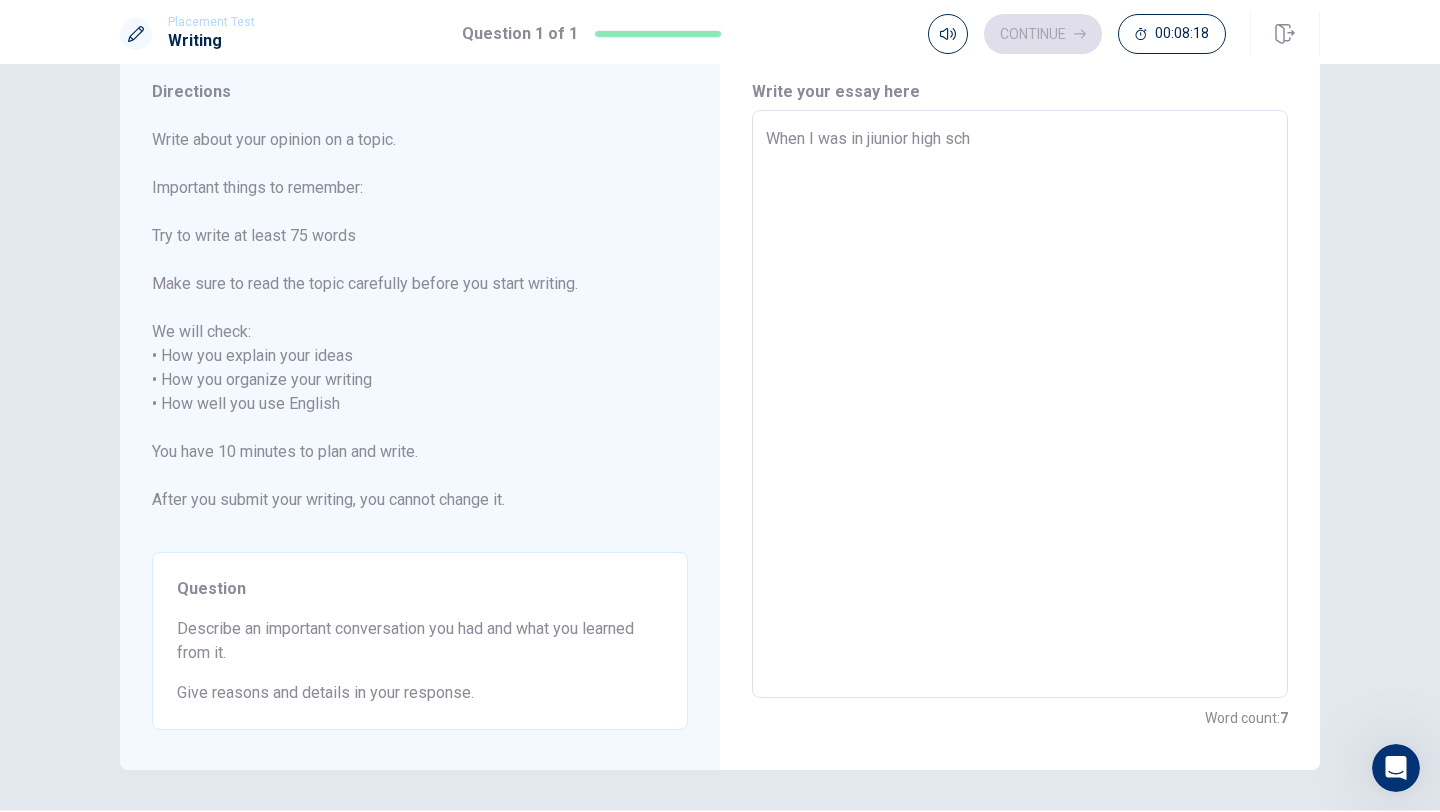 type on "x" 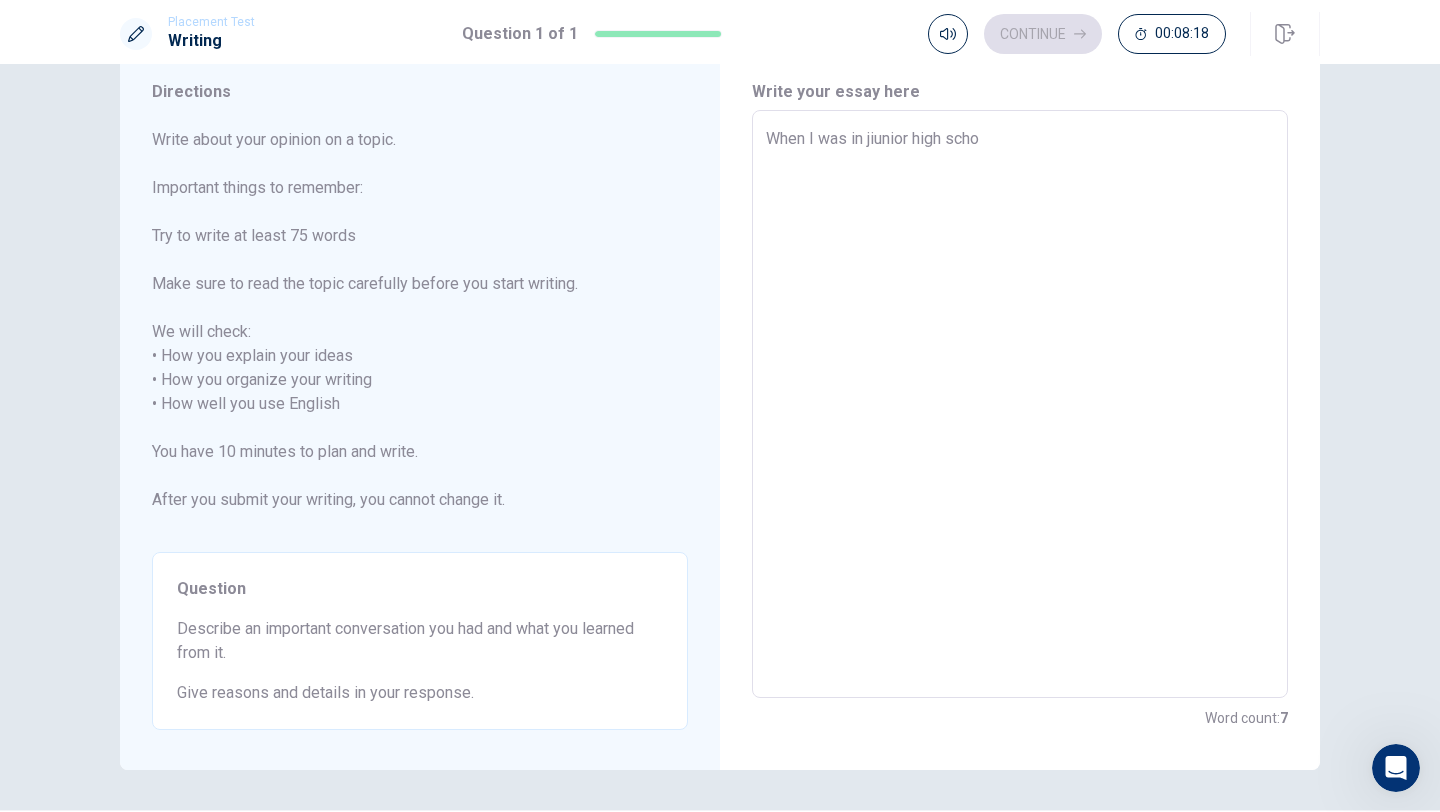 type on "x" 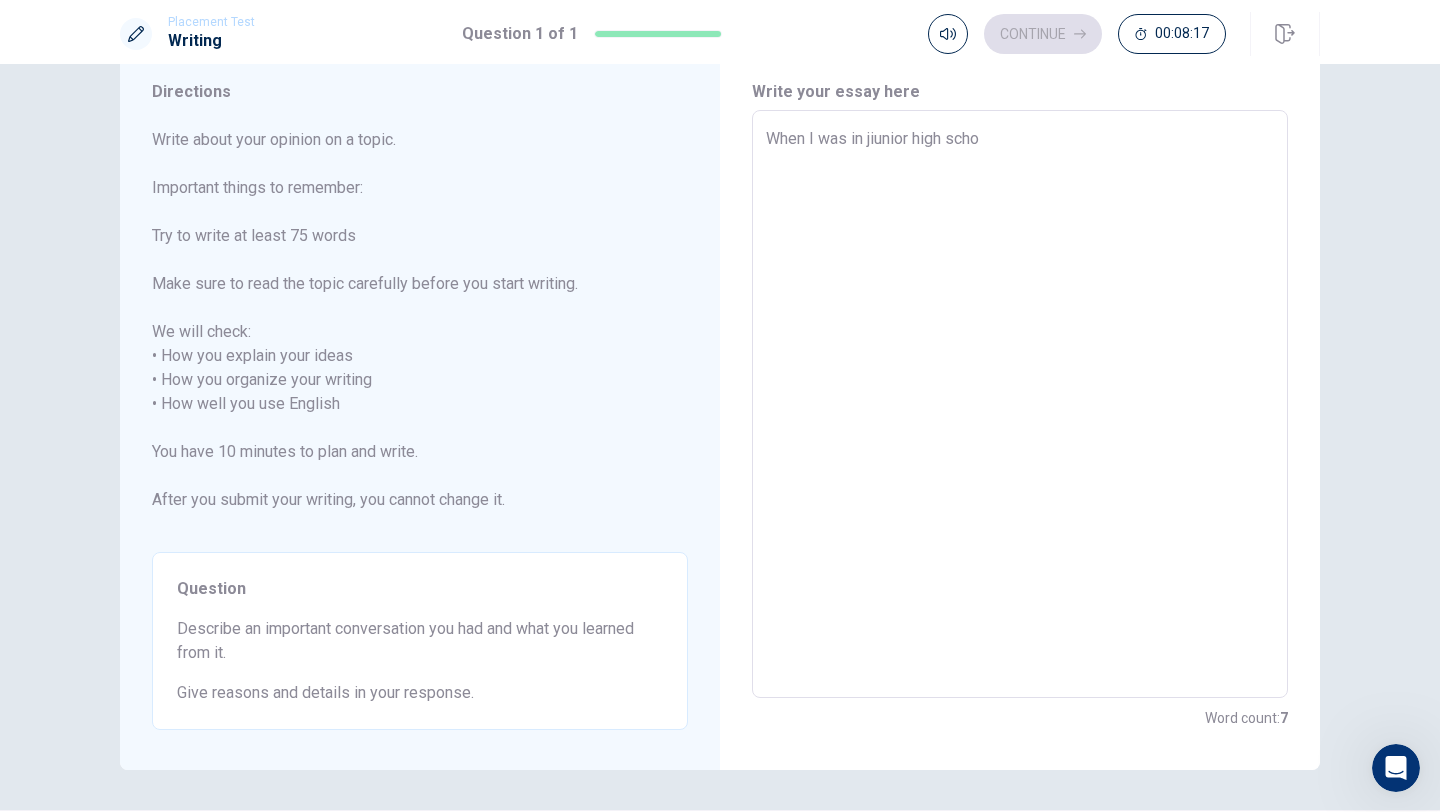 type on "When I was in jiunior high schoo" 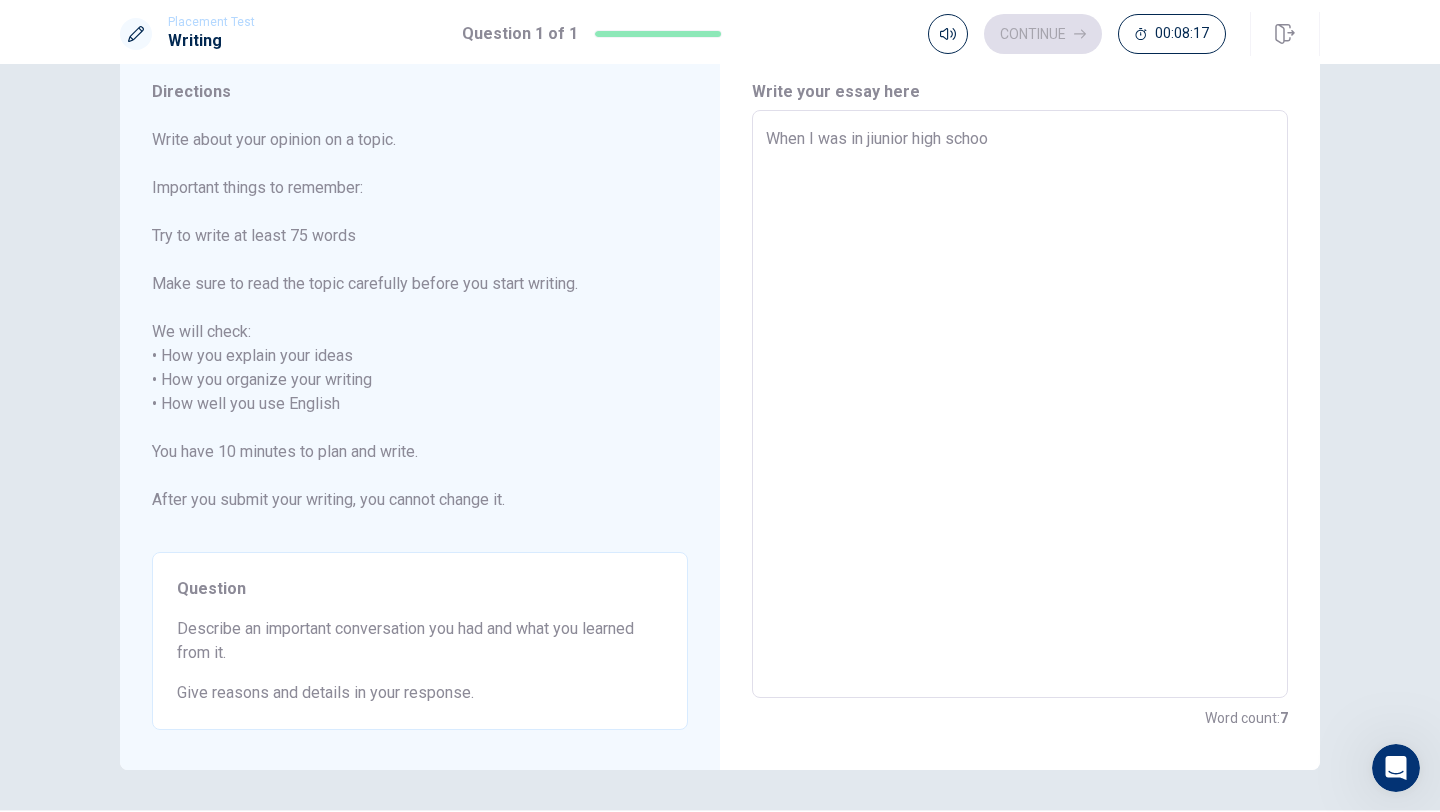 type on "x" 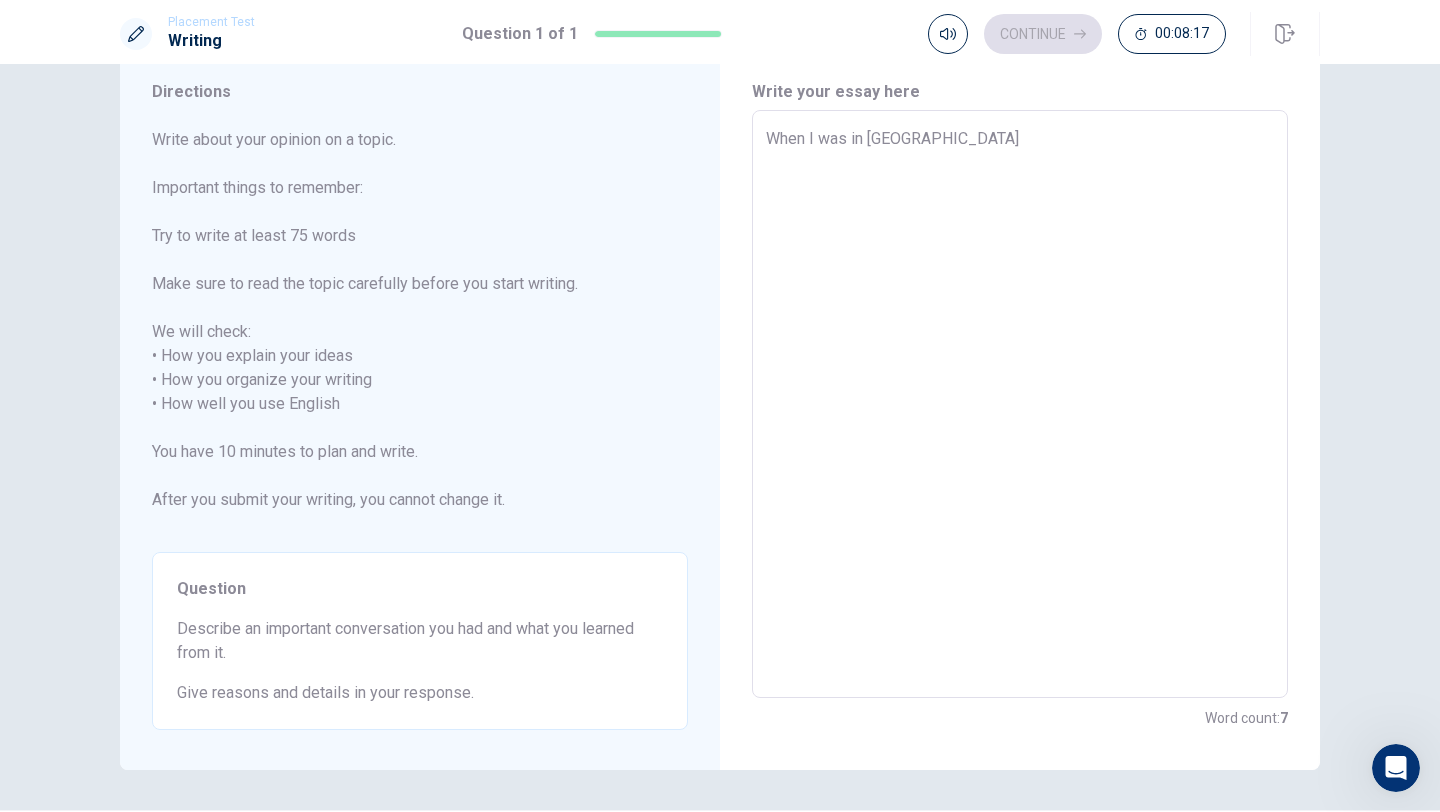 type on "x" 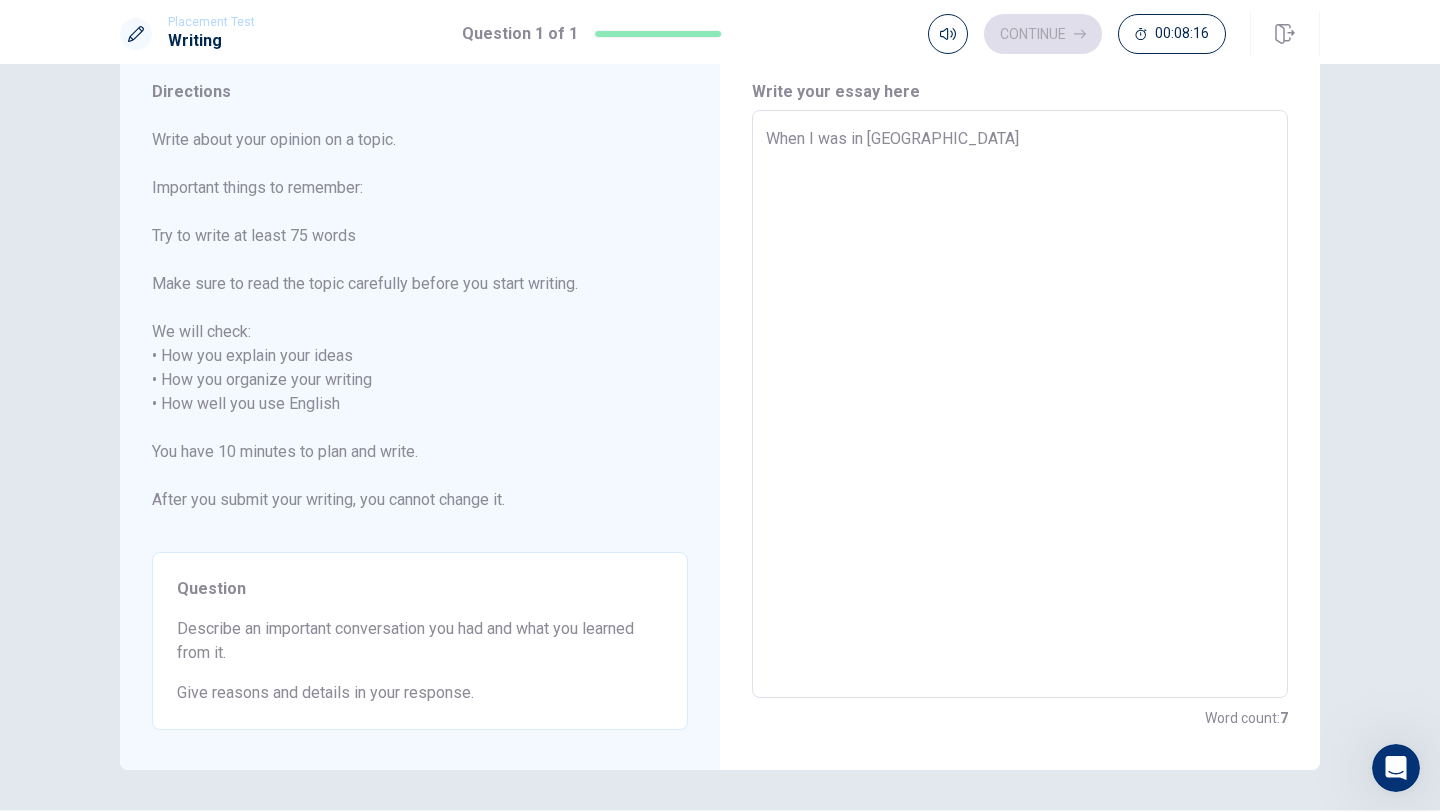 type on "When I was in [GEOGRAPHIC_DATA]," 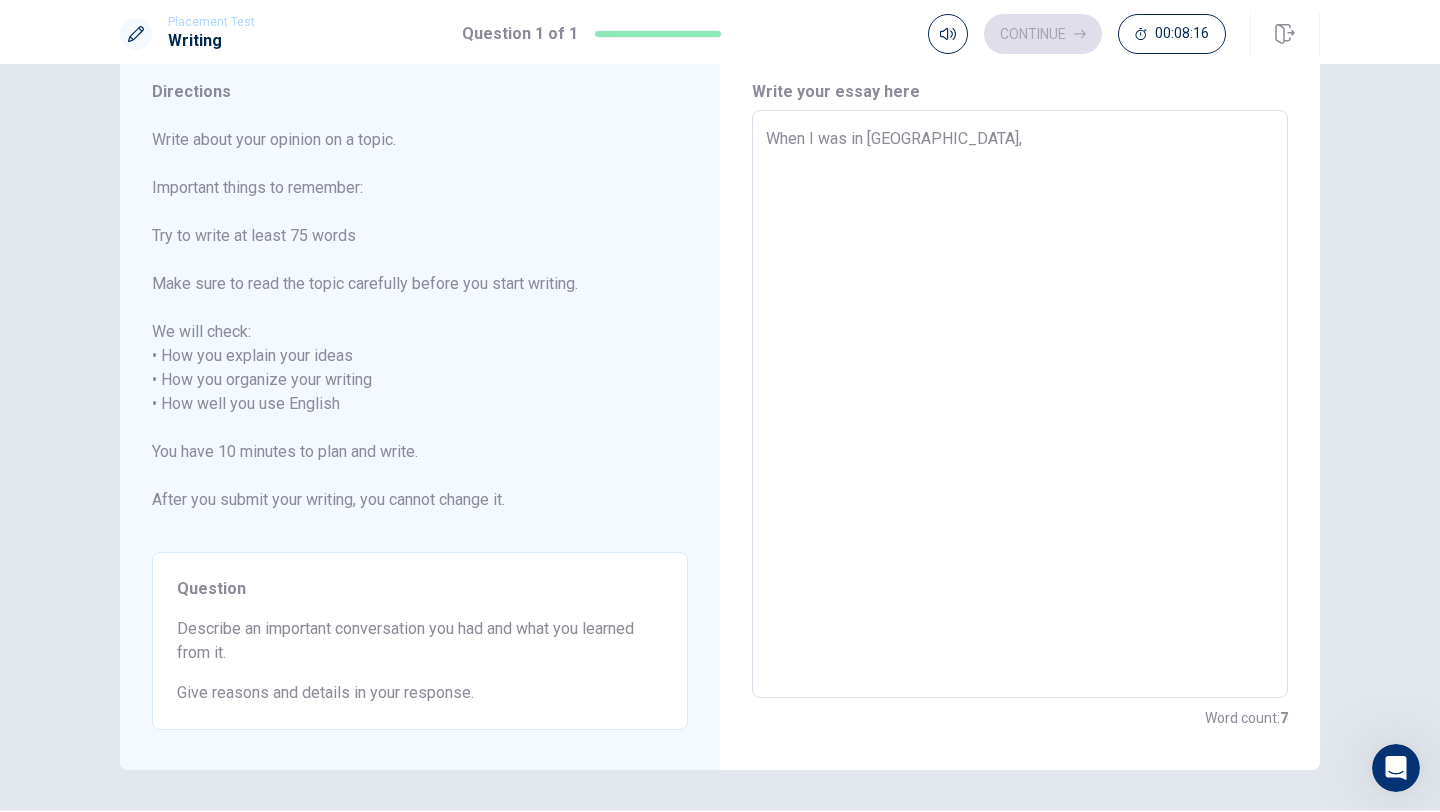 type on "x" 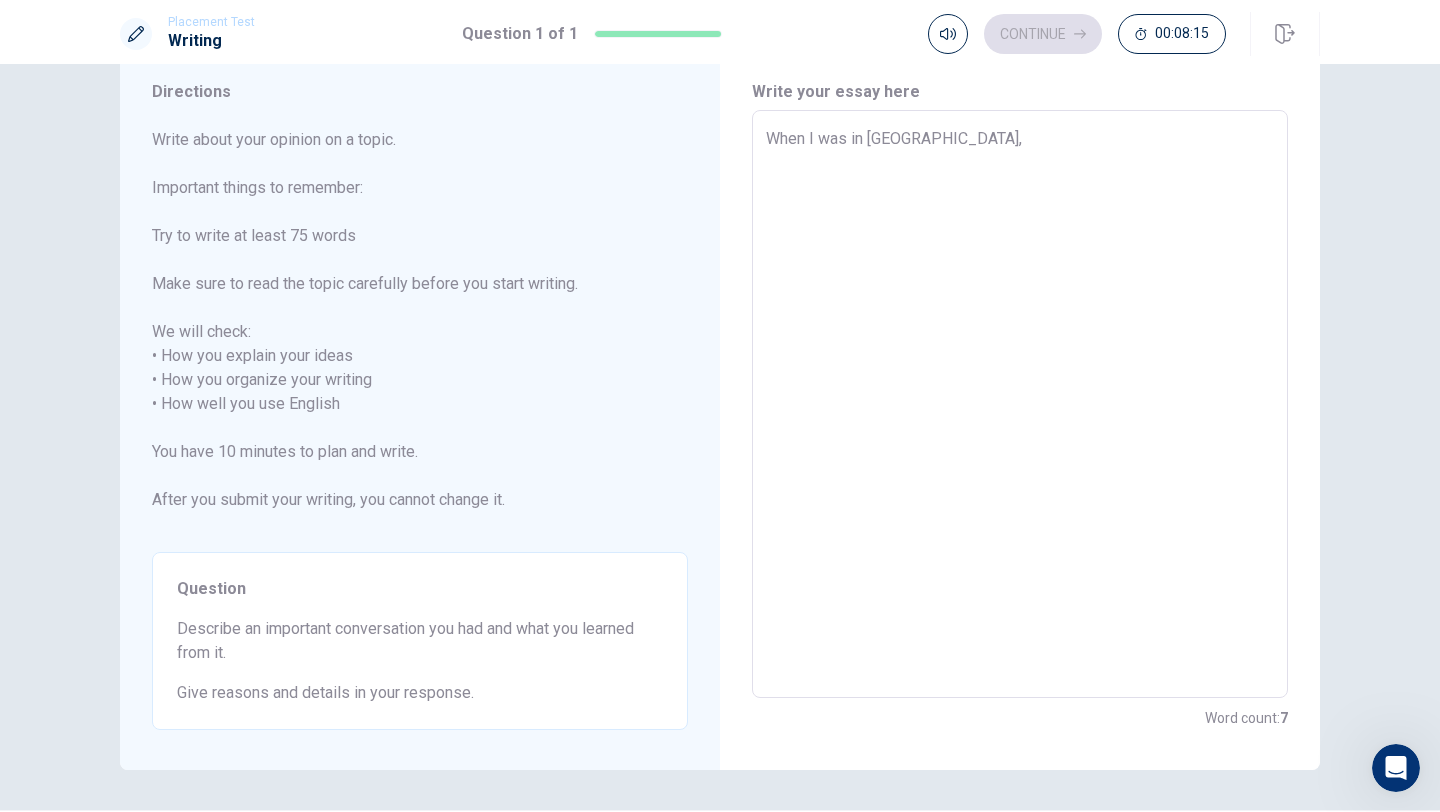 type on "x" 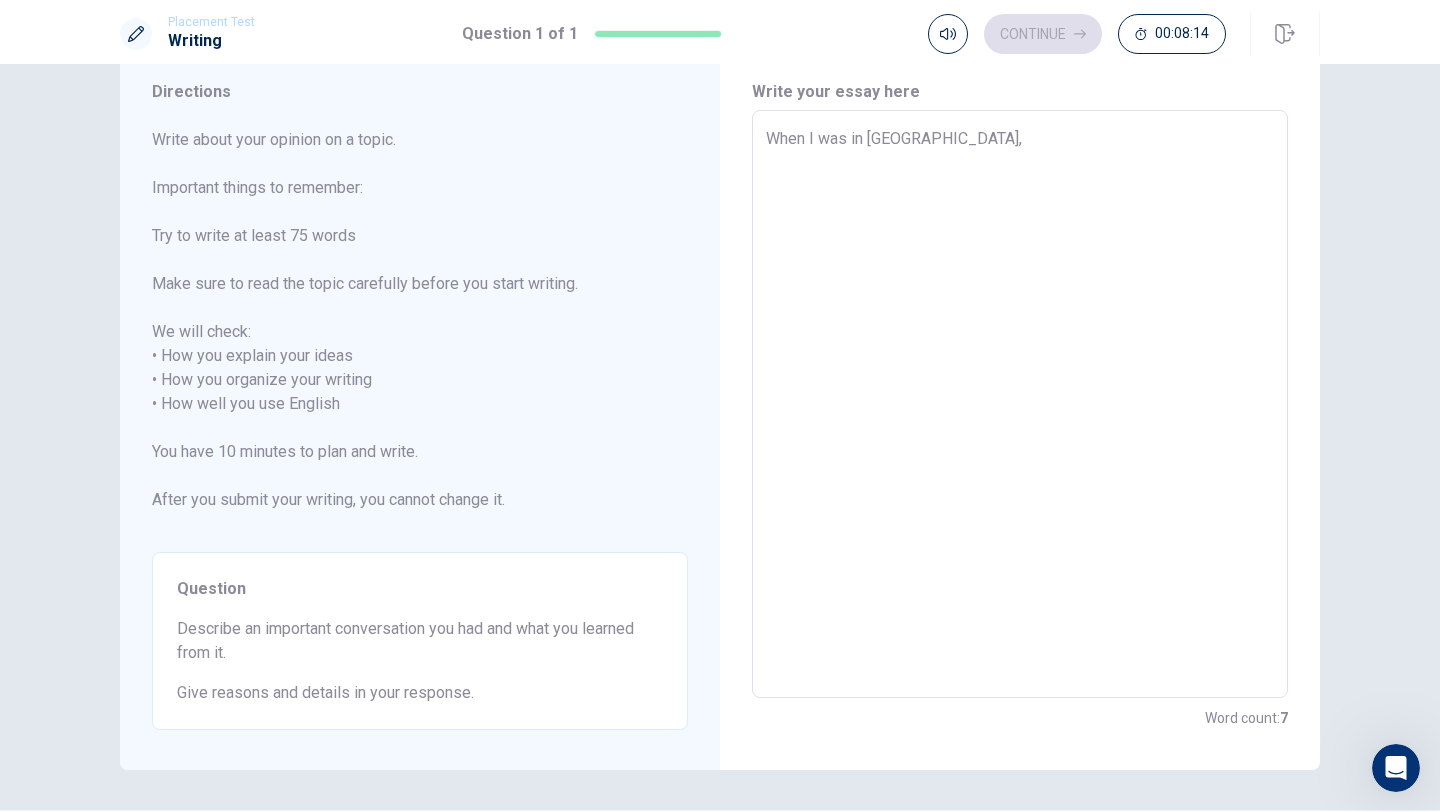 type on "When I was in [GEOGRAPHIC_DATA]," 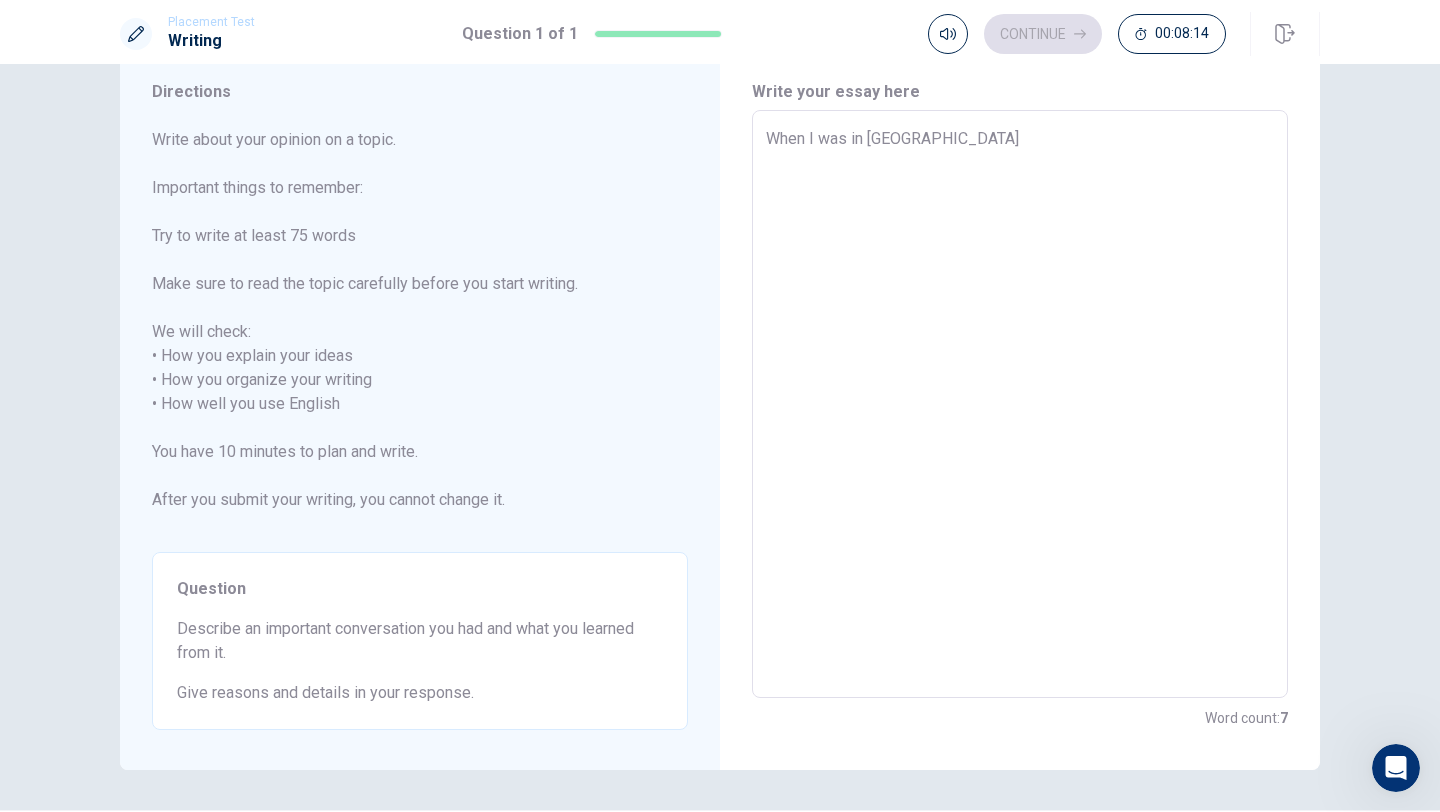 type on "x" 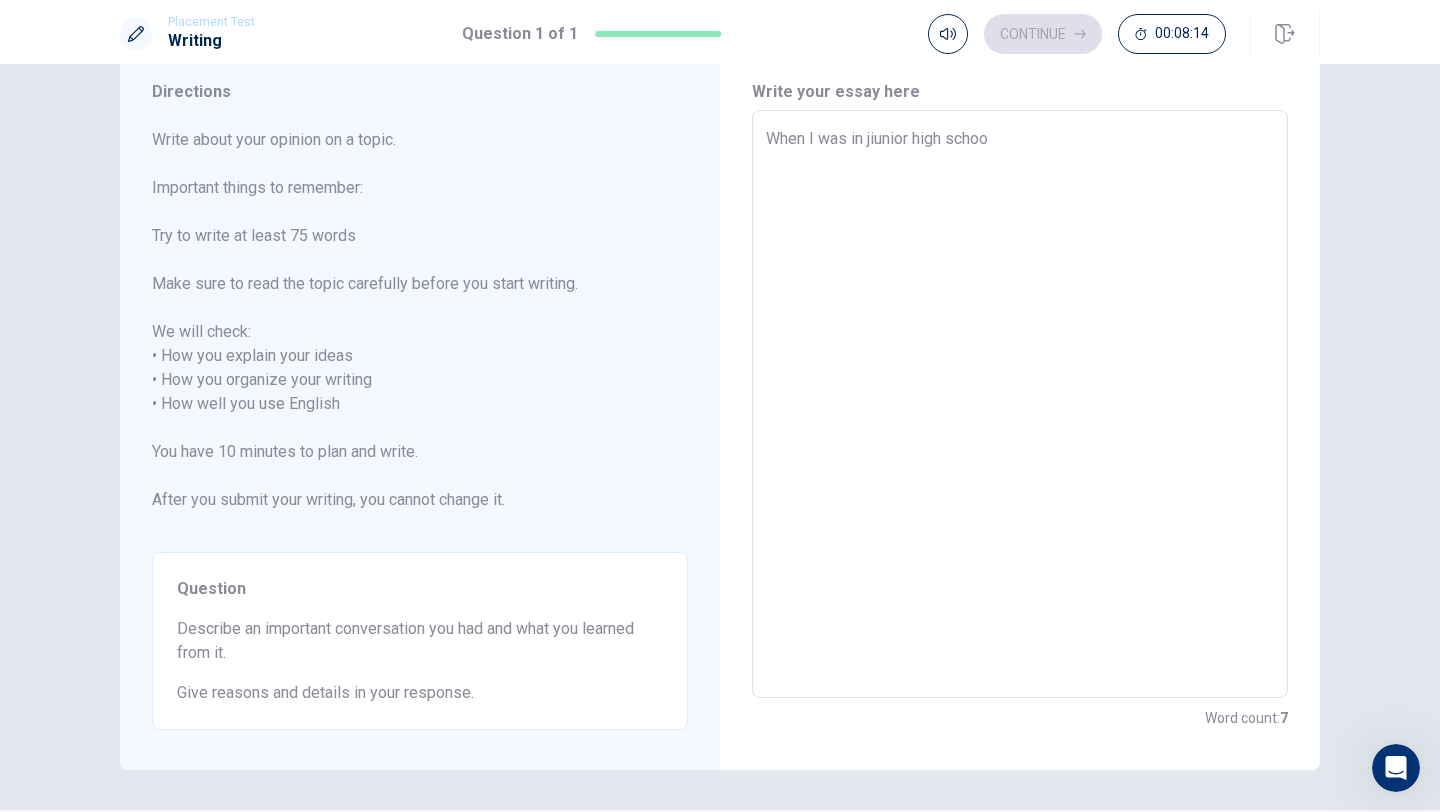 type on "x" 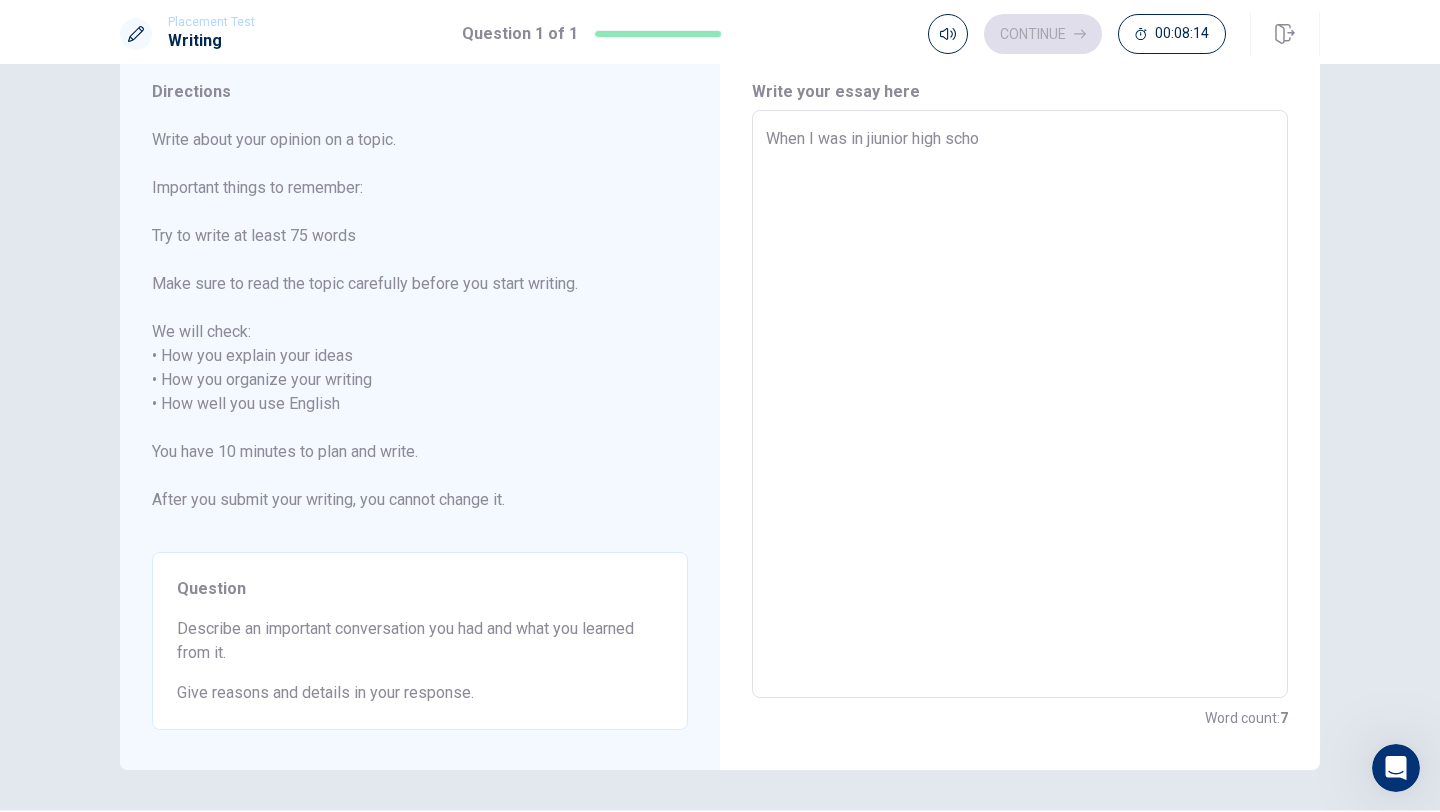 type on "x" 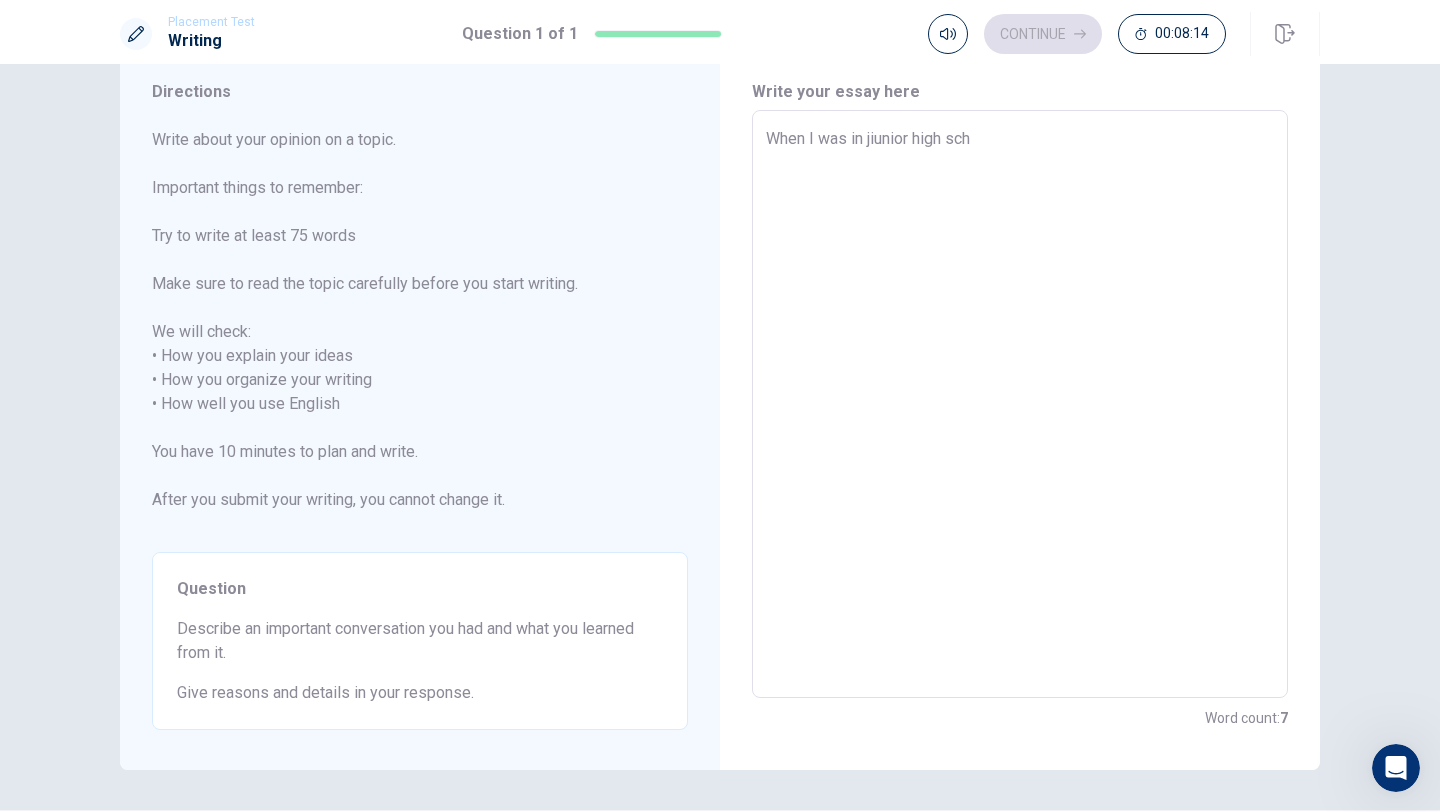 type on "x" 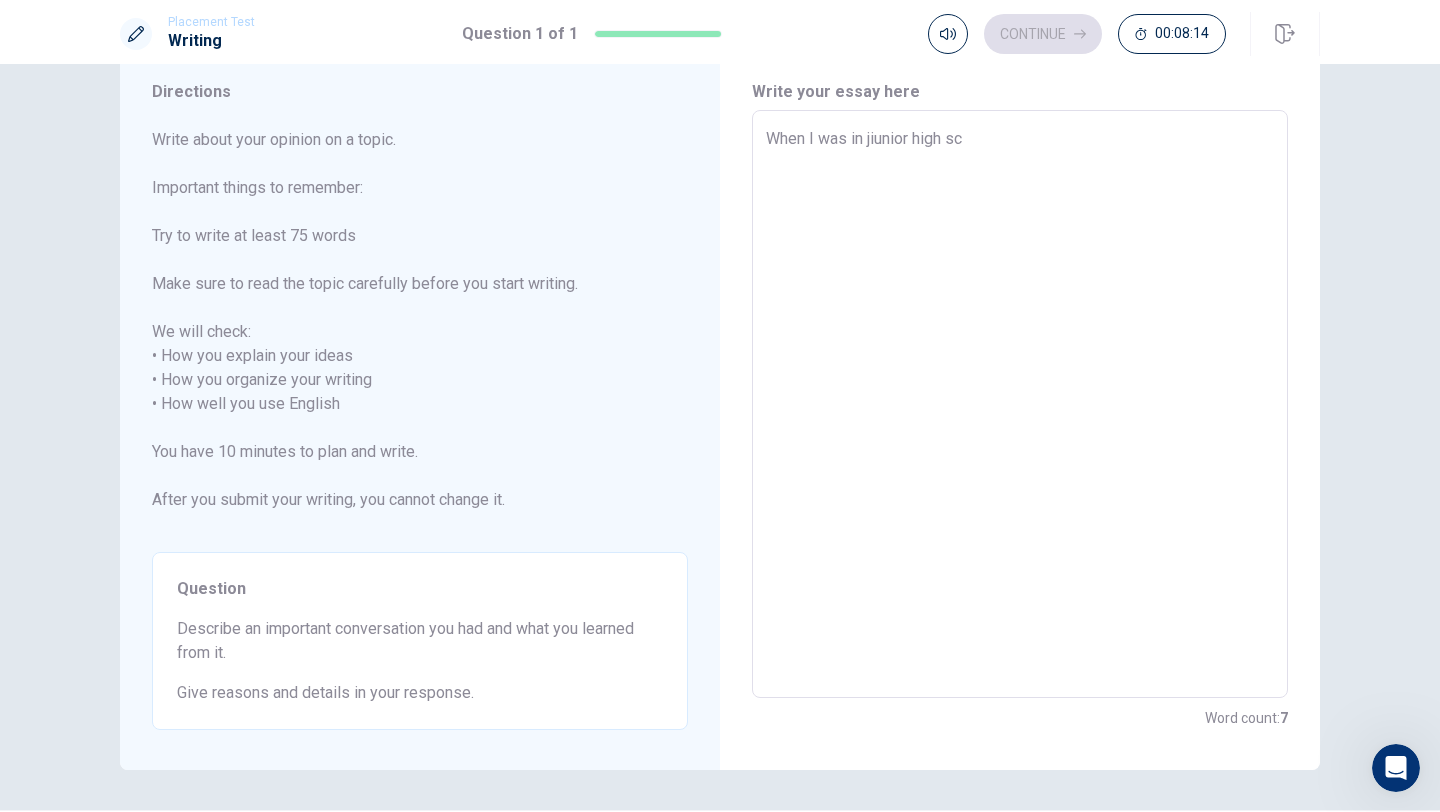 type on "x" 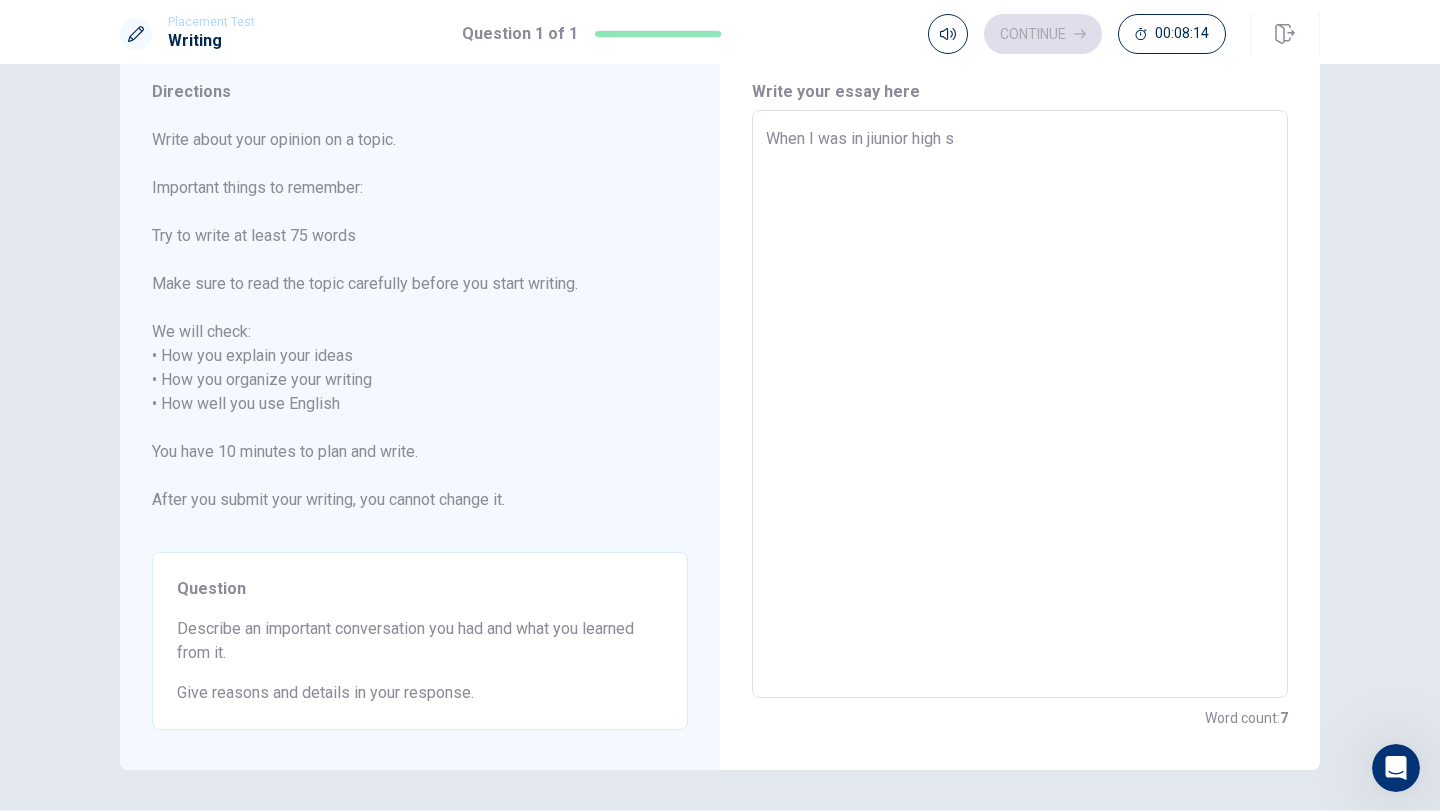type on "x" 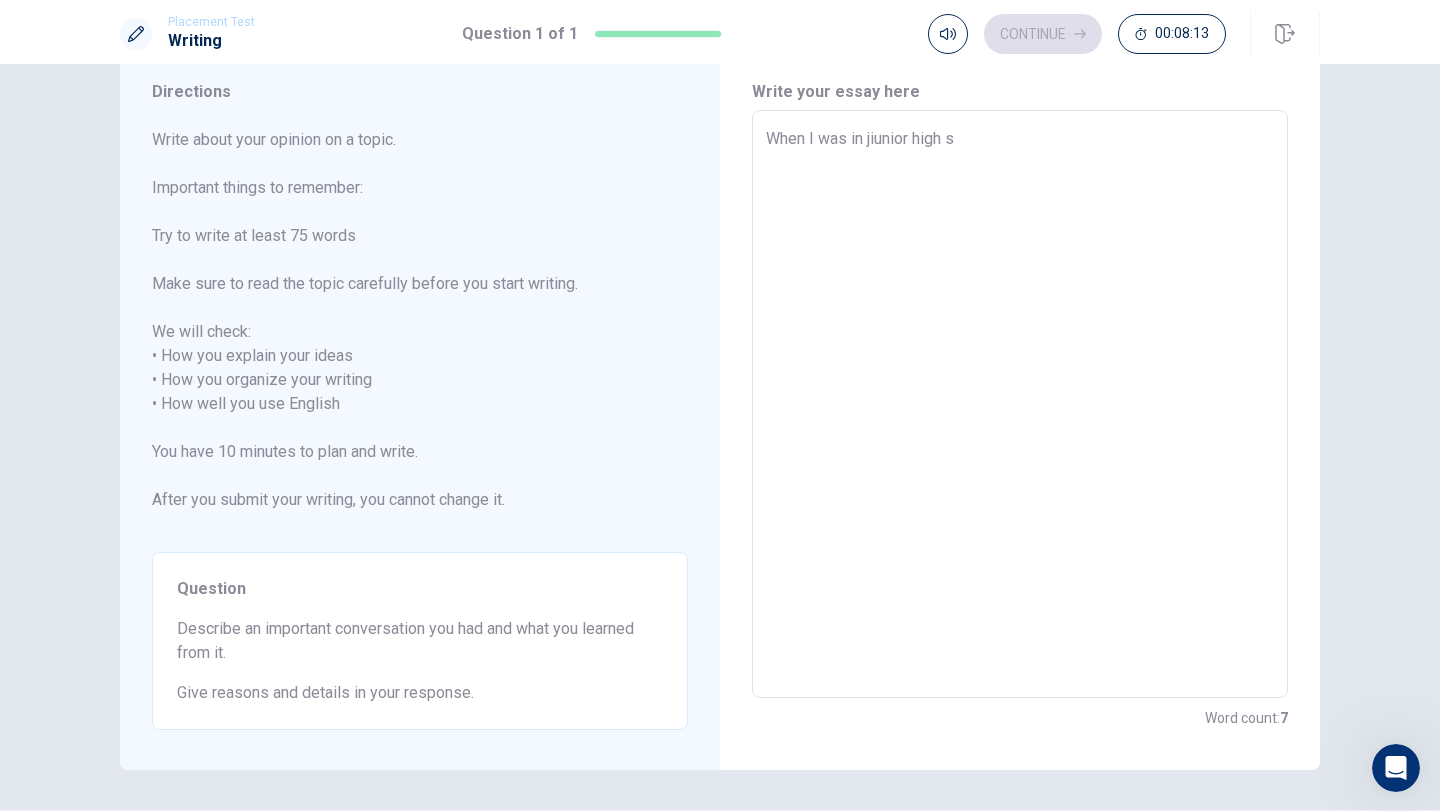 type on "When I was in jiunior high" 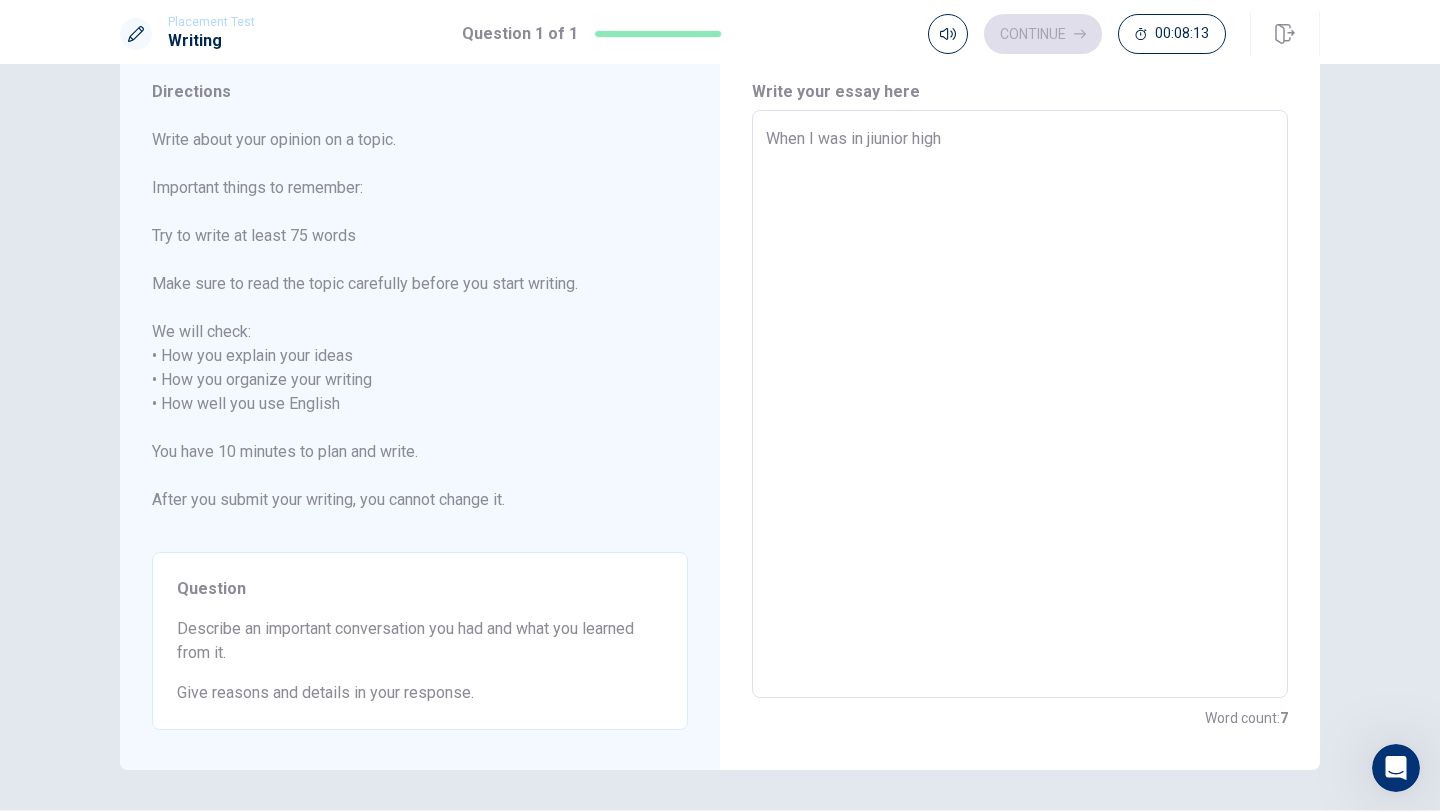 type on "x" 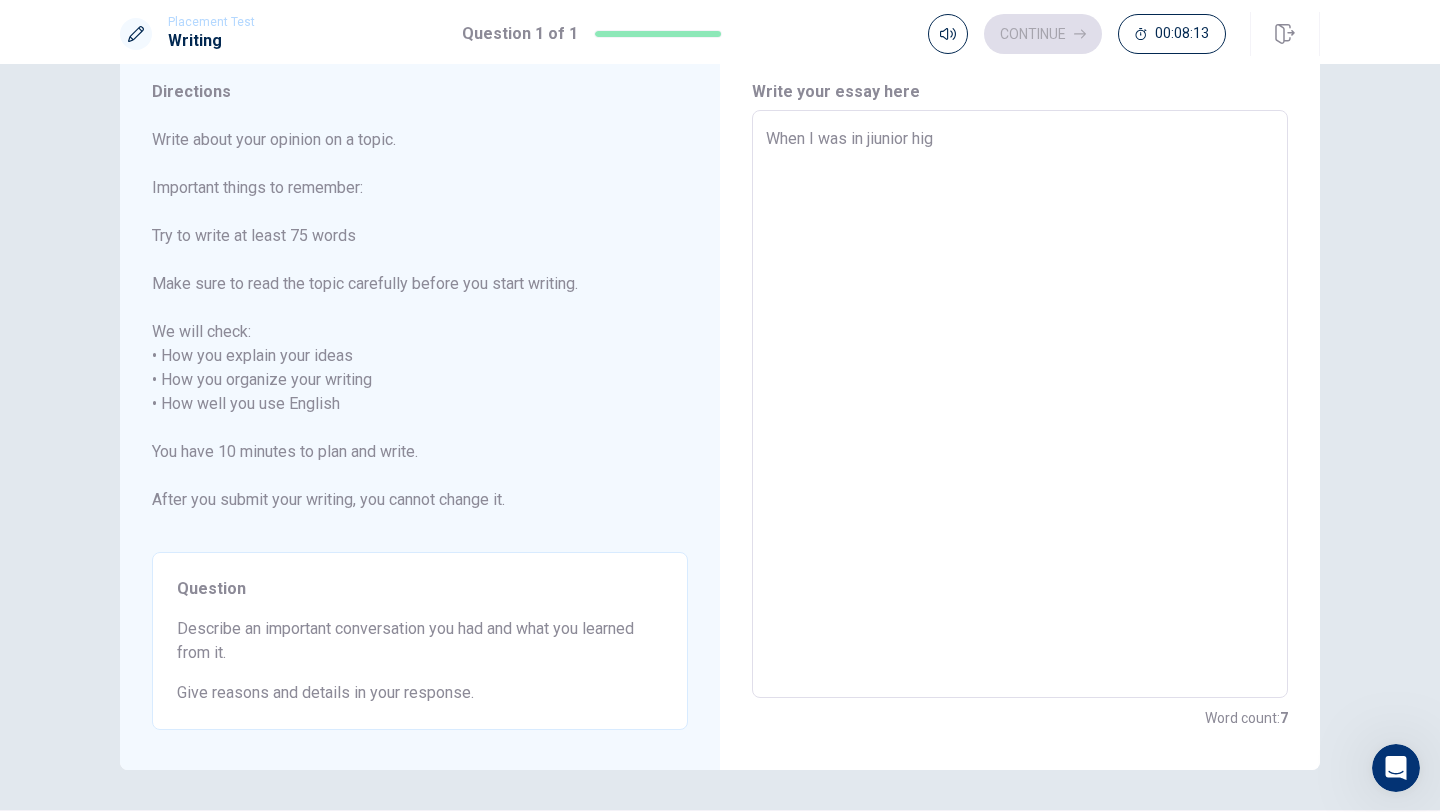 type on "x" 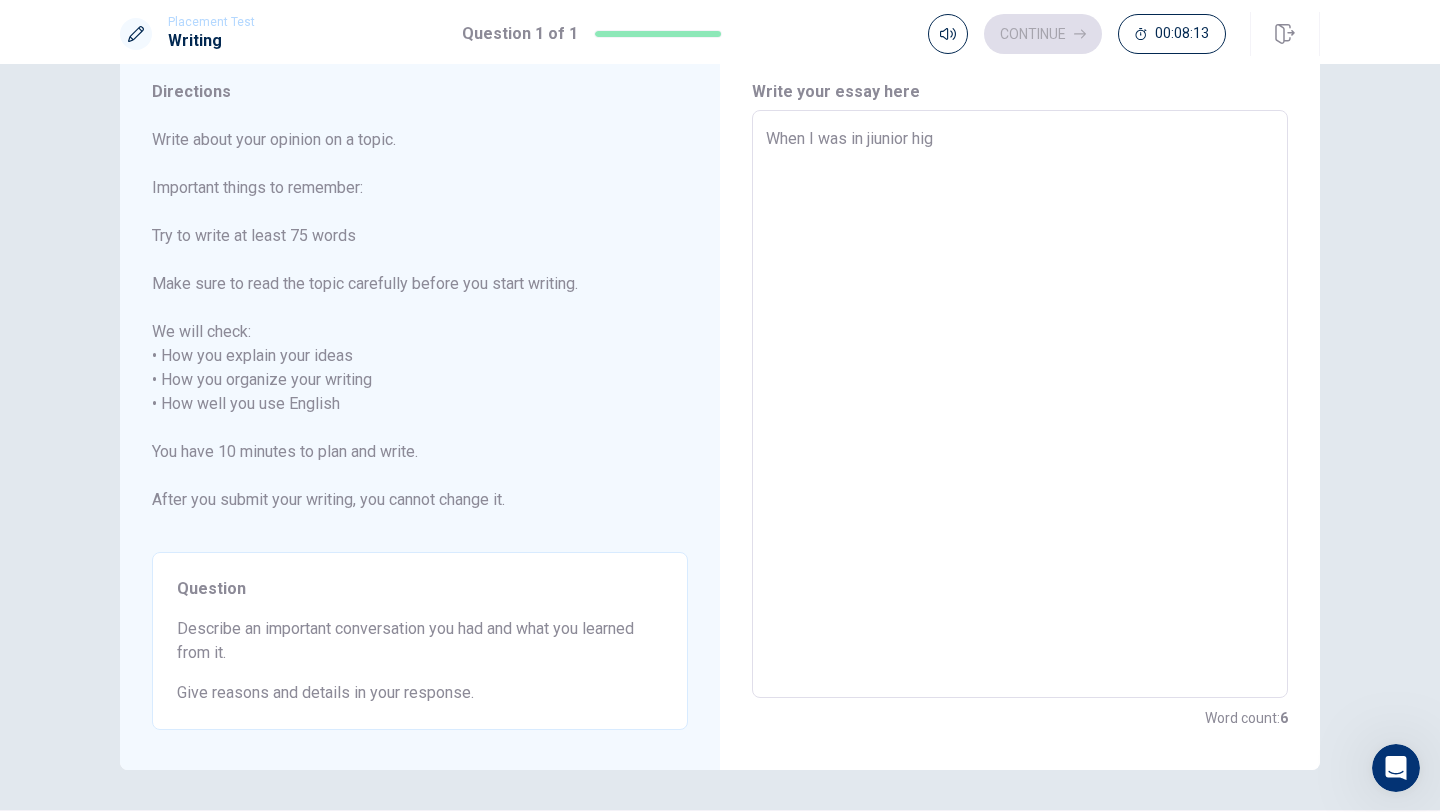 type on "When I was in jiunior hi" 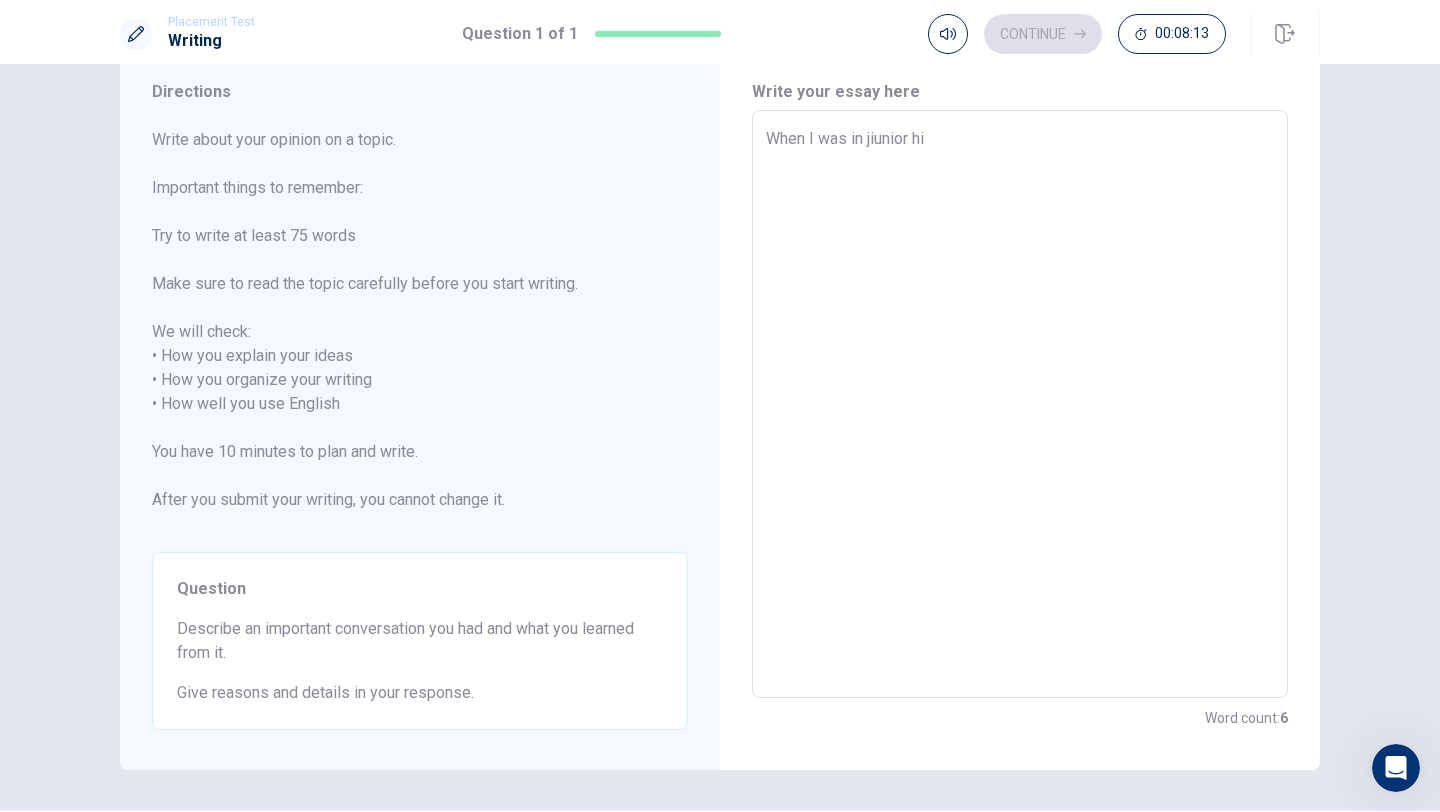 type on "x" 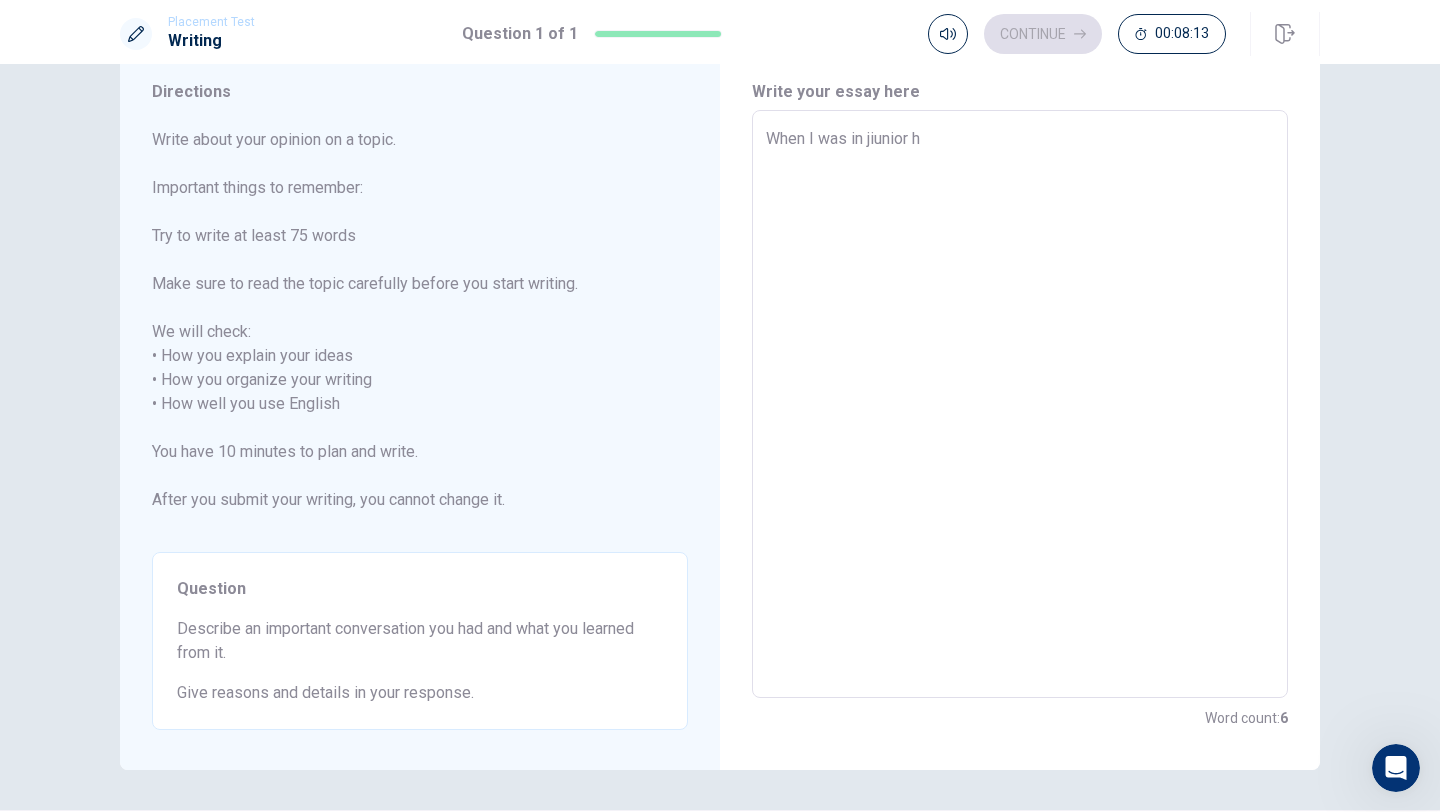 type on "x" 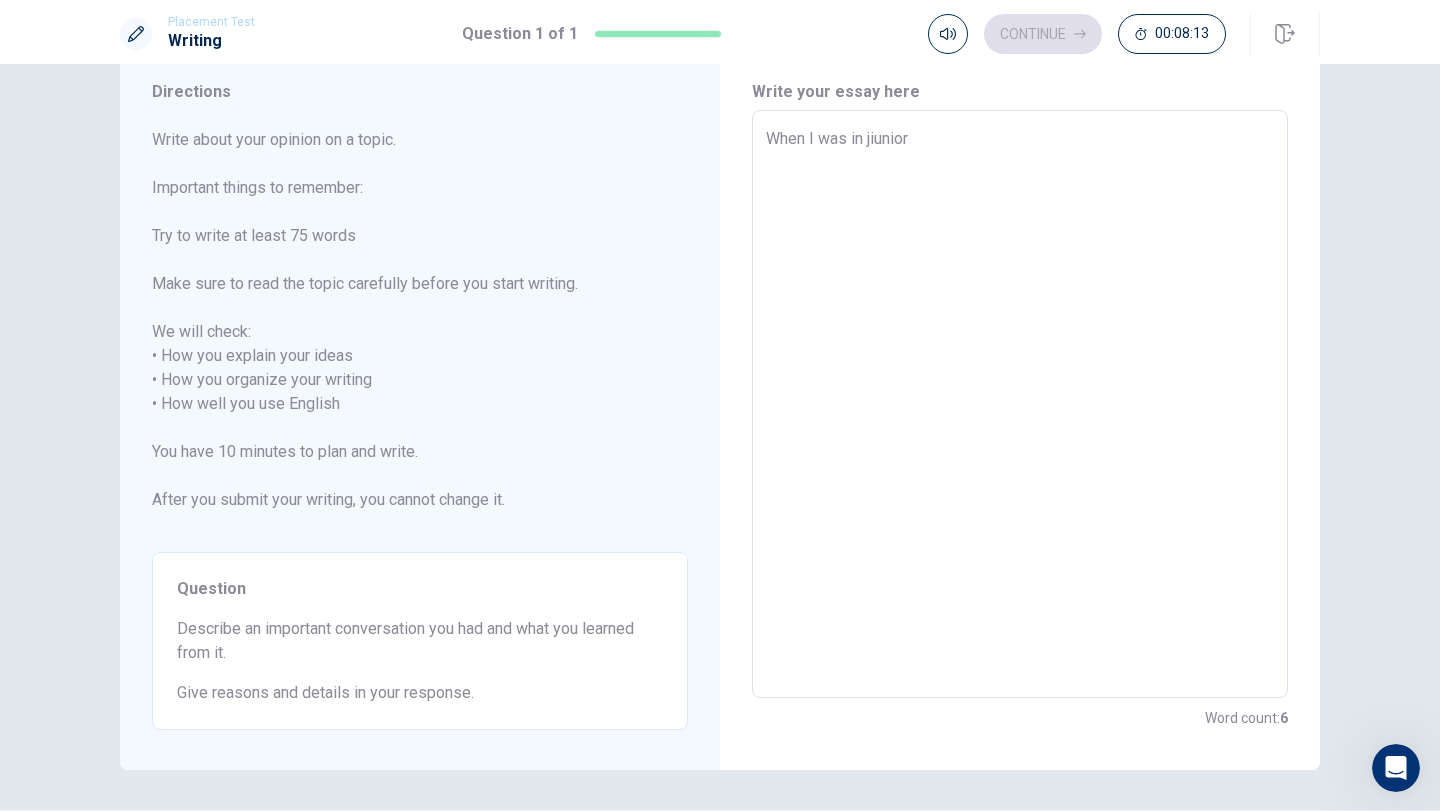 type on "x" 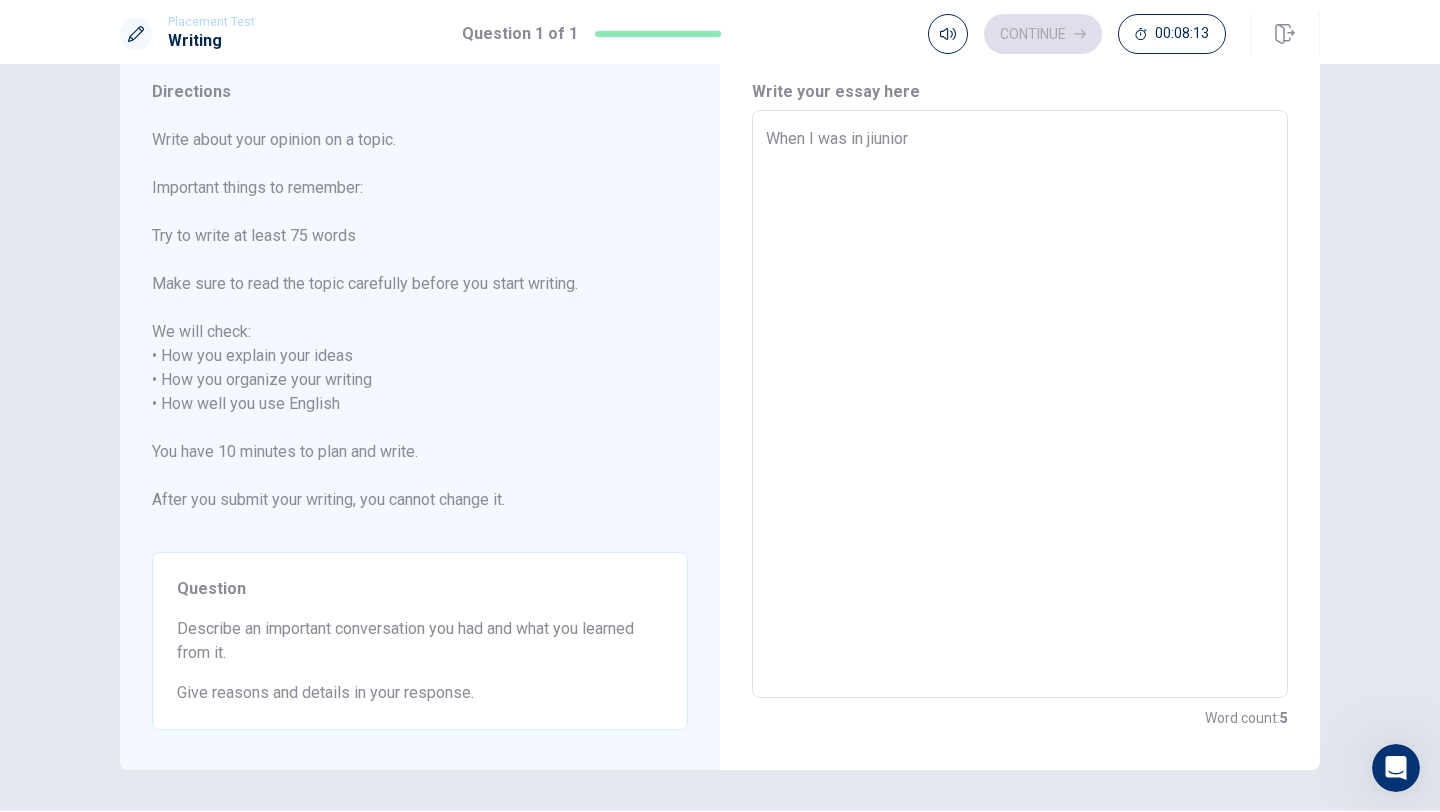 type on "When I was in jiunior" 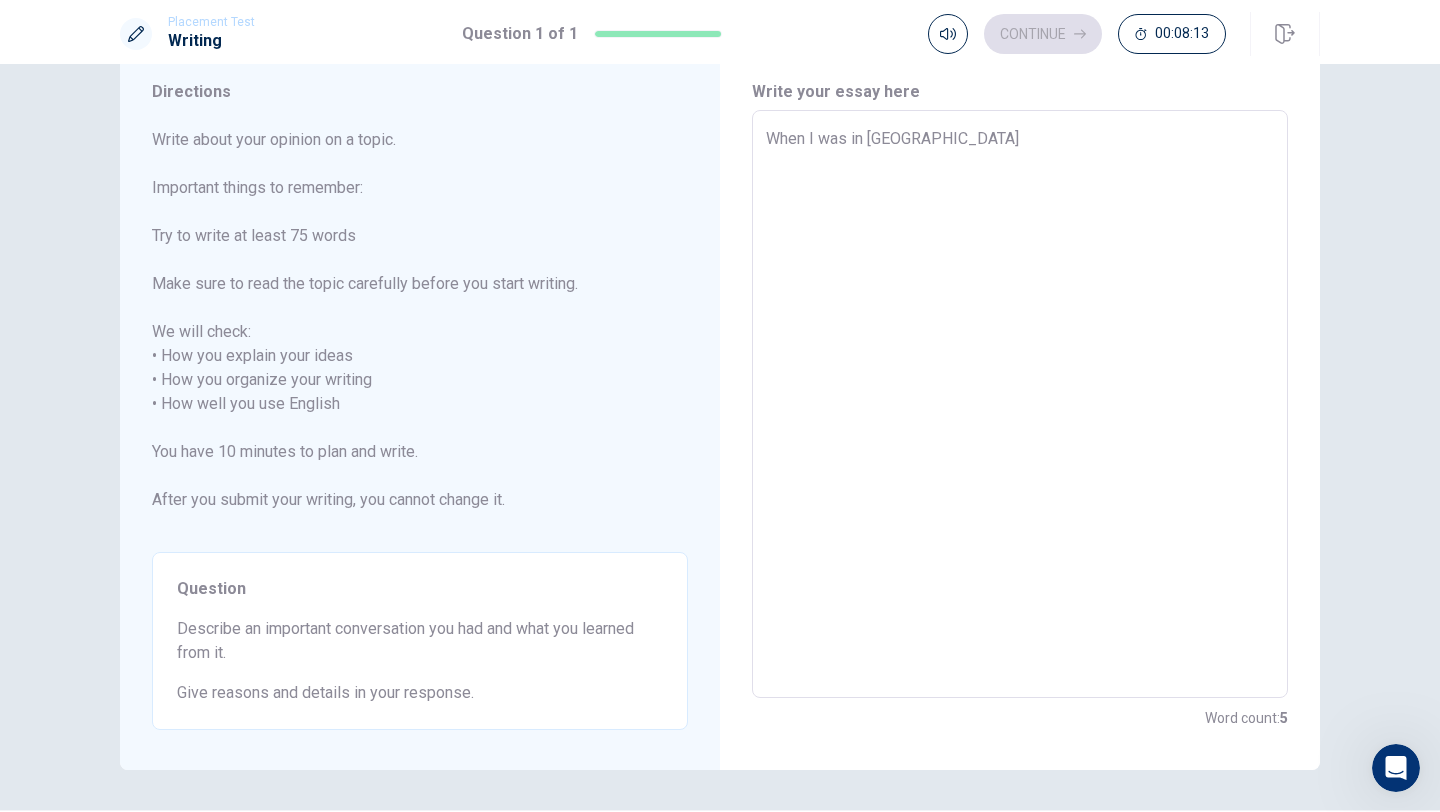type on "x" 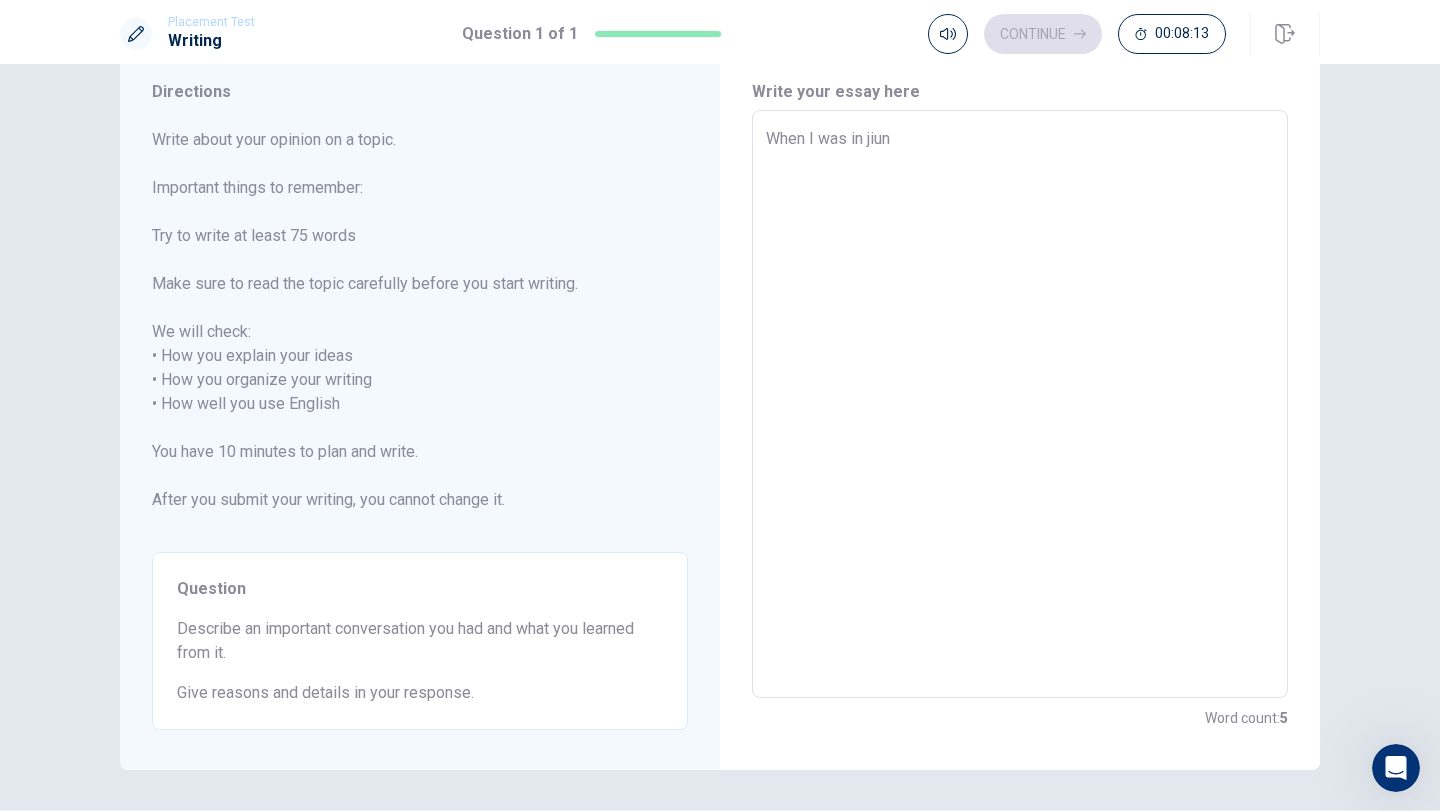 type on "x" 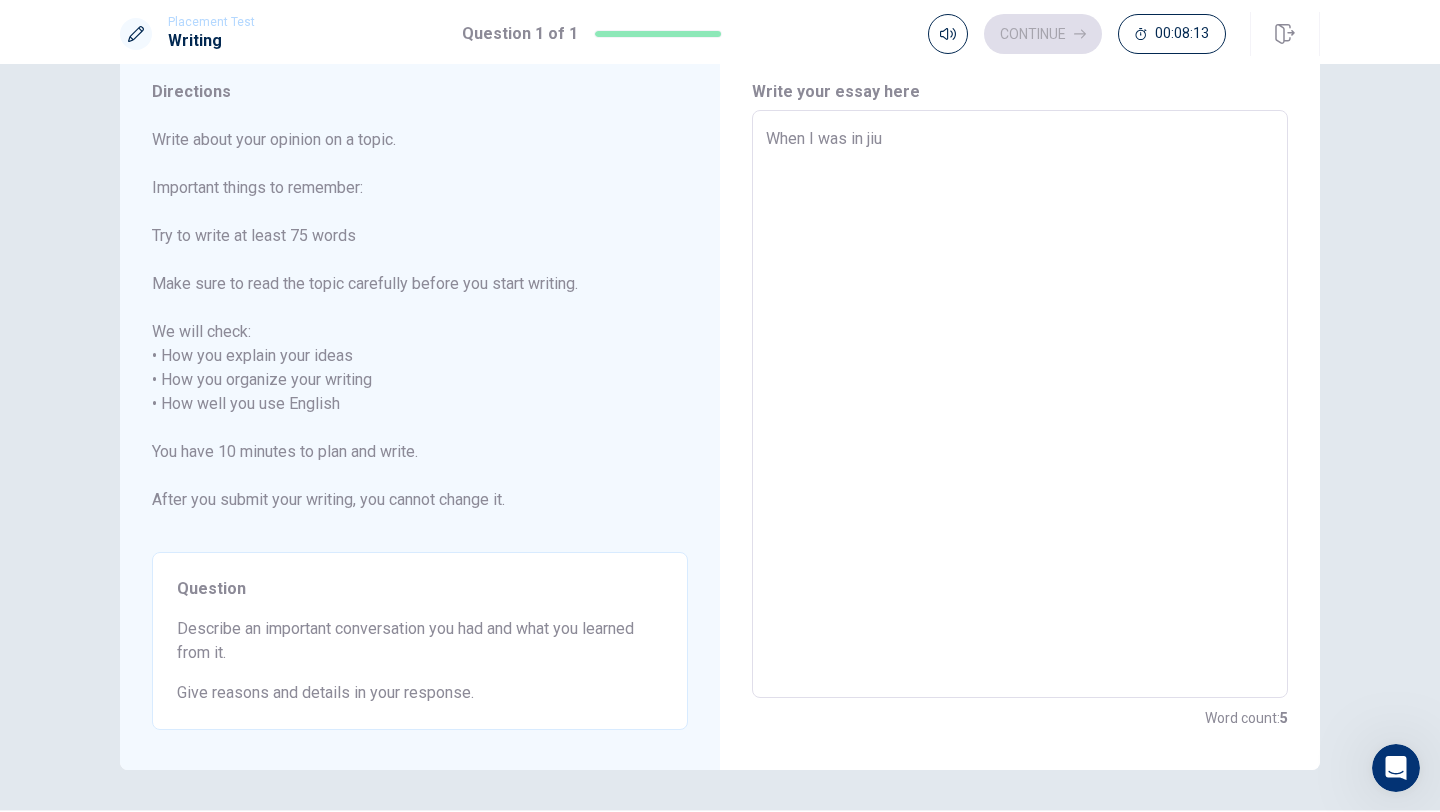 type on "x" 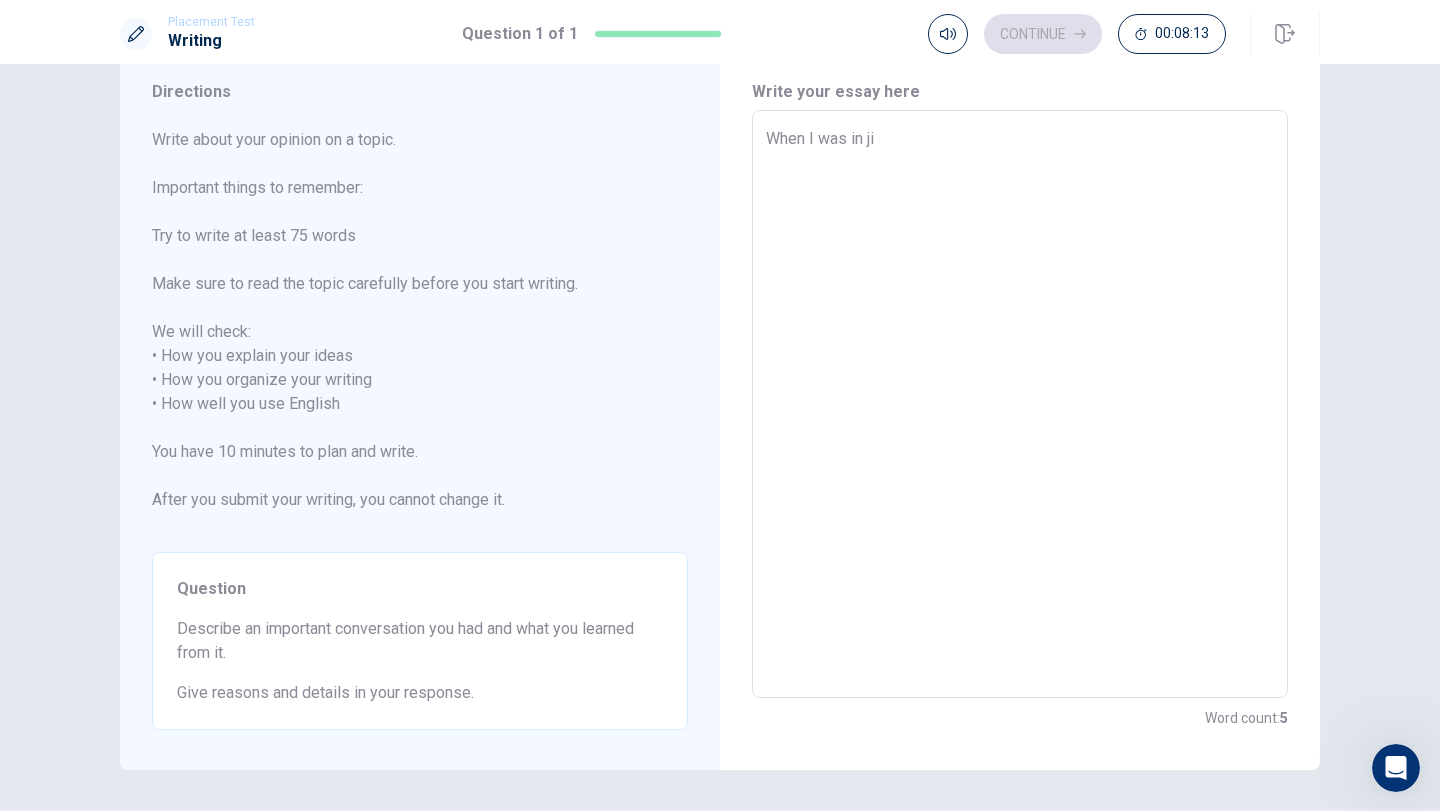 type on "x" 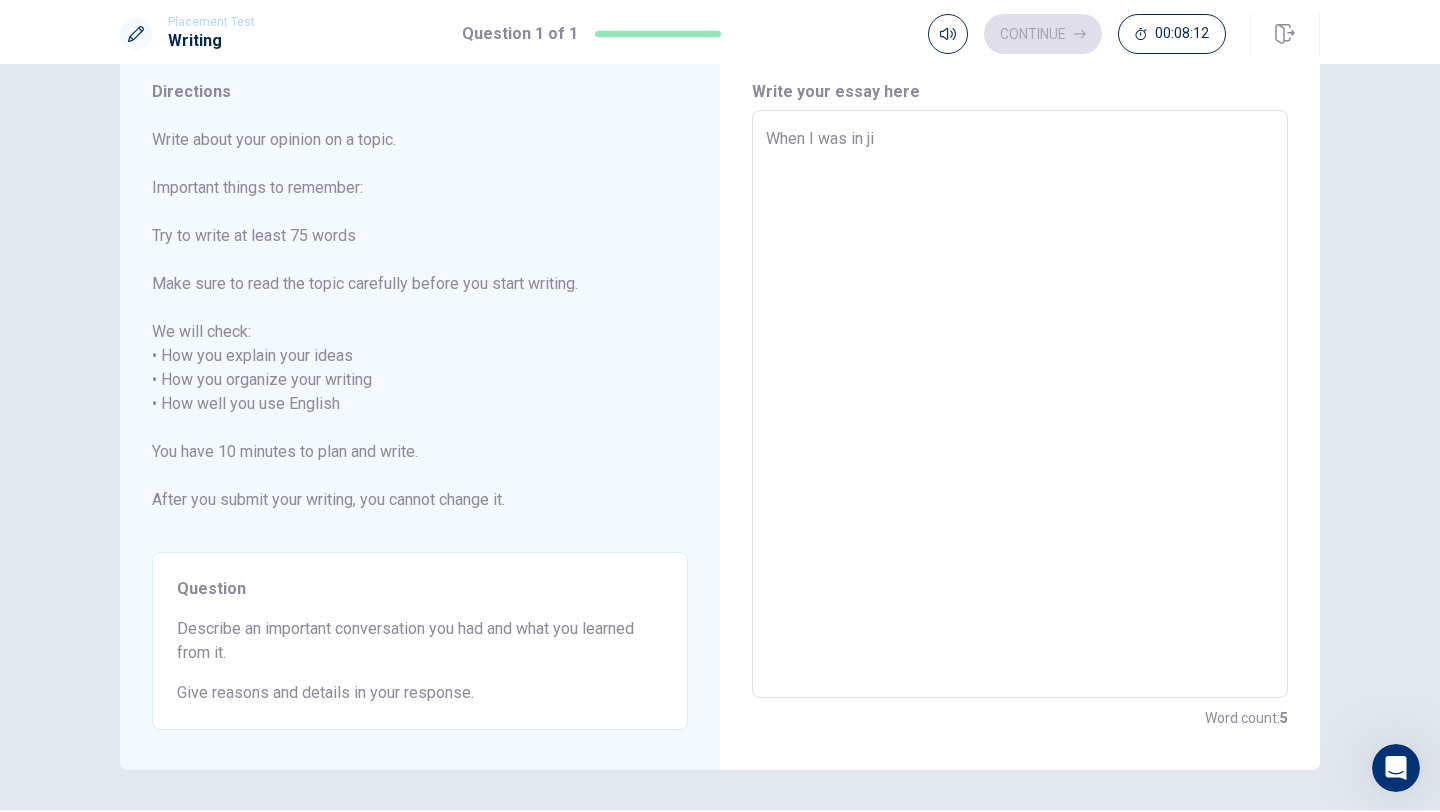 type on "When I was in j" 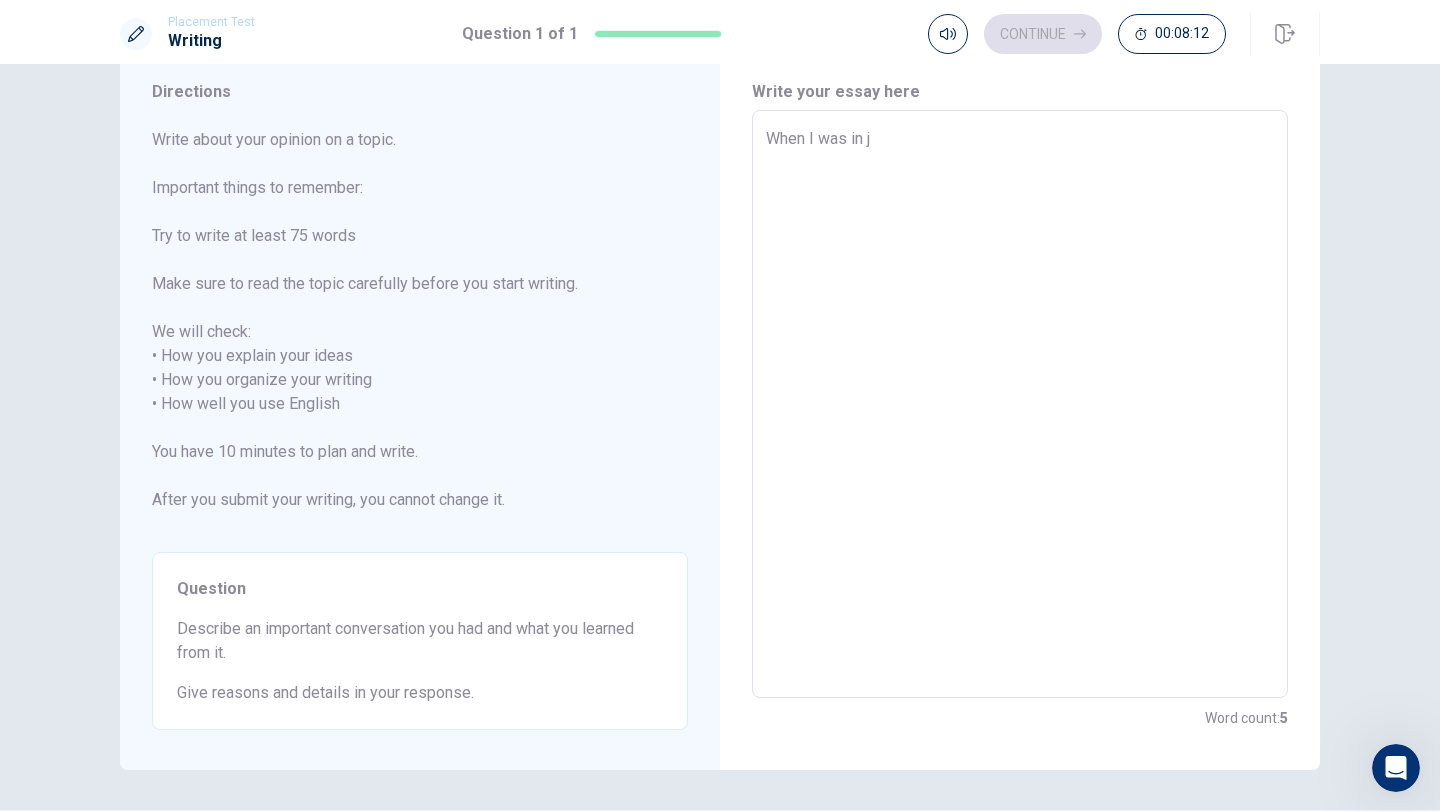 type on "x" 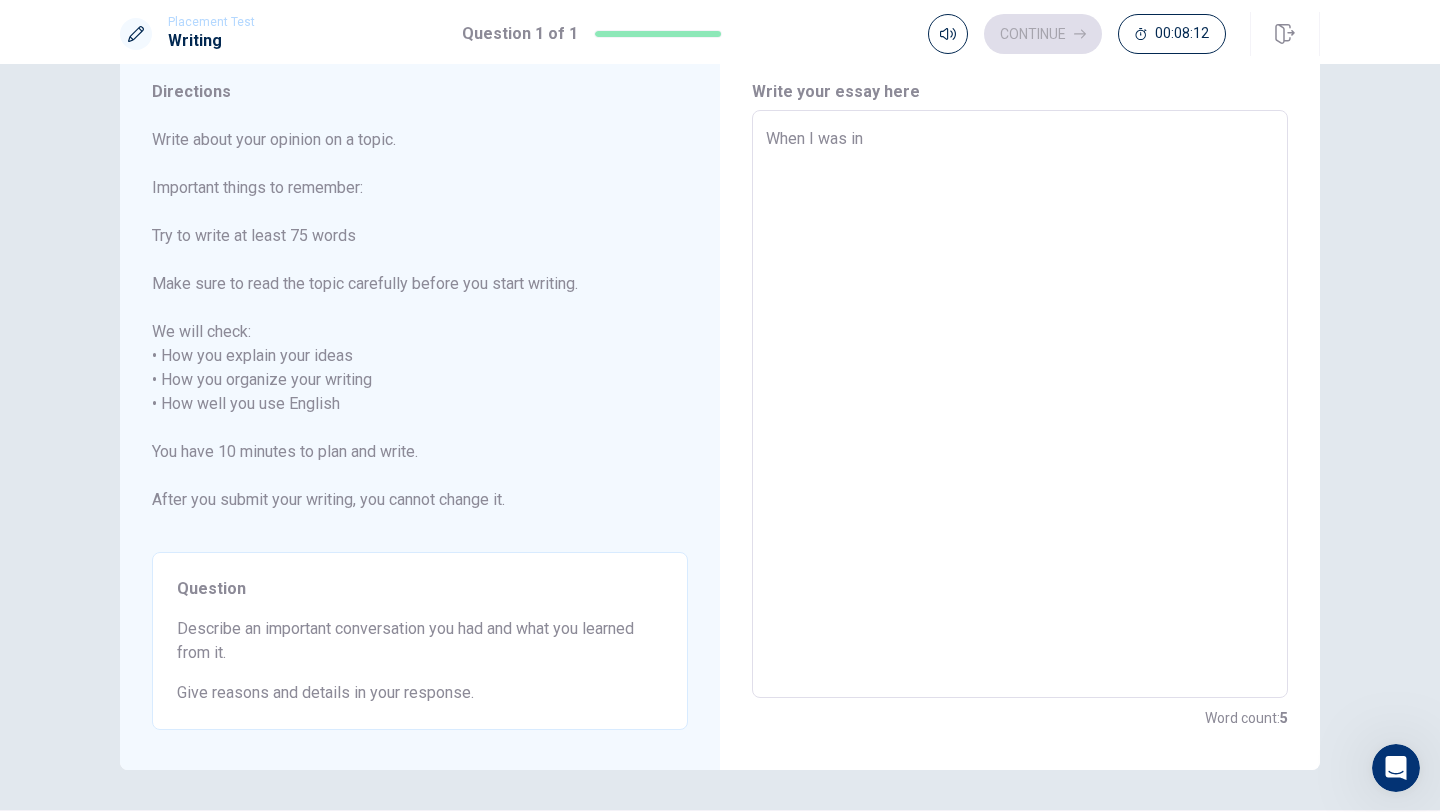 type on "x" 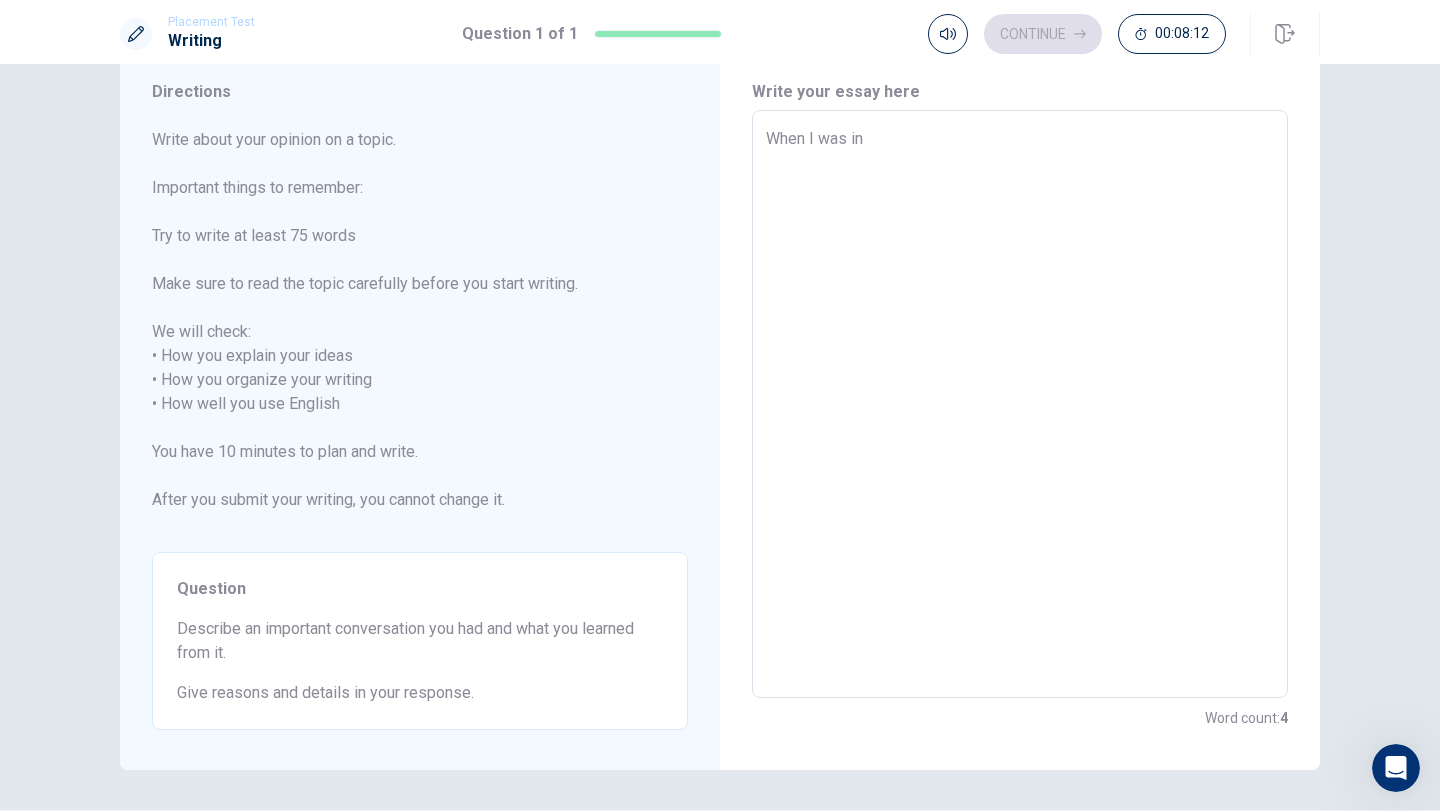 type on "When I was i" 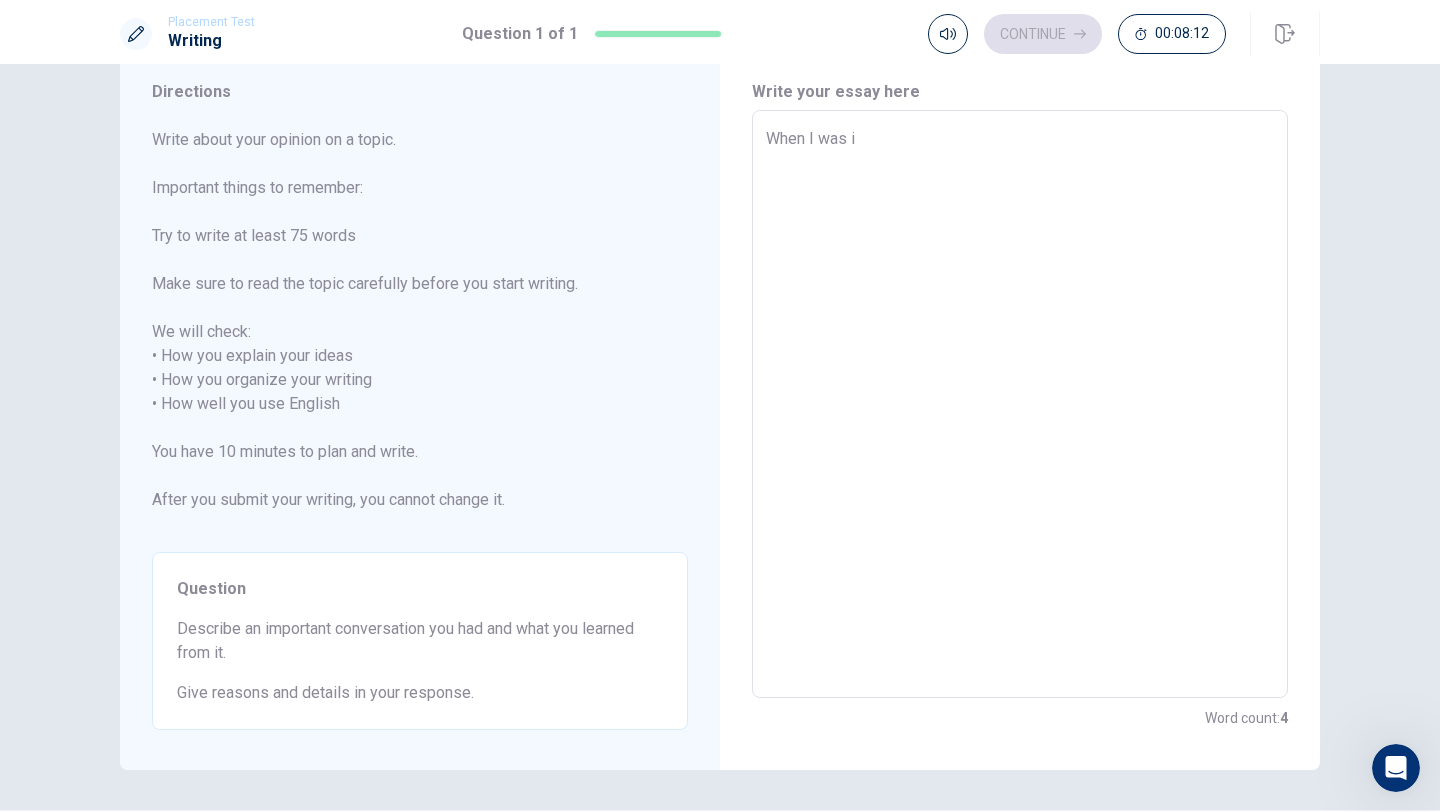 type on "x" 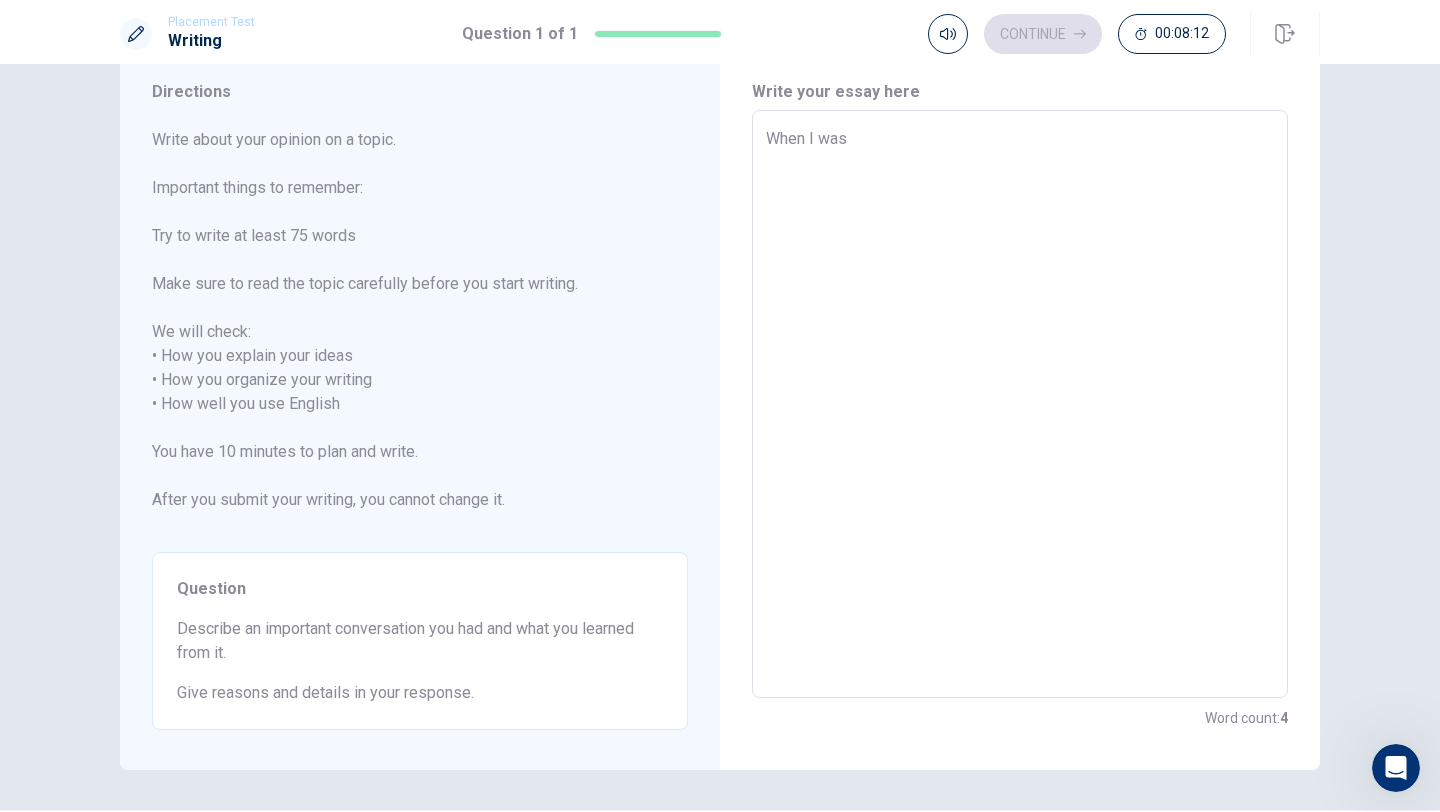 type on "x" 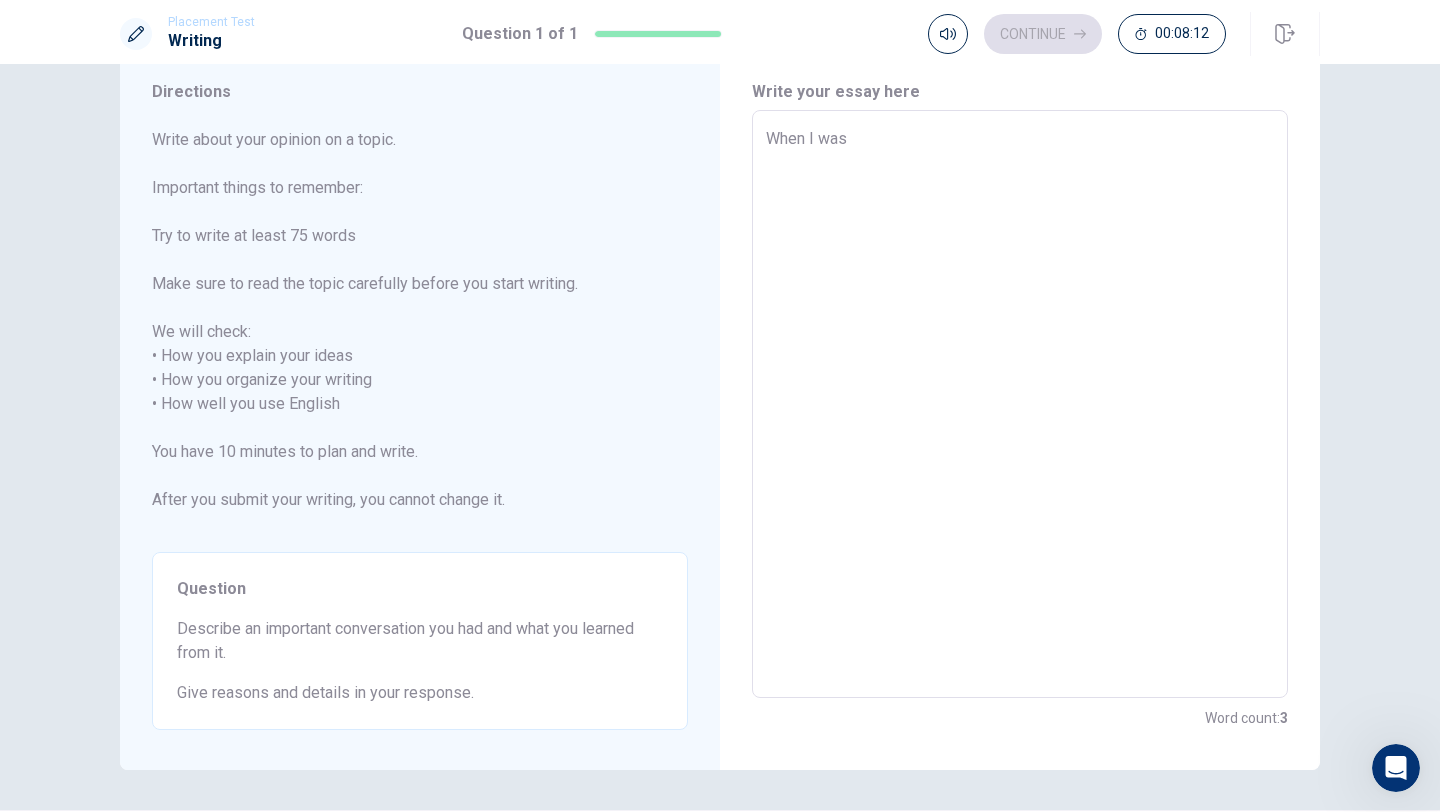 type on "When I wa" 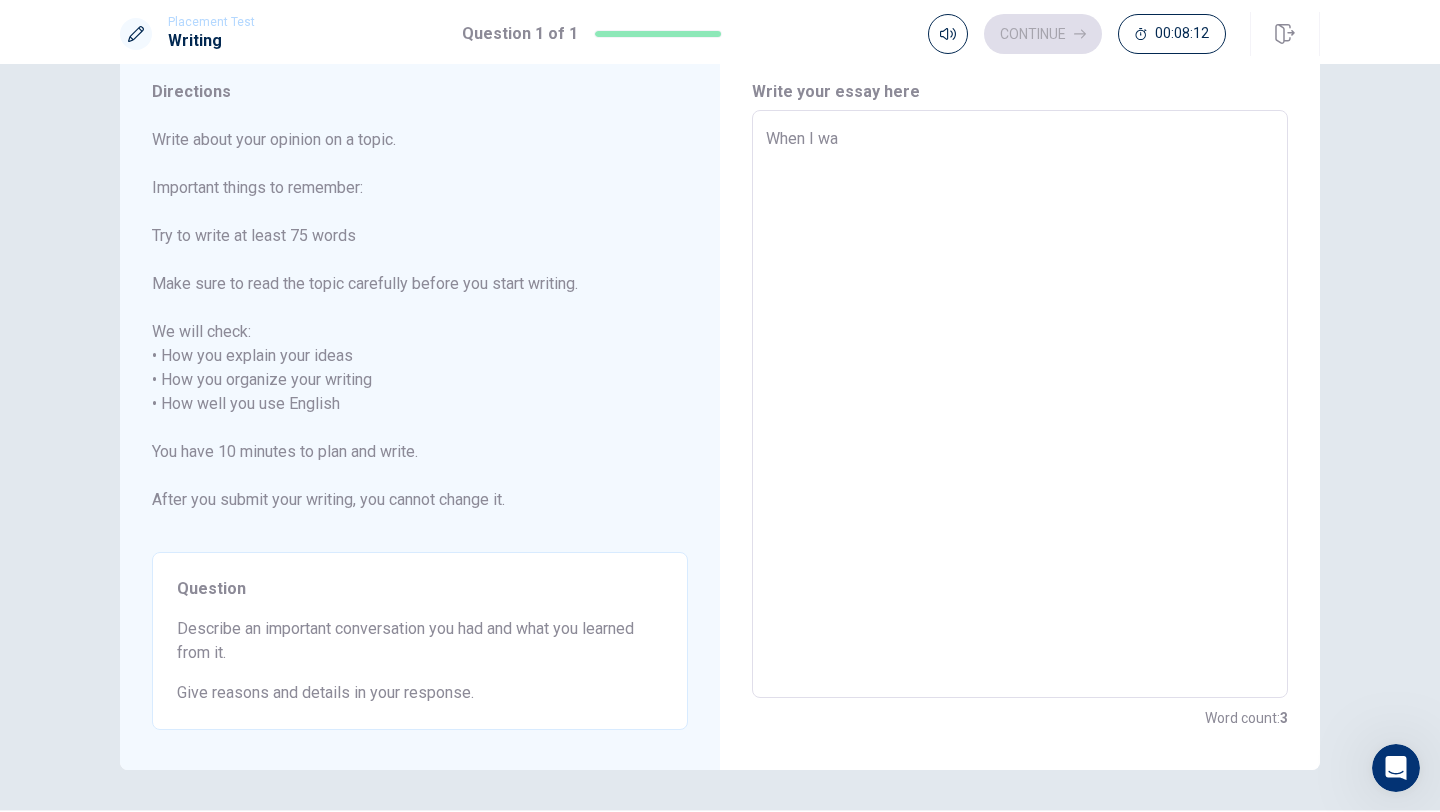 type on "x" 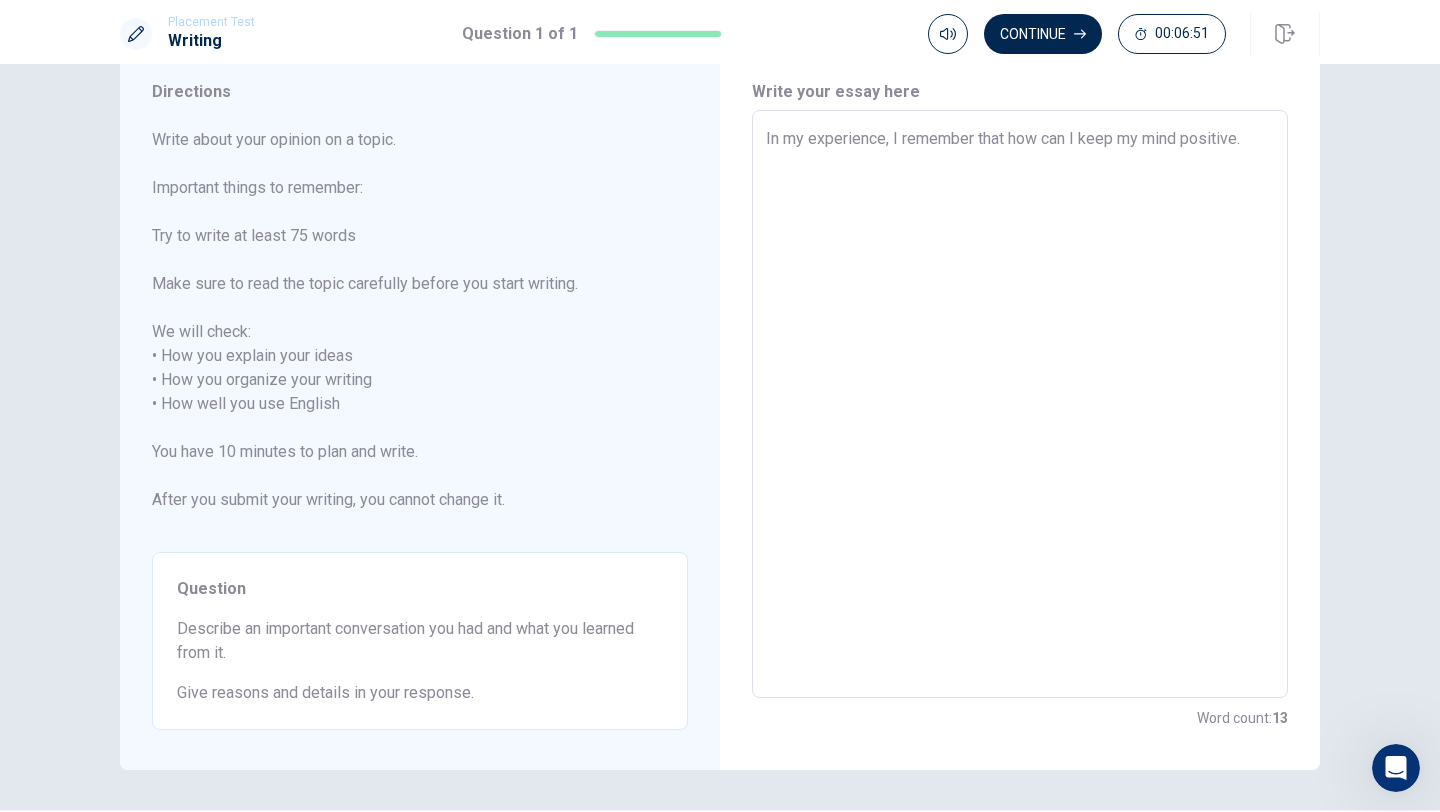 click on "In my experience, I remember that how can I keep my mind positive." at bounding box center [1020, 404] 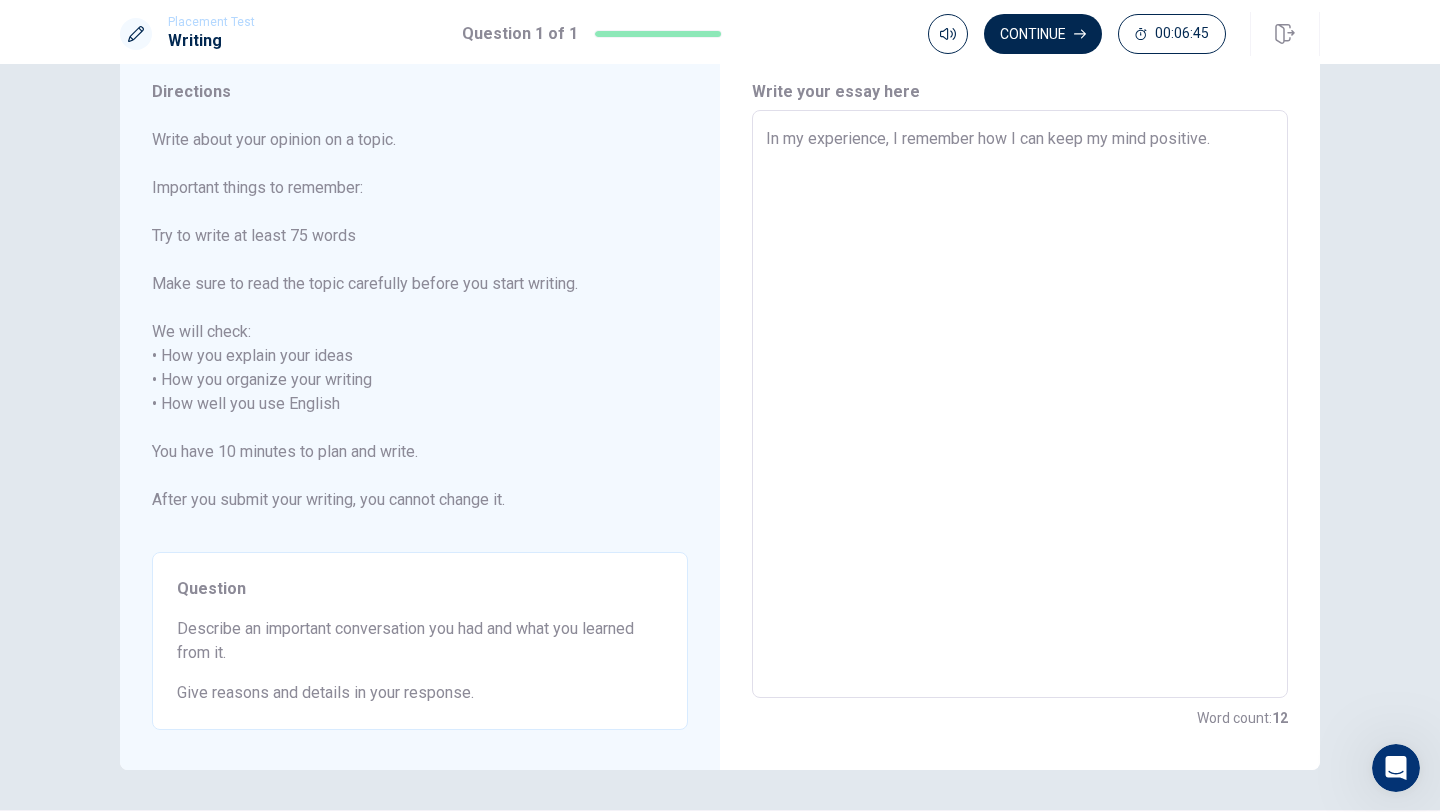 click on "In my experience, I remember how I can keep my mind positive." at bounding box center [1020, 404] 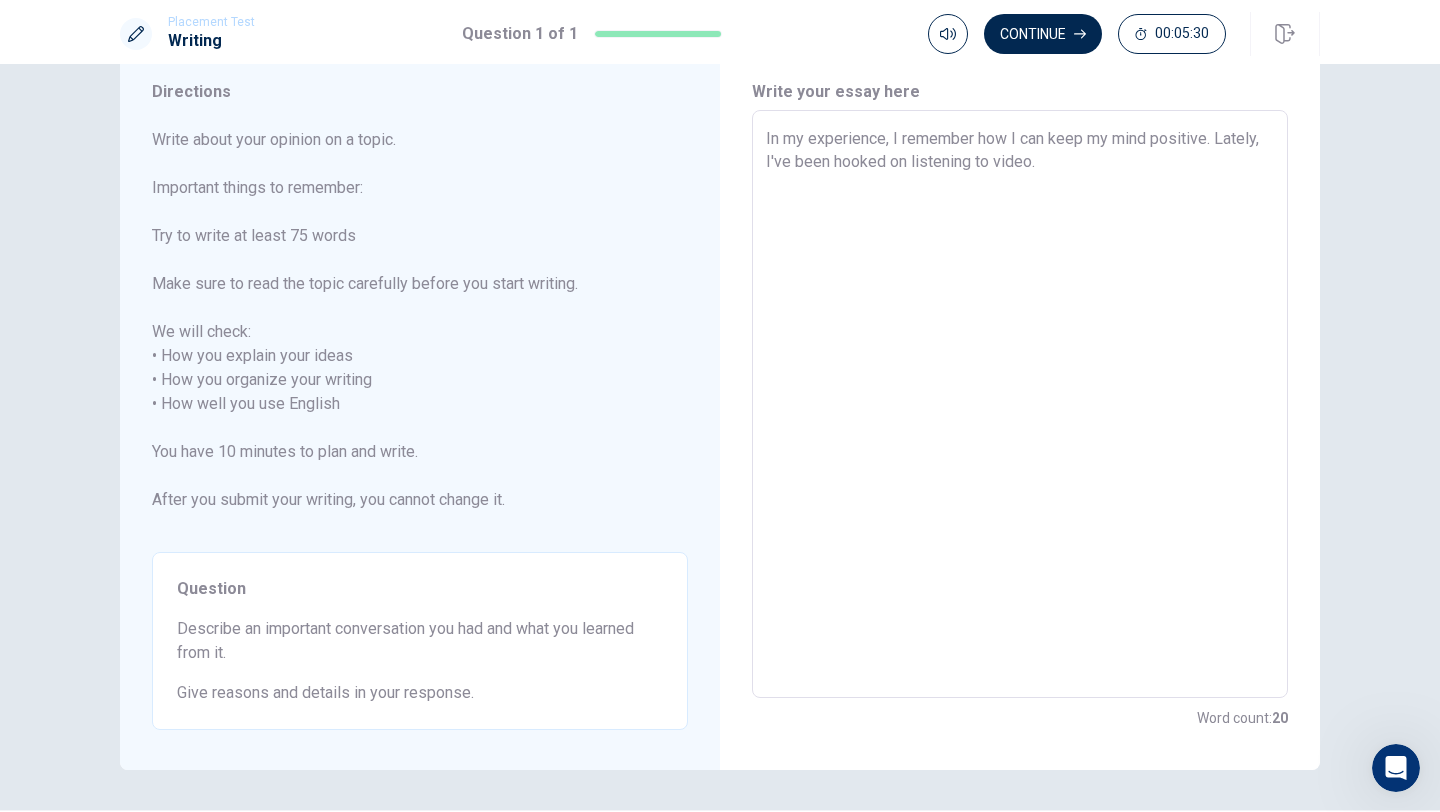 click on "In my experience, I remember how I can keep my mind positive. Lately, I've been hooked on listening to video." at bounding box center [1020, 404] 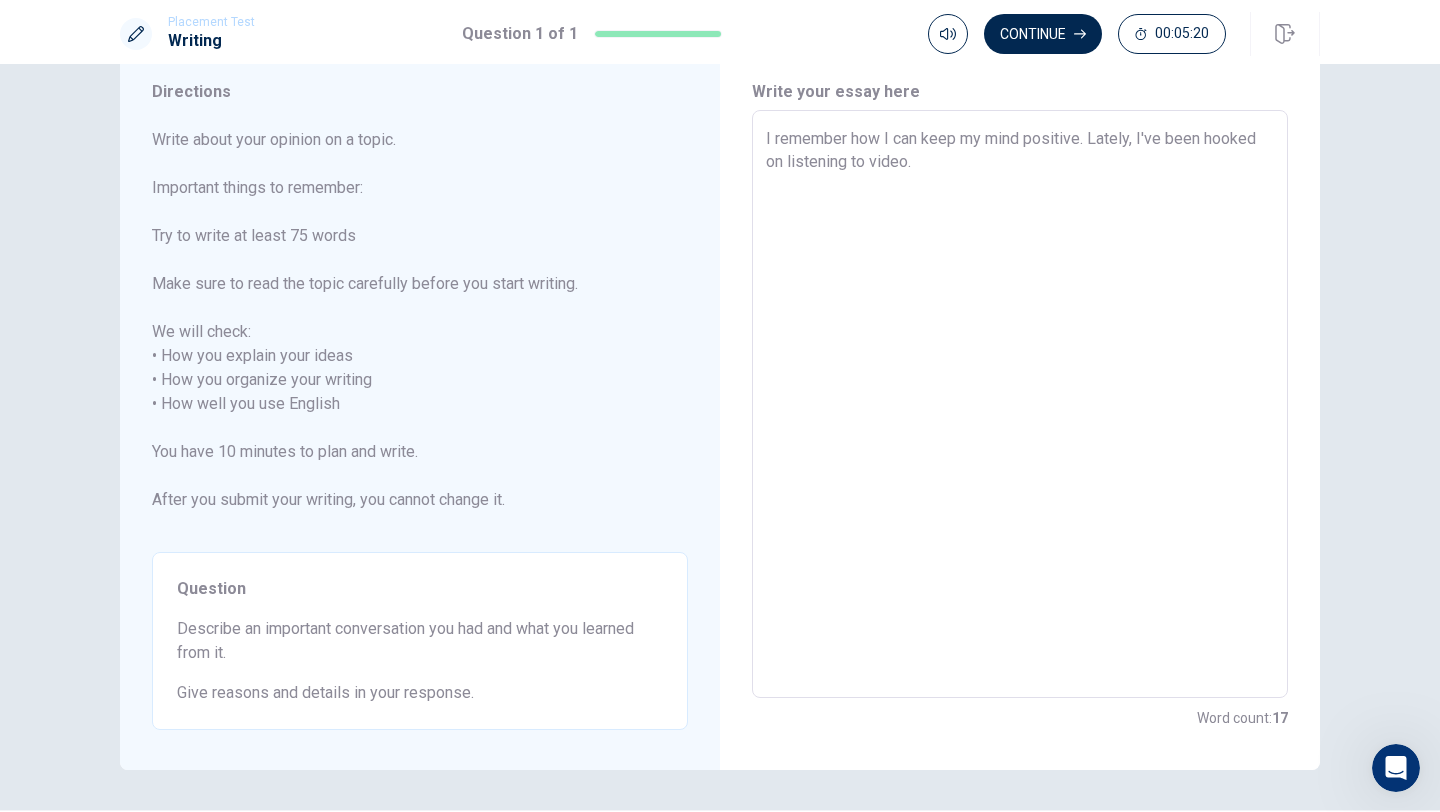 click on "I remember how I can keep my mind positive. Lately, I've been hooked on listening to video." at bounding box center (1020, 404) 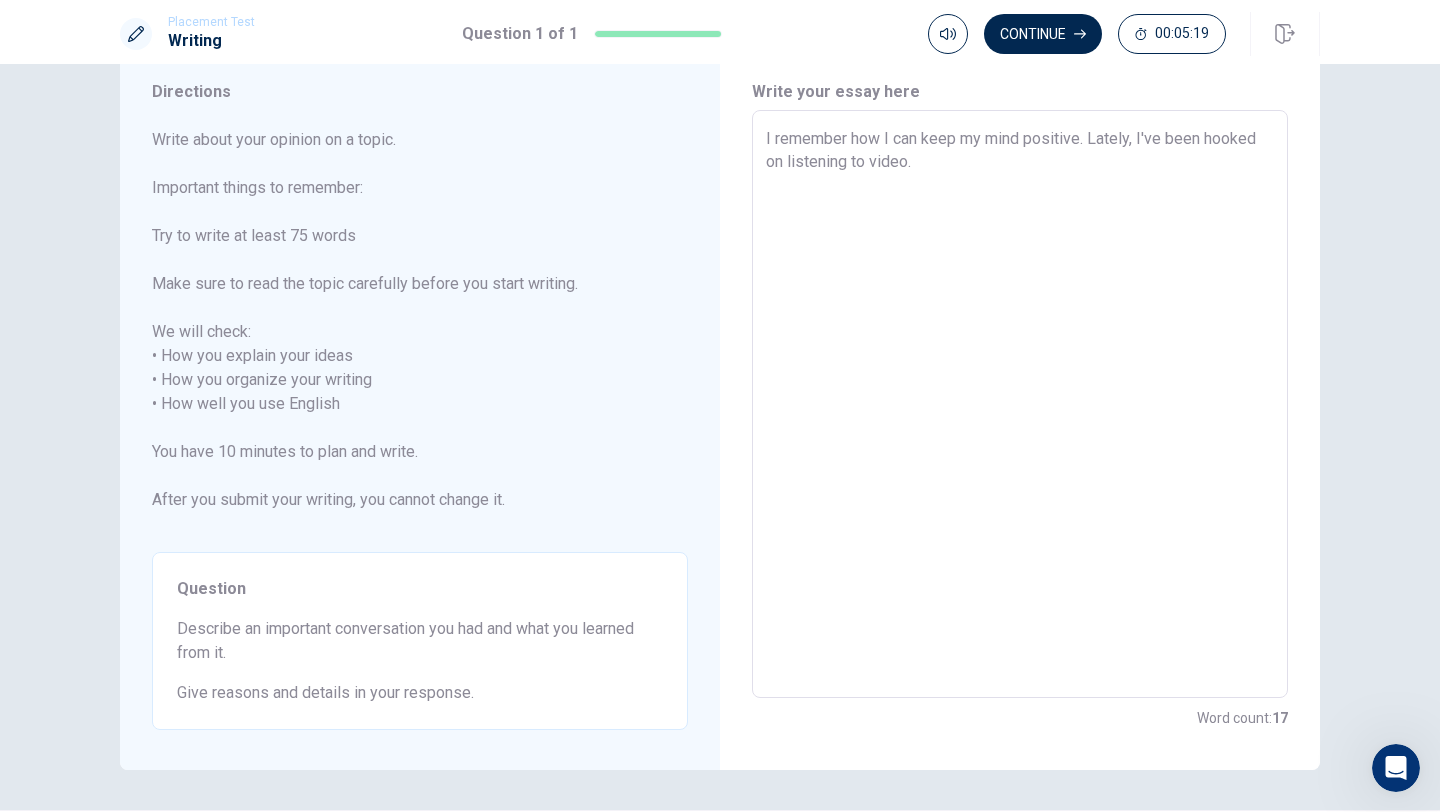 click on "I remember how I can keep my mind positive. Lately, I've been hooked on listening to video." at bounding box center [1020, 404] 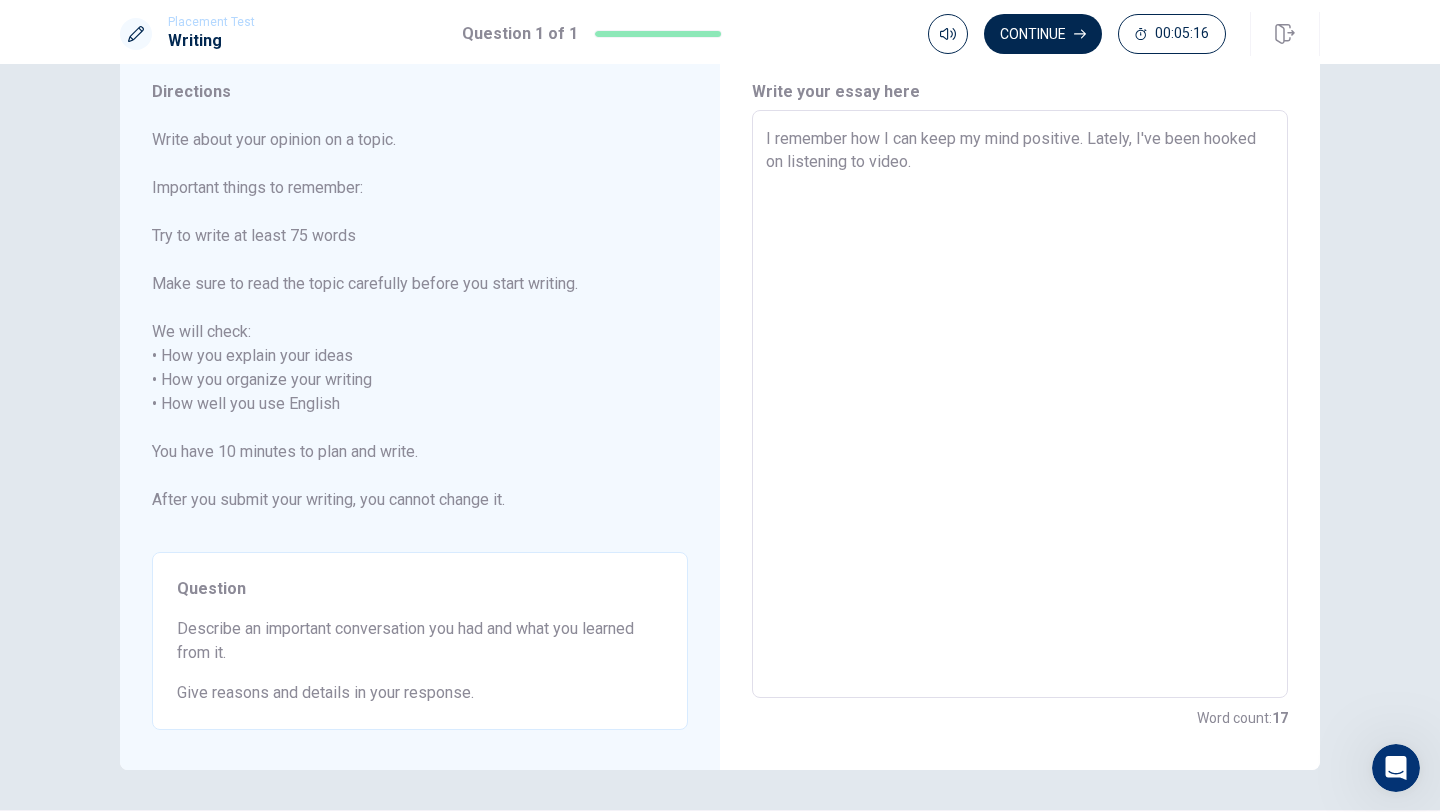 click on "I remember how I can keep my mind positive. Lately, I've been hooked on listening to video." at bounding box center (1020, 404) 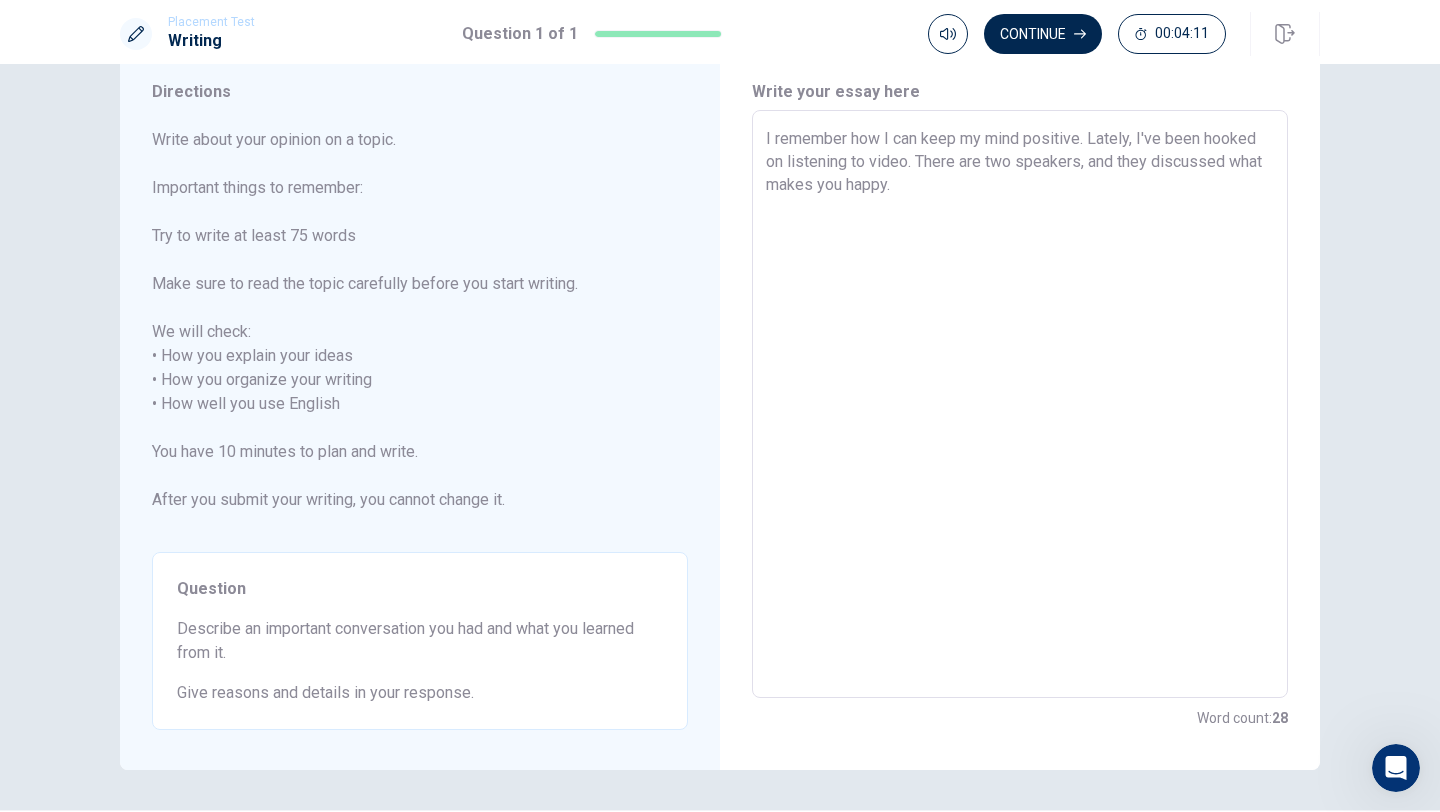 click on "I remember how I can keep my mind positive. Lately, I've been hooked on listening to video. There are two speakers, and they discussed what makes you happy." at bounding box center (1020, 404) 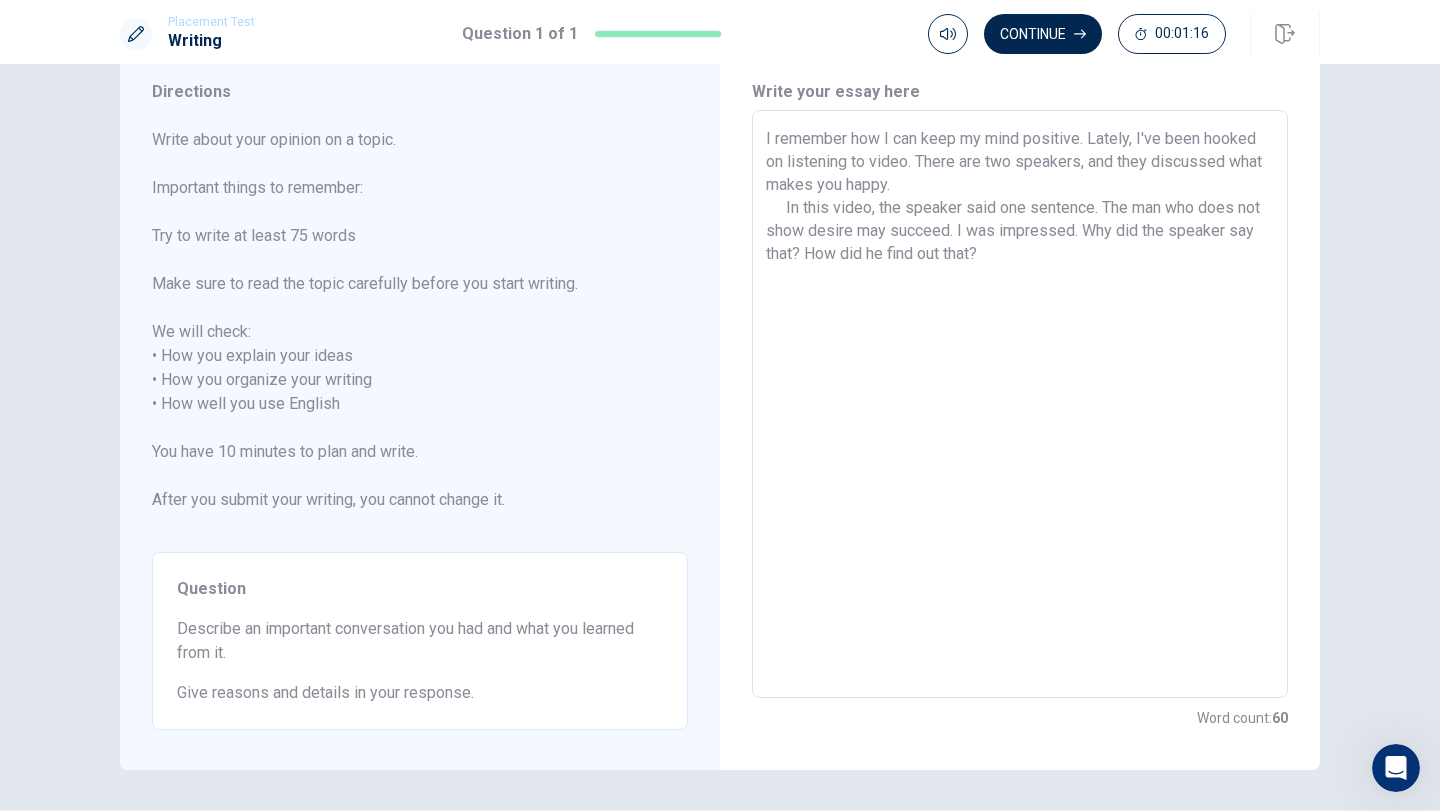 click on "I remember how I can keep my mind positive. Lately, I've been hooked on listening to video. There are two speakers, and they discussed what makes you happy.
In this video, the speaker said one sentence. The man who does not show desire may succeed. I was impressed. Why did the speaker say that? How did he find out that?" at bounding box center [1020, 404] 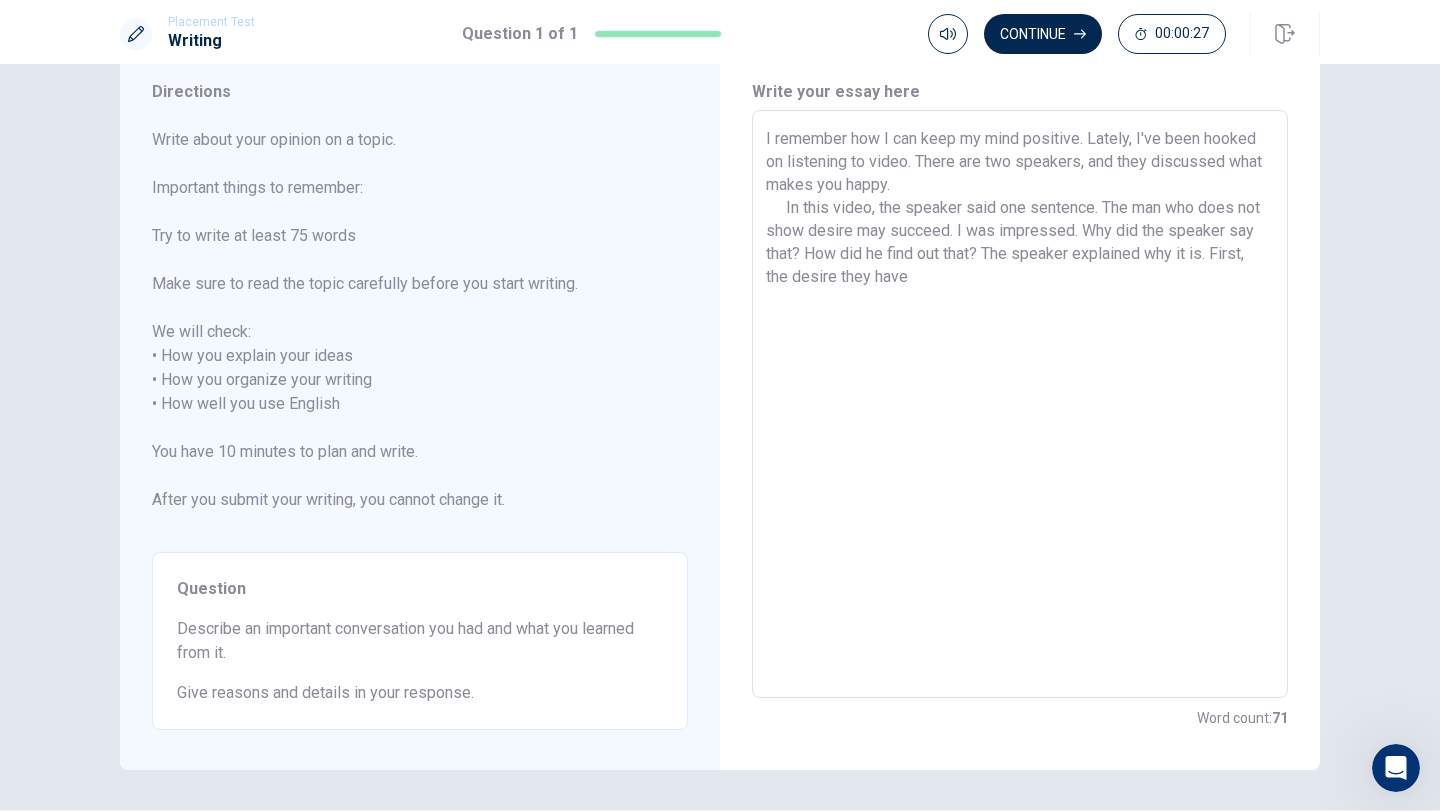 click on "I remember how I can keep my mind positive. Lately, I've been hooked on listening to video. There are two speakers, and they discussed what makes you happy.
In this video, the speaker said one sentence. The man who does not show desire may succeed. I was impressed. Why did the speaker say that? How did he find out that? The speaker explained why it is. First, the desire they have" at bounding box center [1020, 404] 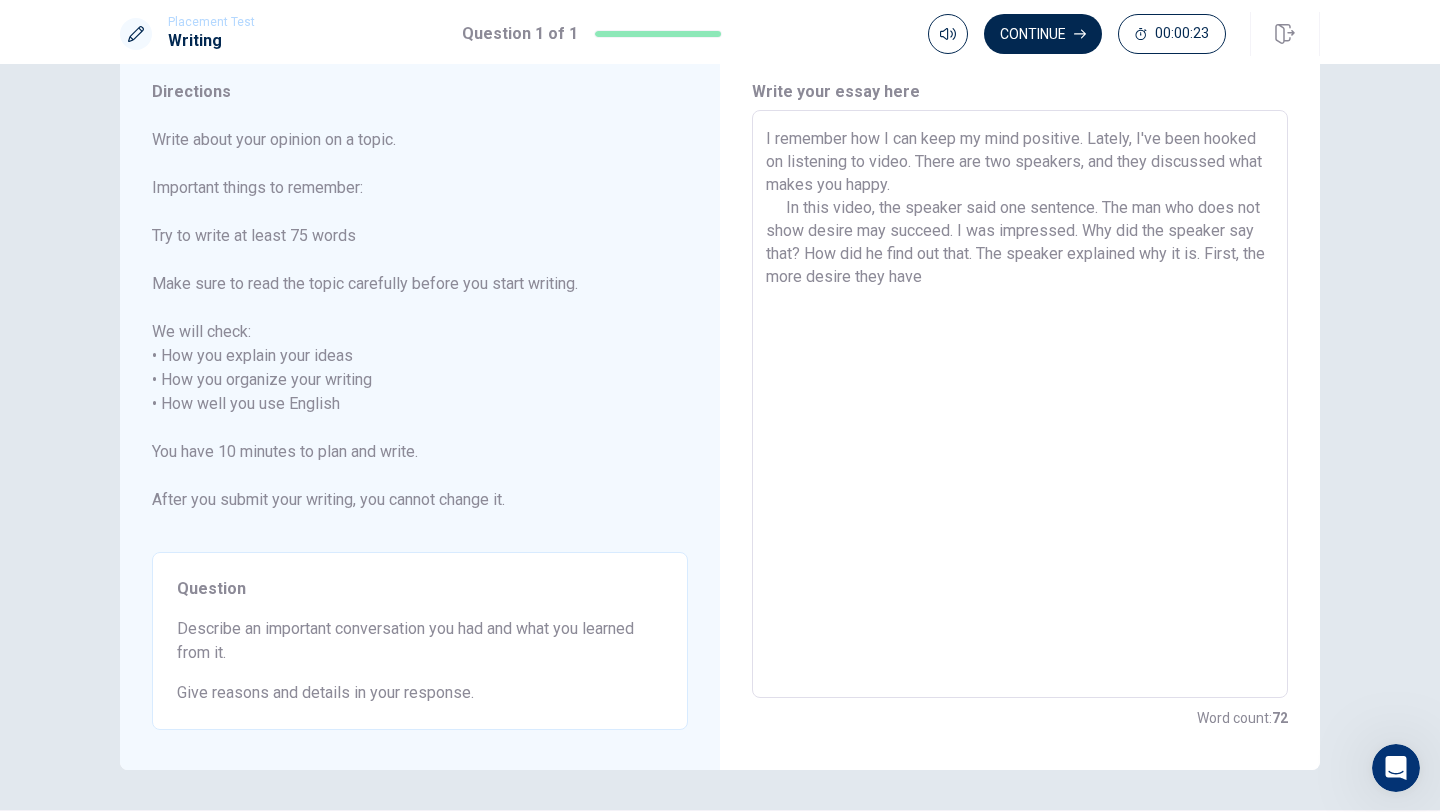 click on "I remember how I can keep my mind positive. Lately, I've been hooked on listening to video. There are two speakers, and they discussed what makes you happy.
In this video, the speaker said one sentence. The man who does not show desire may succeed. I was impressed. Why did the speaker say that? How did he find out that. The speaker explained why it is. First, the more desire they have" at bounding box center (1020, 404) 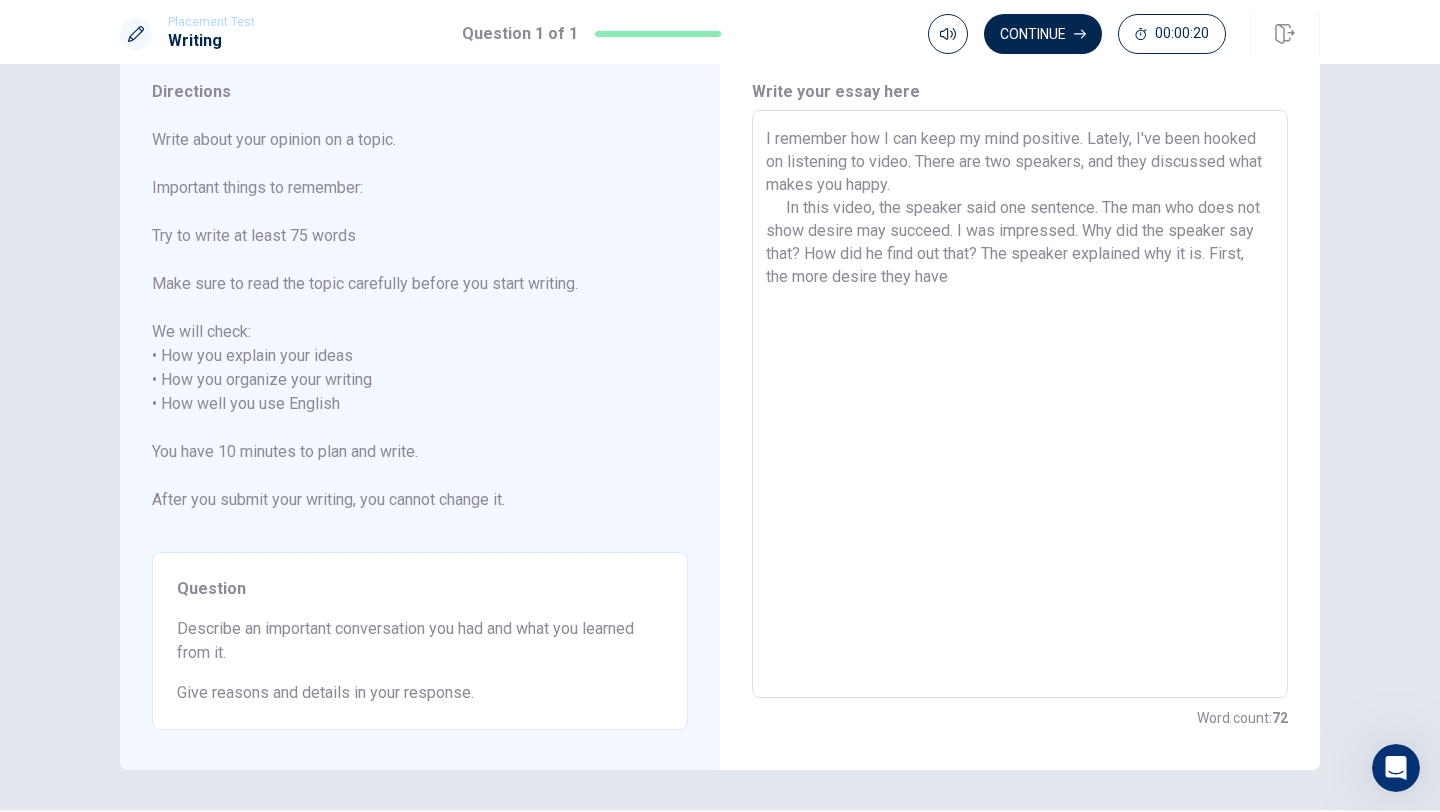 click on "I remember how I can keep my mind positive. Lately, I've been hooked on listening to video. There are two speakers, and they discussed what makes you happy.
In this video, the speaker said one sentence. The man who does not show desire may succeed. I was impressed. Why did the speaker say that? How did he find out that? The speaker explained why it is. First, the more desire they have" at bounding box center [1020, 404] 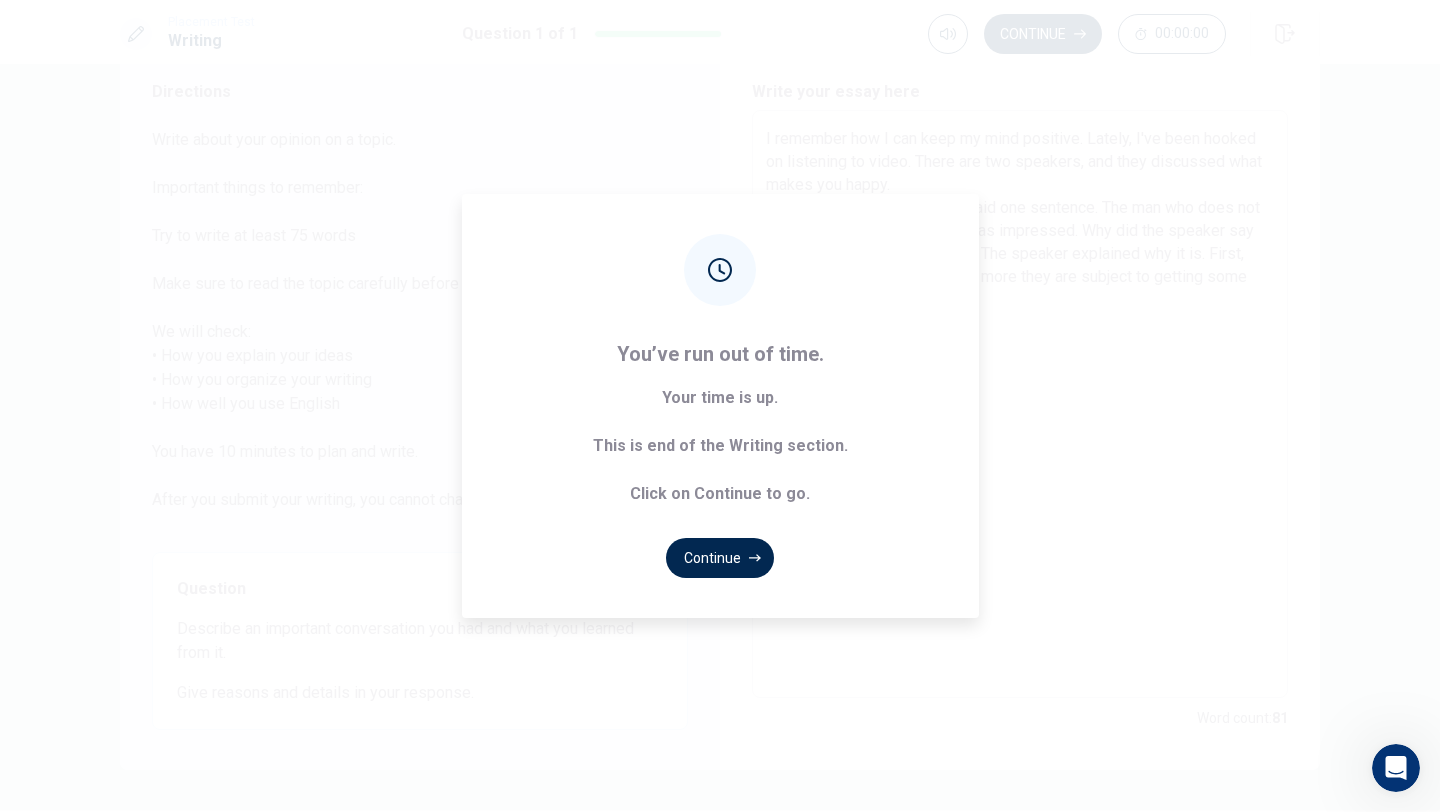 click on "You’ve run out of time. Your time is up. This is end of the Writing section. Click on Continue to go. Continue" at bounding box center [720, 406] 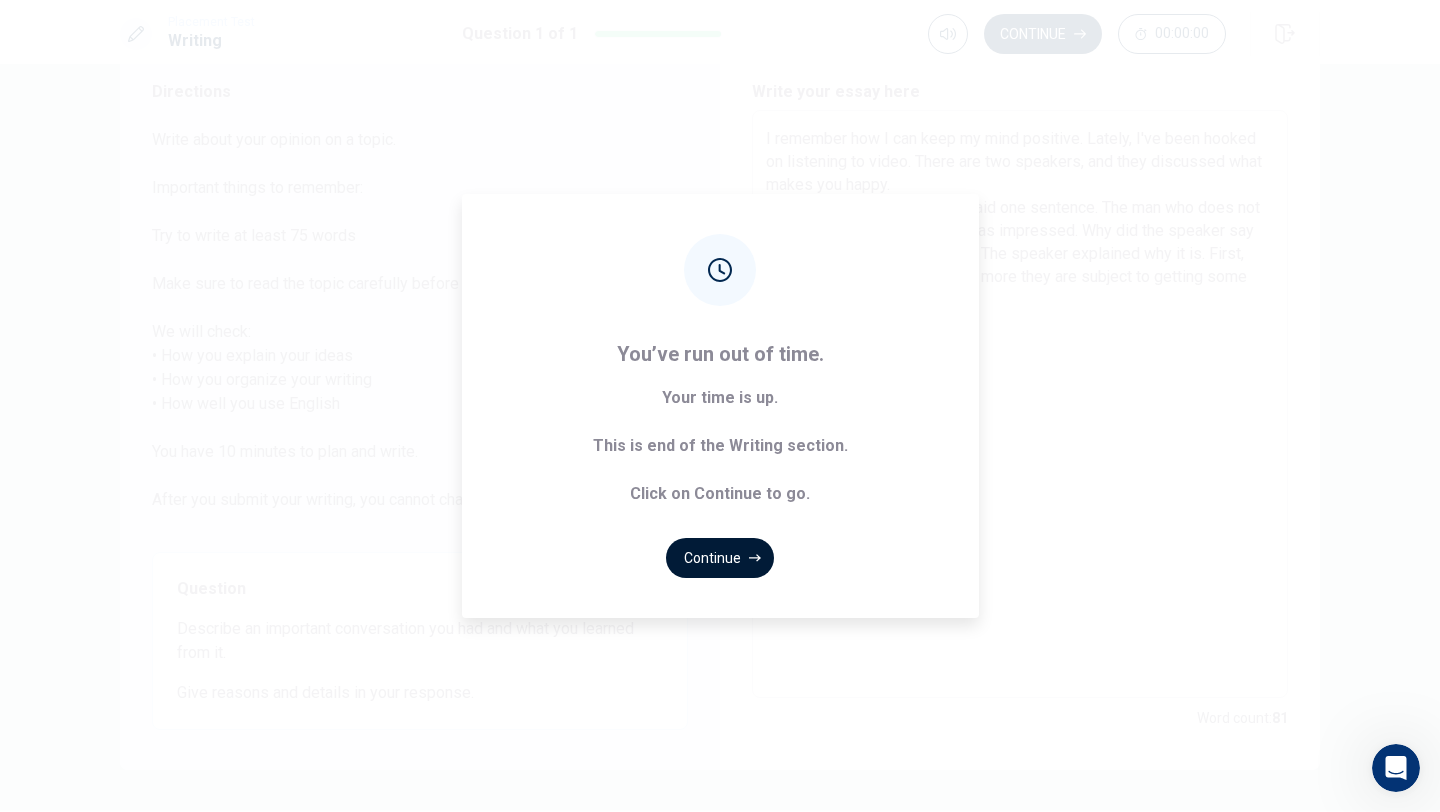 click on "Continue" at bounding box center (720, 558) 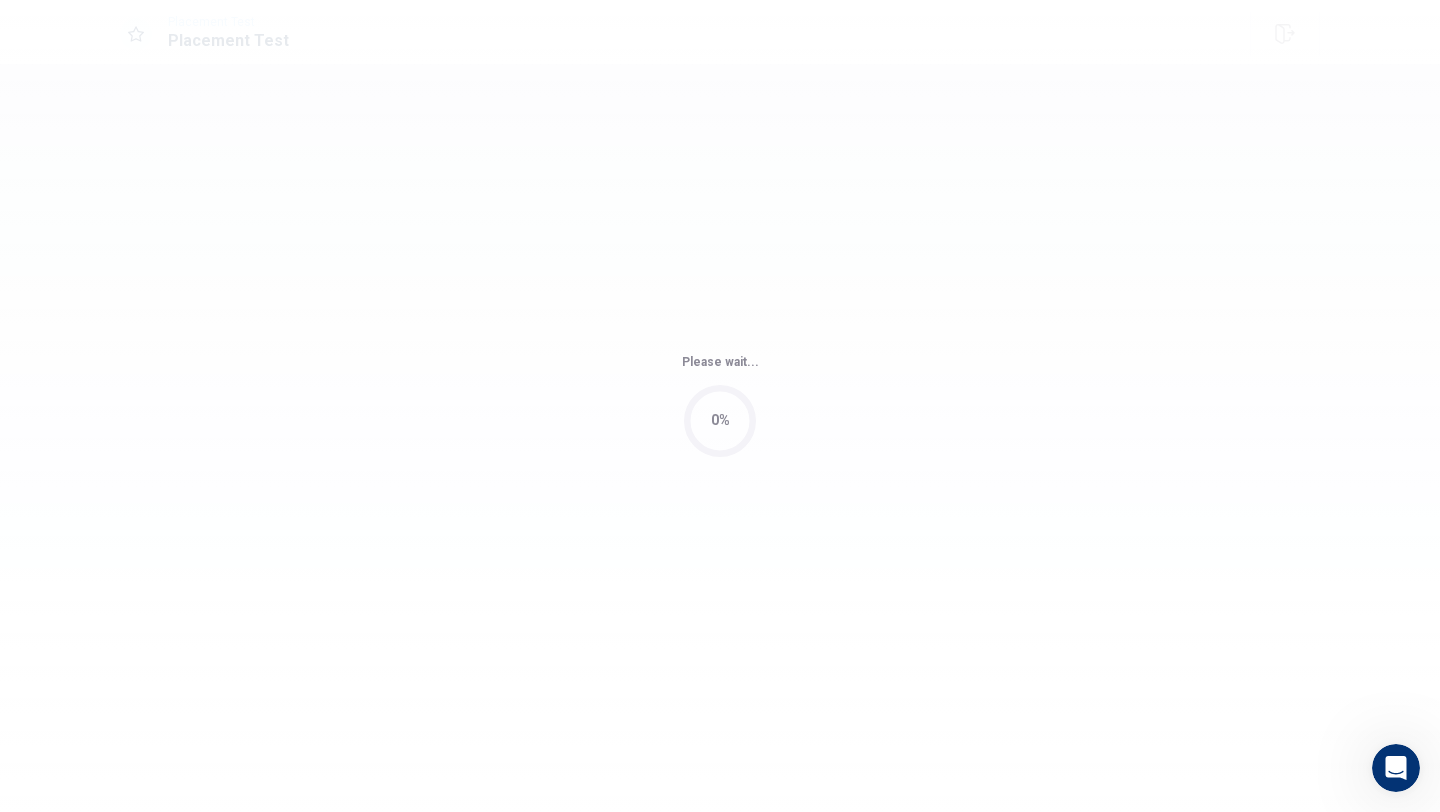 scroll, scrollTop: 0, scrollLeft: 0, axis: both 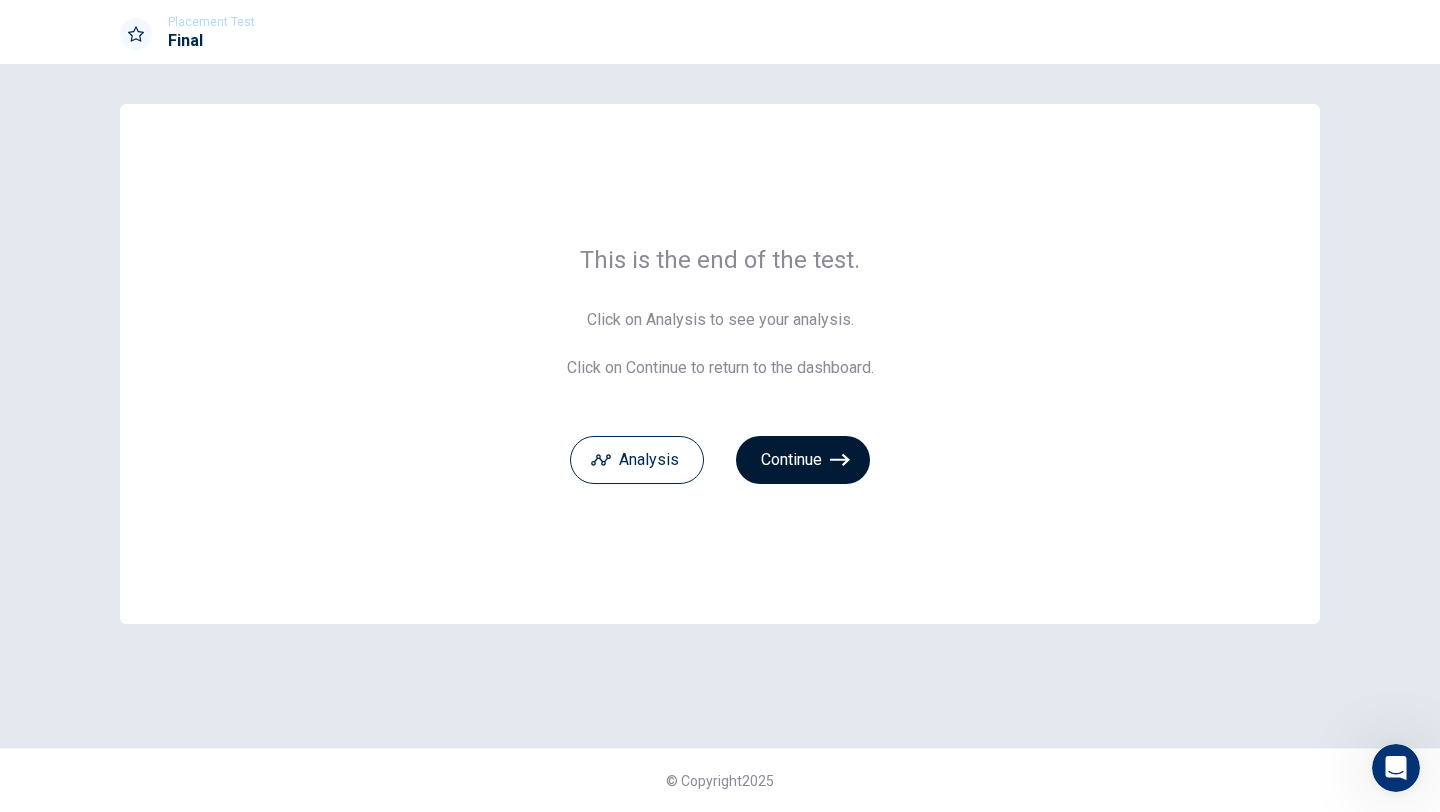 click on "Continue" at bounding box center (803, 460) 